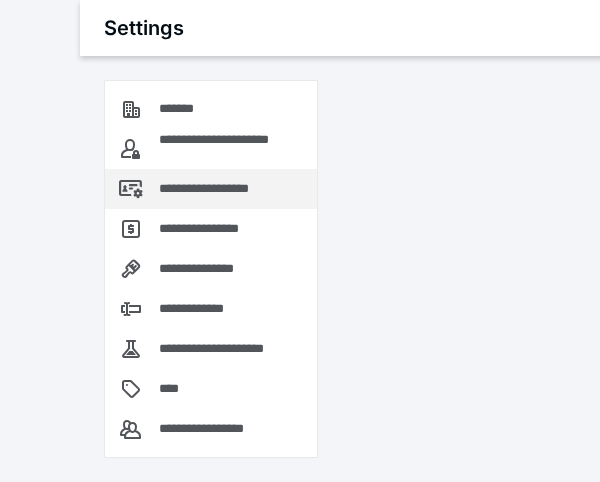 scroll, scrollTop: 0, scrollLeft: 0, axis: both 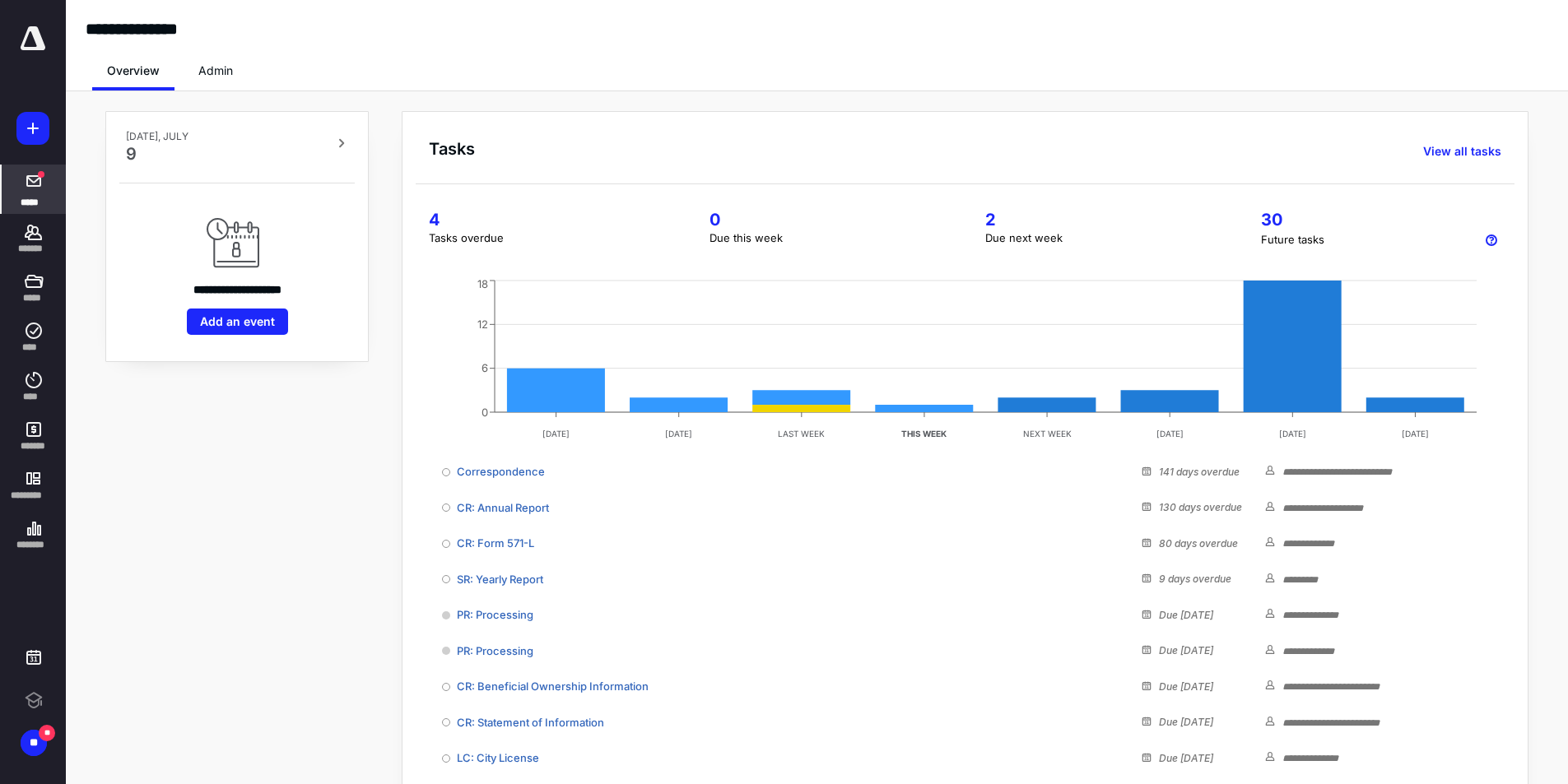click at bounding box center (34, 181) 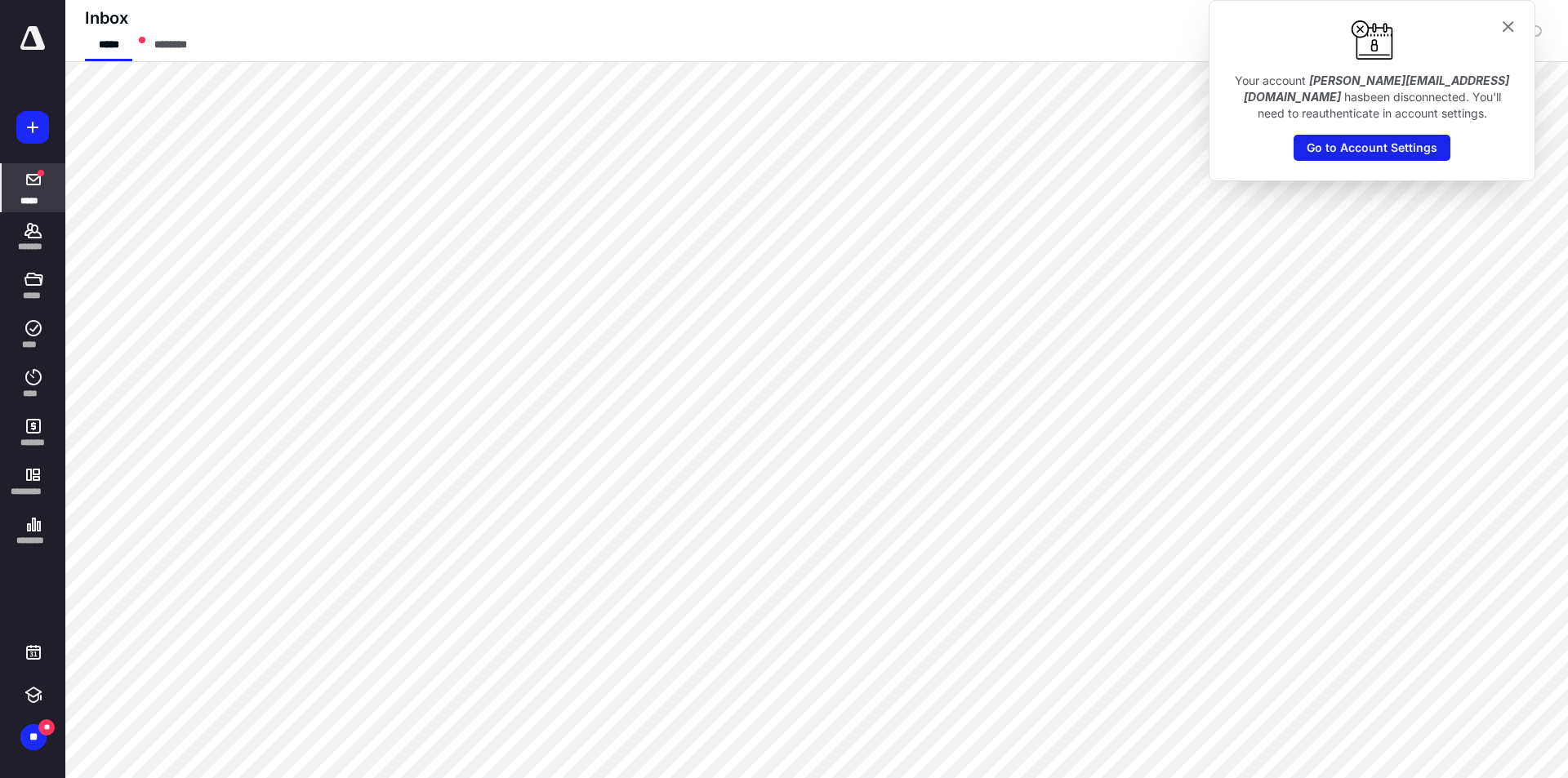 click on "Go to Account Settings" at bounding box center (1372, 148) 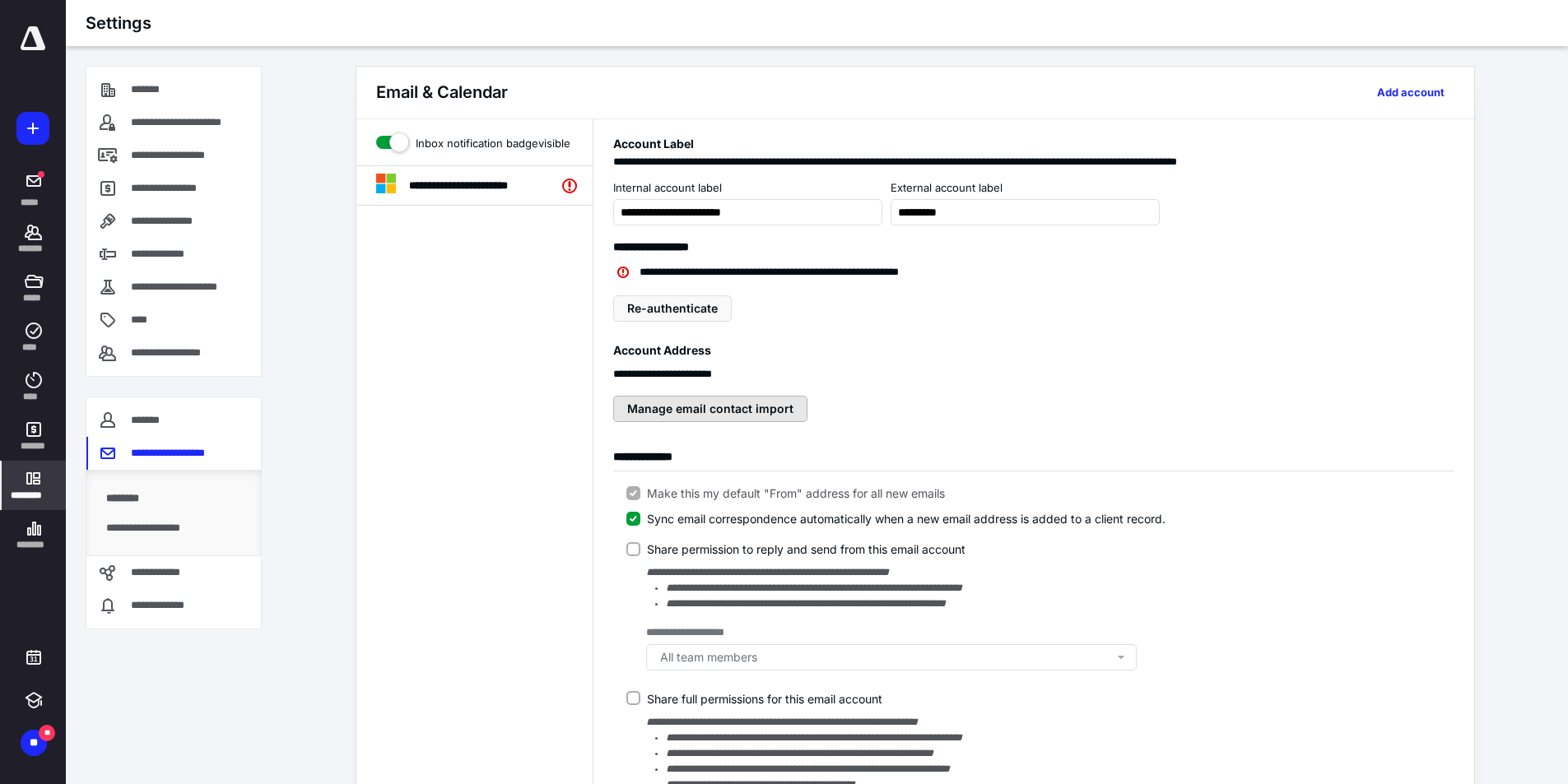 click on "Manage email contact import" at bounding box center (710, 409) 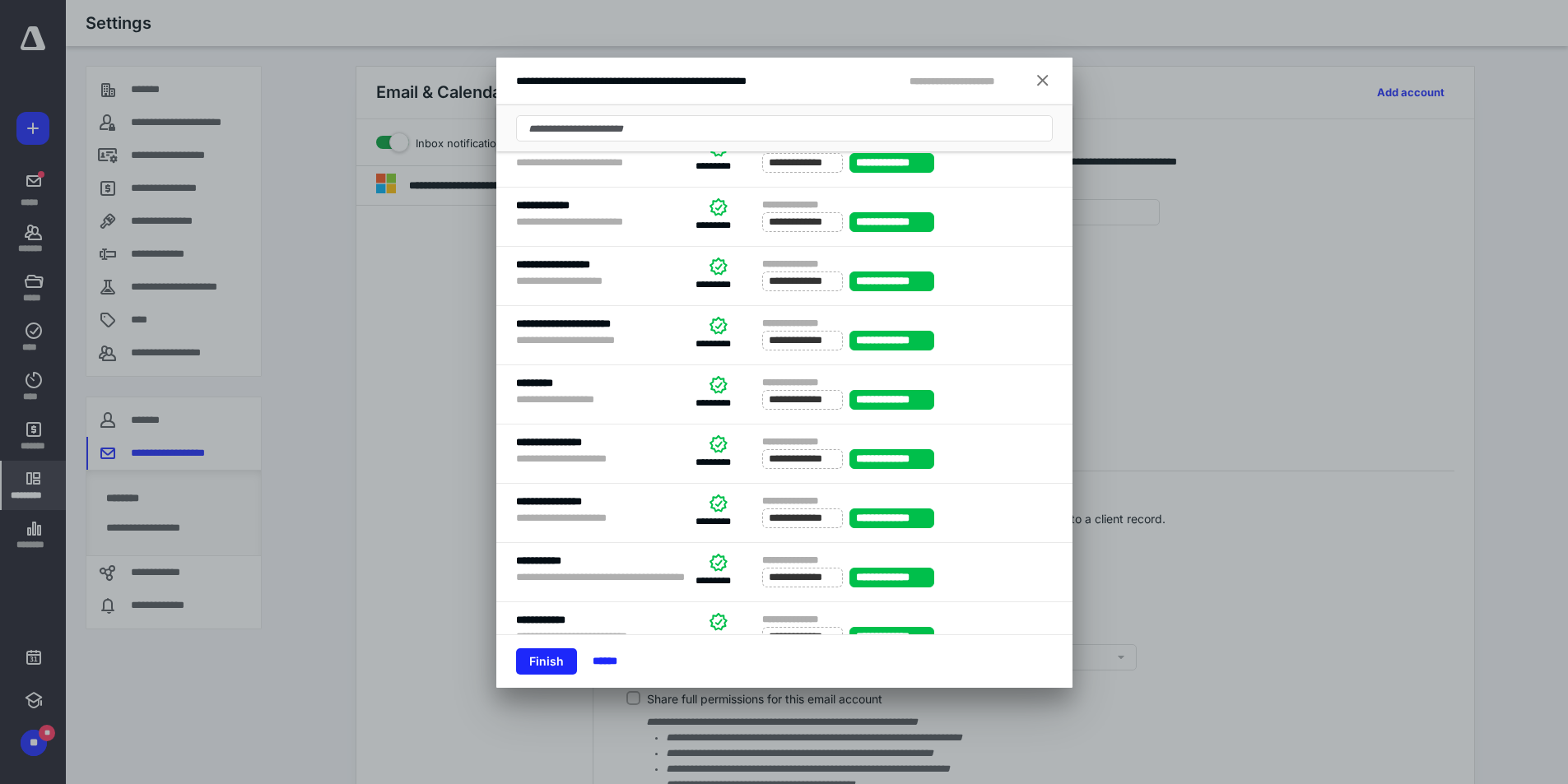 scroll, scrollTop: 3620, scrollLeft: 0, axis: vertical 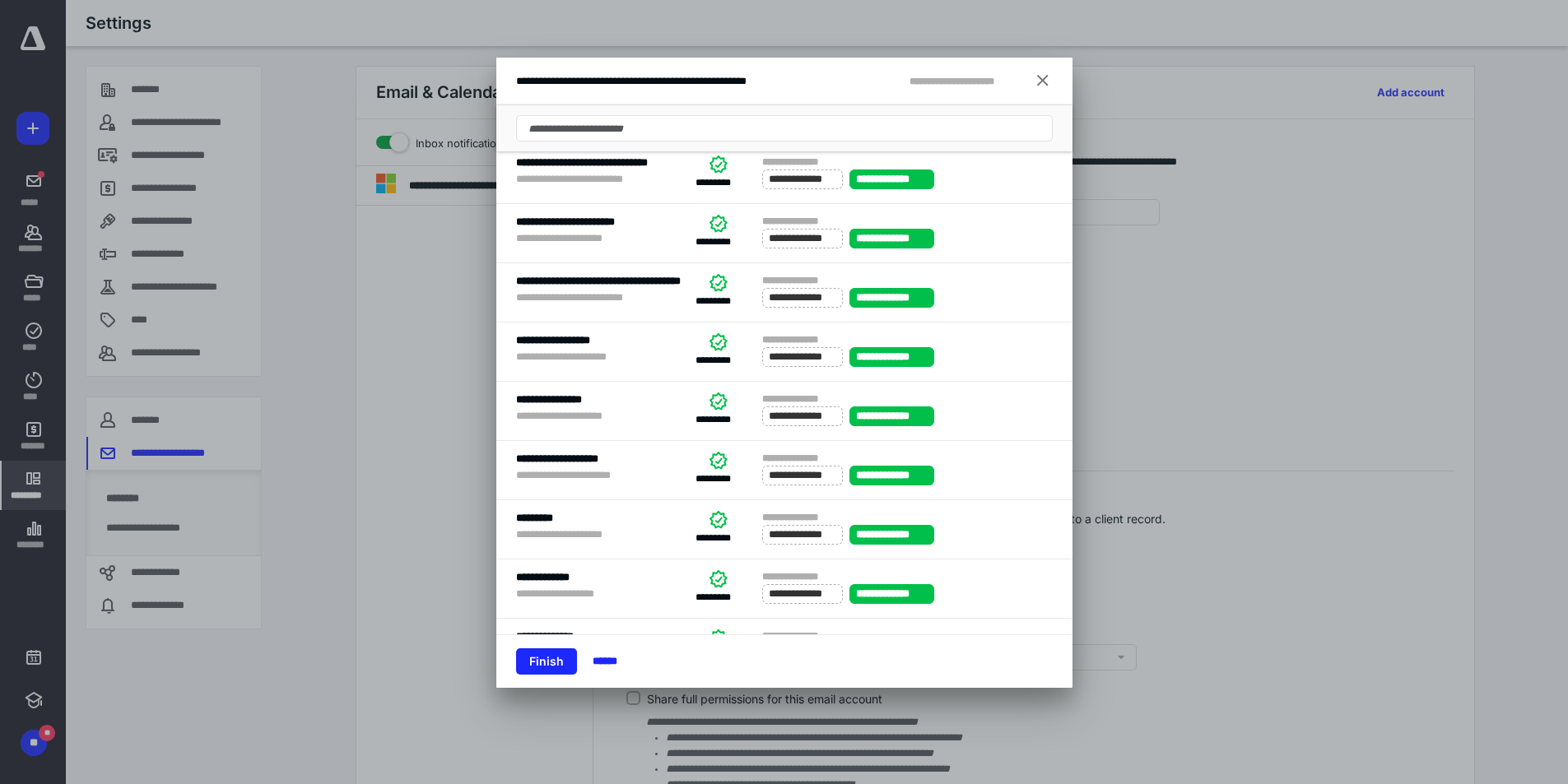 click at bounding box center [1043, 81] 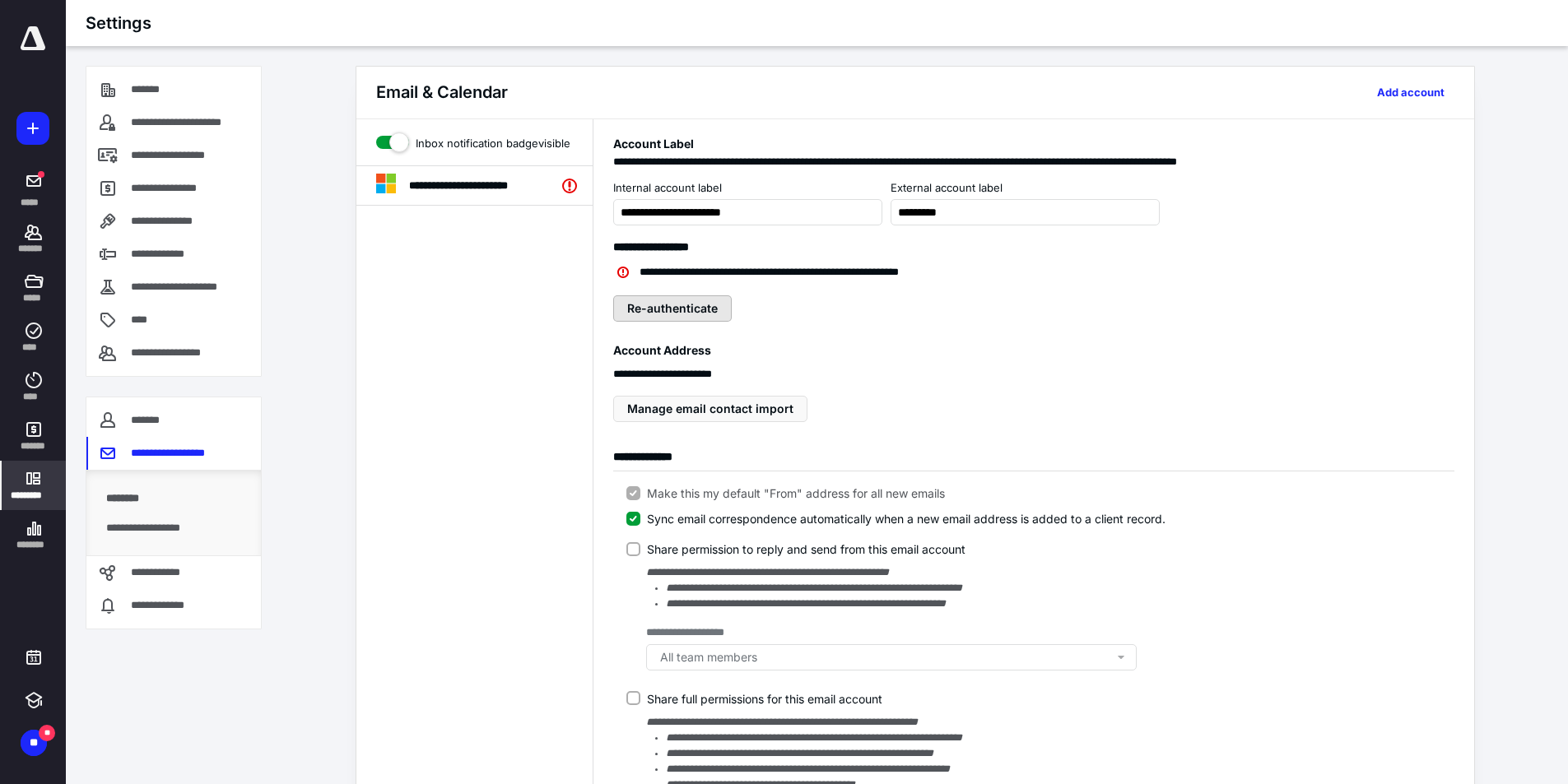 click on "Re-authenticate" at bounding box center (672, 308) 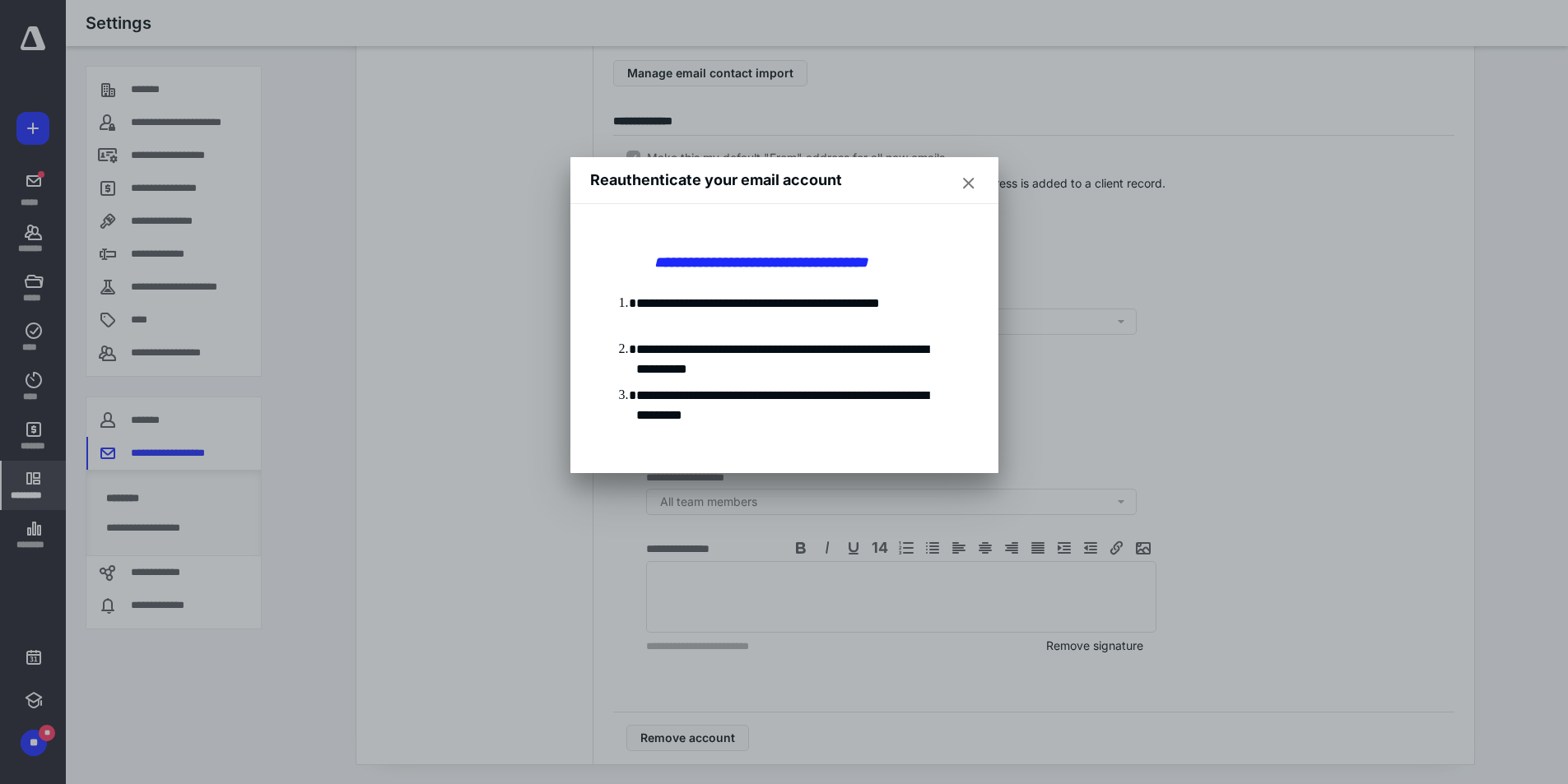scroll, scrollTop: 0, scrollLeft: 0, axis: both 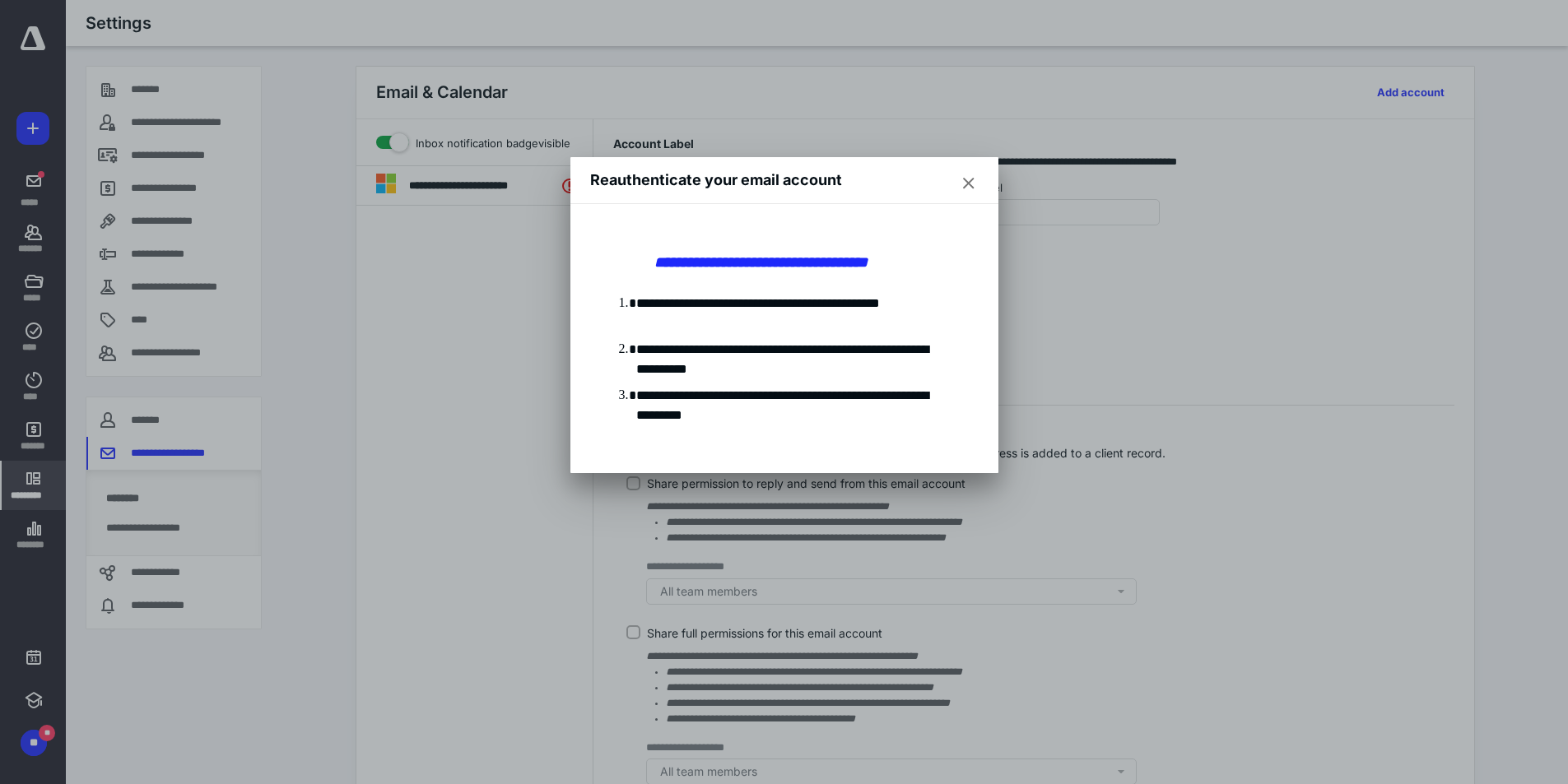 click on "**********" at bounding box center (791, 313) 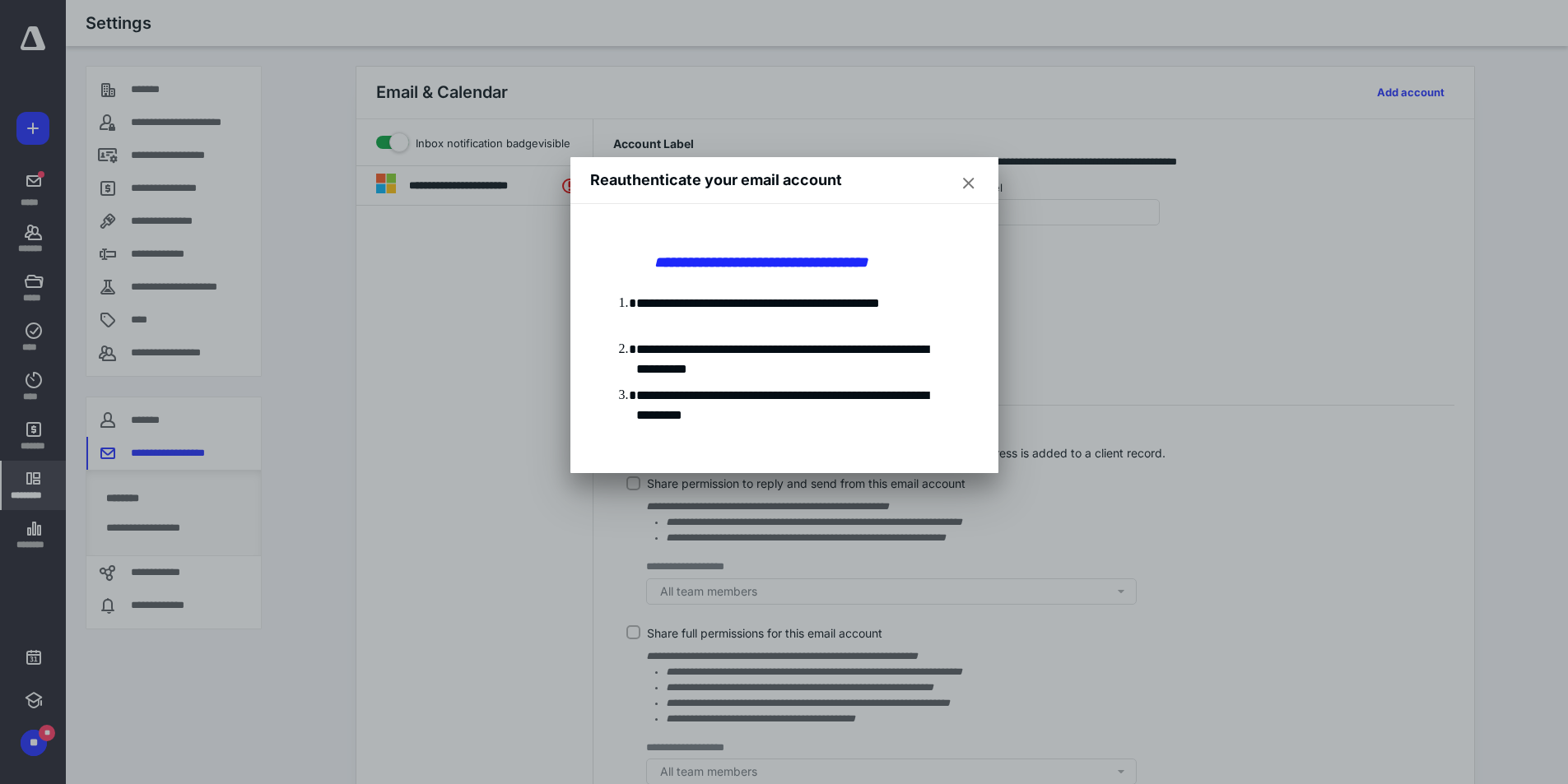 click on "**********" at bounding box center [791, 406] 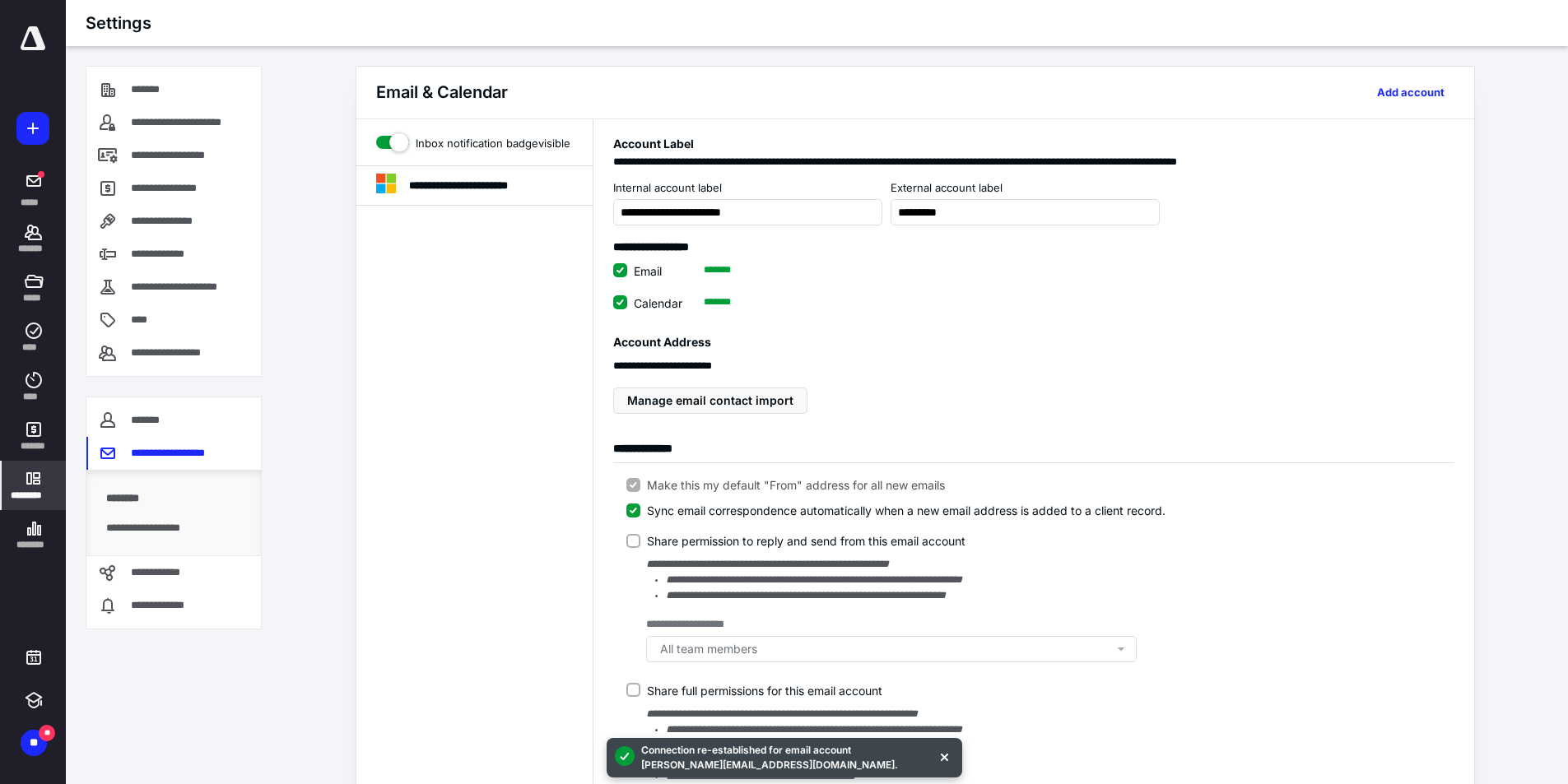 drag, startPoint x: 968, startPoint y: 380, endPoint x: 812, endPoint y: 319, distance: 167.50224 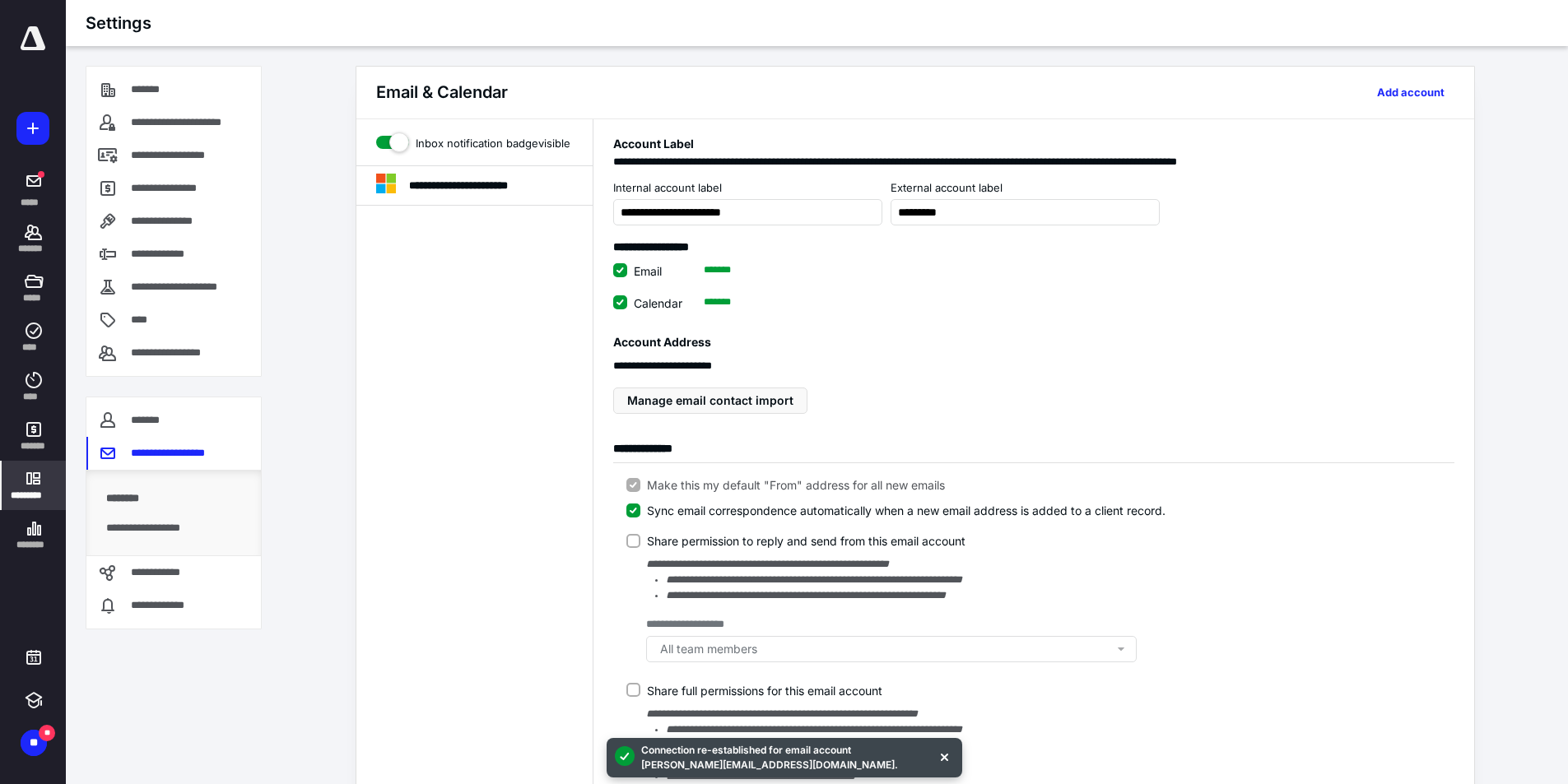 click on "**********" at bounding box center (1034, 605) 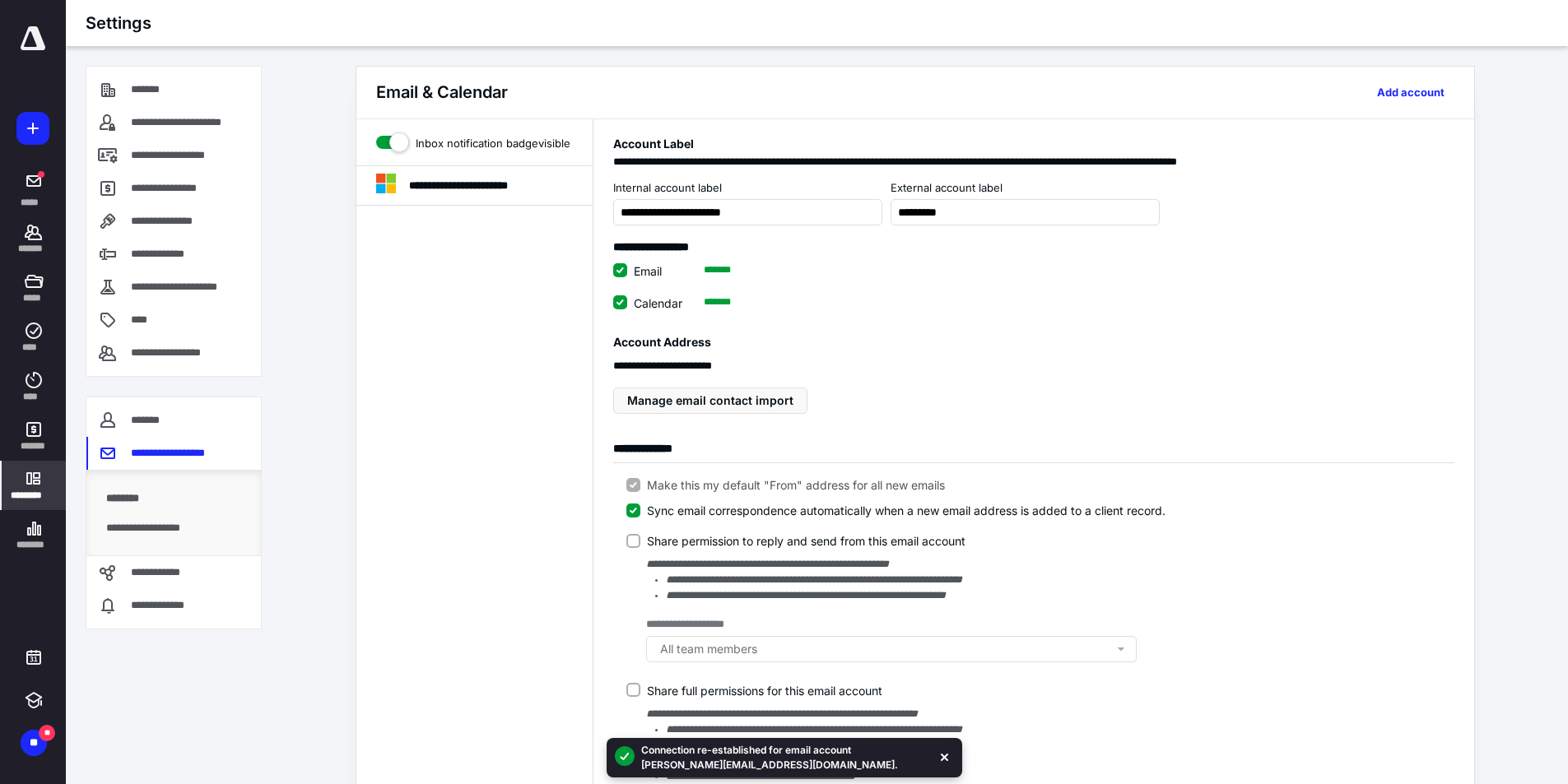 click on "Connection re-established for email account [PERSON_NAME][EMAIL_ADDRESS][DOMAIN_NAME]." at bounding box center (778, 758) 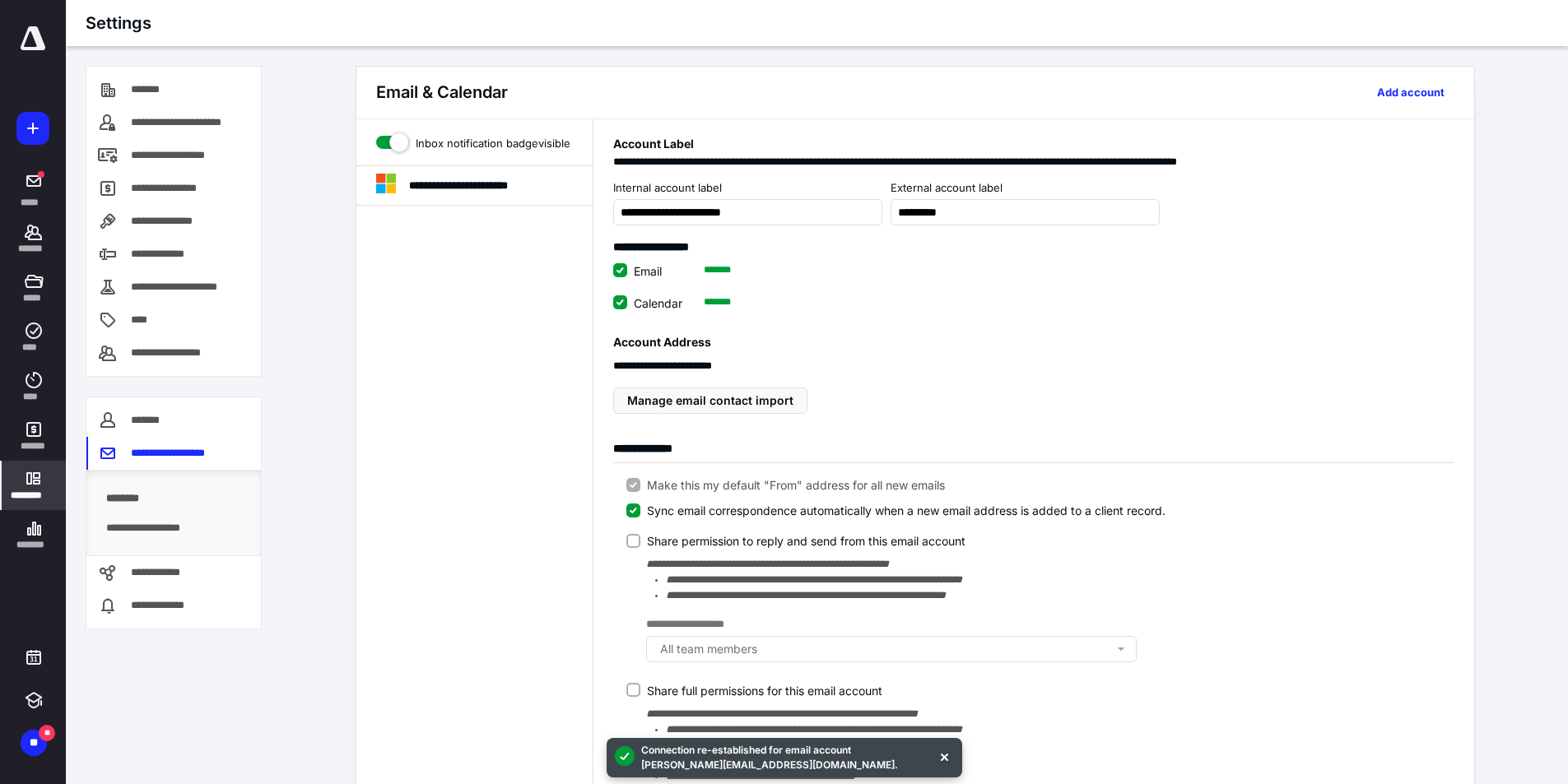 click on "**********" at bounding box center [475, 605] 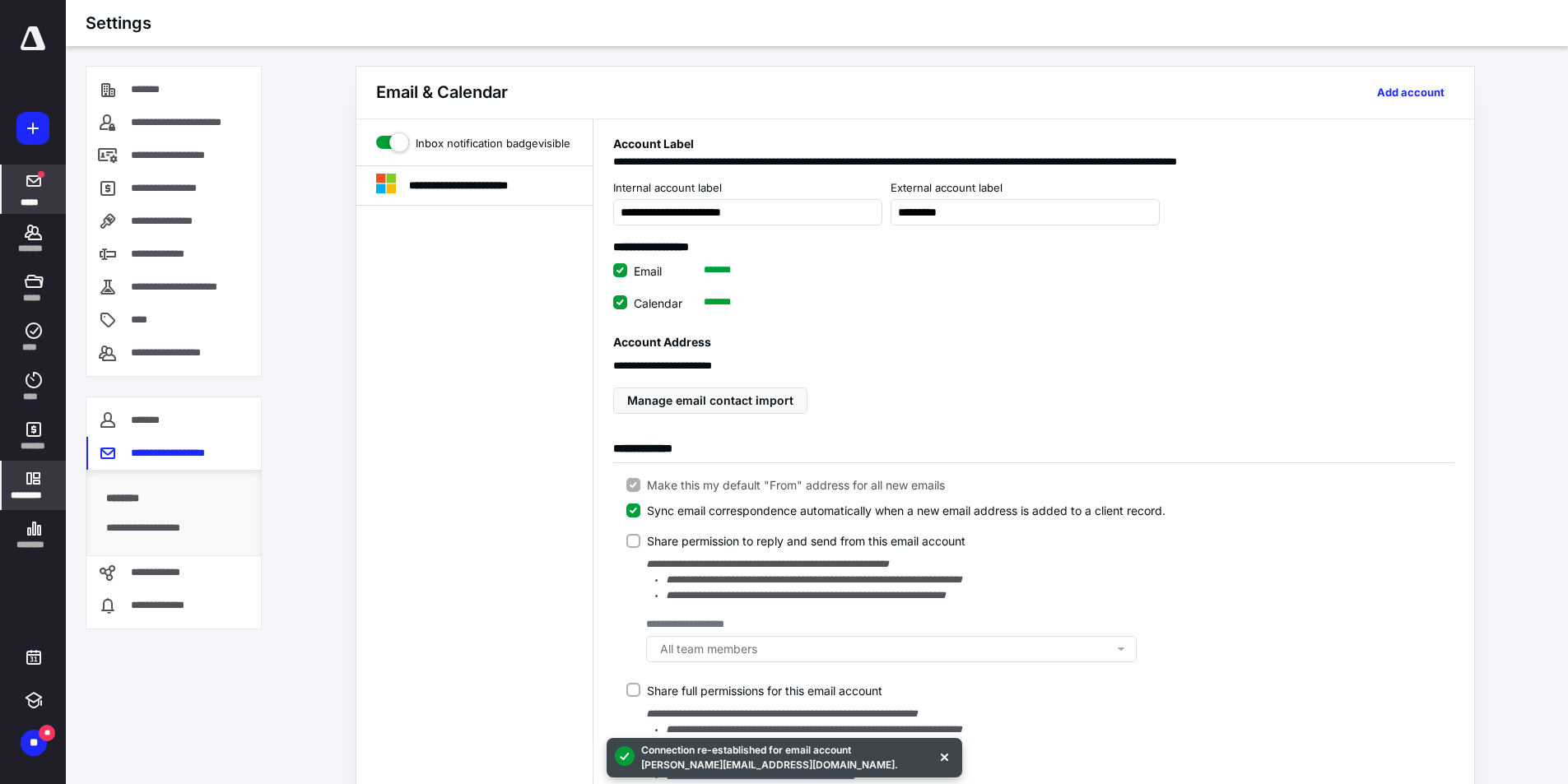 click on "*****" at bounding box center [34, 189] 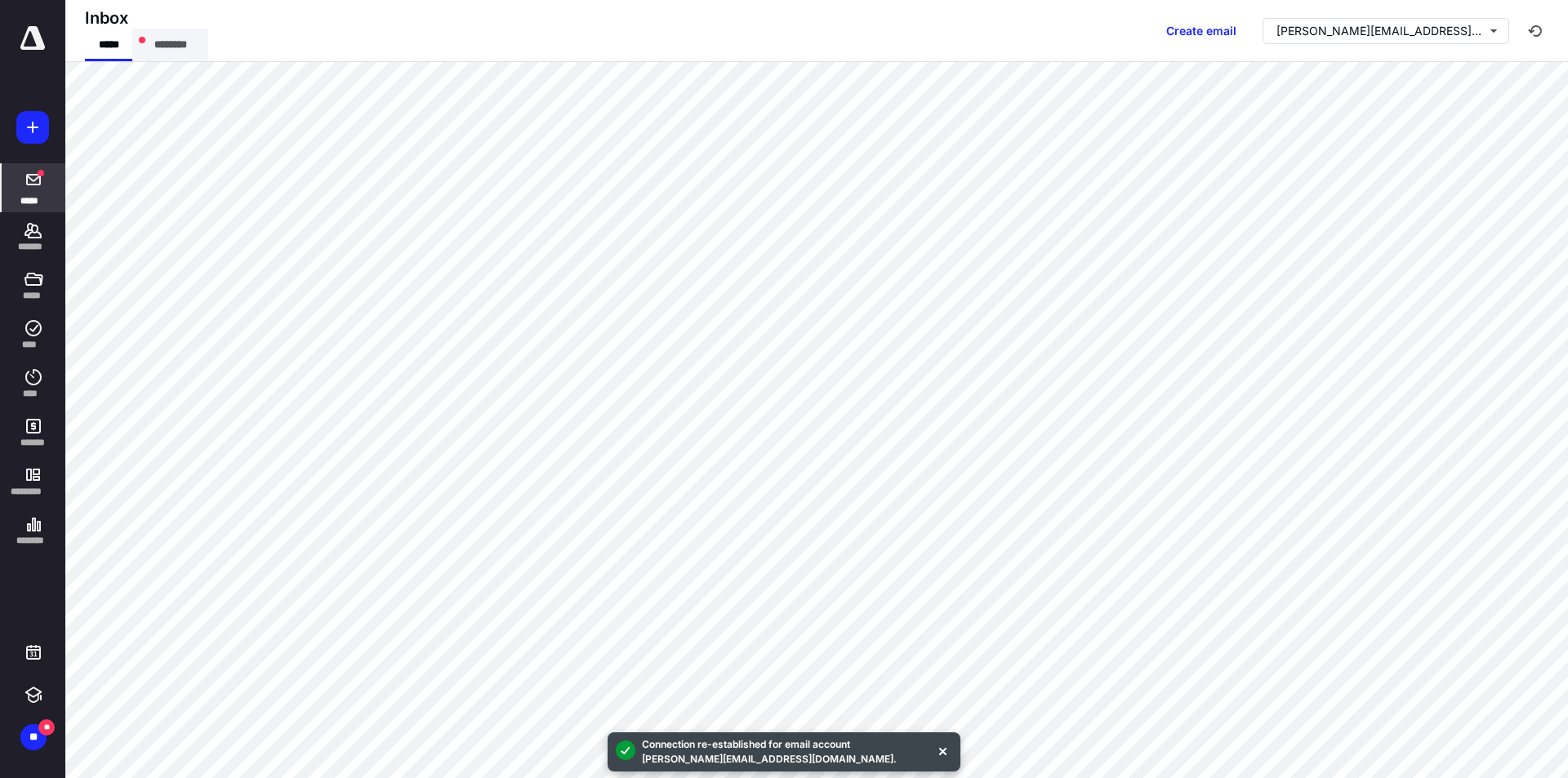 click on "********" at bounding box center (170, 45) 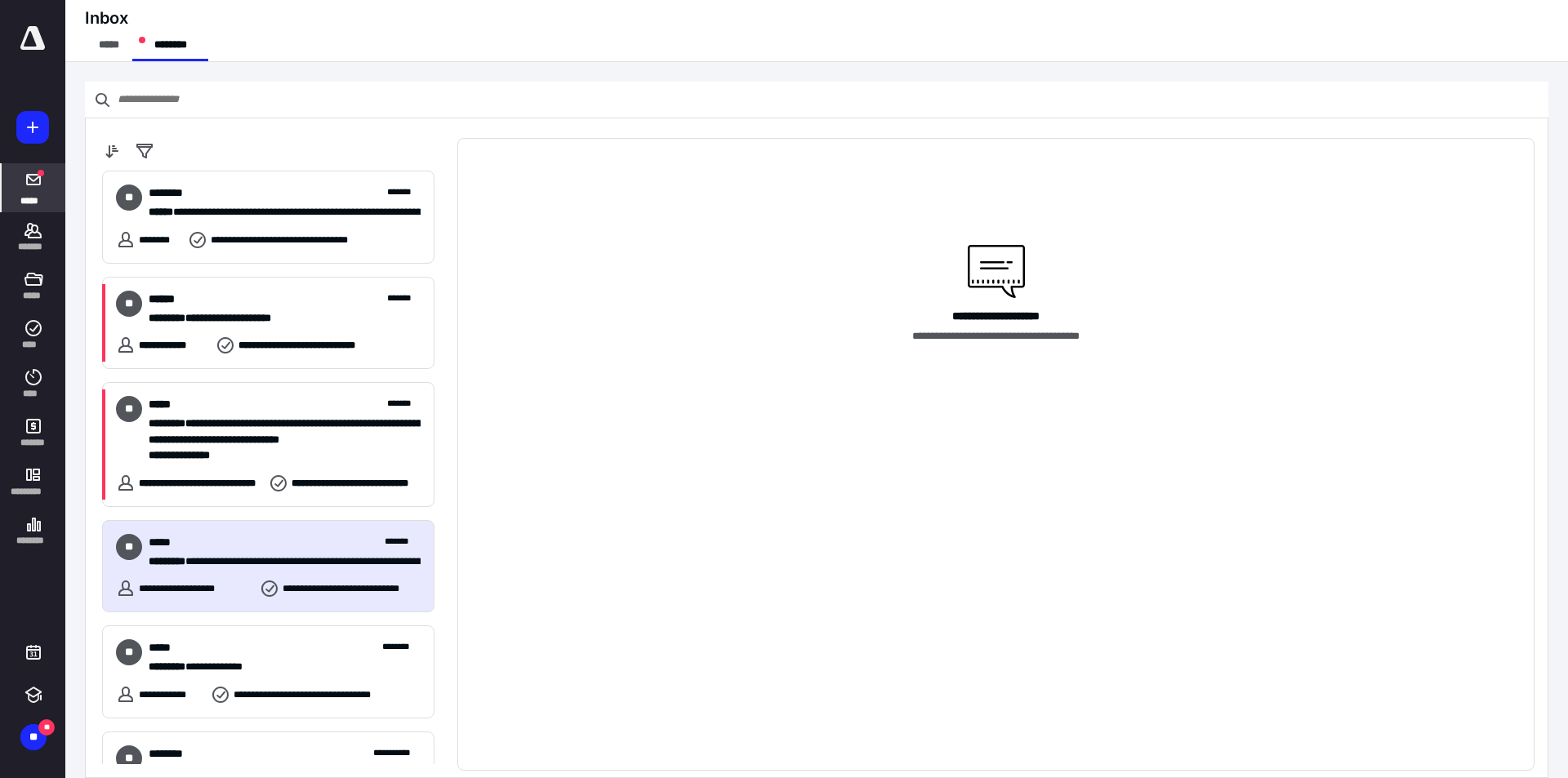 click on "**********" at bounding box center [268, 567] 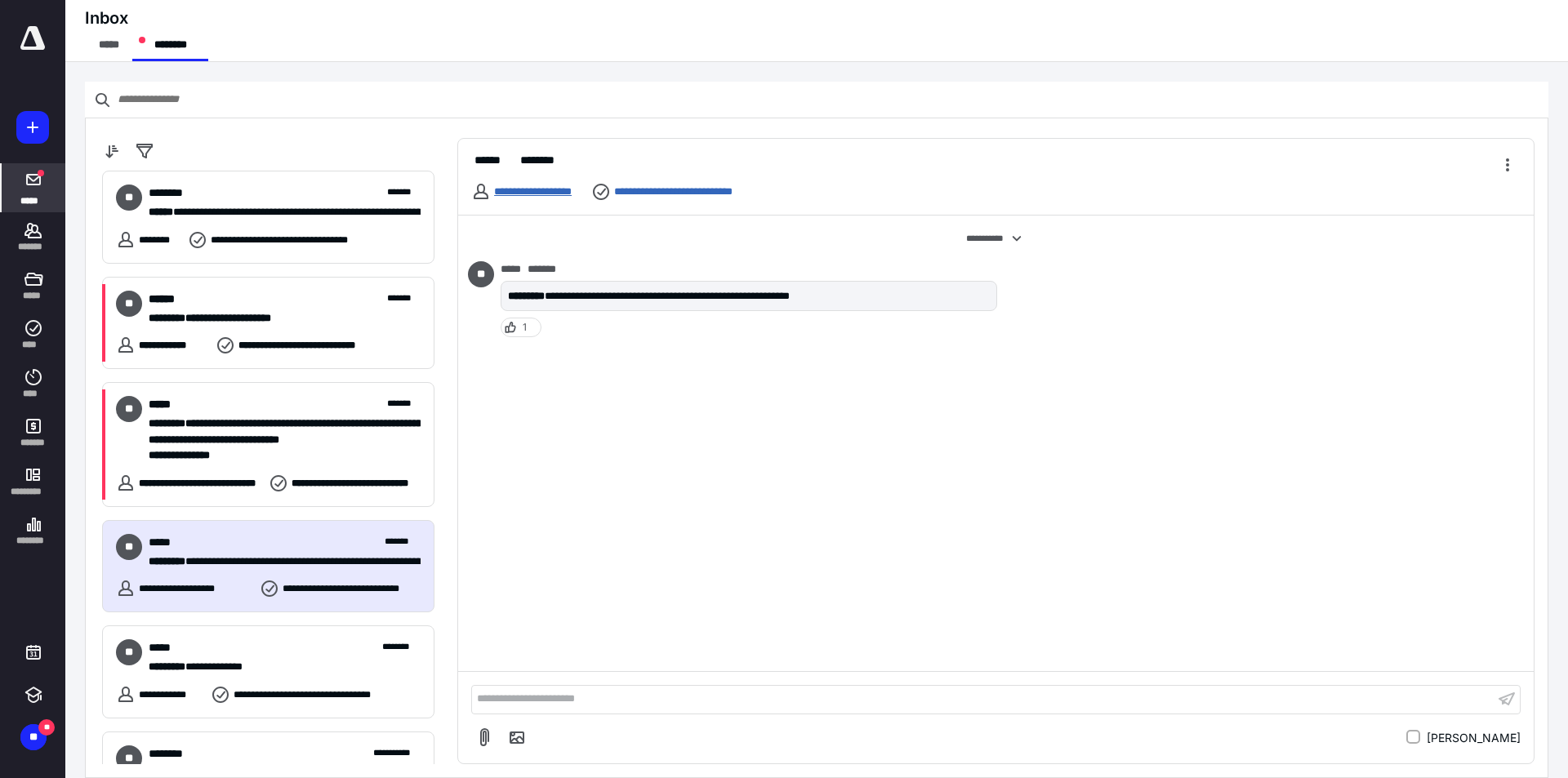 click on "**********" at bounding box center (532, 191) 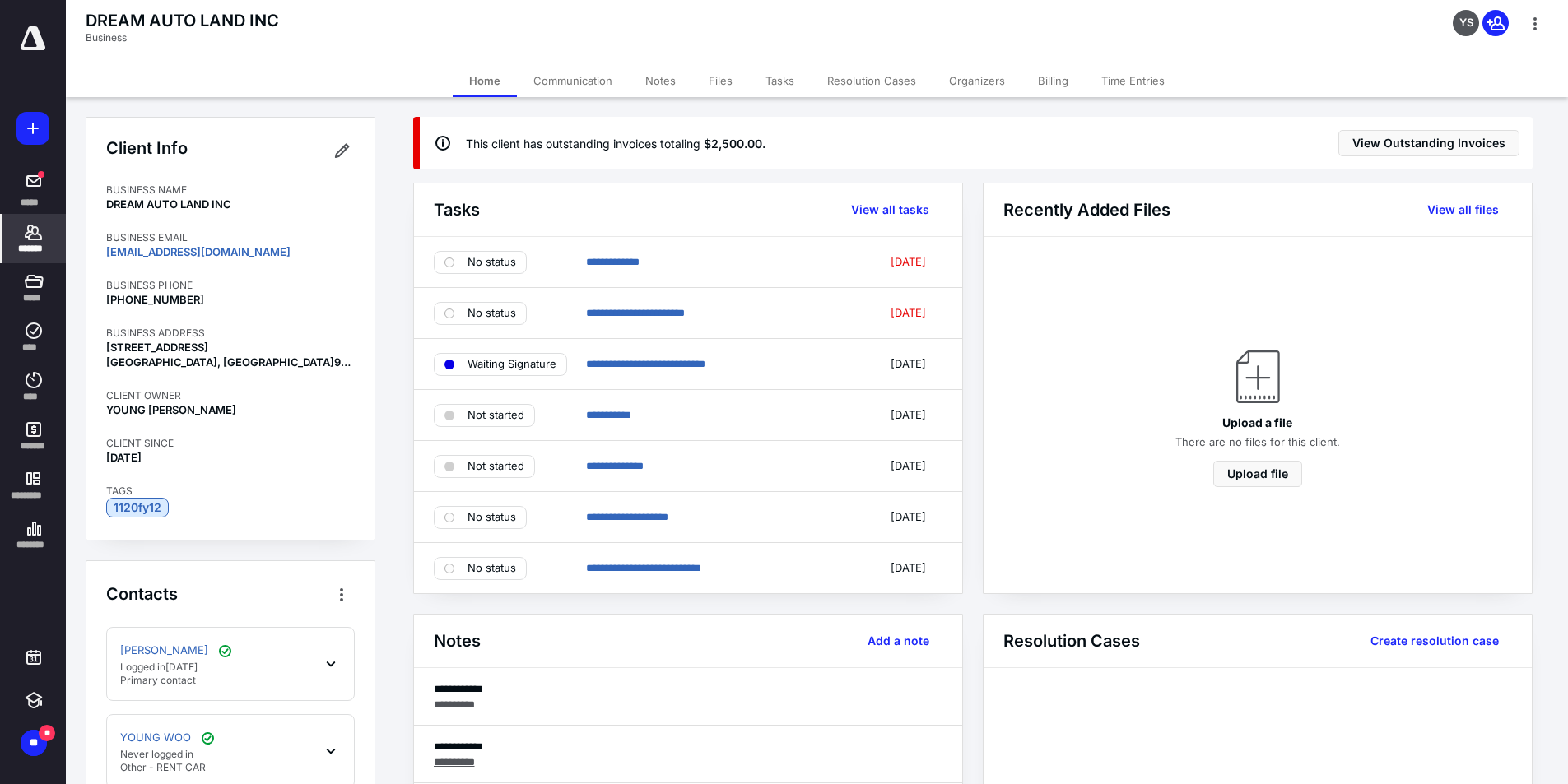 click on "Billing" at bounding box center (1053, 81) 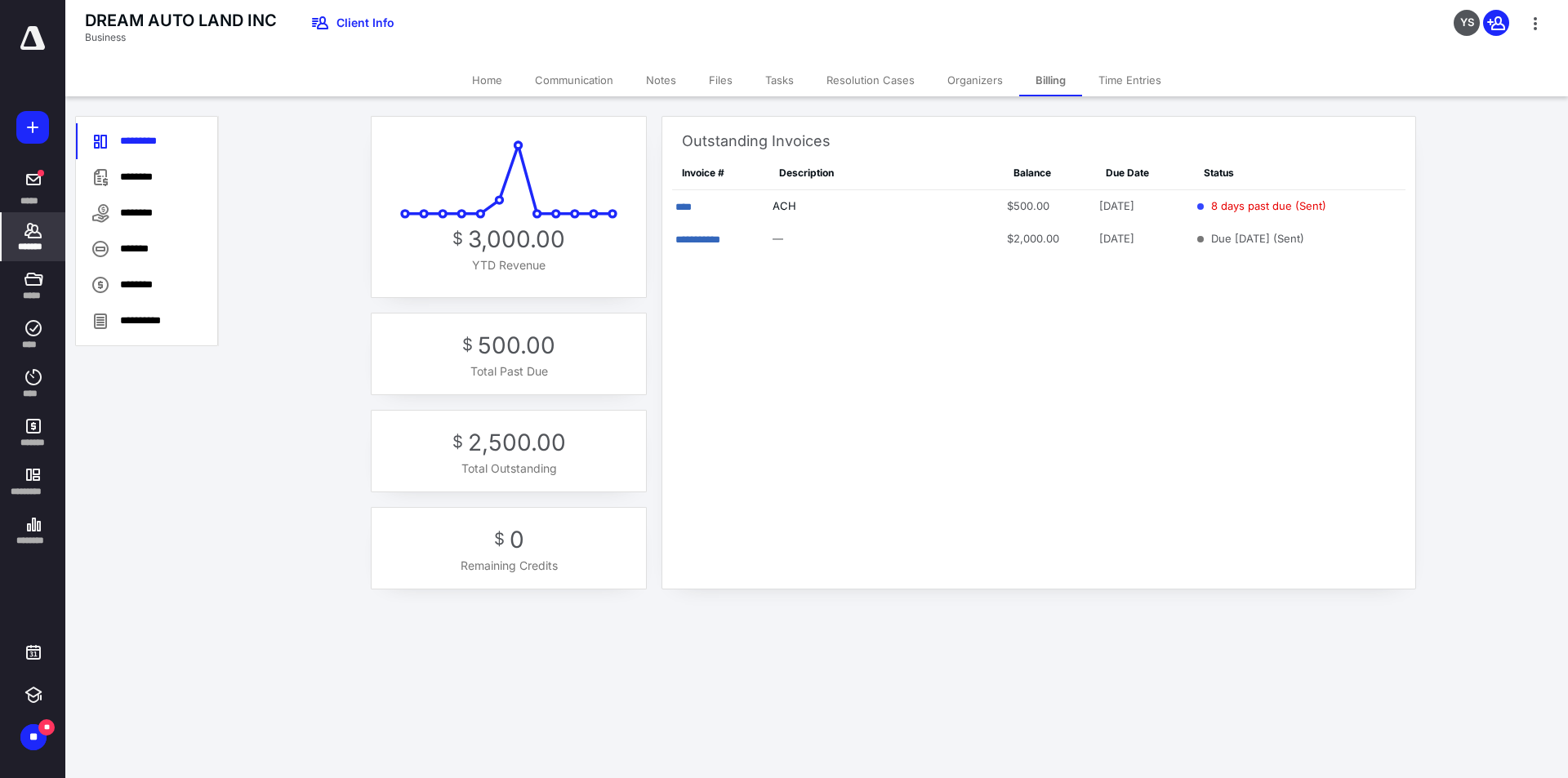 click on "**********" at bounding box center [1039, 317] 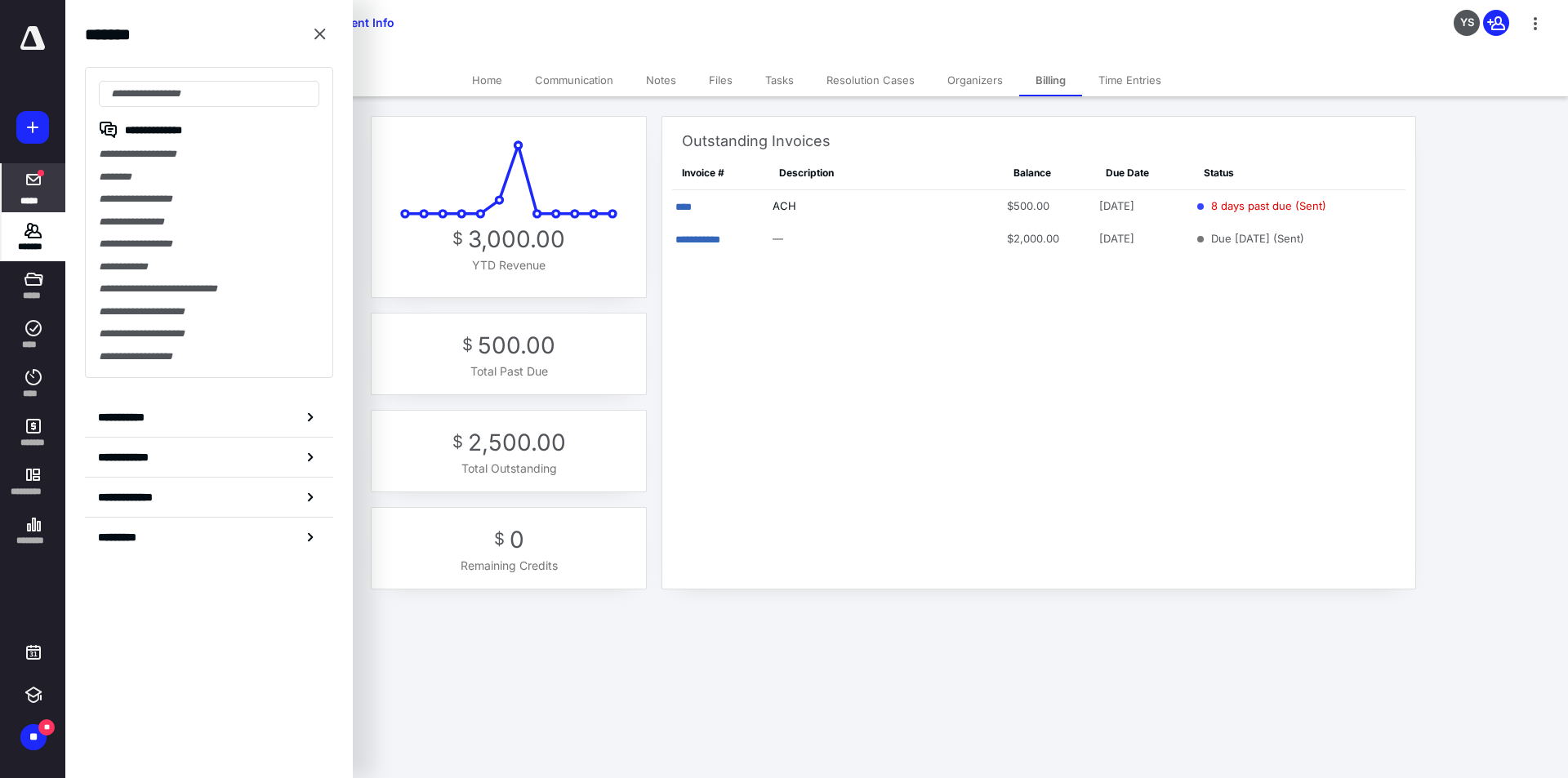 click 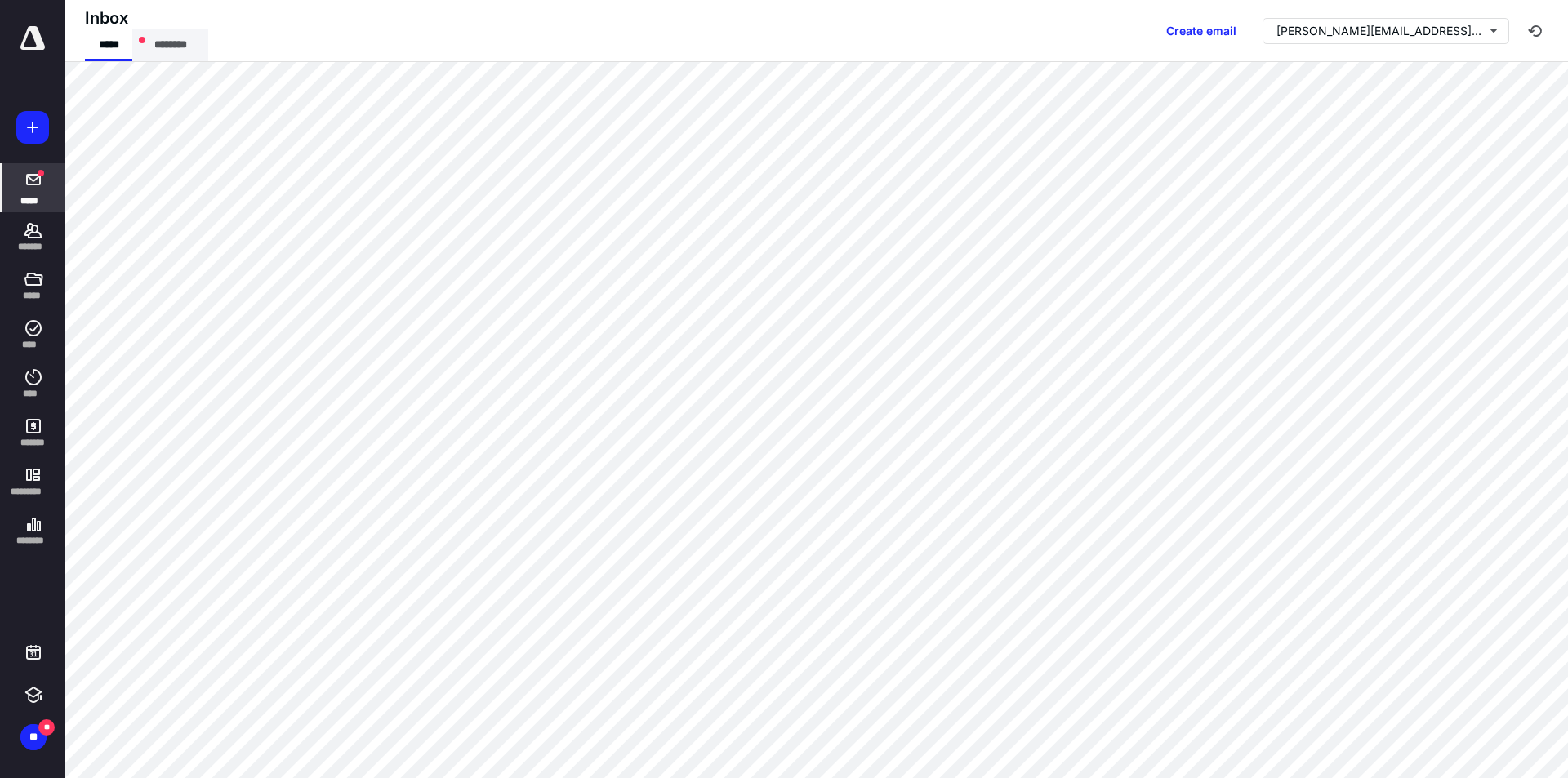 click on "********" at bounding box center (170, 45) 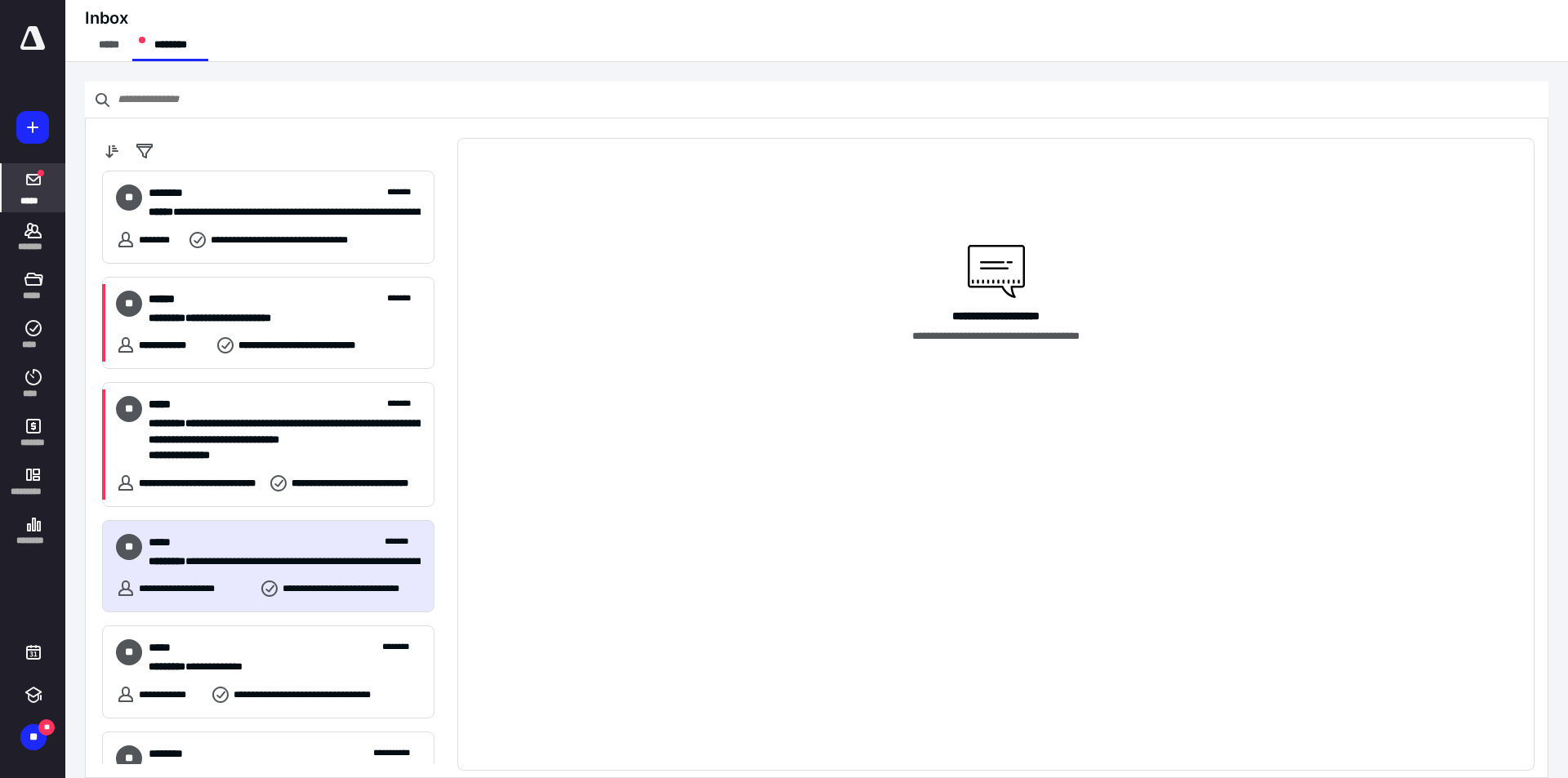 click on "**********" at bounding box center (278, 562) 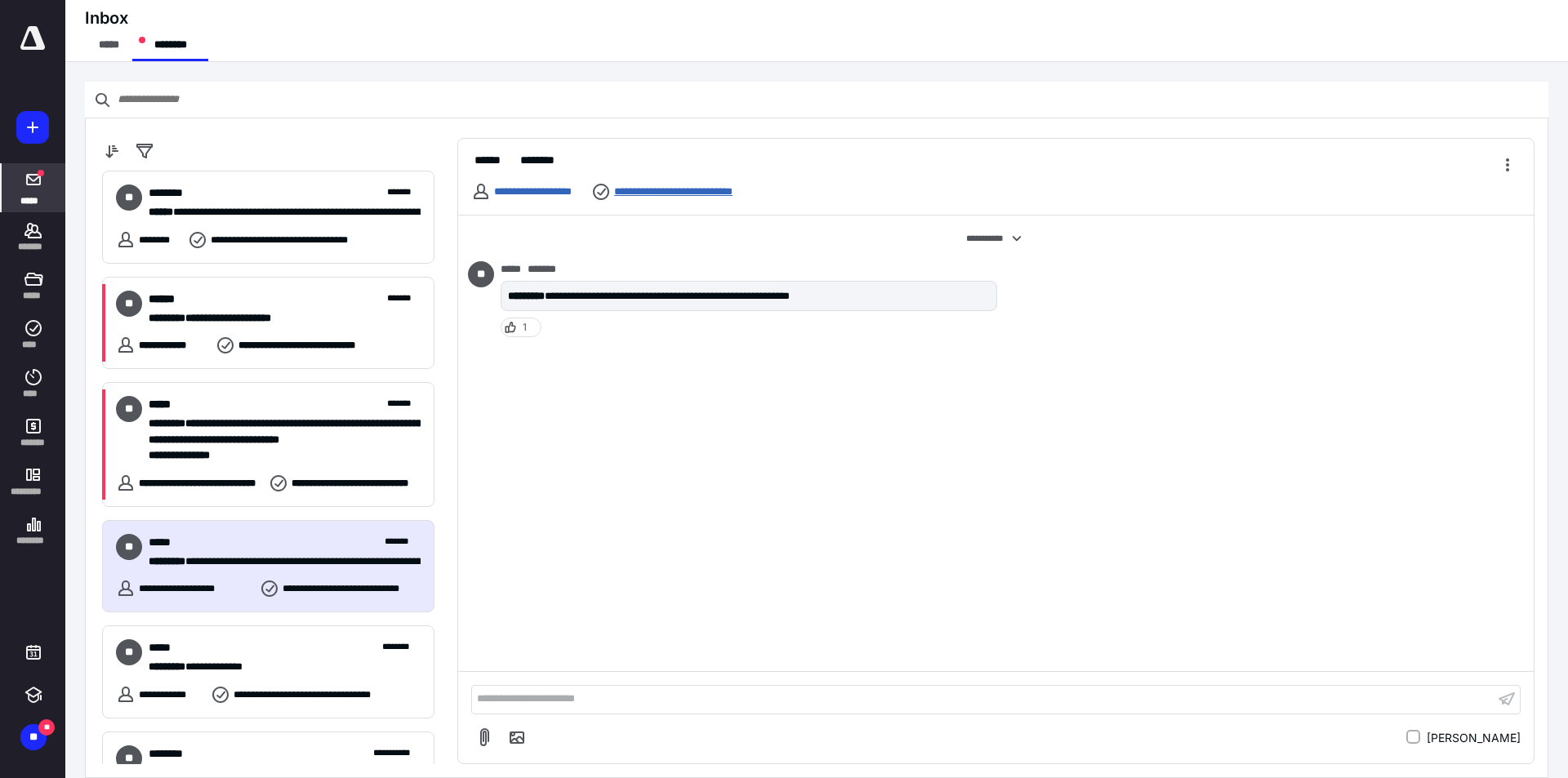 click on "**********" at bounding box center [689, 192] 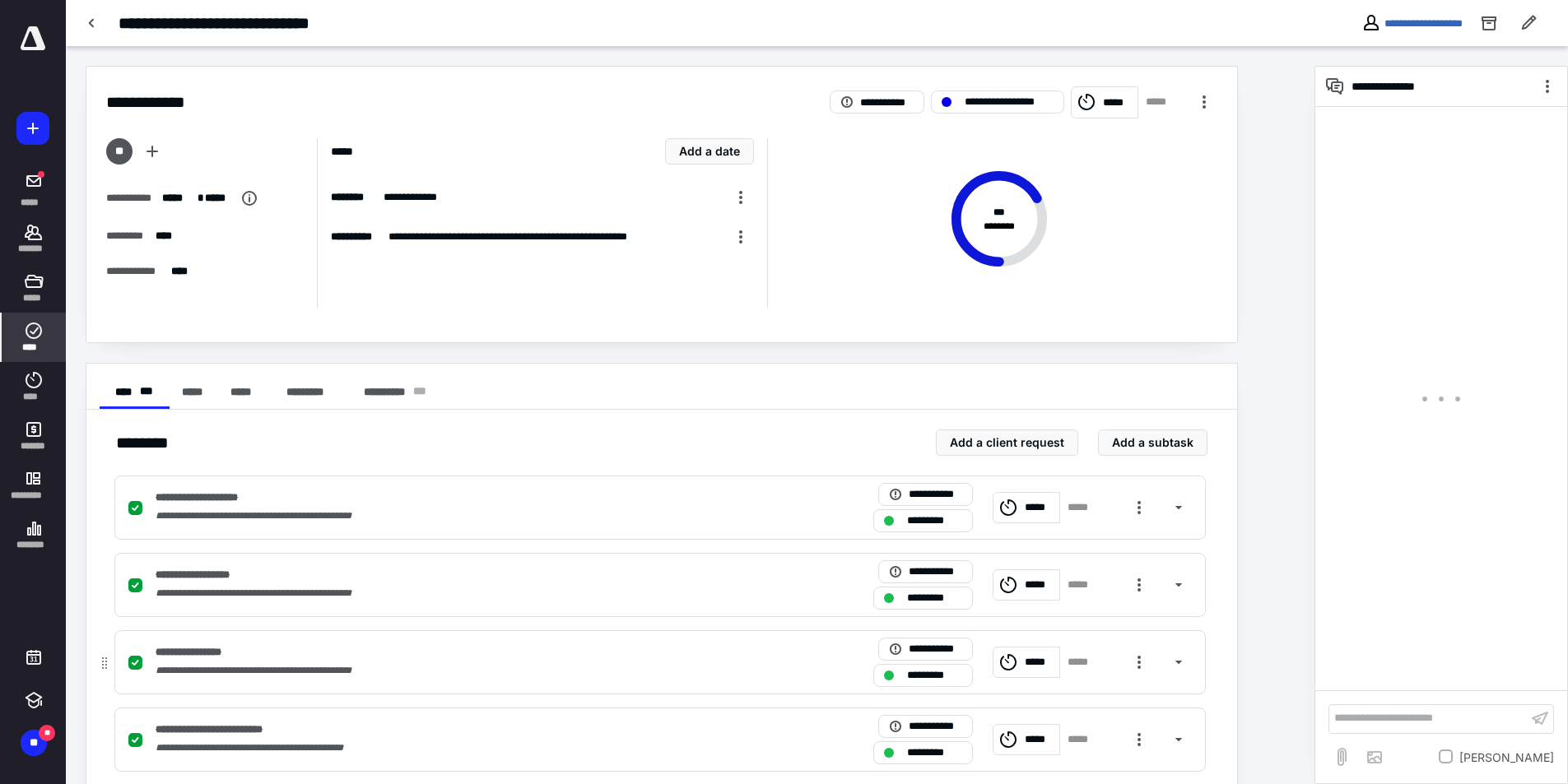 scroll, scrollTop: 183, scrollLeft: 0, axis: vertical 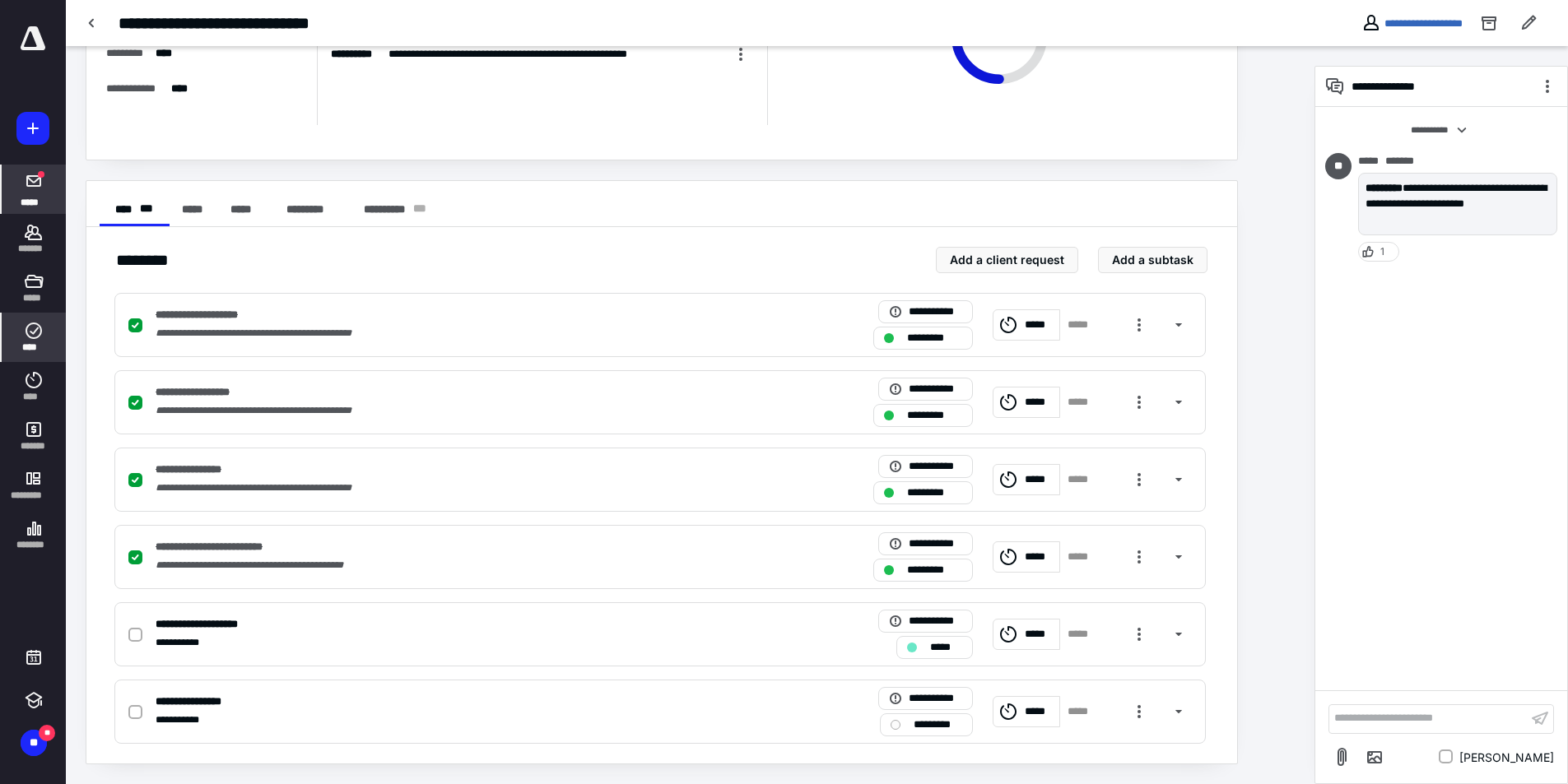 click on "*****" at bounding box center (34, 189) 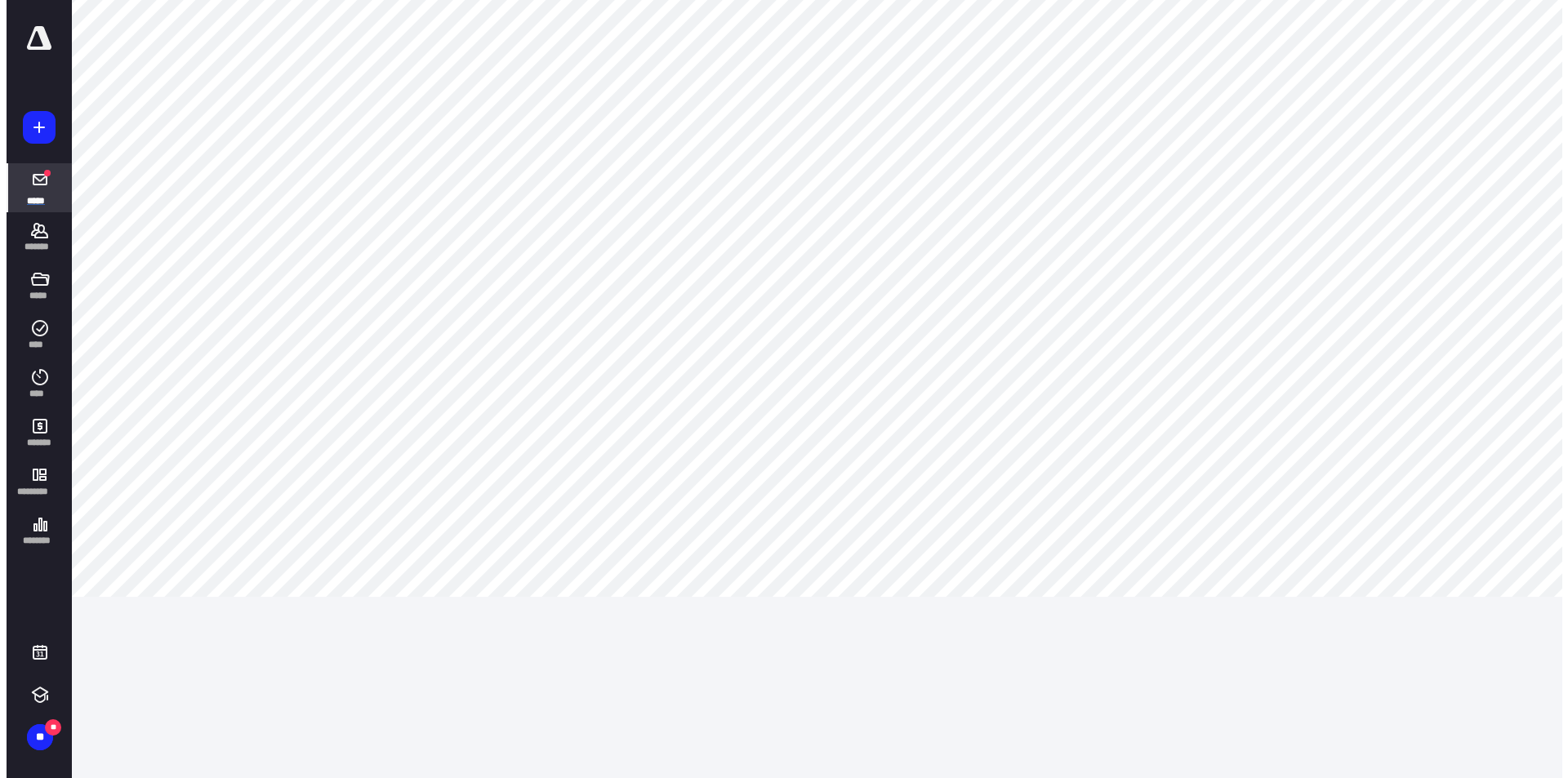 scroll, scrollTop: 0, scrollLeft: 0, axis: both 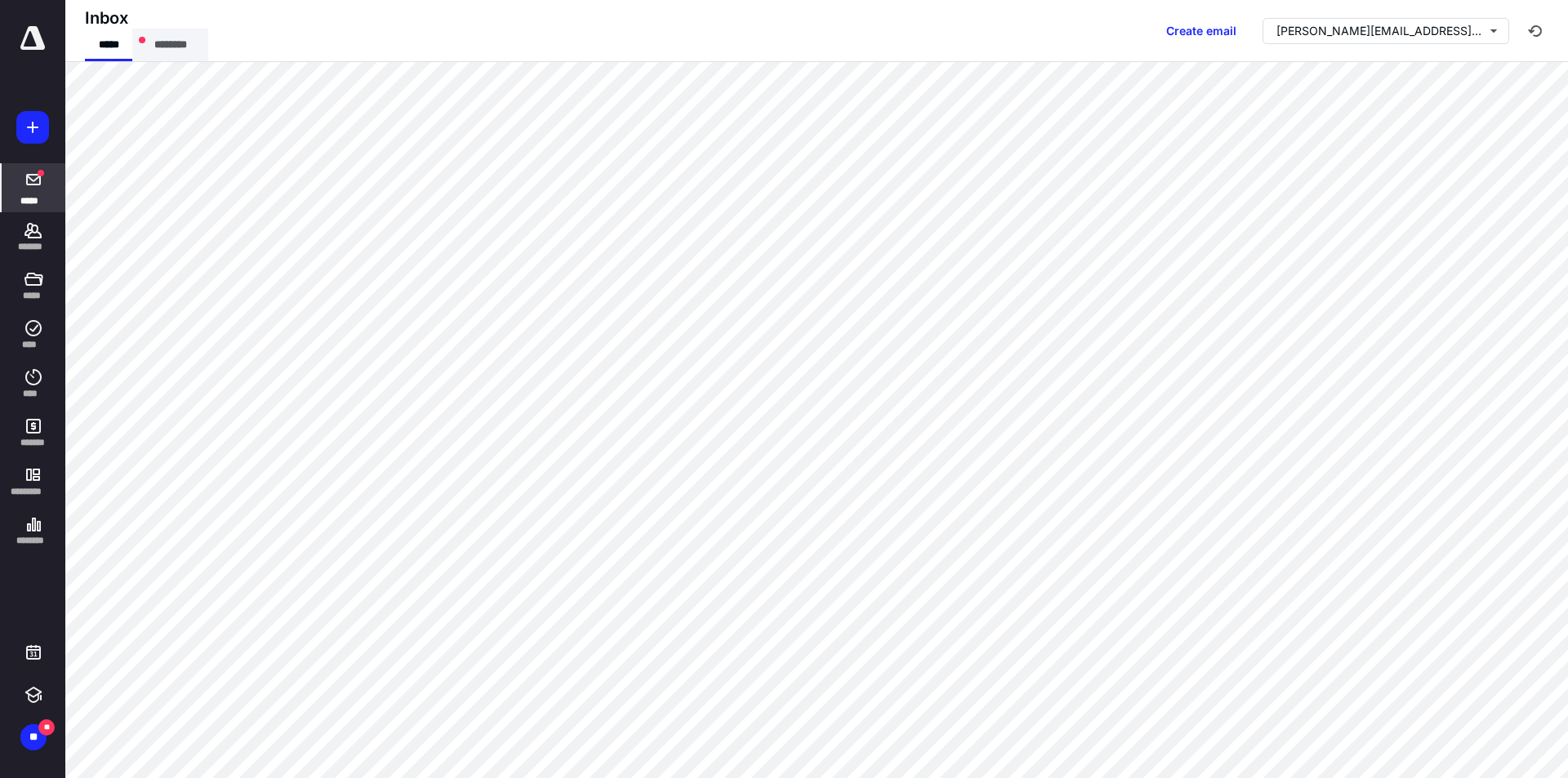 click on "********" at bounding box center [170, 45] 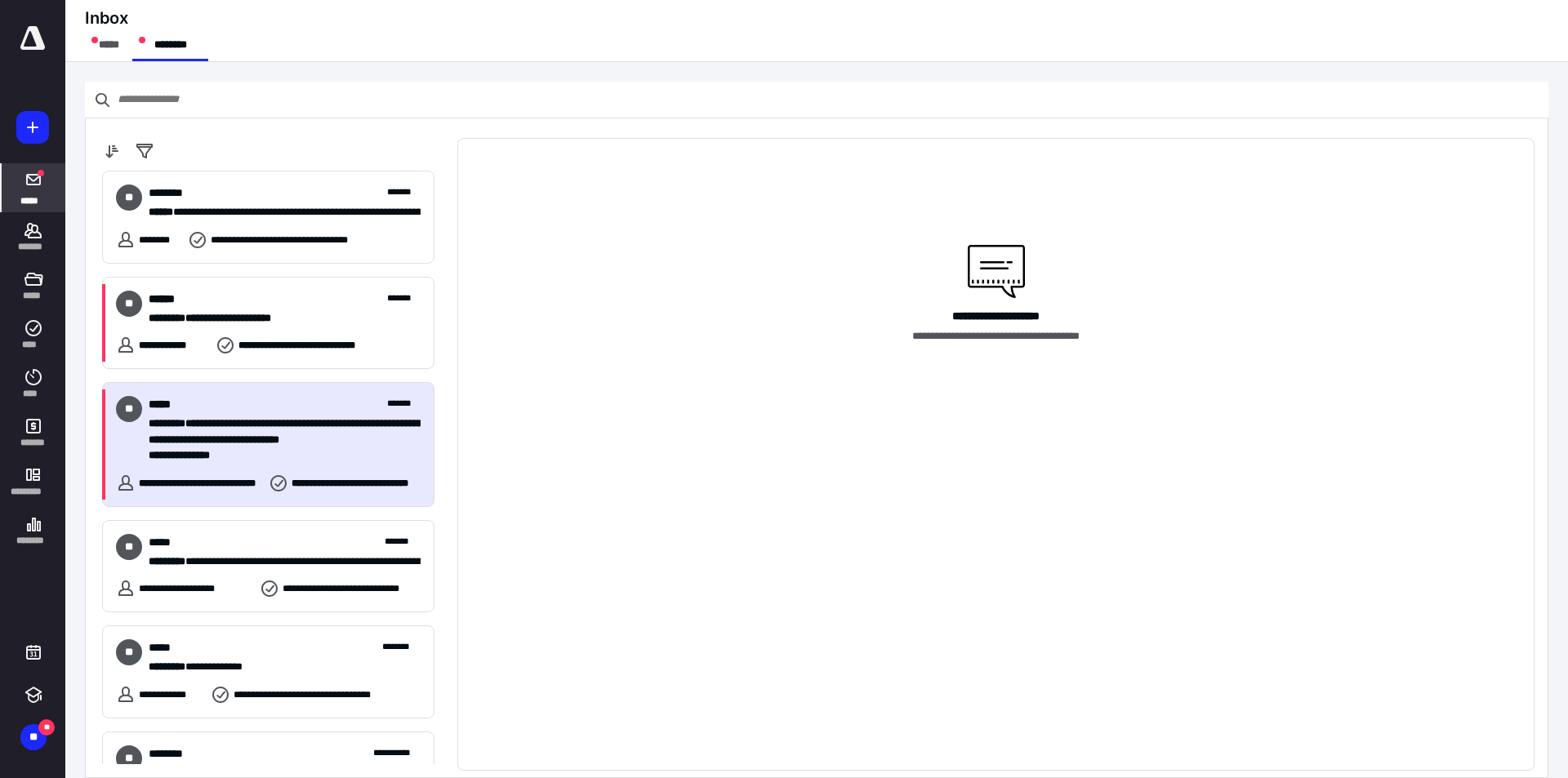 click on "**********" at bounding box center (278, 440) 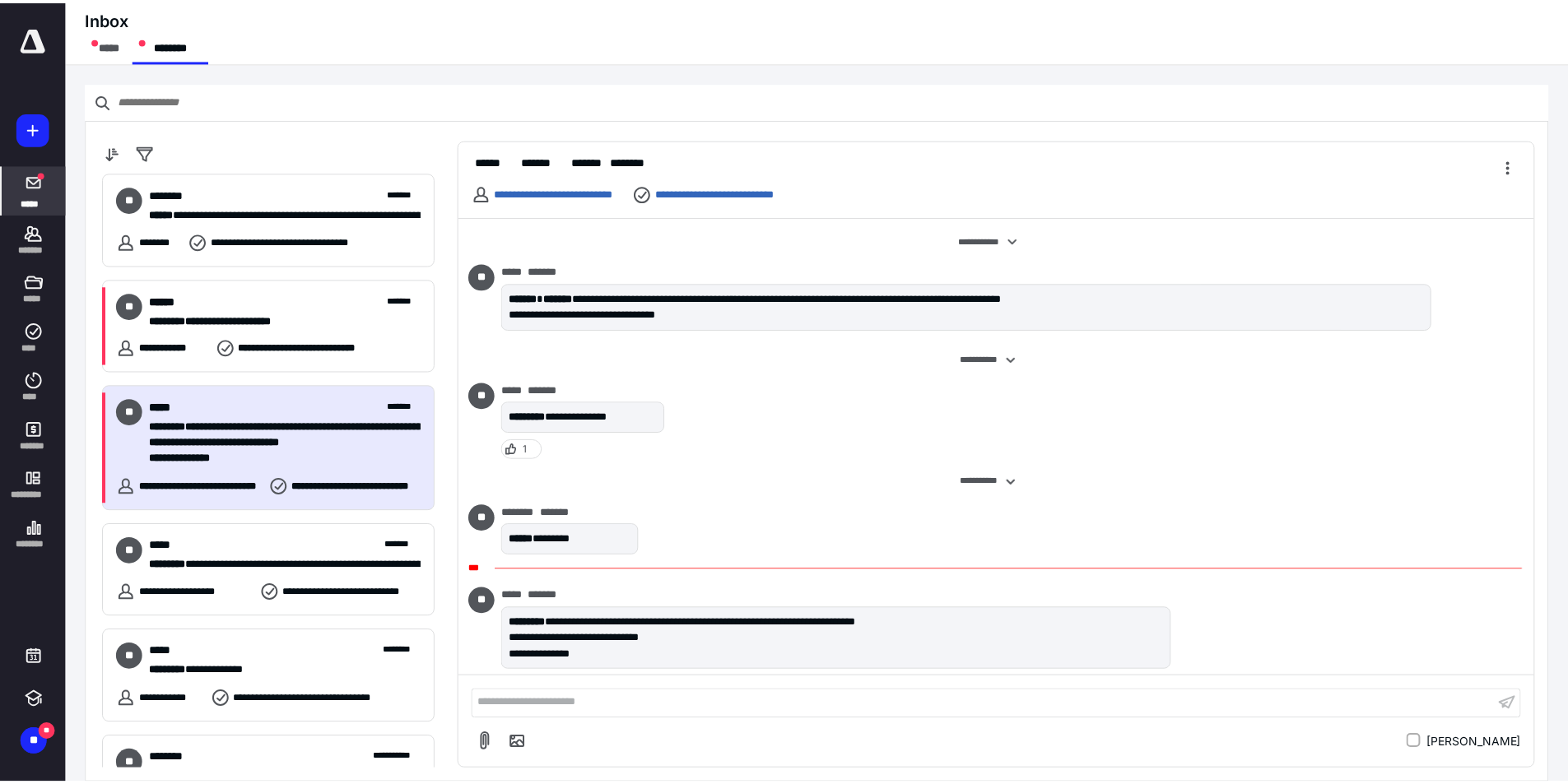 scroll, scrollTop: 11, scrollLeft: 0, axis: vertical 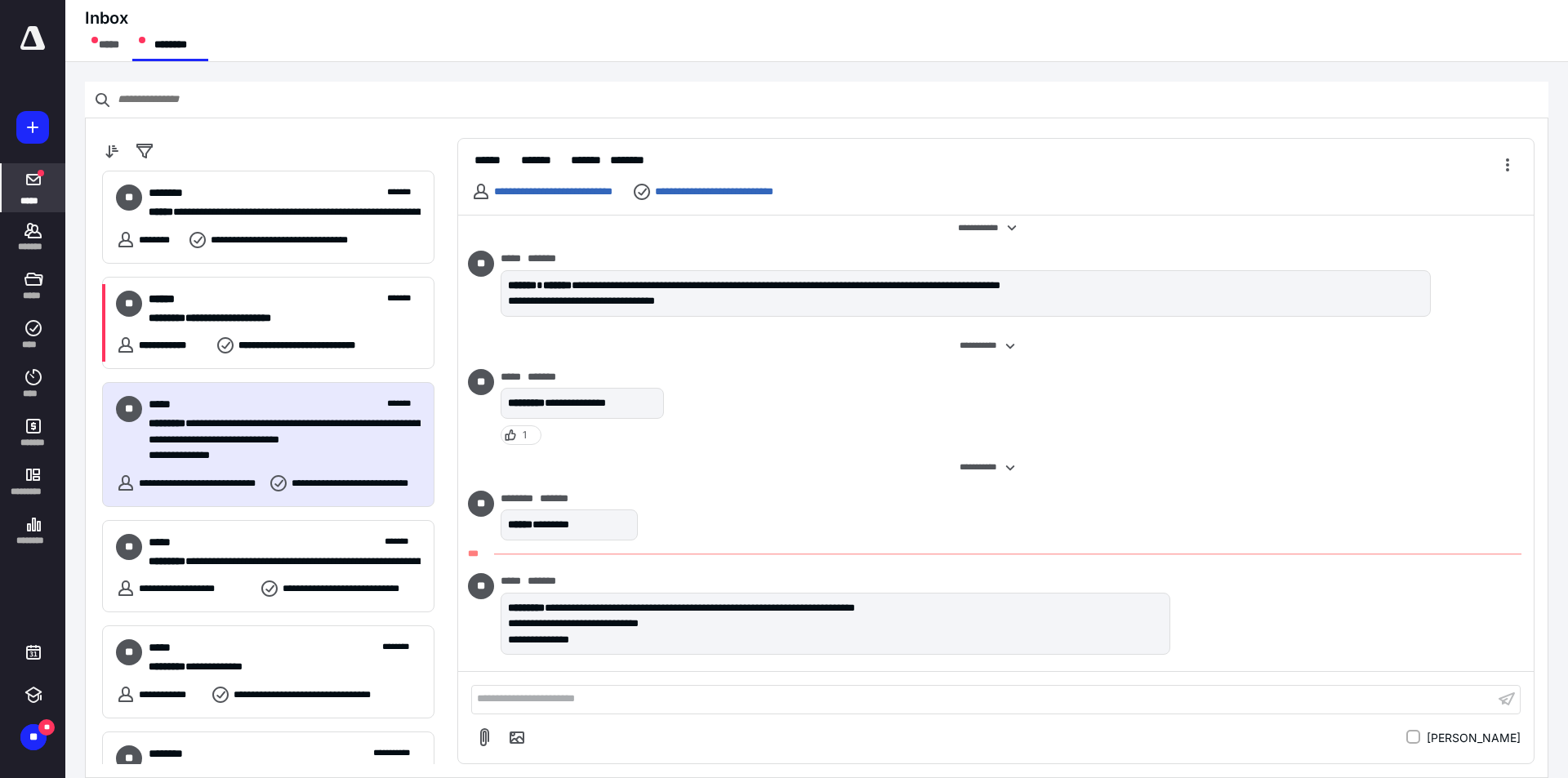 click on "**********" at bounding box center (996, 407) 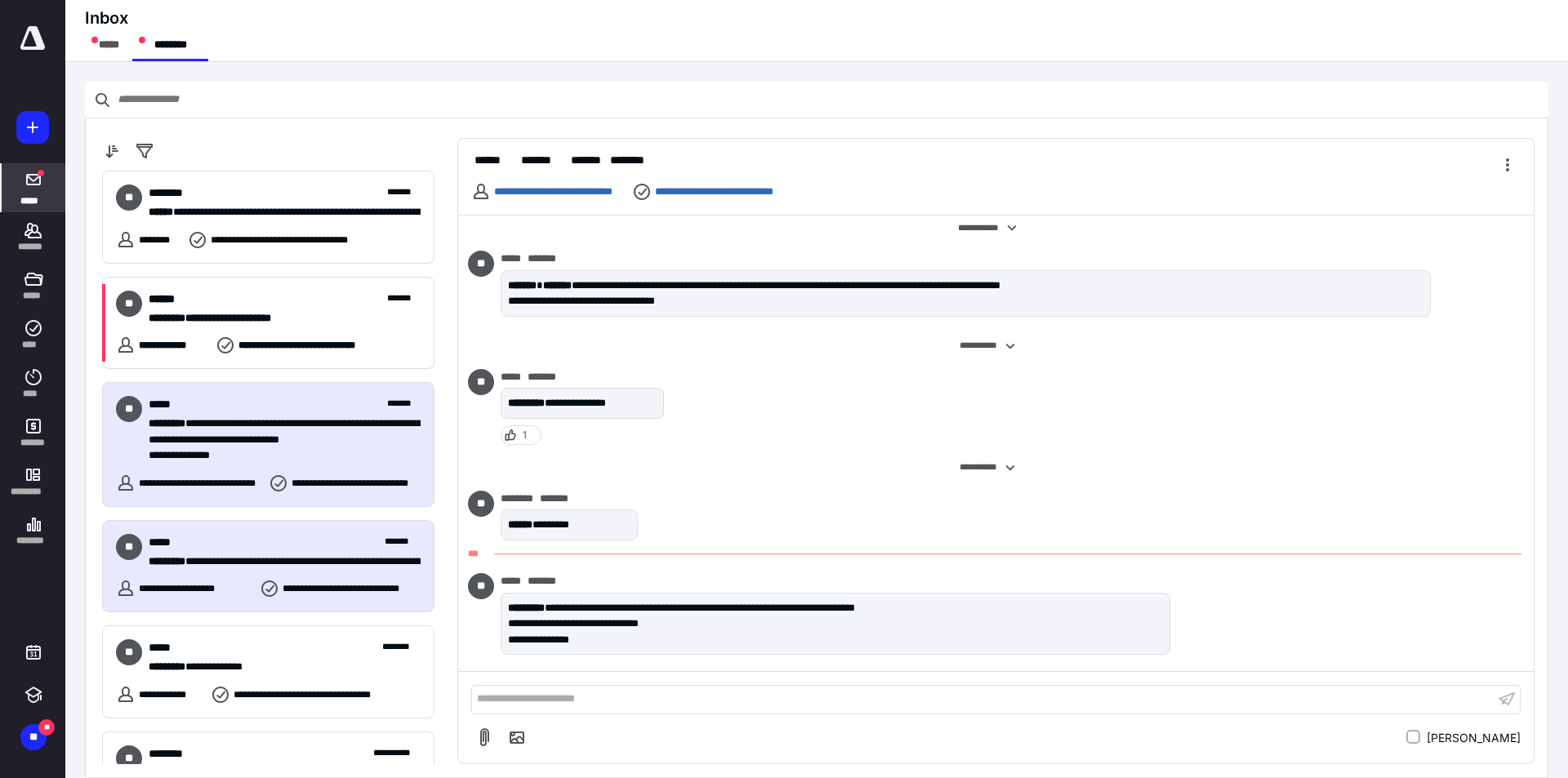 click on "**********" at bounding box center (278, 562) 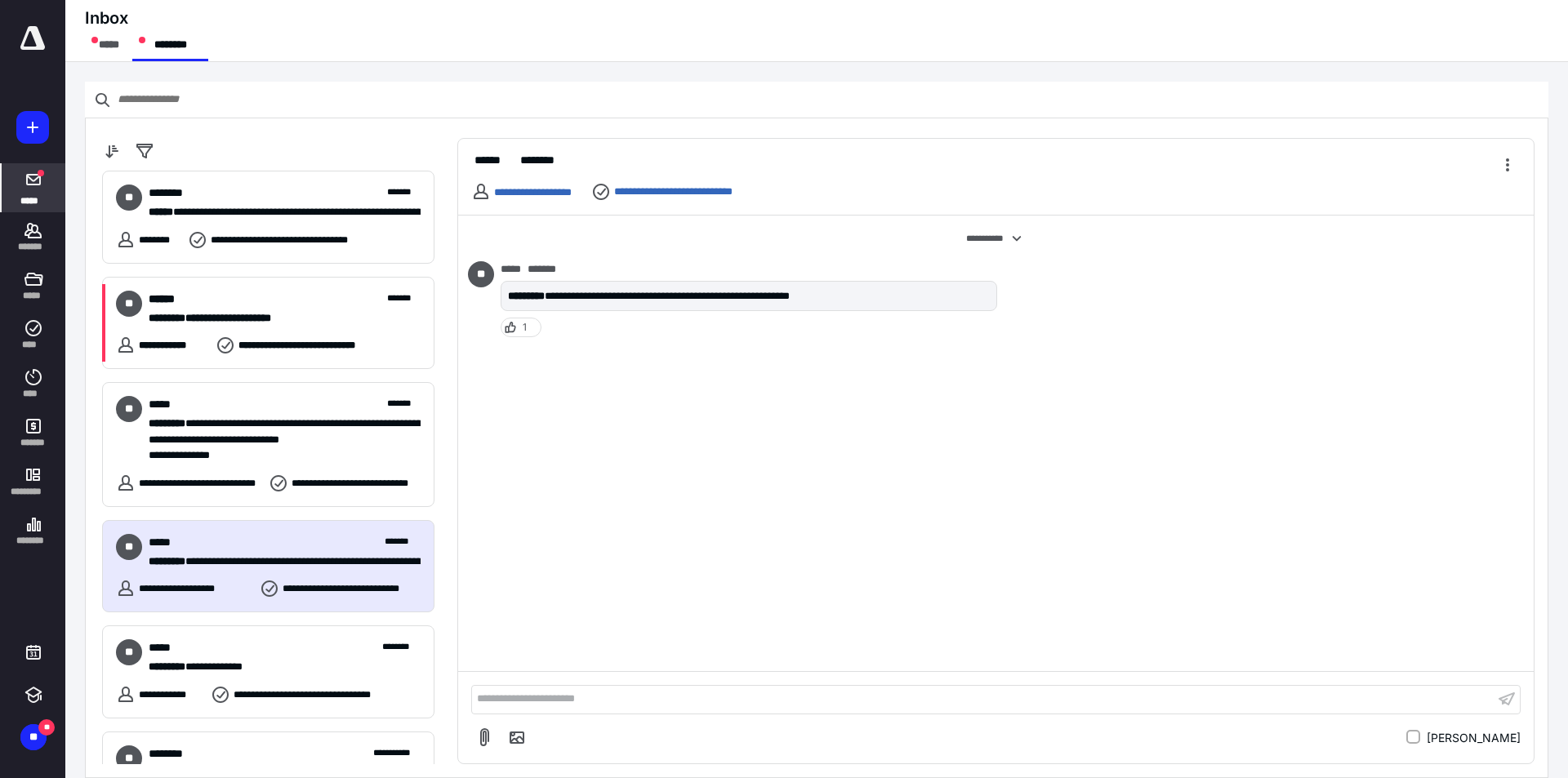 click on "**********" at bounding box center [982, 699] 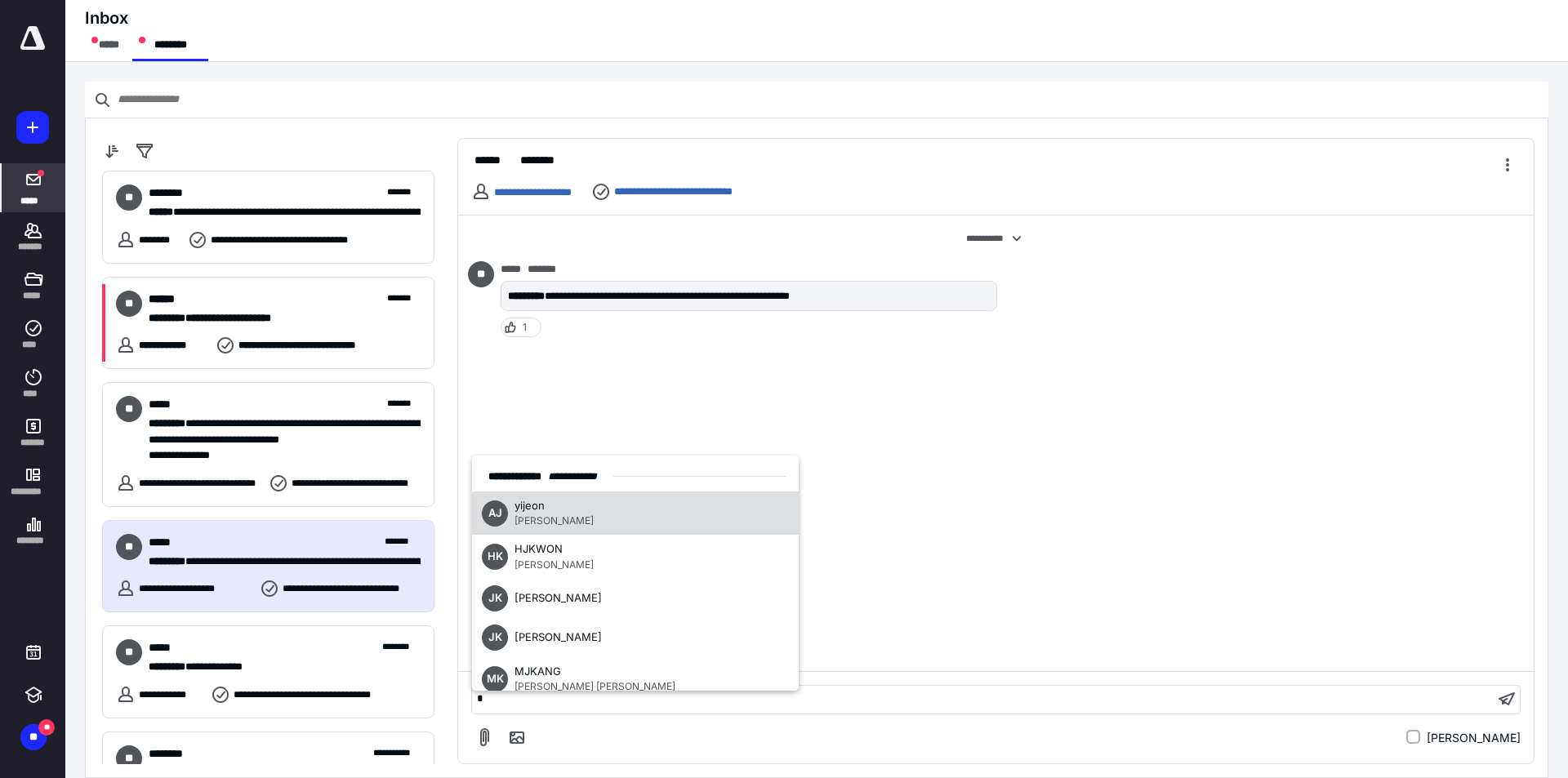 type 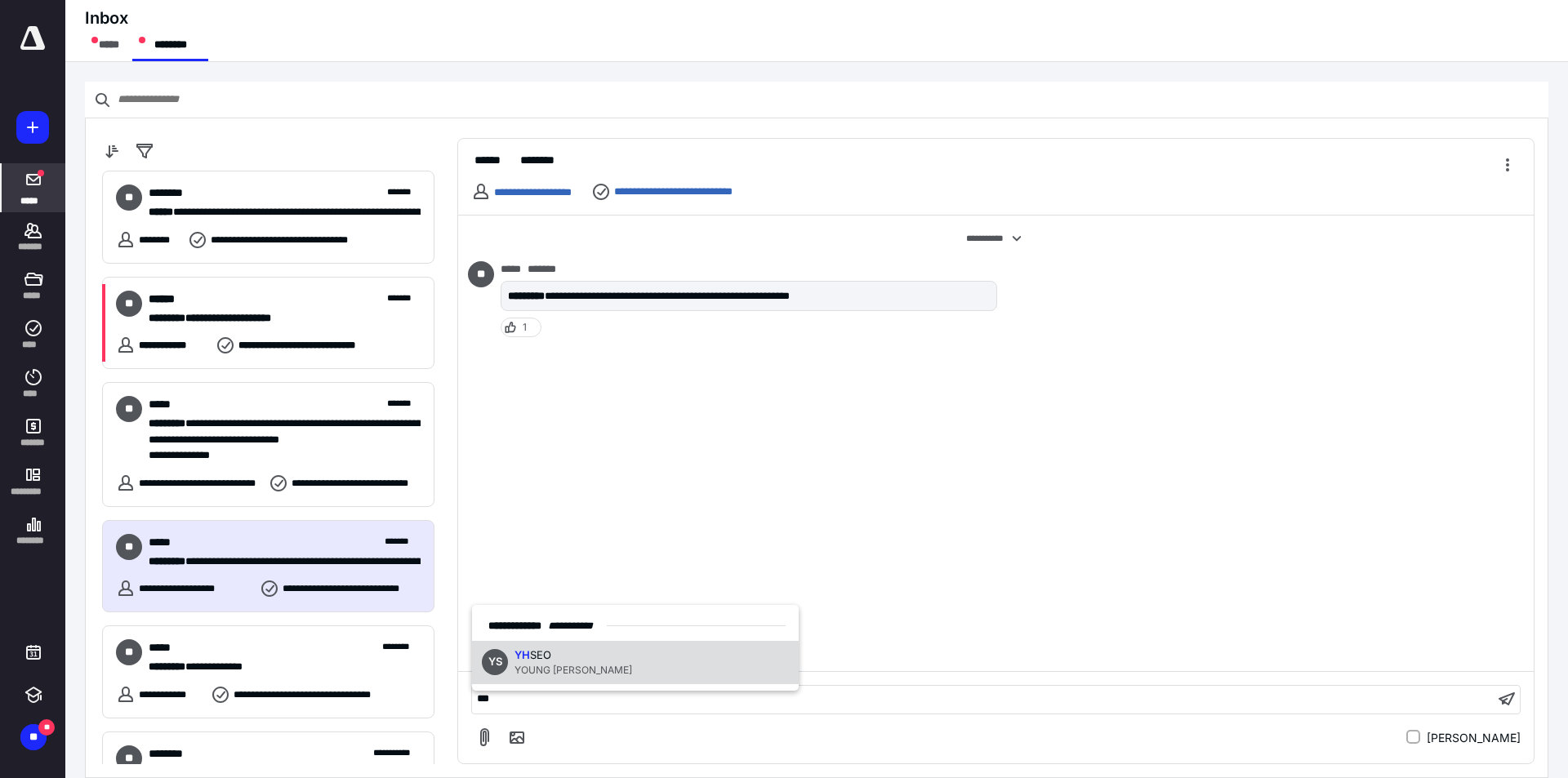click on "YS YH [PERSON_NAME]" at bounding box center [635, 663] 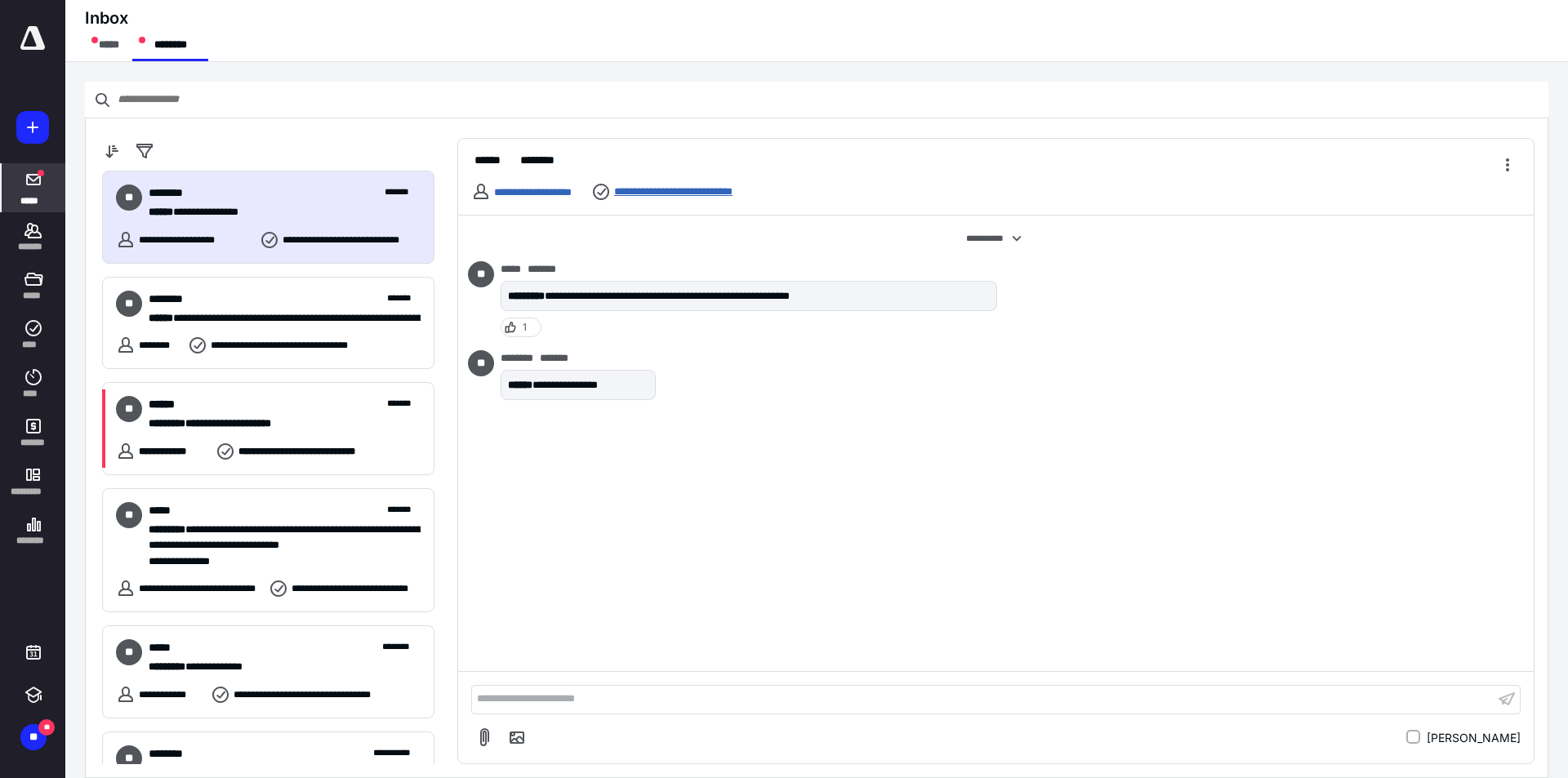 click on "**********" at bounding box center (689, 192) 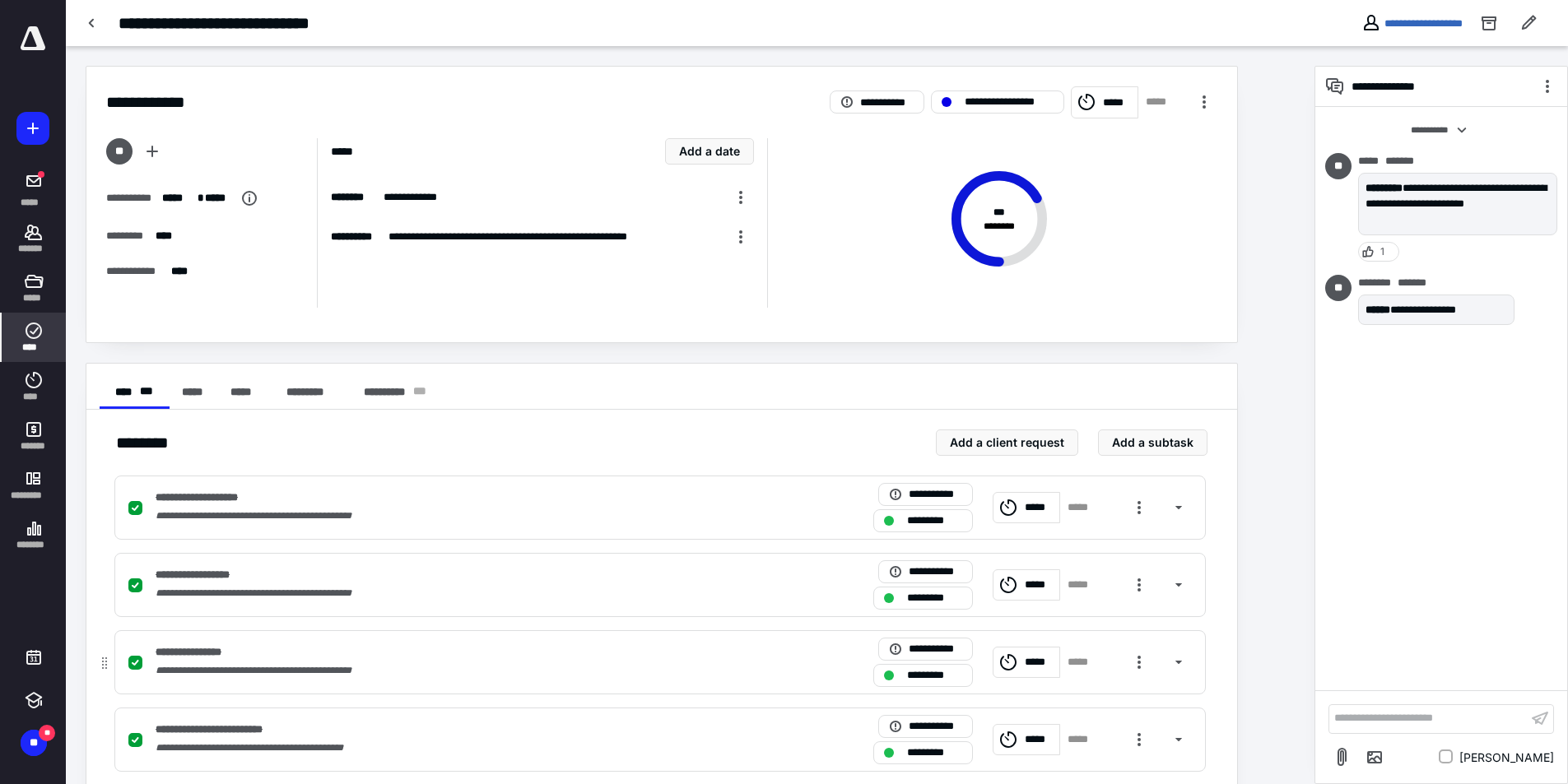 scroll, scrollTop: 183, scrollLeft: 0, axis: vertical 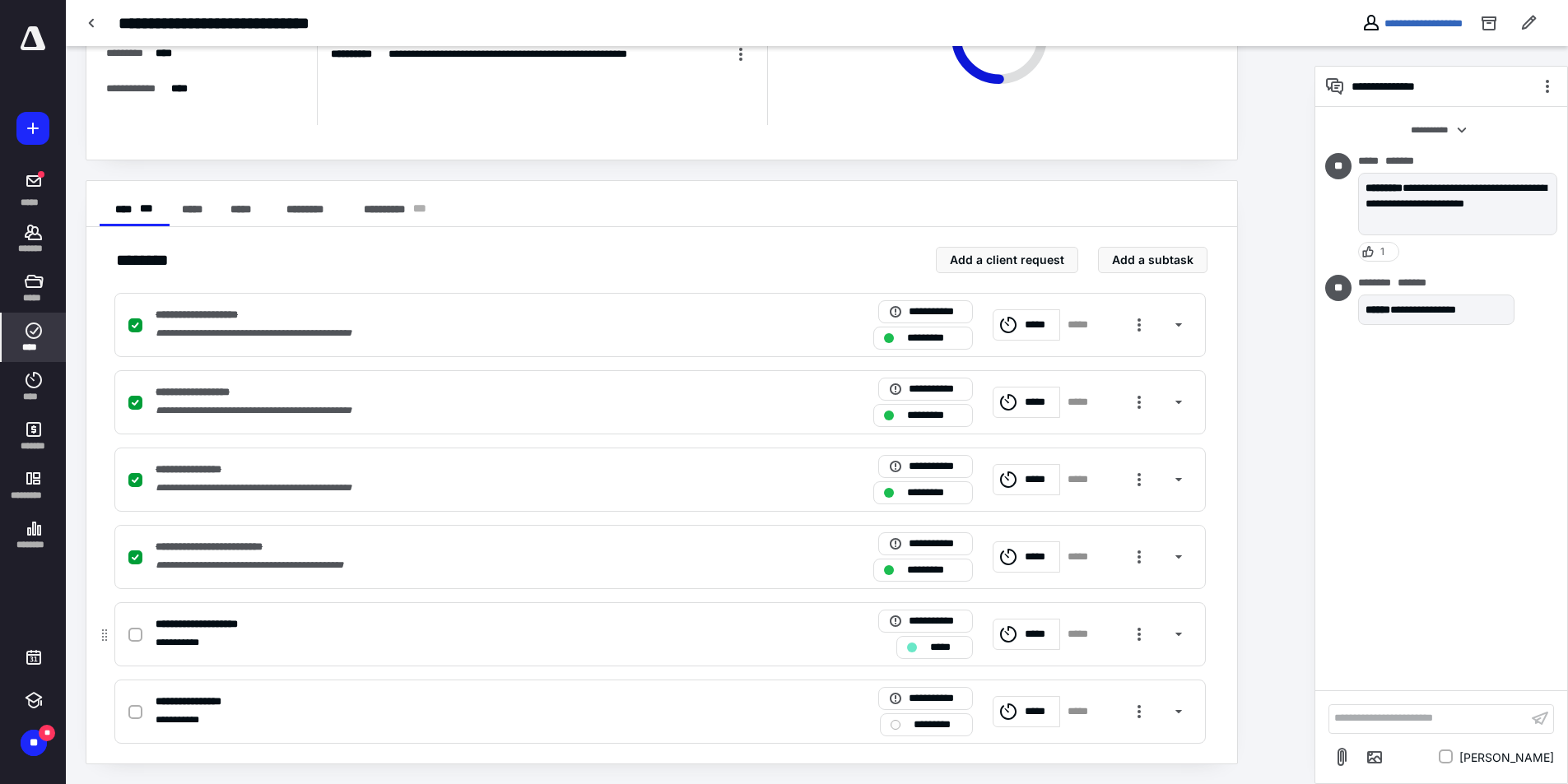 click at bounding box center [135, 635] 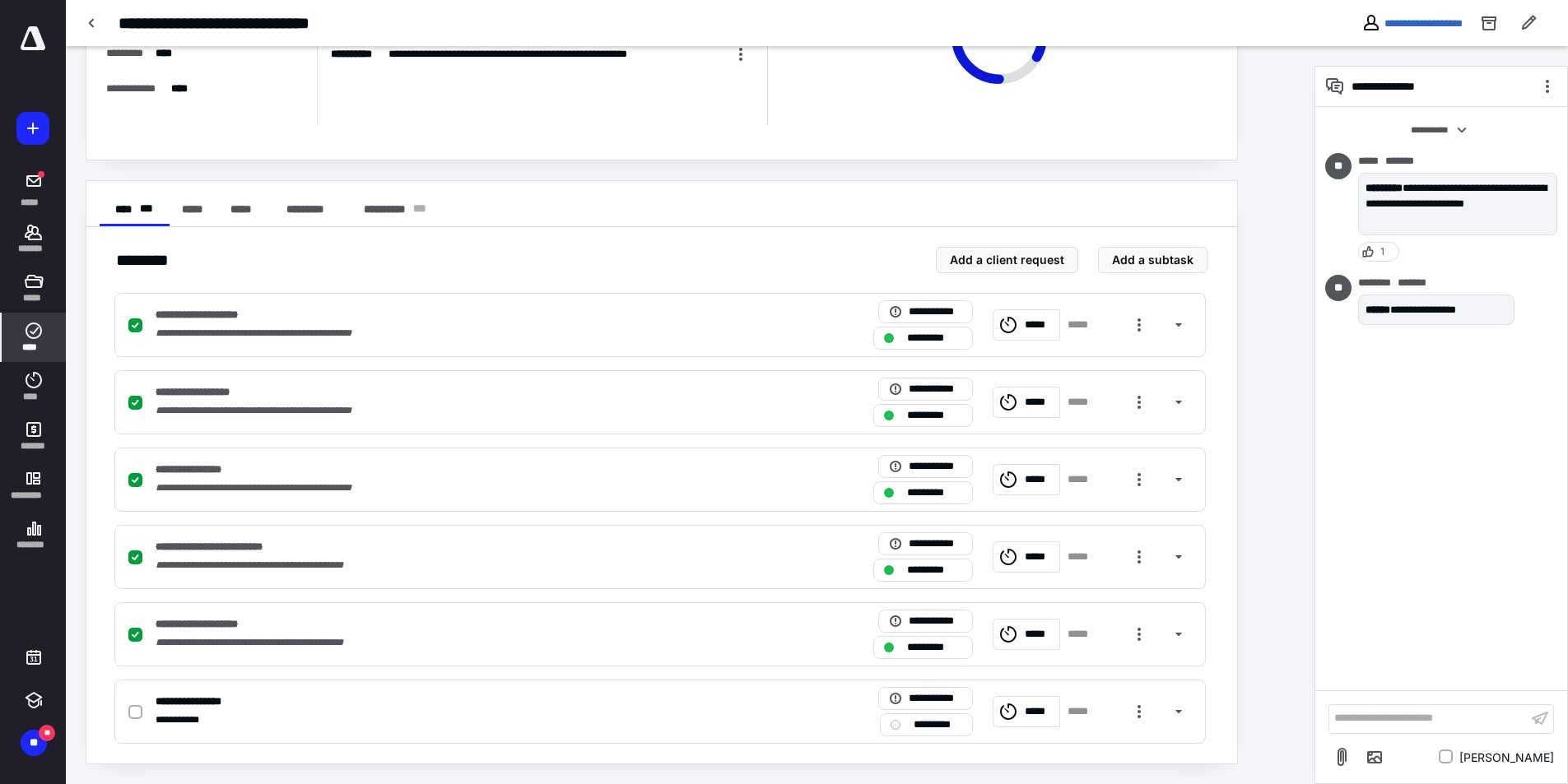 click on "**********" at bounding box center (1441, 398) 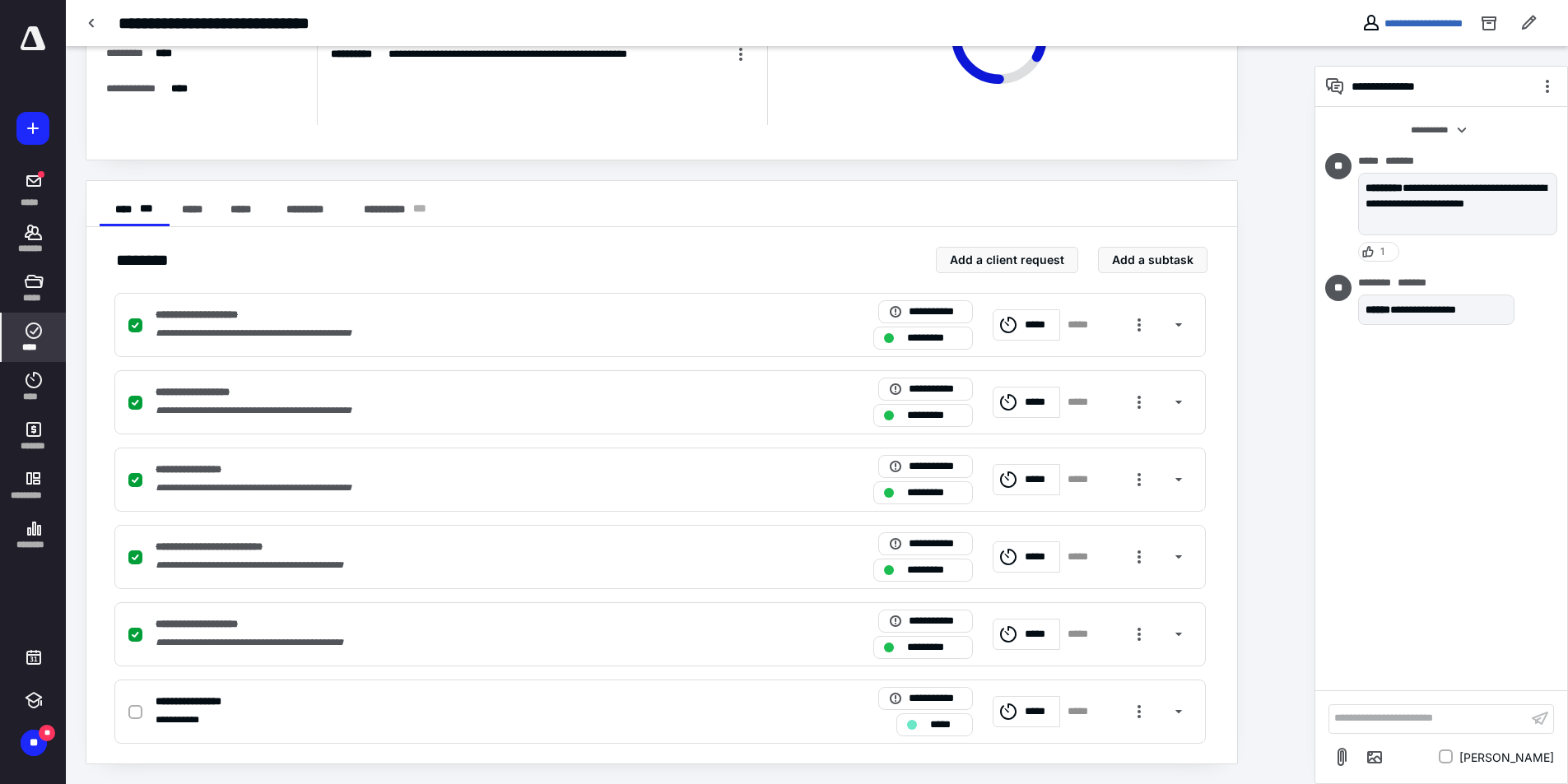 scroll, scrollTop: 0, scrollLeft: 0, axis: both 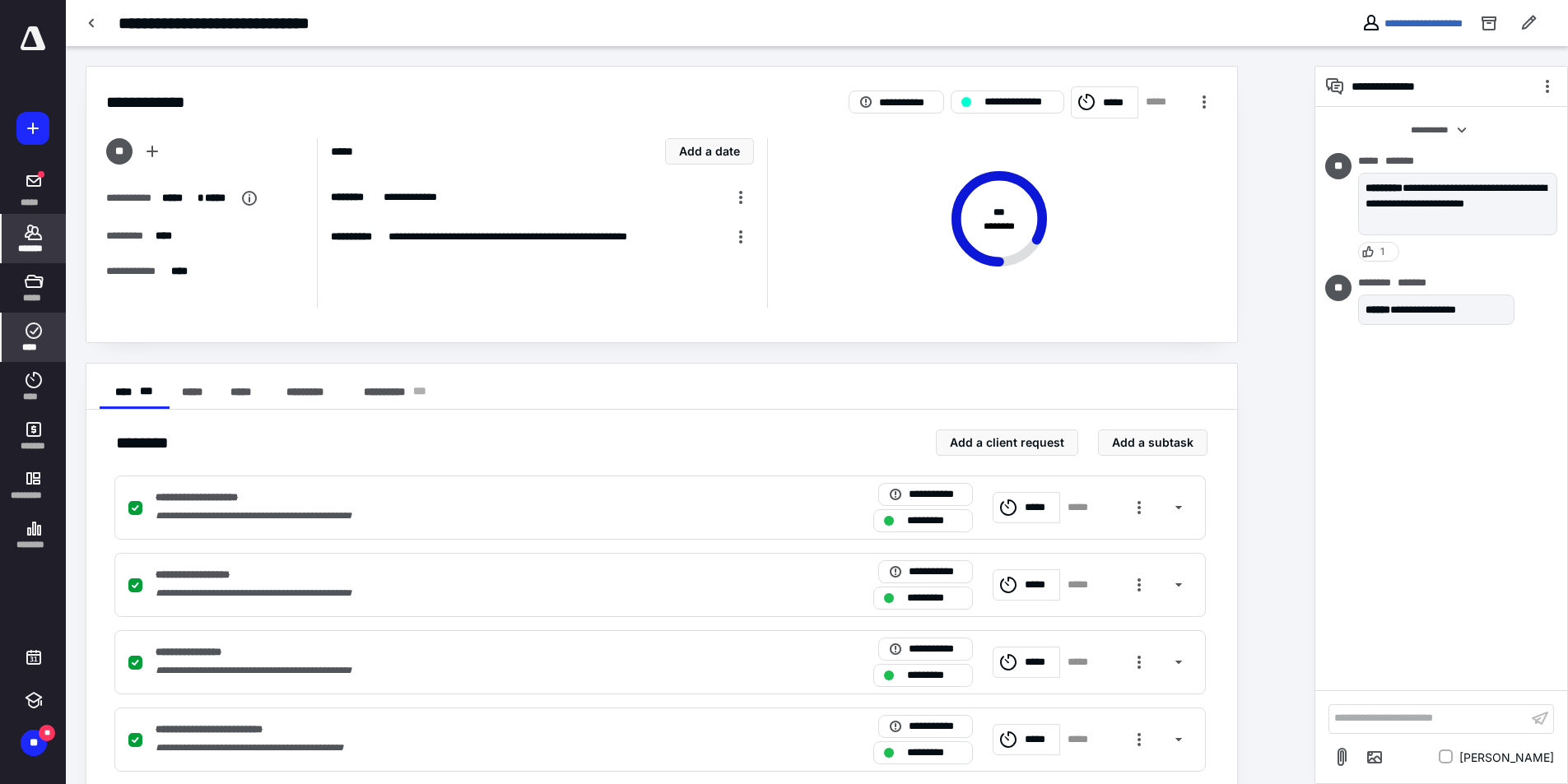 click on "*******" at bounding box center (34, 248) 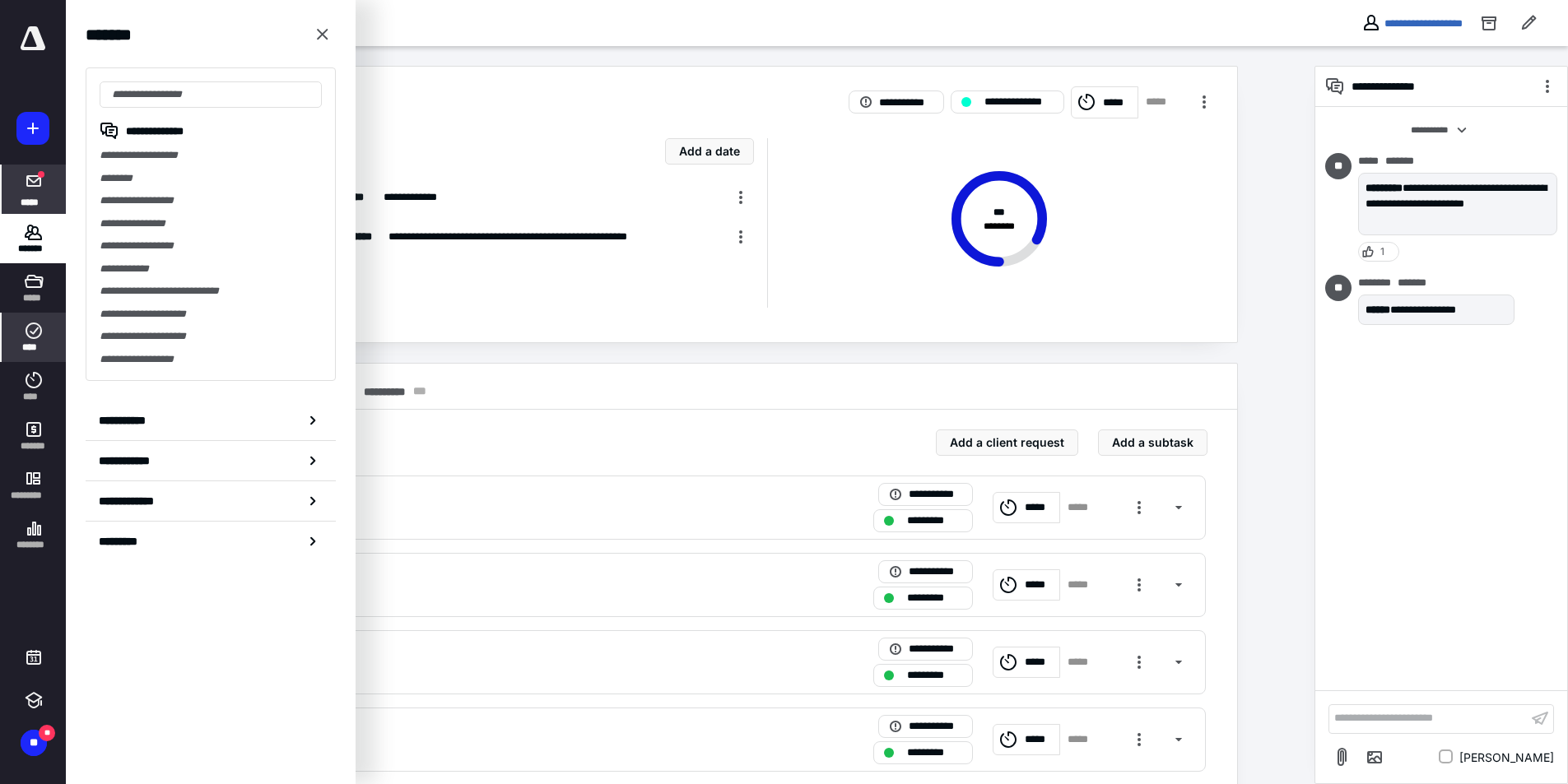 click on "*****" at bounding box center (34, 189) 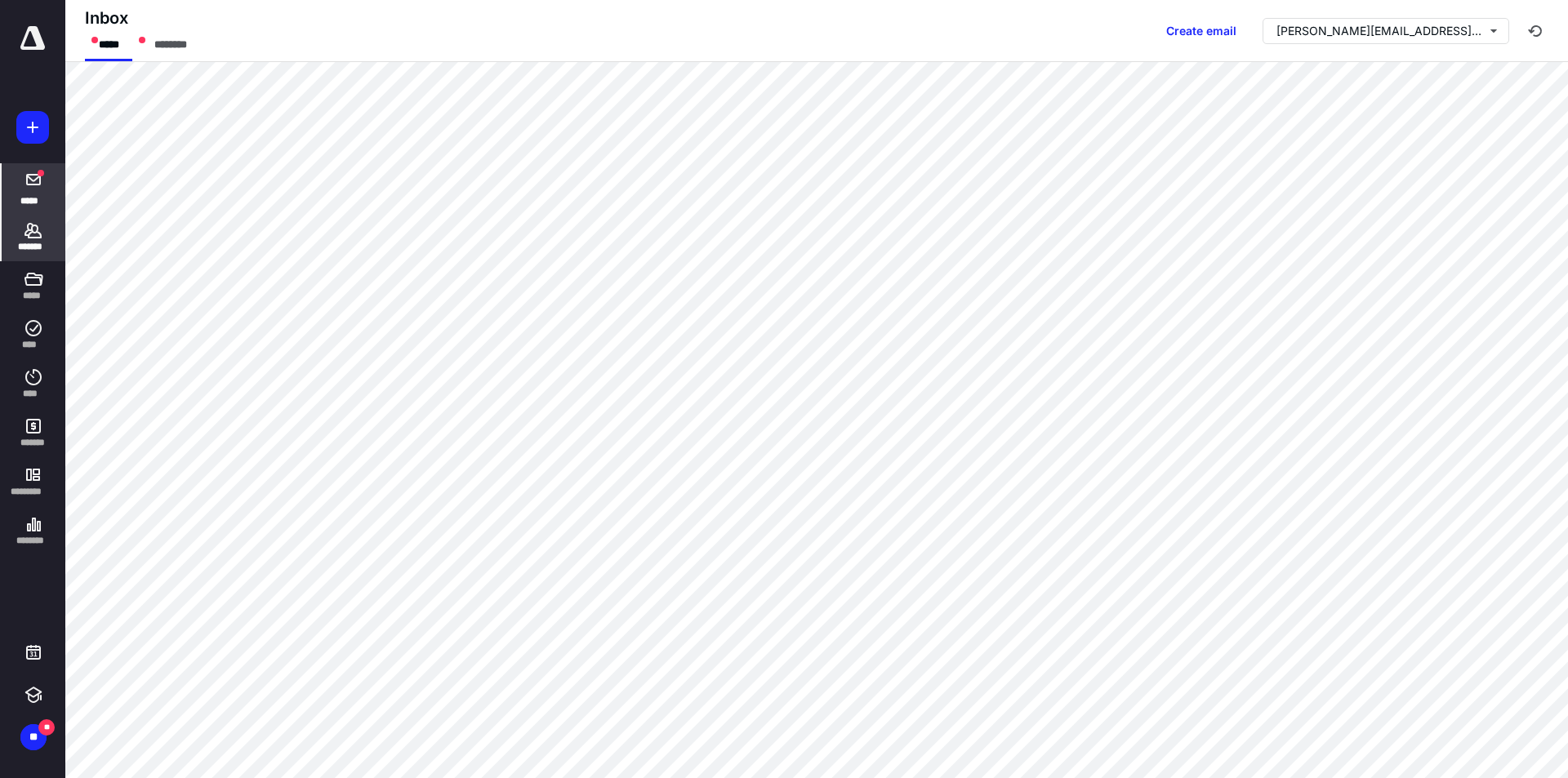click on "*******" at bounding box center (33, 247) 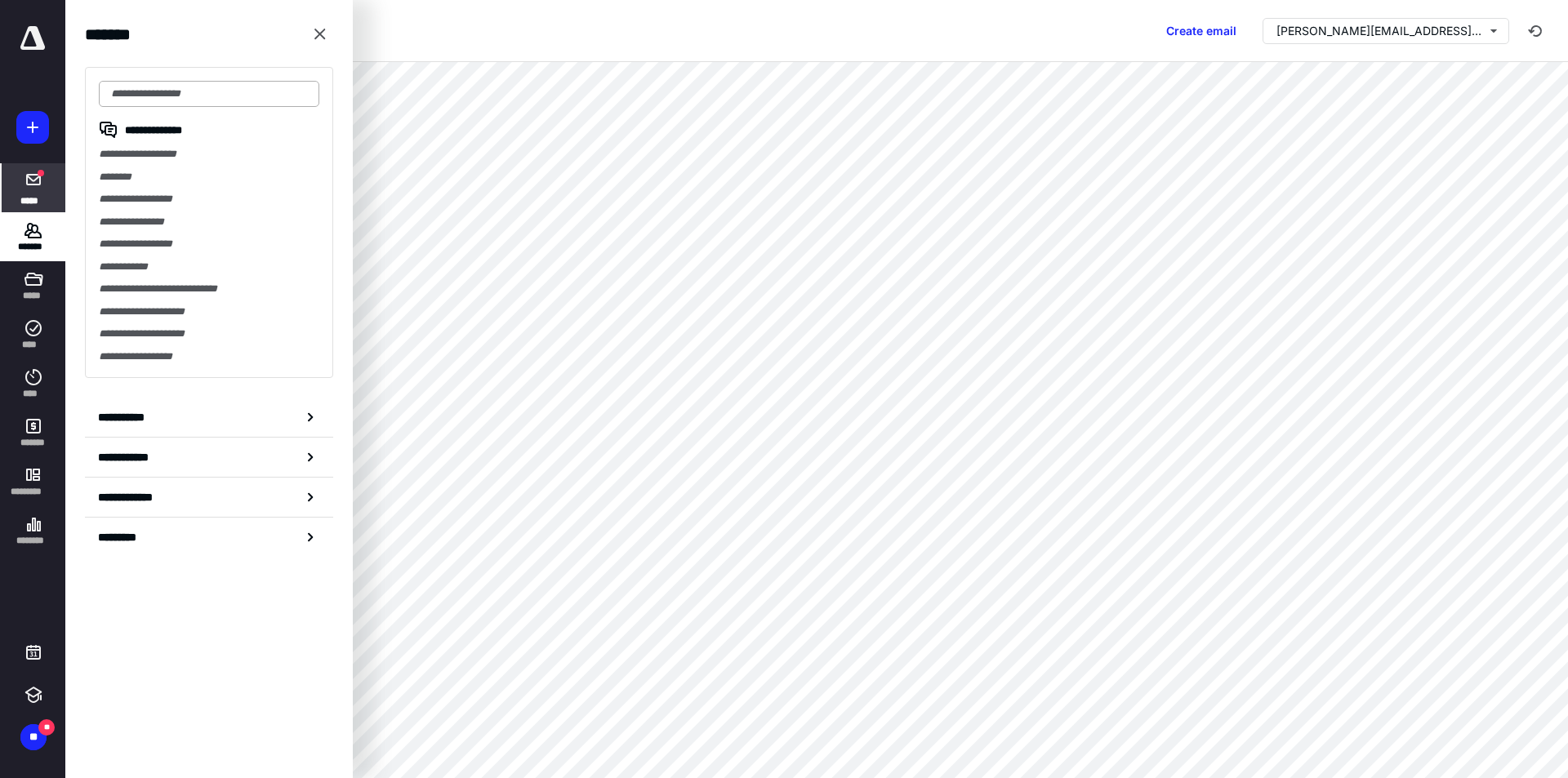 click at bounding box center [209, 94] 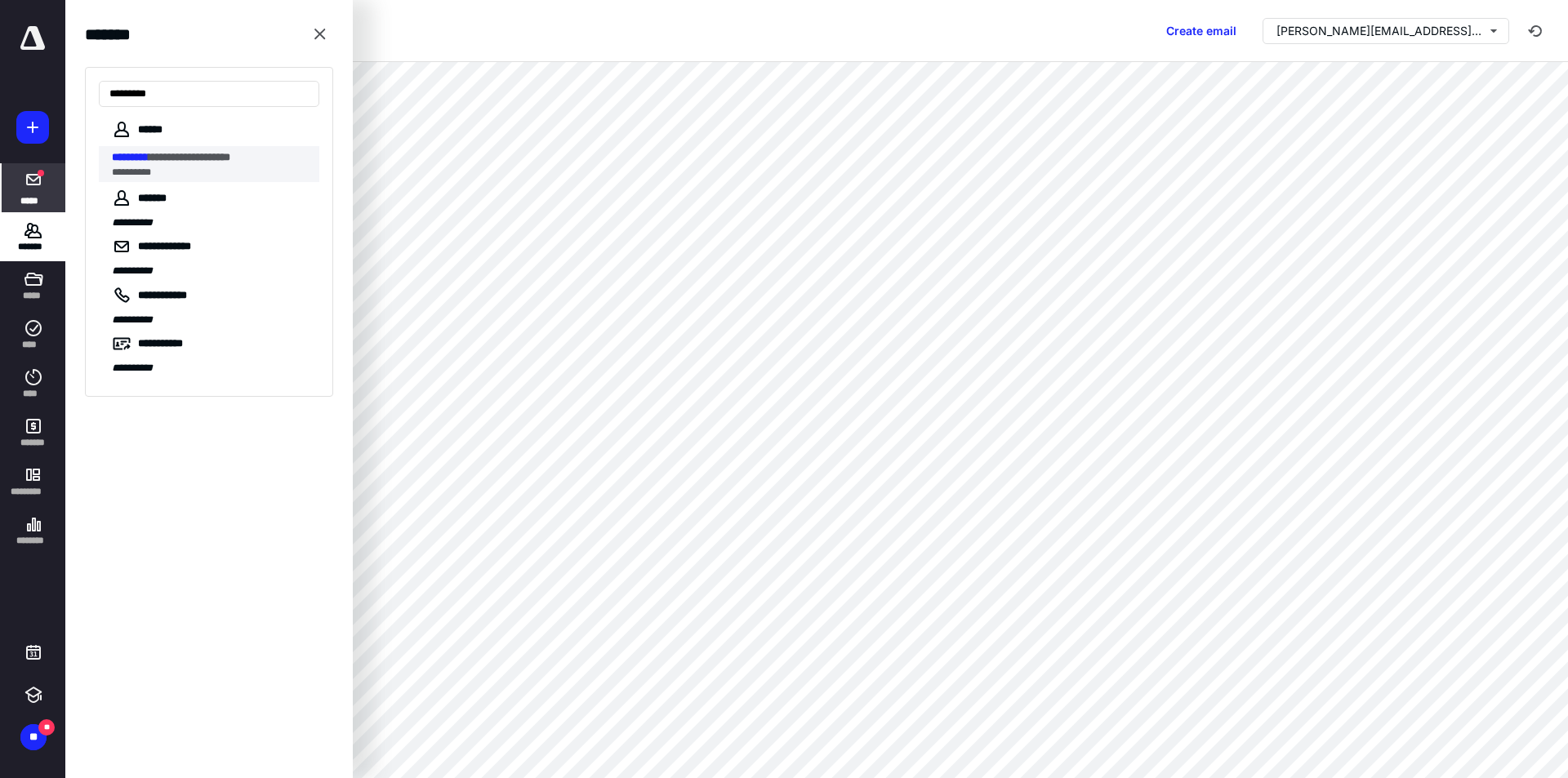 type on "*********" 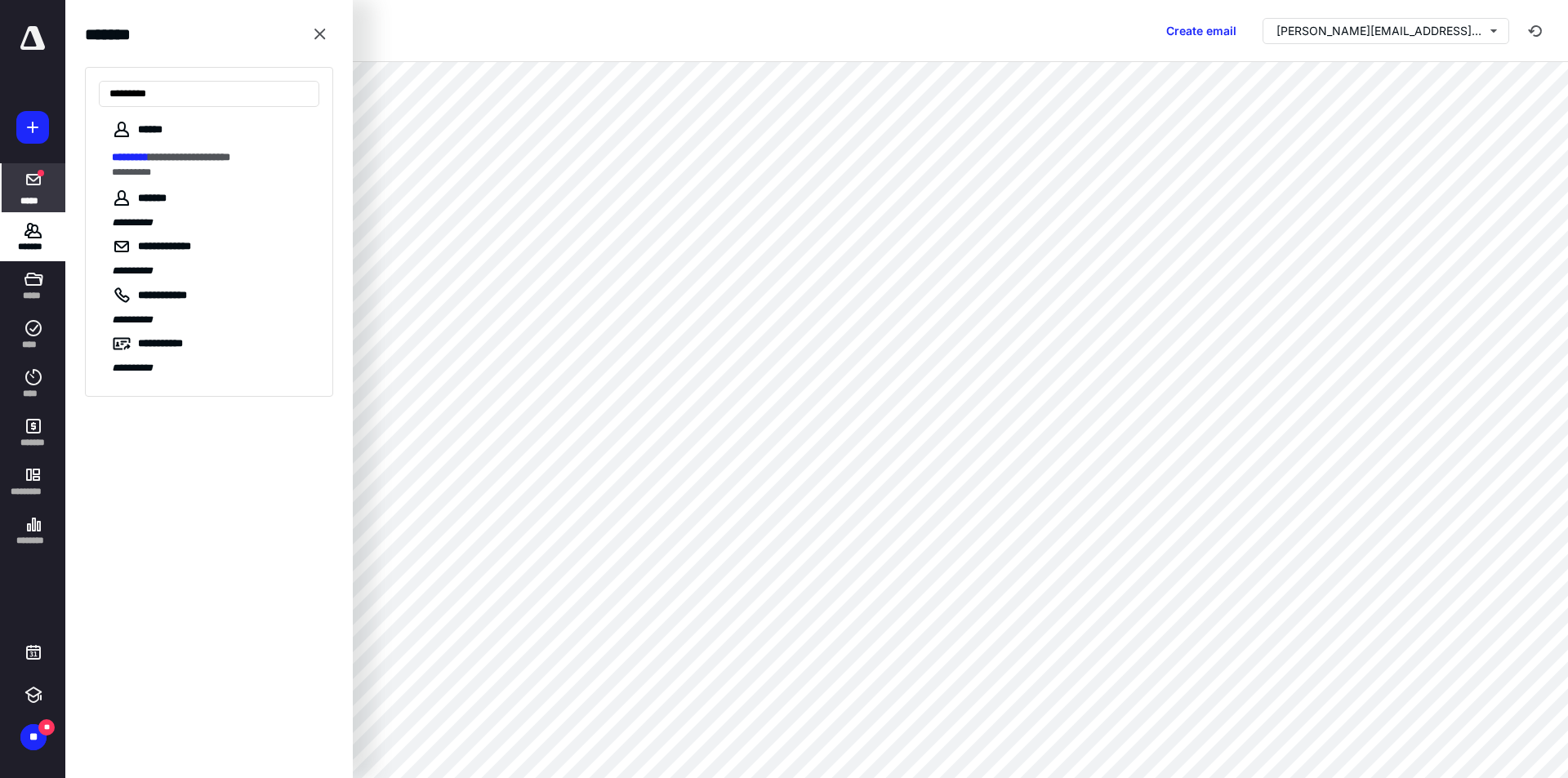 click on "**********" at bounding box center (189, 157) 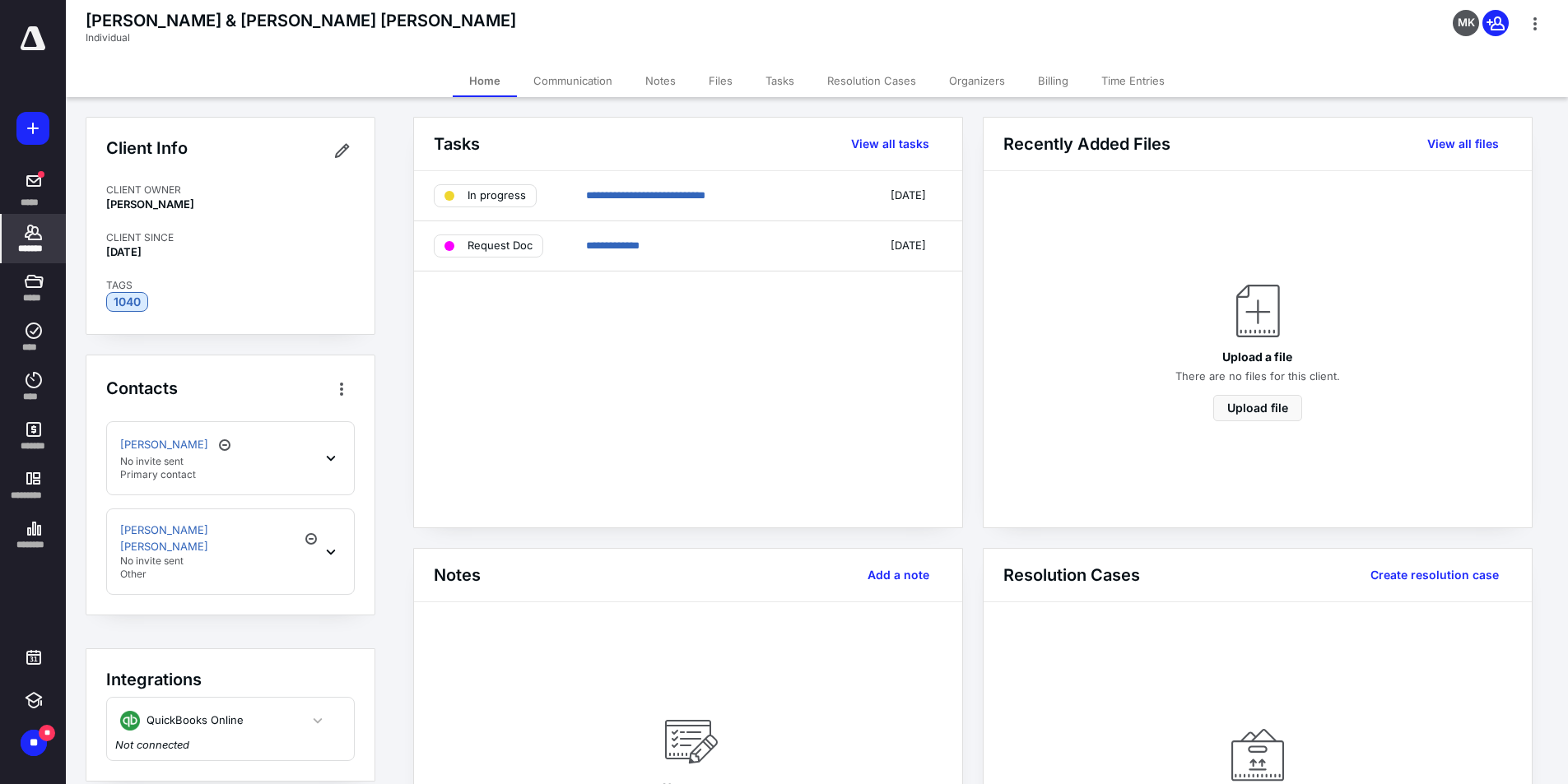 click 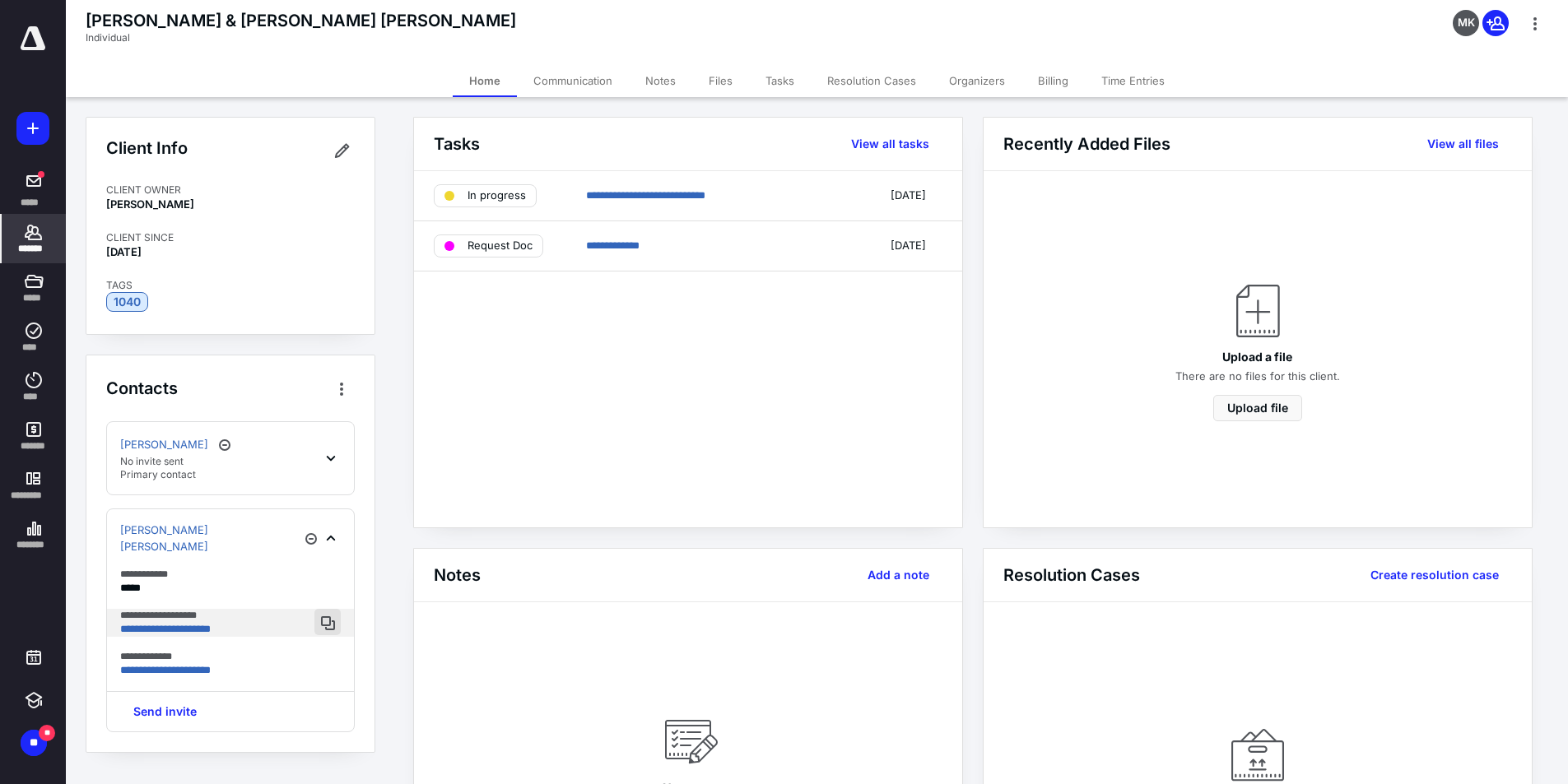 click at bounding box center (328, 622) 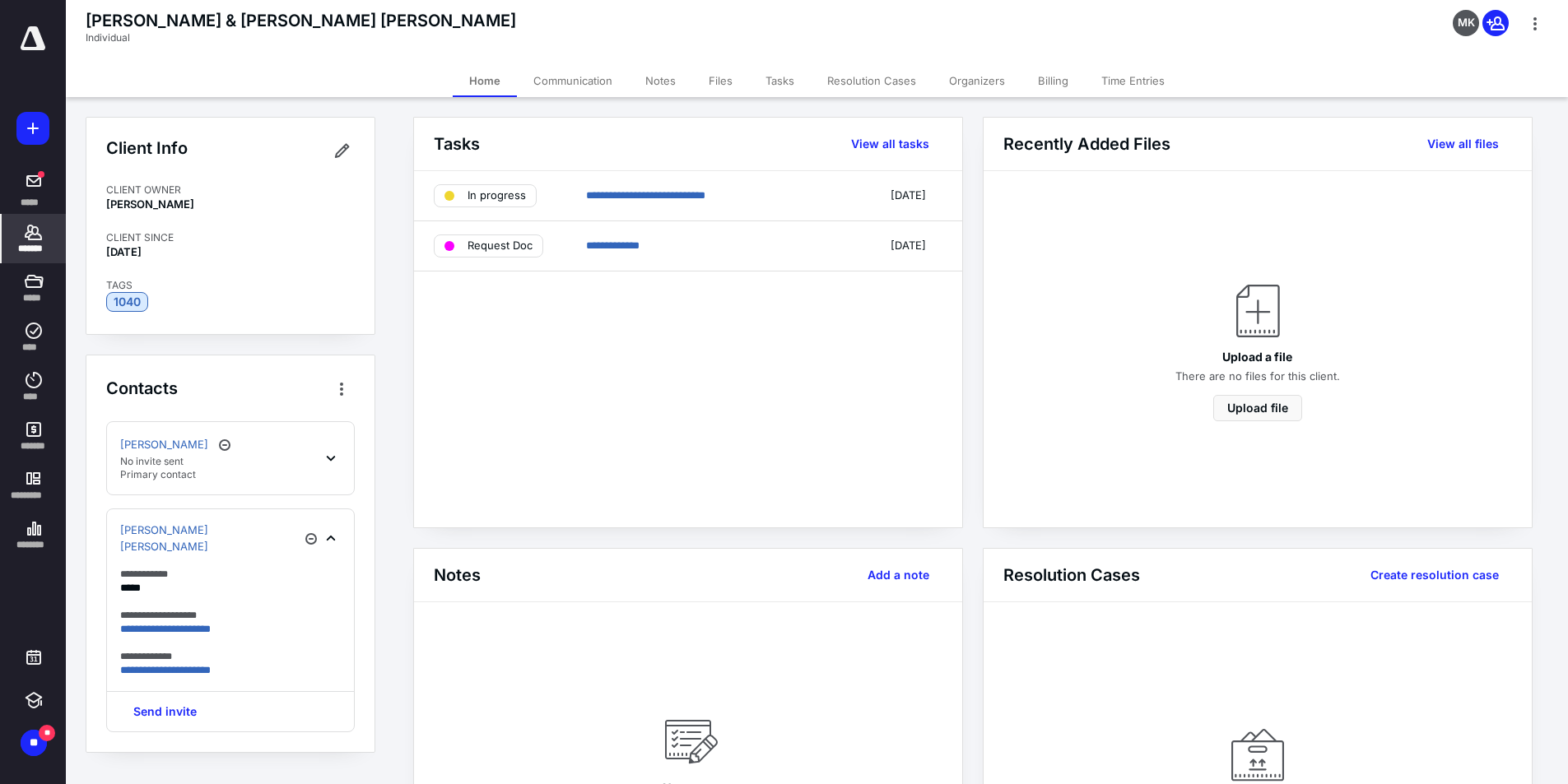 click on "**********" at bounding box center [973, 548] 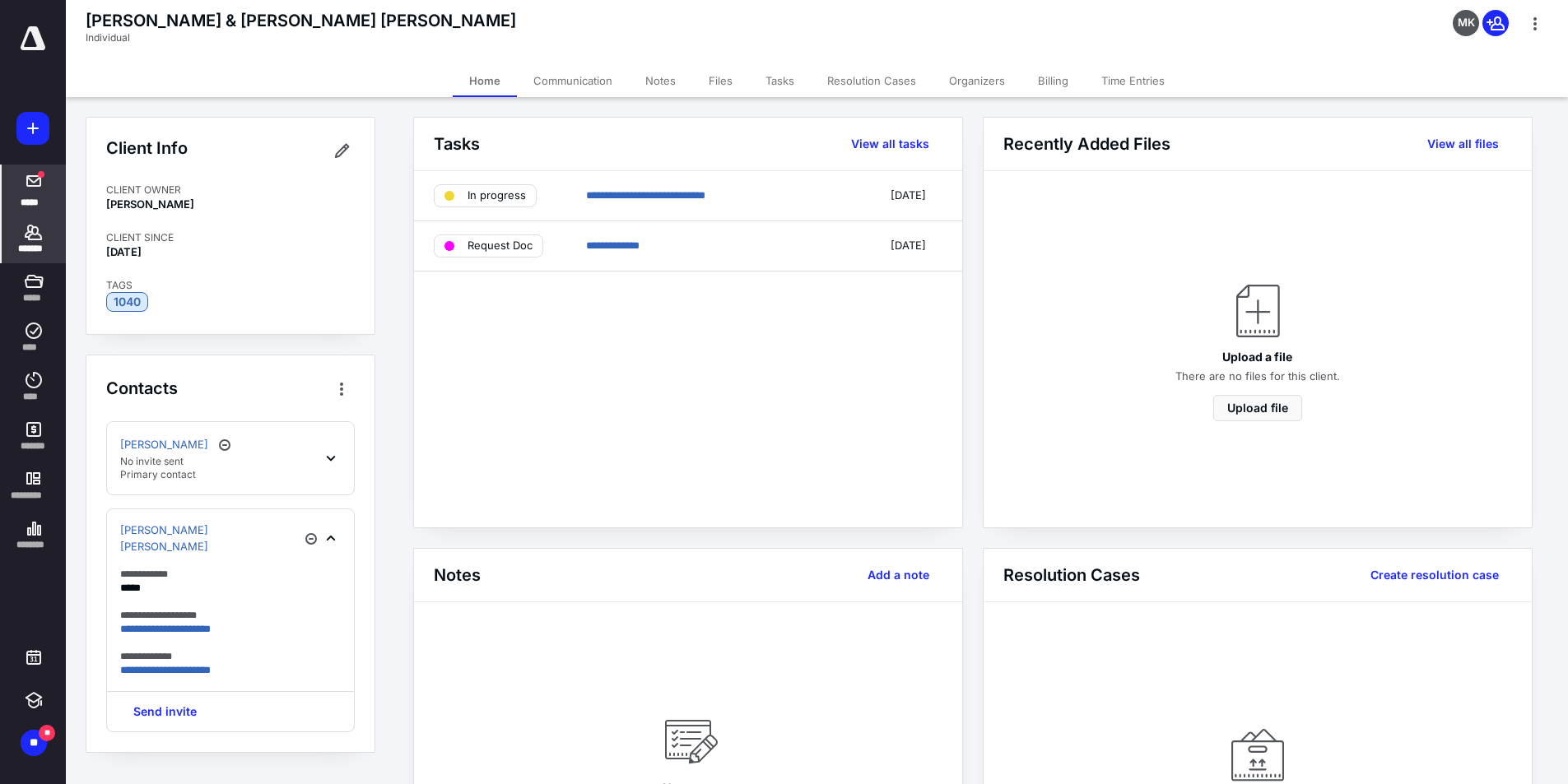 click 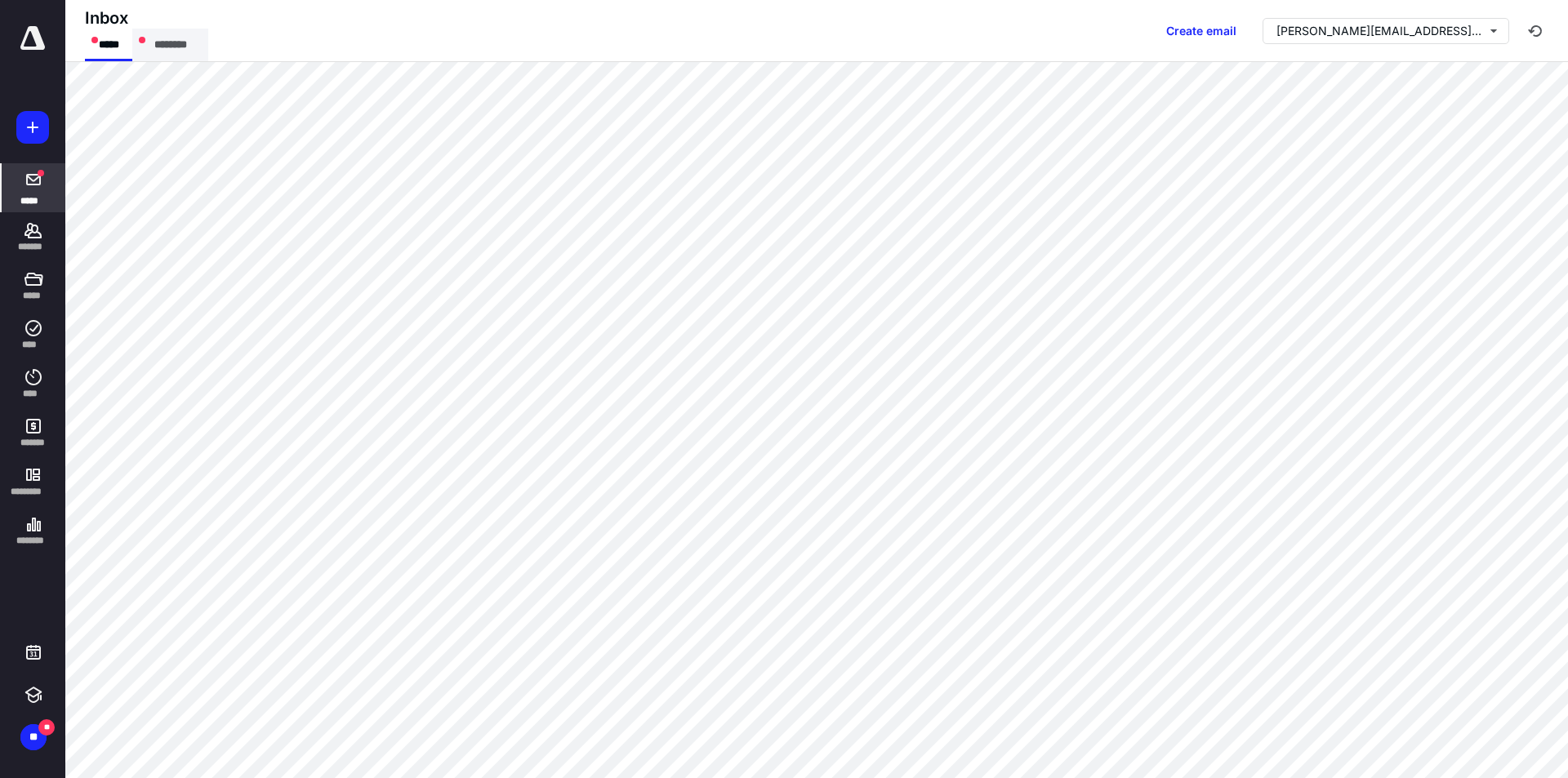 click on "********" at bounding box center [170, 45] 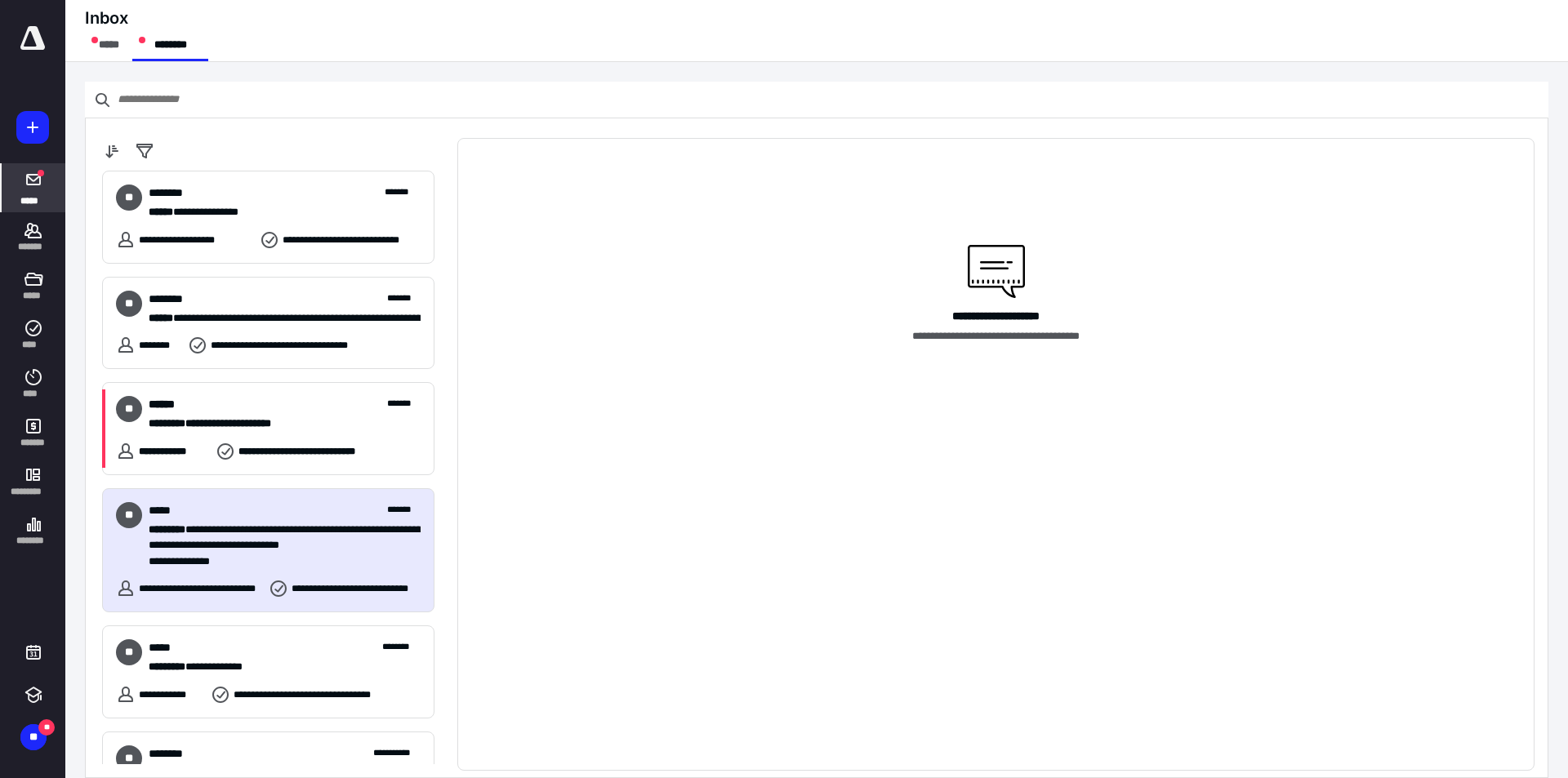 click on "**********" at bounding box center (268, 550) 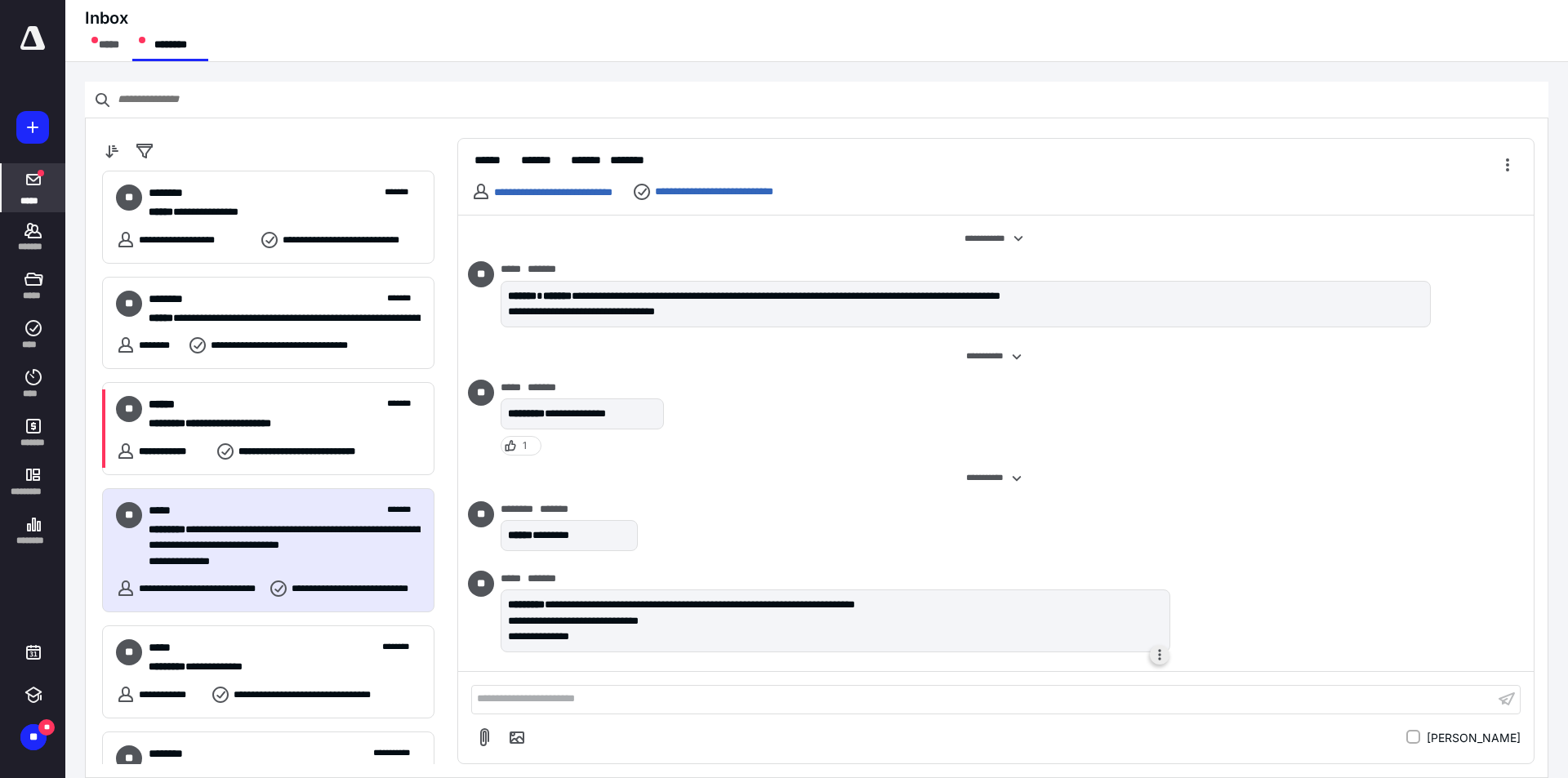 click at bounding box center [1160, 655] 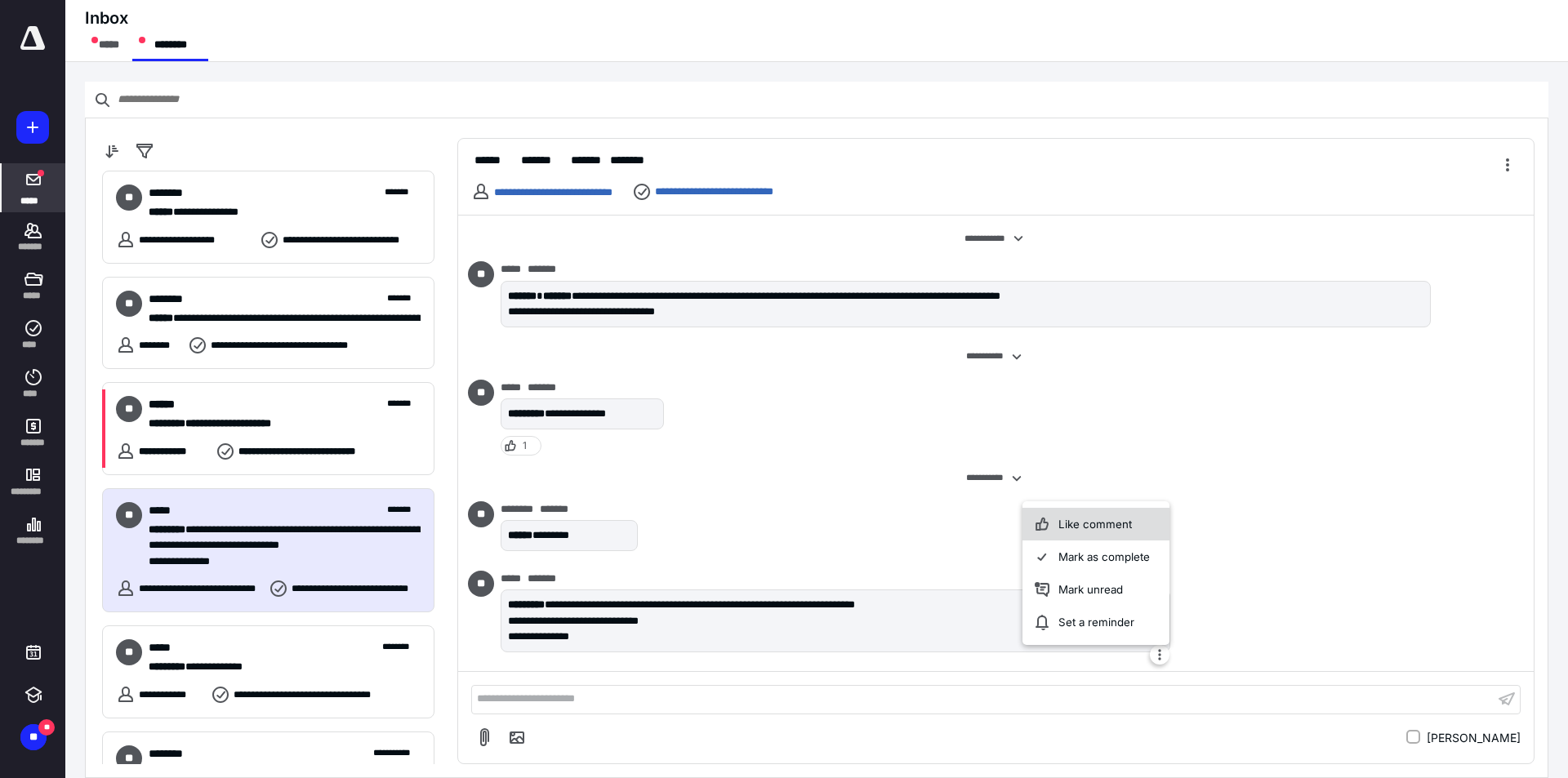 click on "Like comment" at bounding box center [1096, 524] 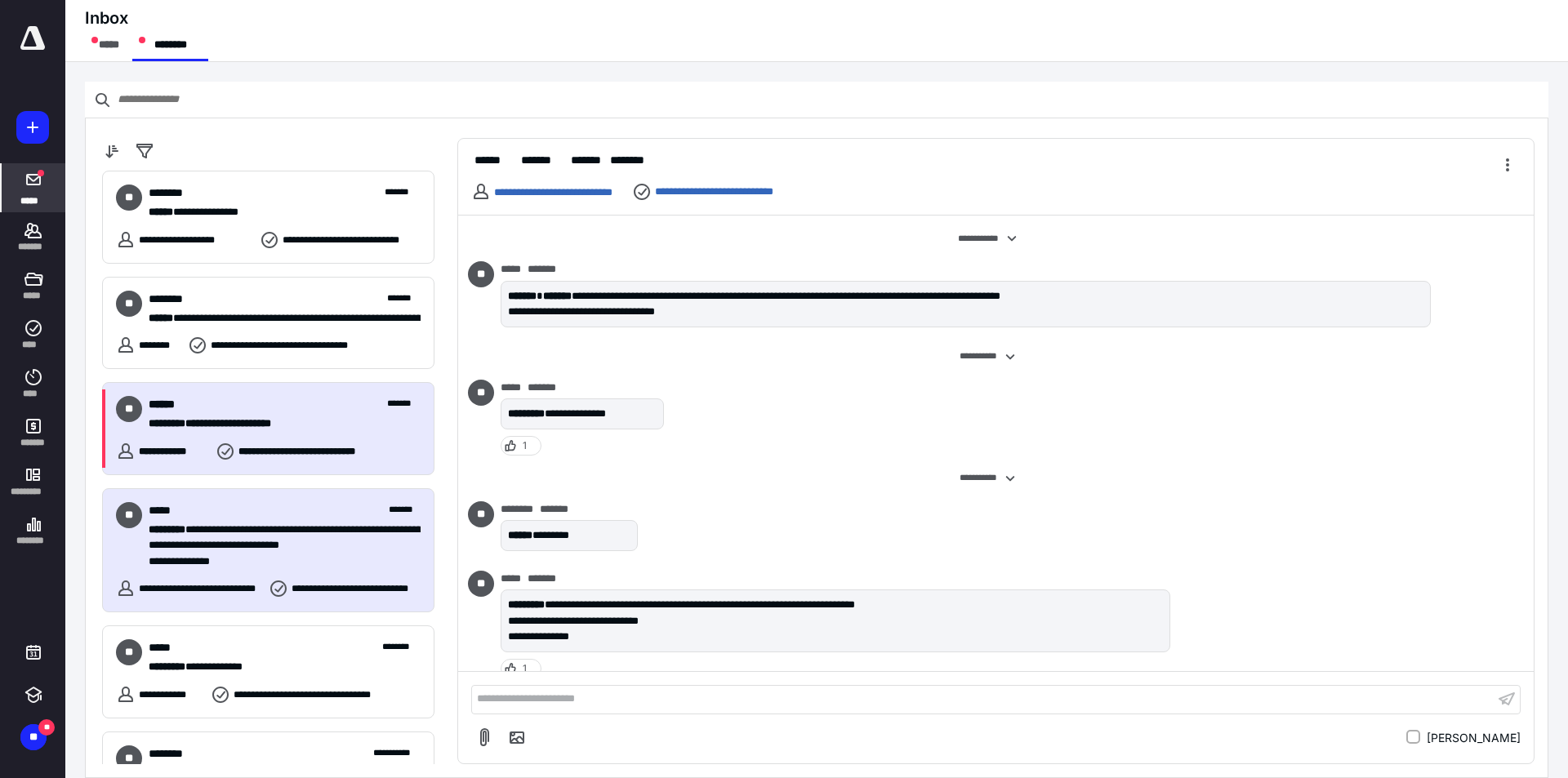 click on "**********" at bounding box center (310, 451) 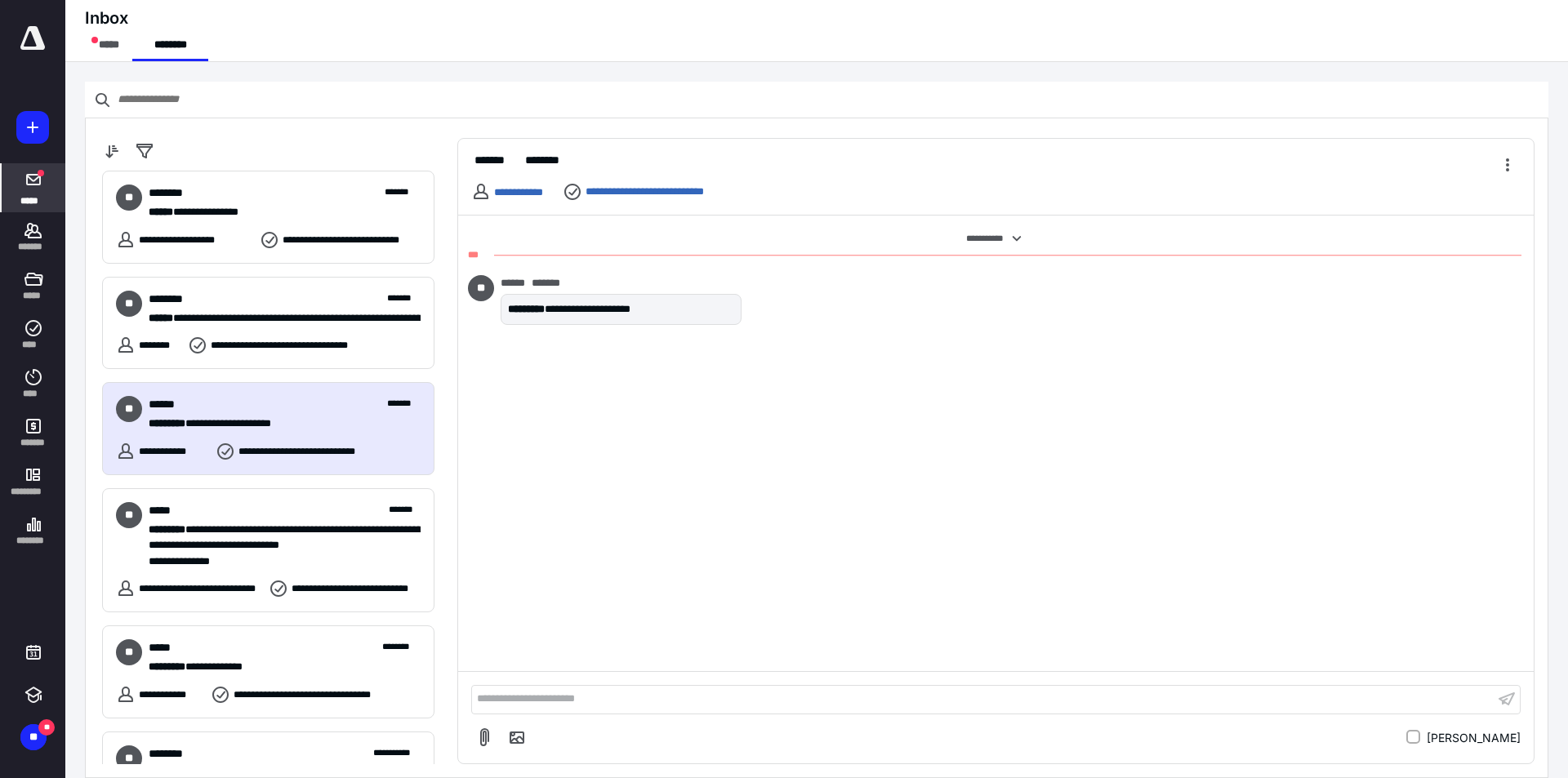 click on "**********" at bounding box center (996, 443) 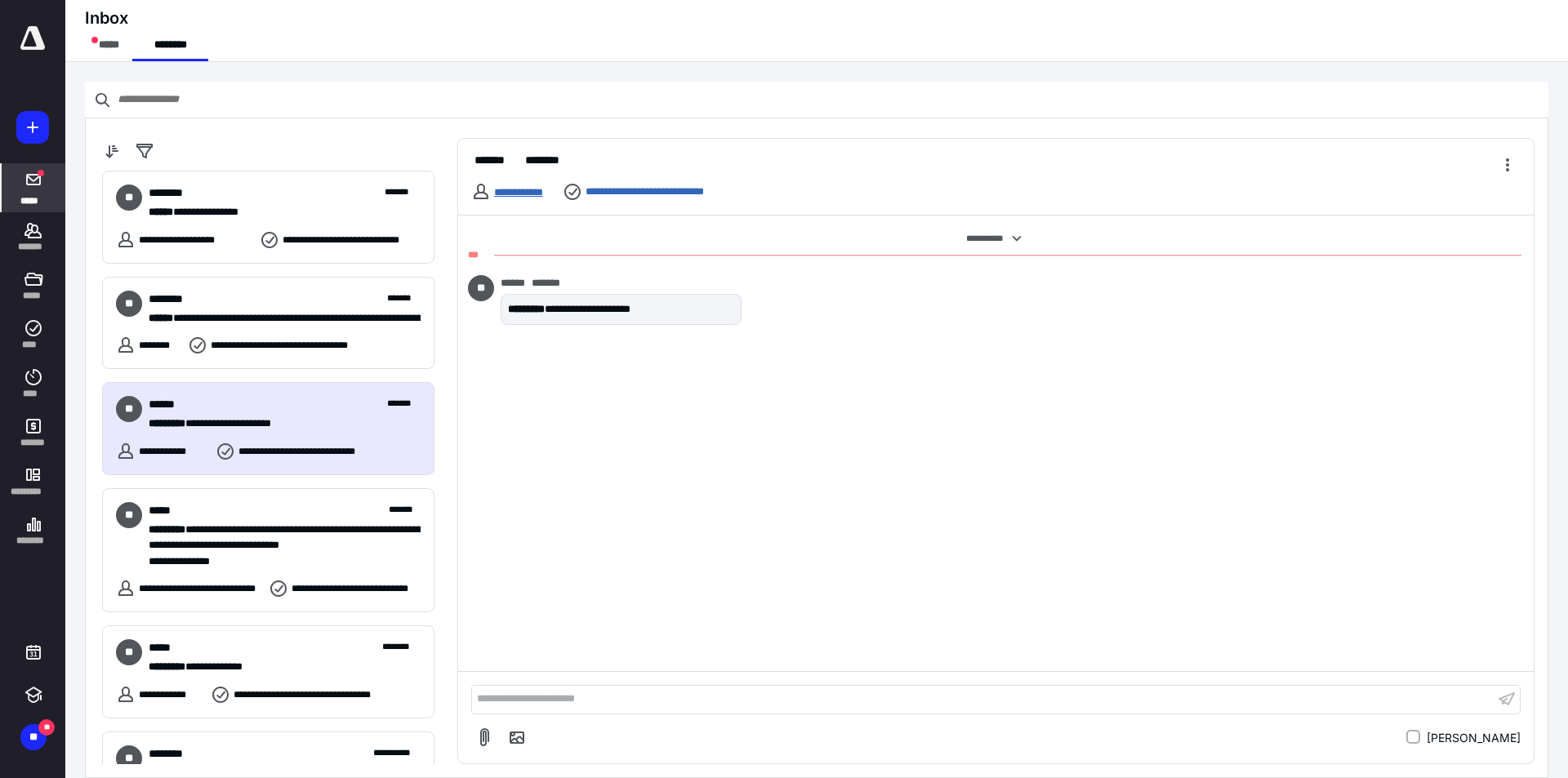 click on "**********" at bounding box center (519, 192) 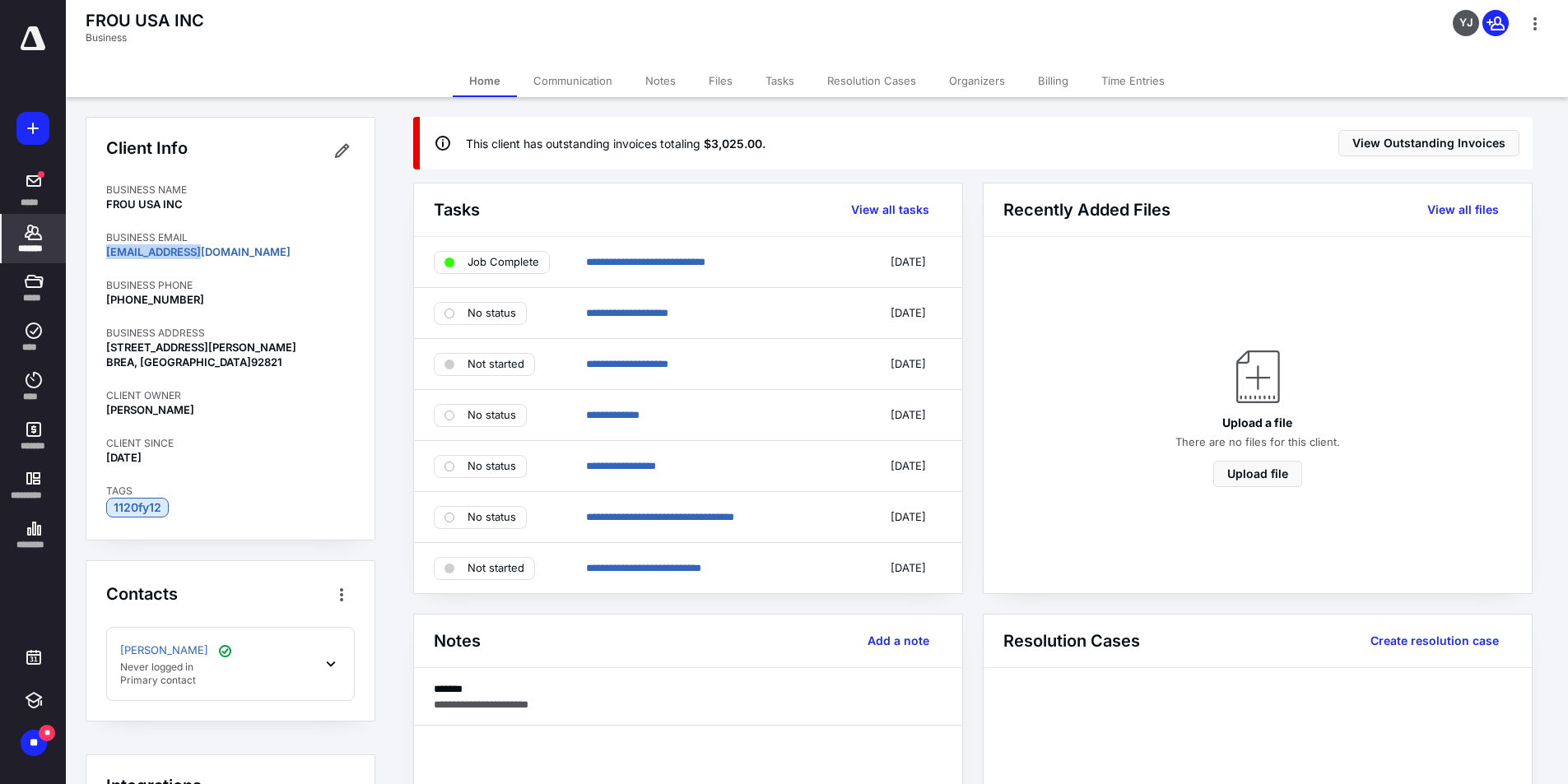 drag, startPoint x: 227, startPoint y: 250, endPoint x: 102, endPoint y: 253, distance: 125.03599 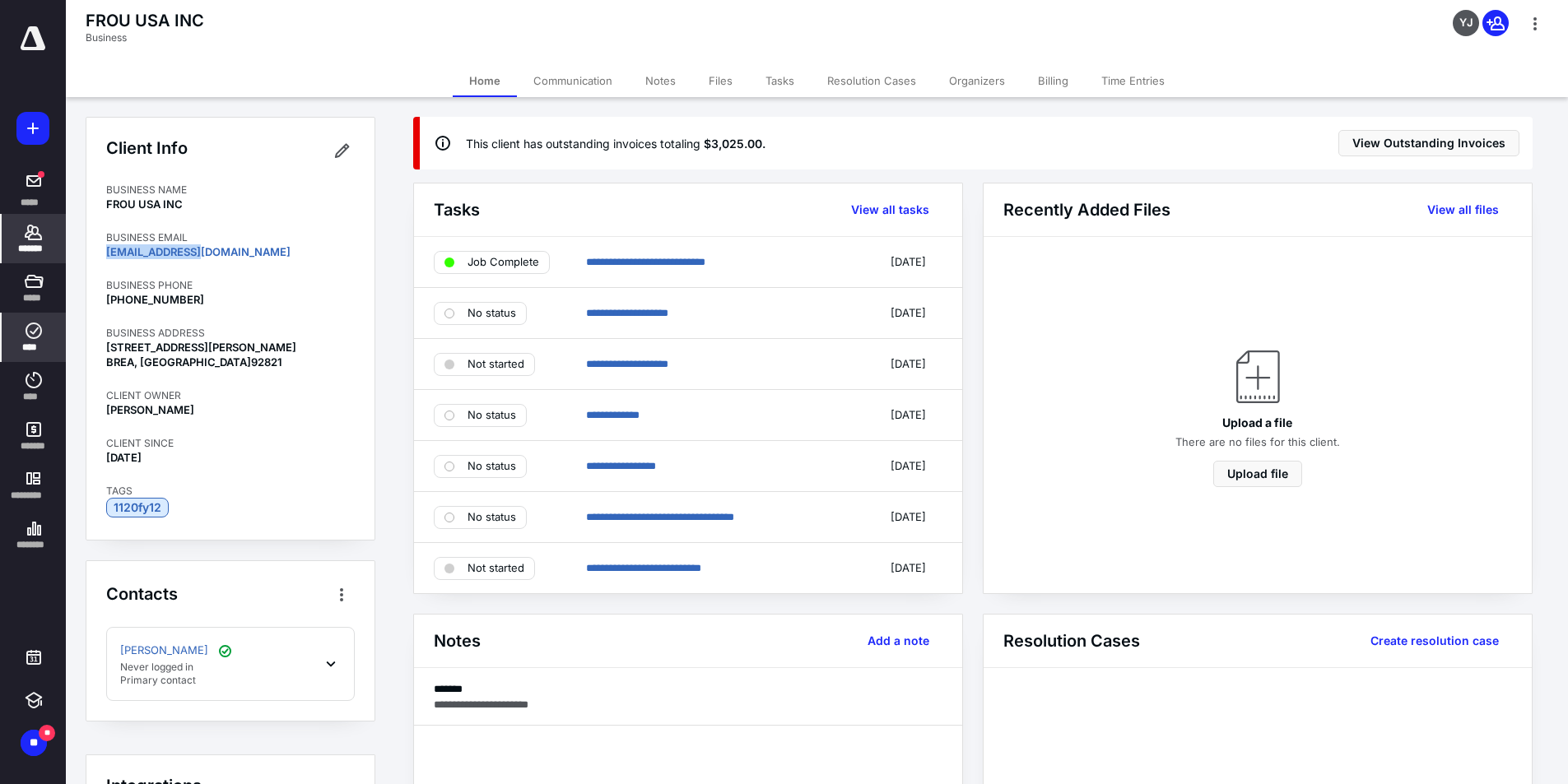 copy on "[EMAIL_ADDRESS][DOMAIN_NAME]" 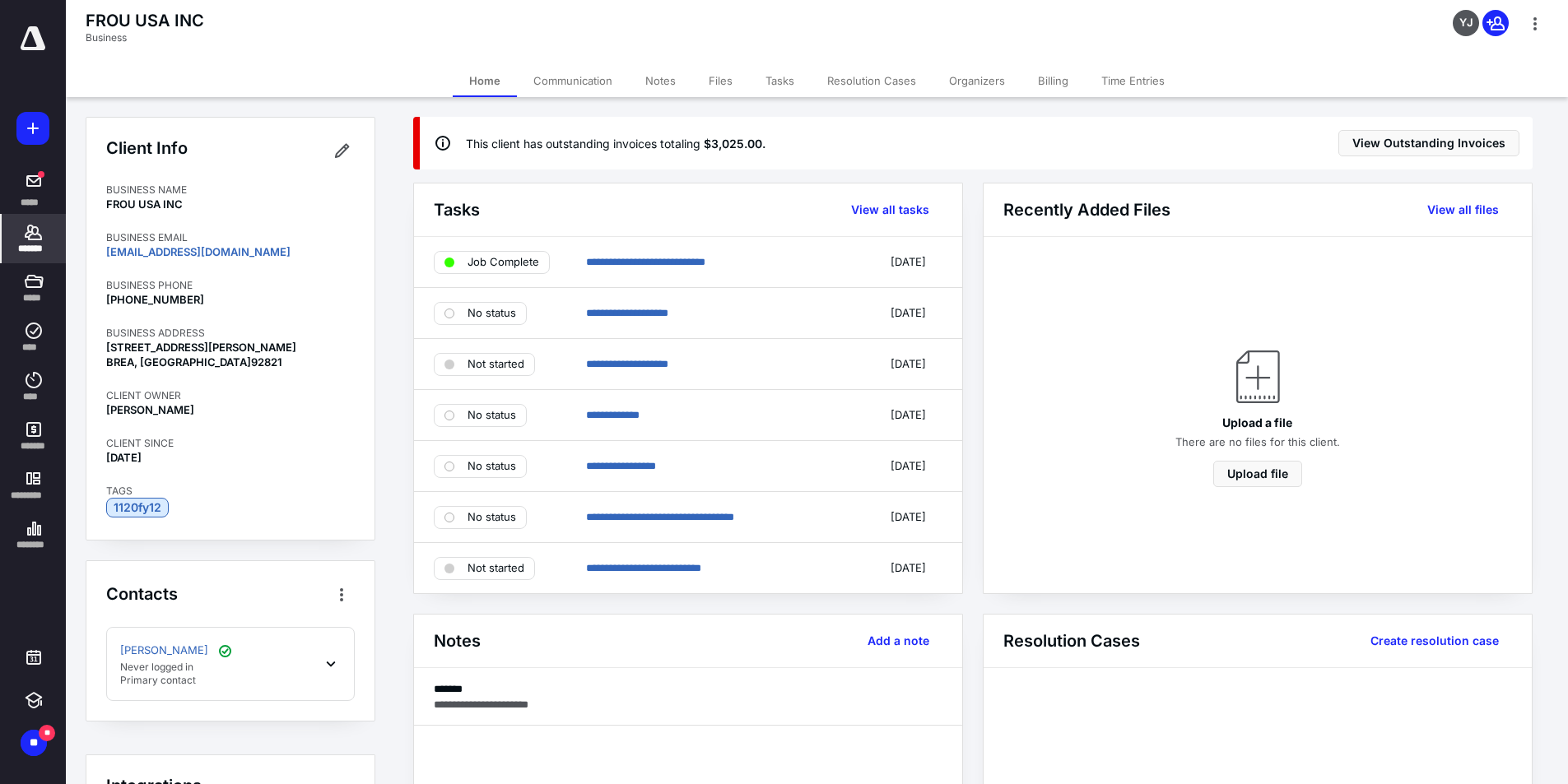 click 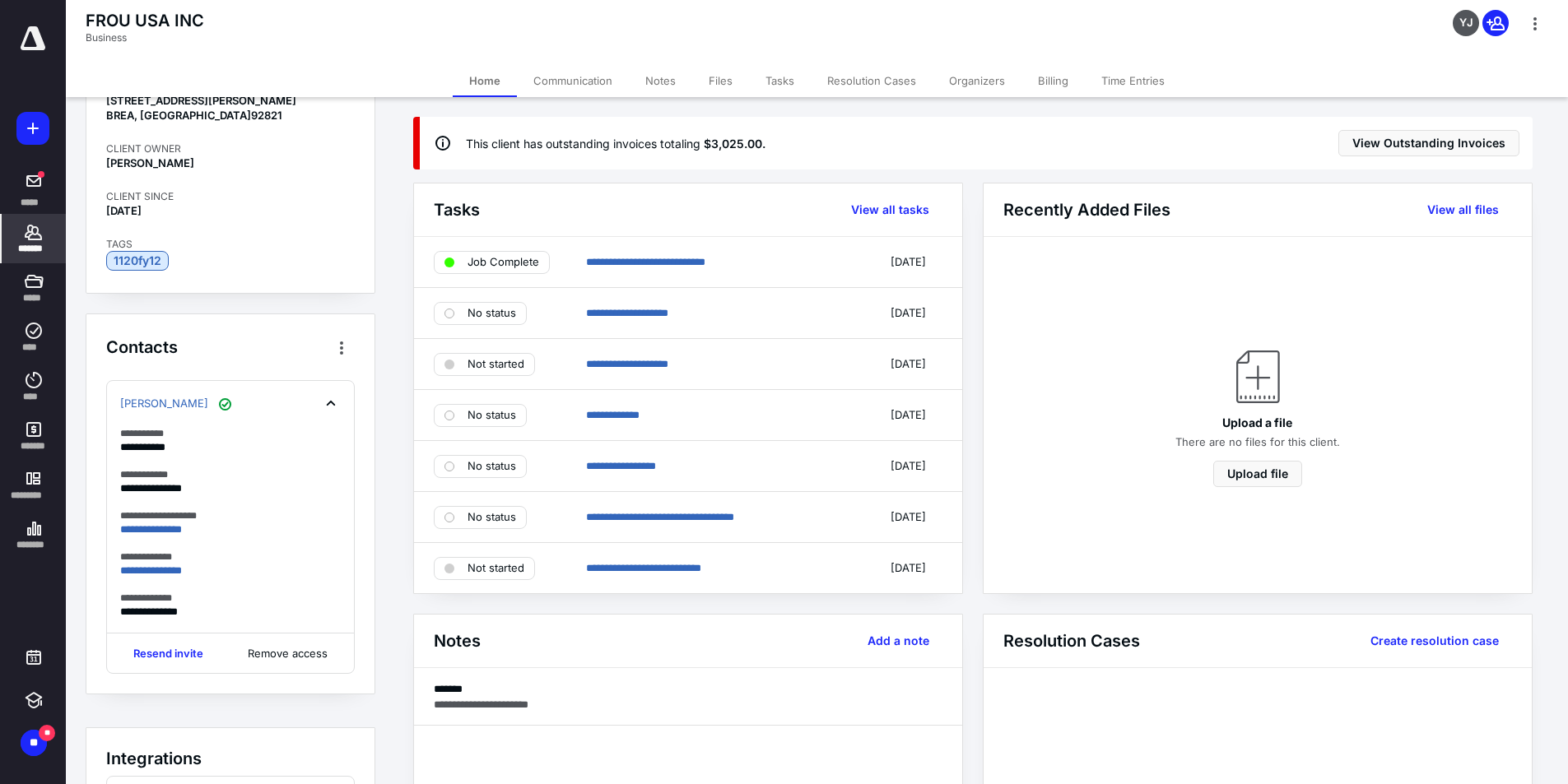 scroll, scrollTop: 430, scrollLeft: 0, axis: vertical 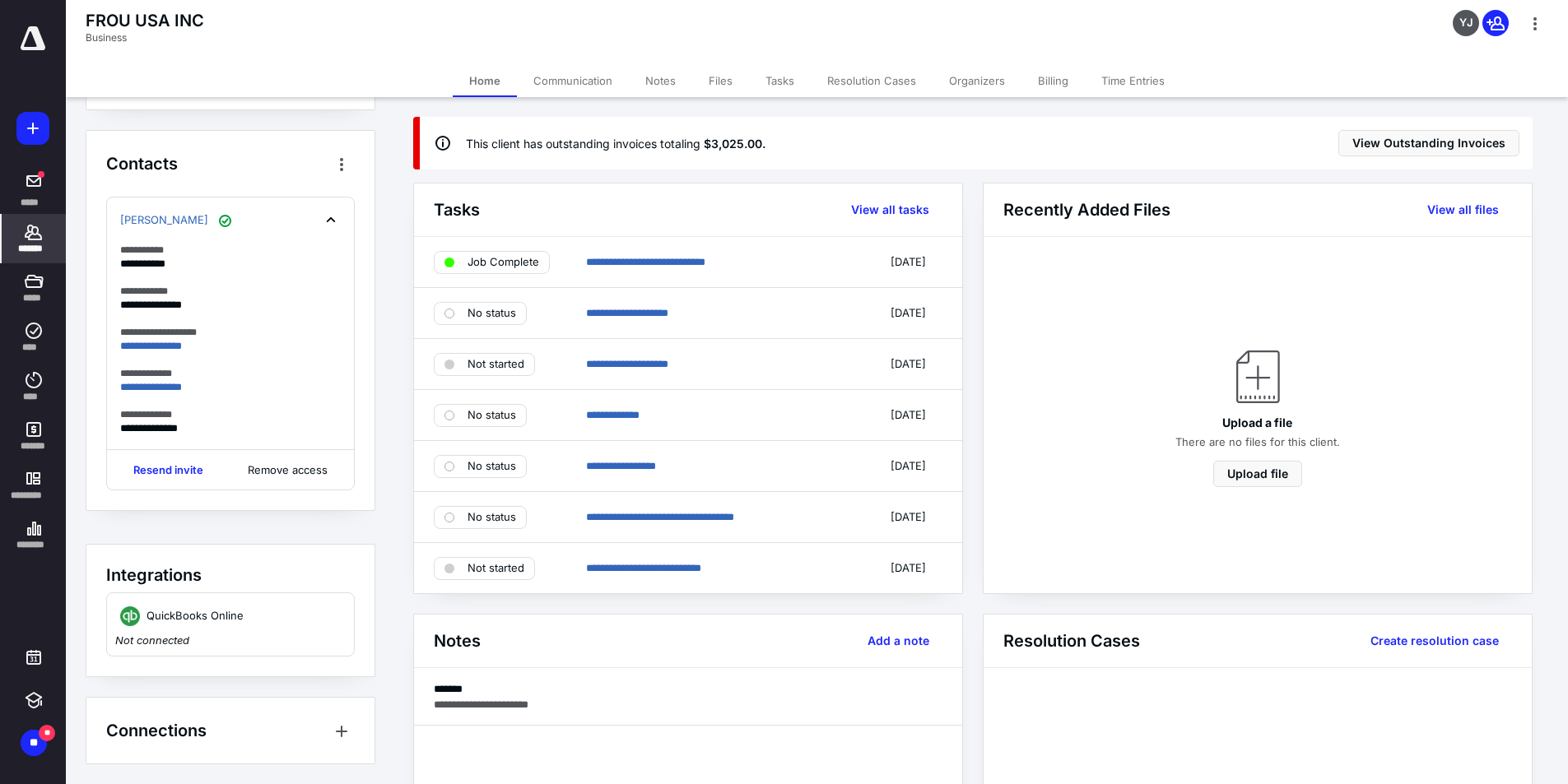 click 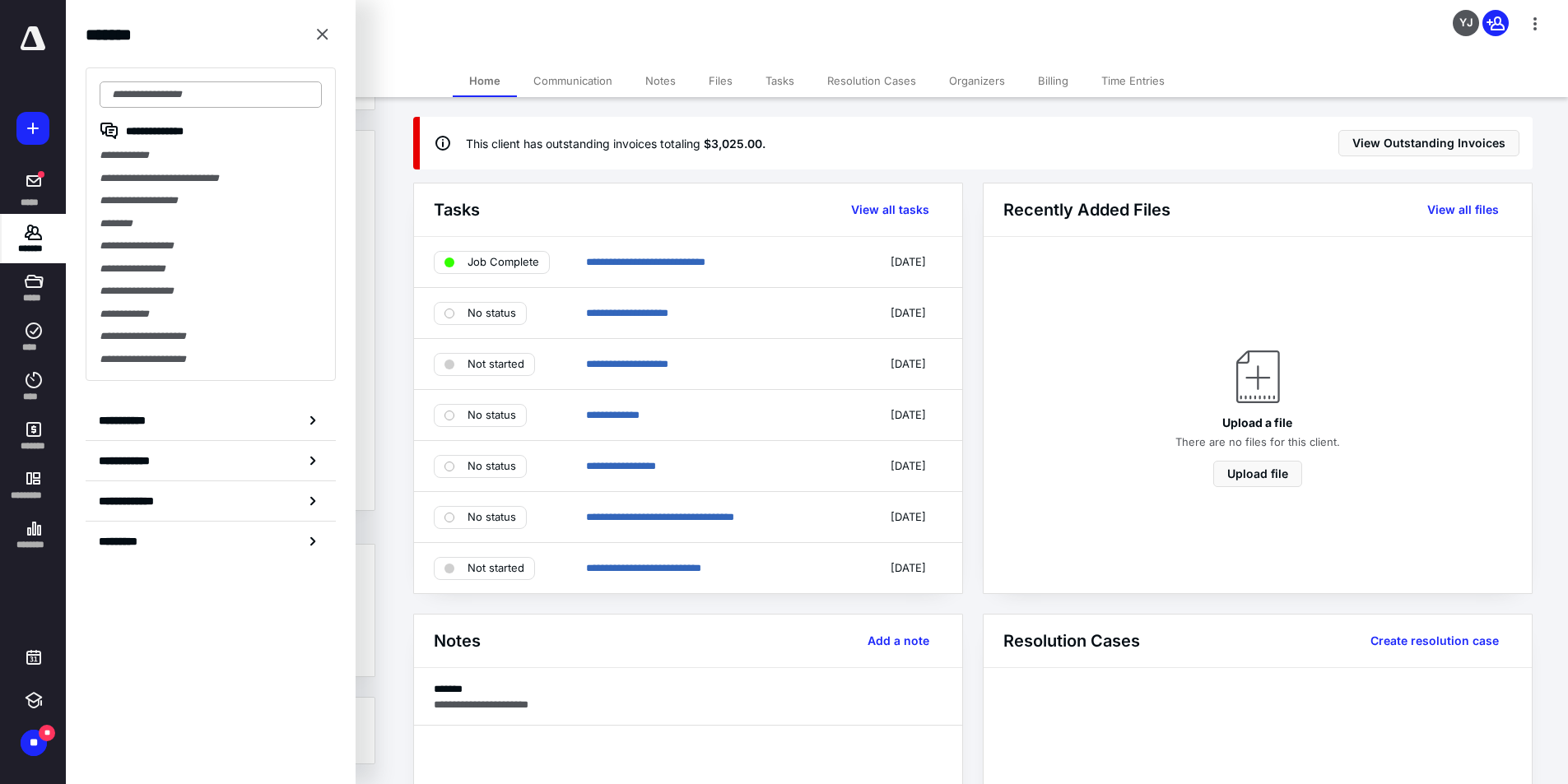 click at bounding box center (211, 95) 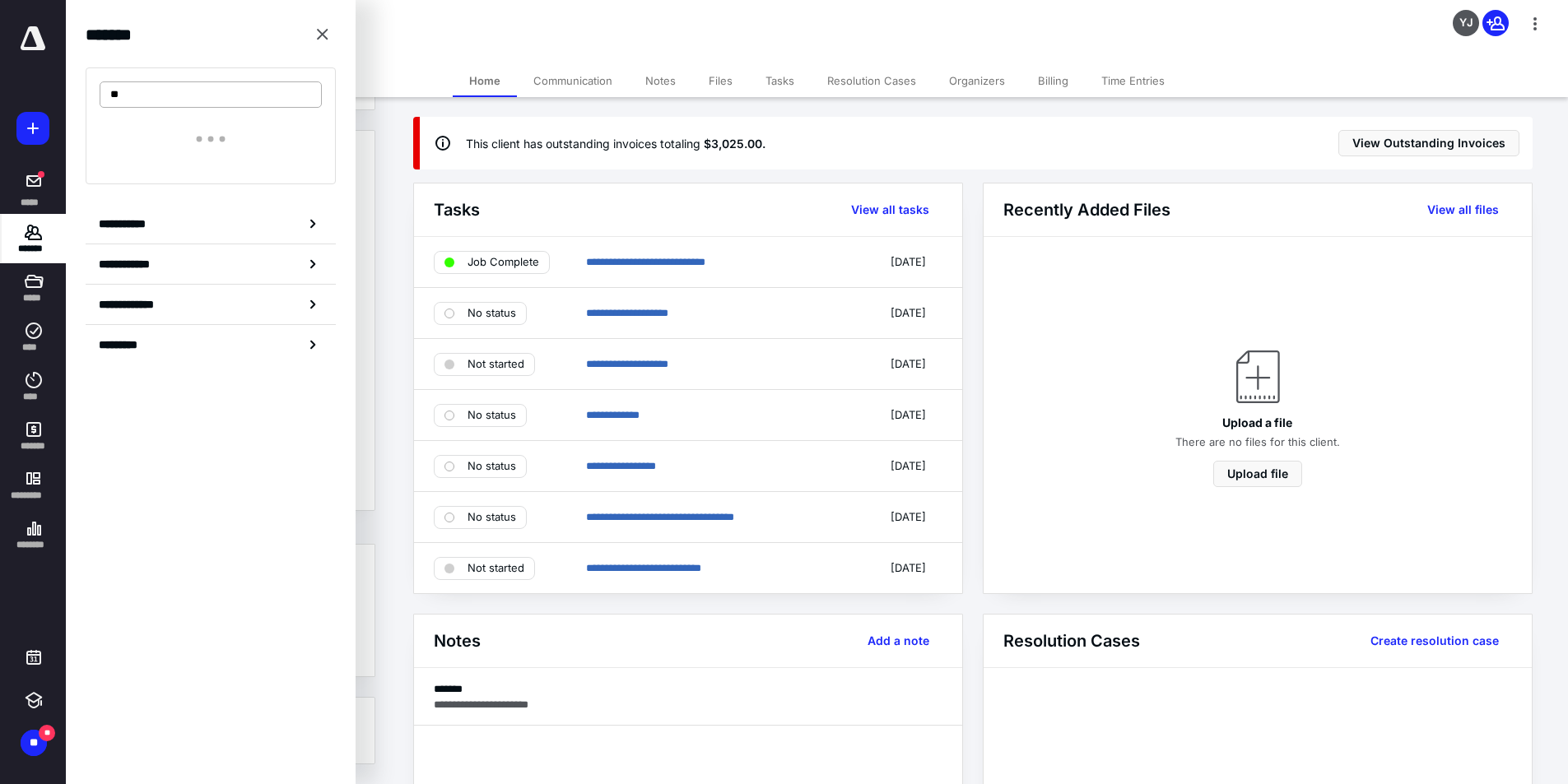 type on "*" 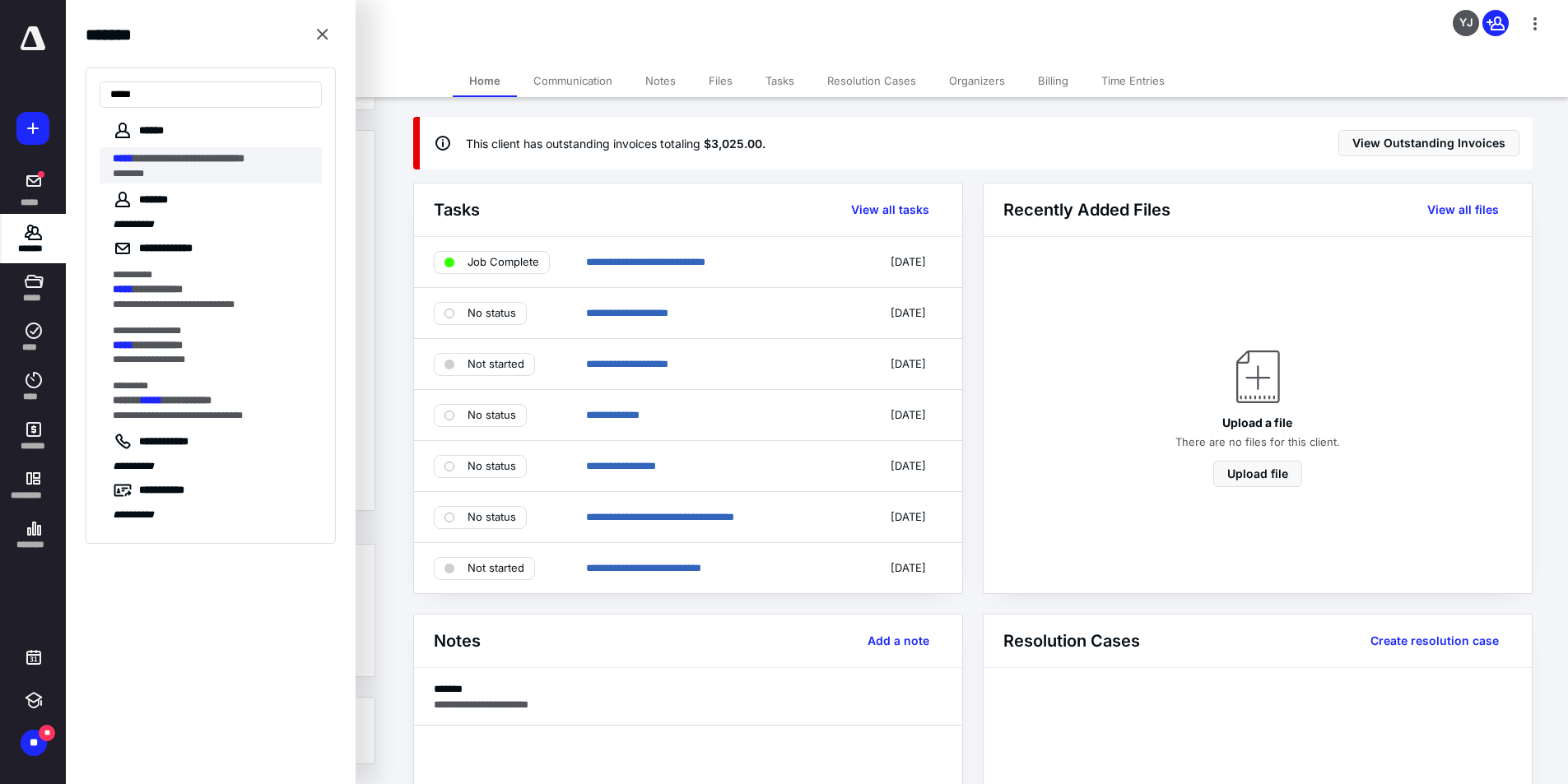 type on "*****" 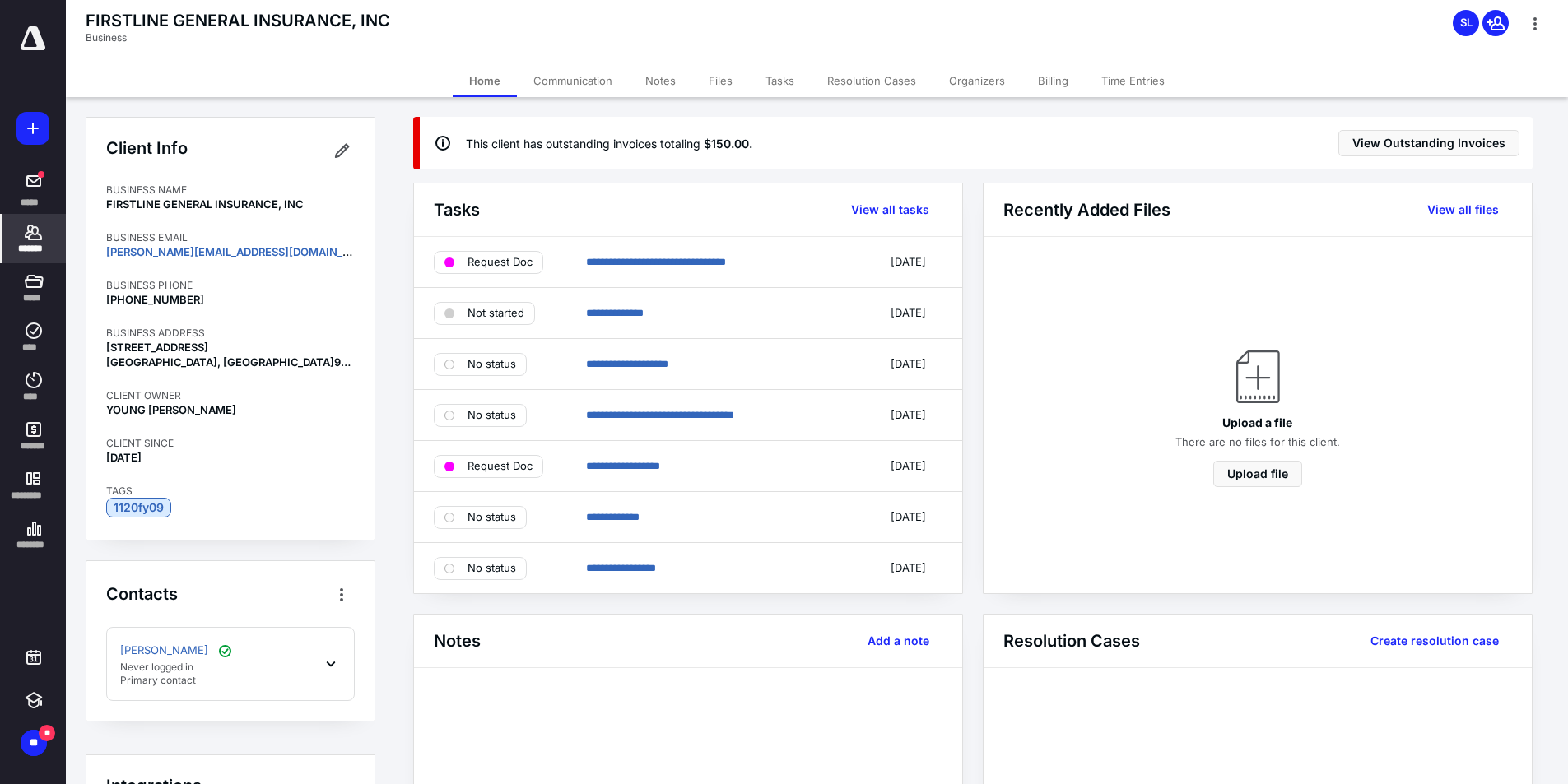 click on "[PERSON_NAME] Never logged in Primary contact" at bounding box center (230, 664) 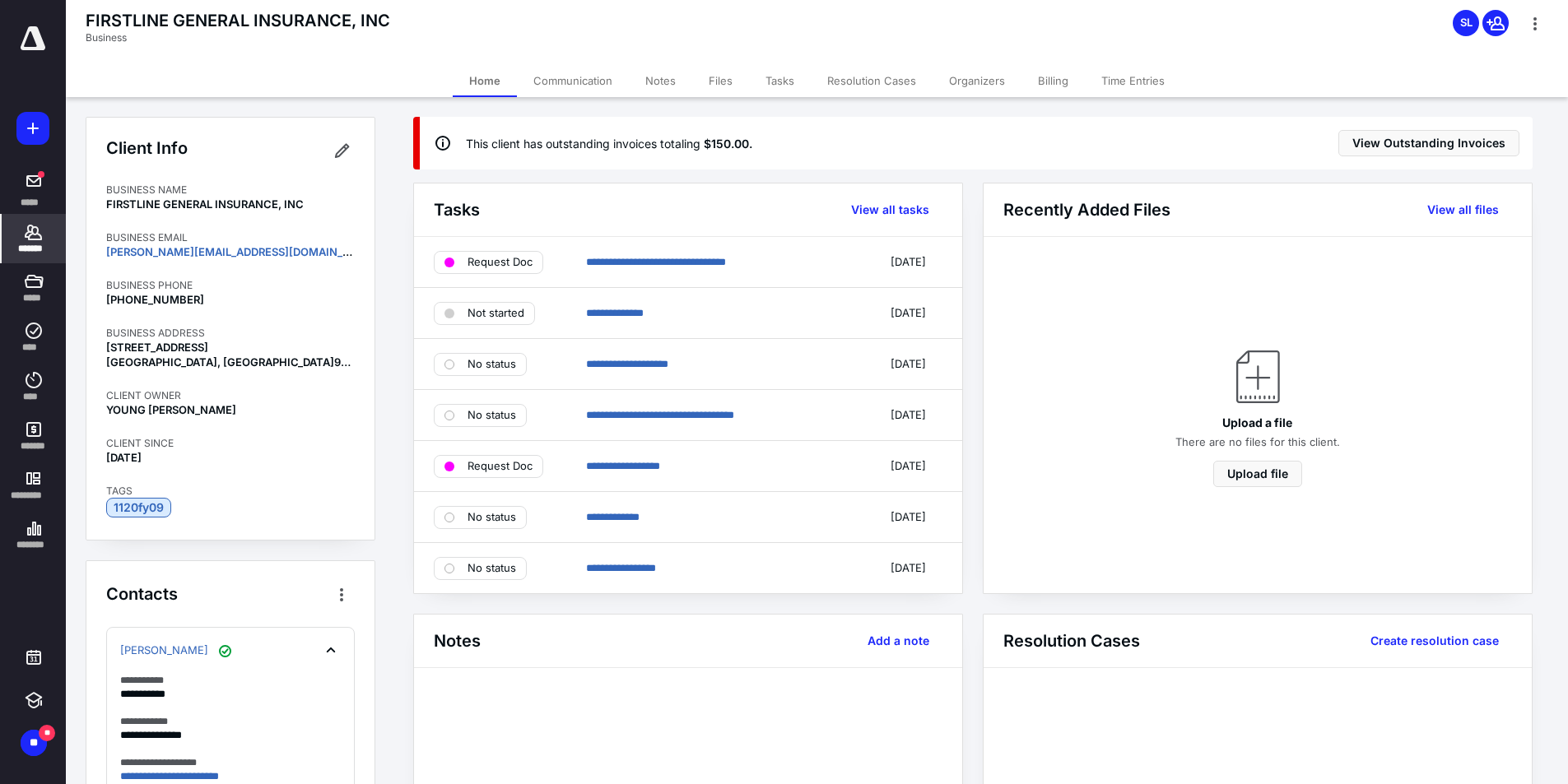 scroll, scrollTop: 247, scrollLeft: 0, axis: vertical 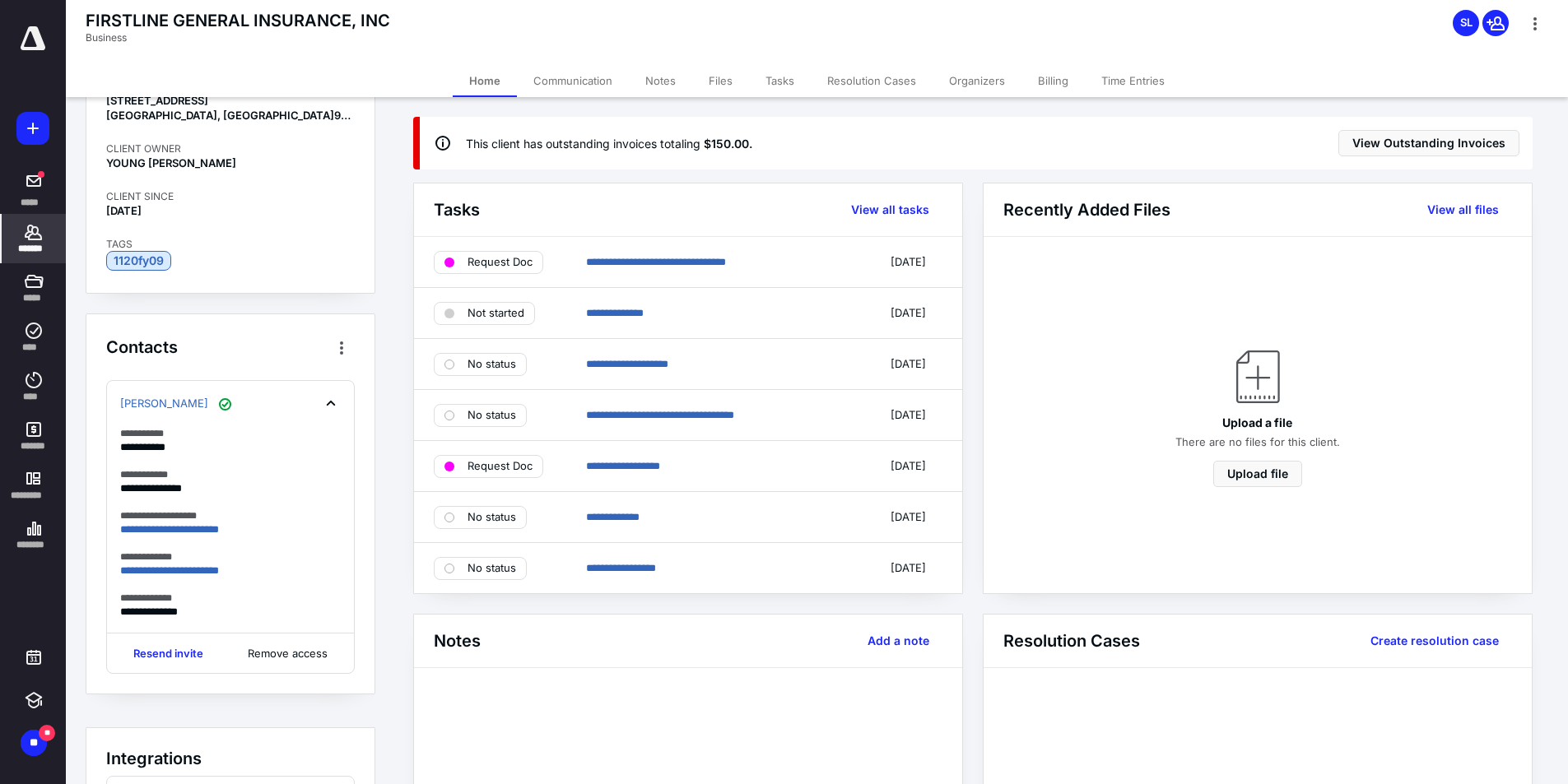 click on "*******" at bounding box center [34, 248] 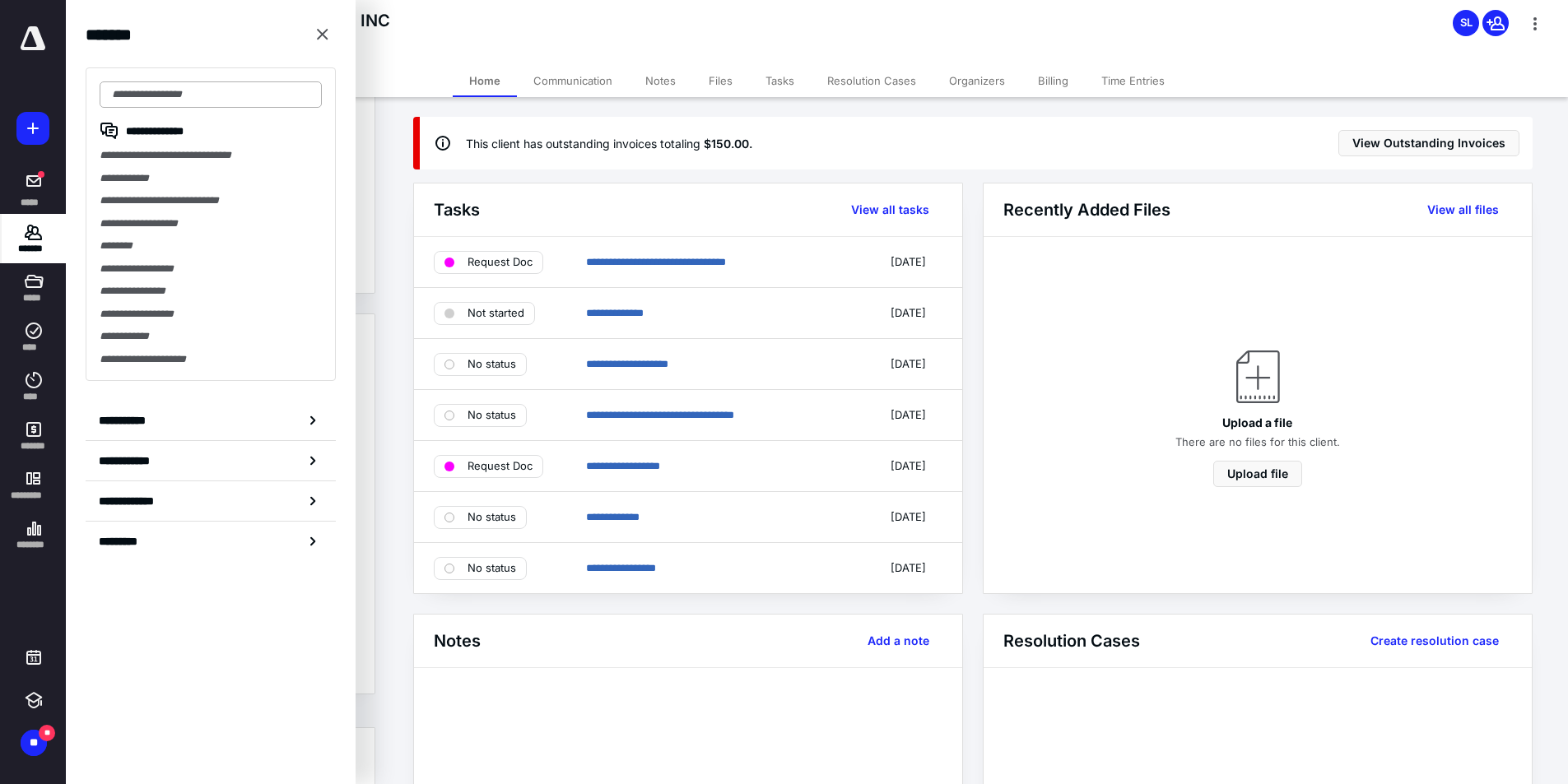 click at bounding box center [211, 95] 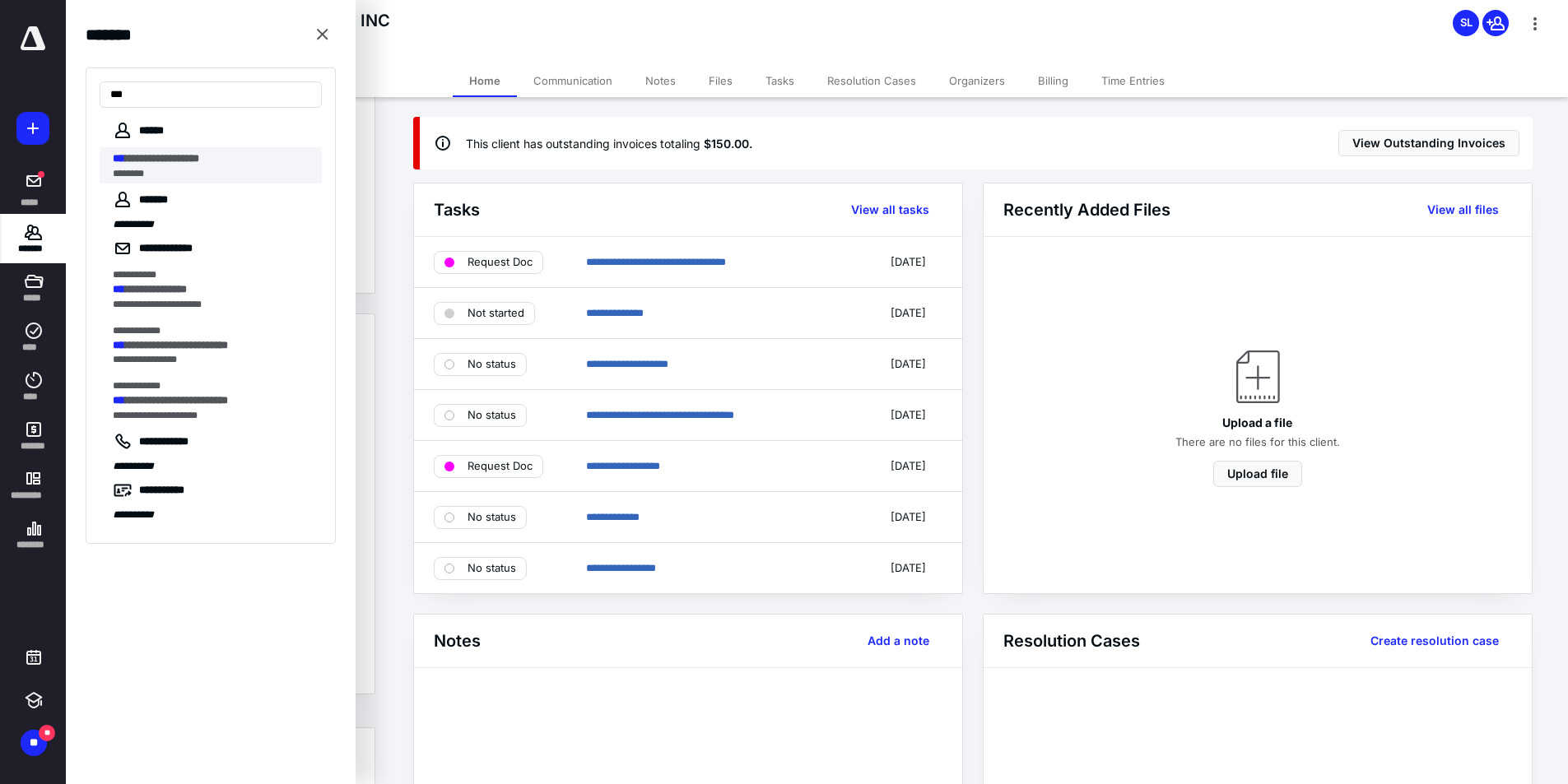 type on "***" 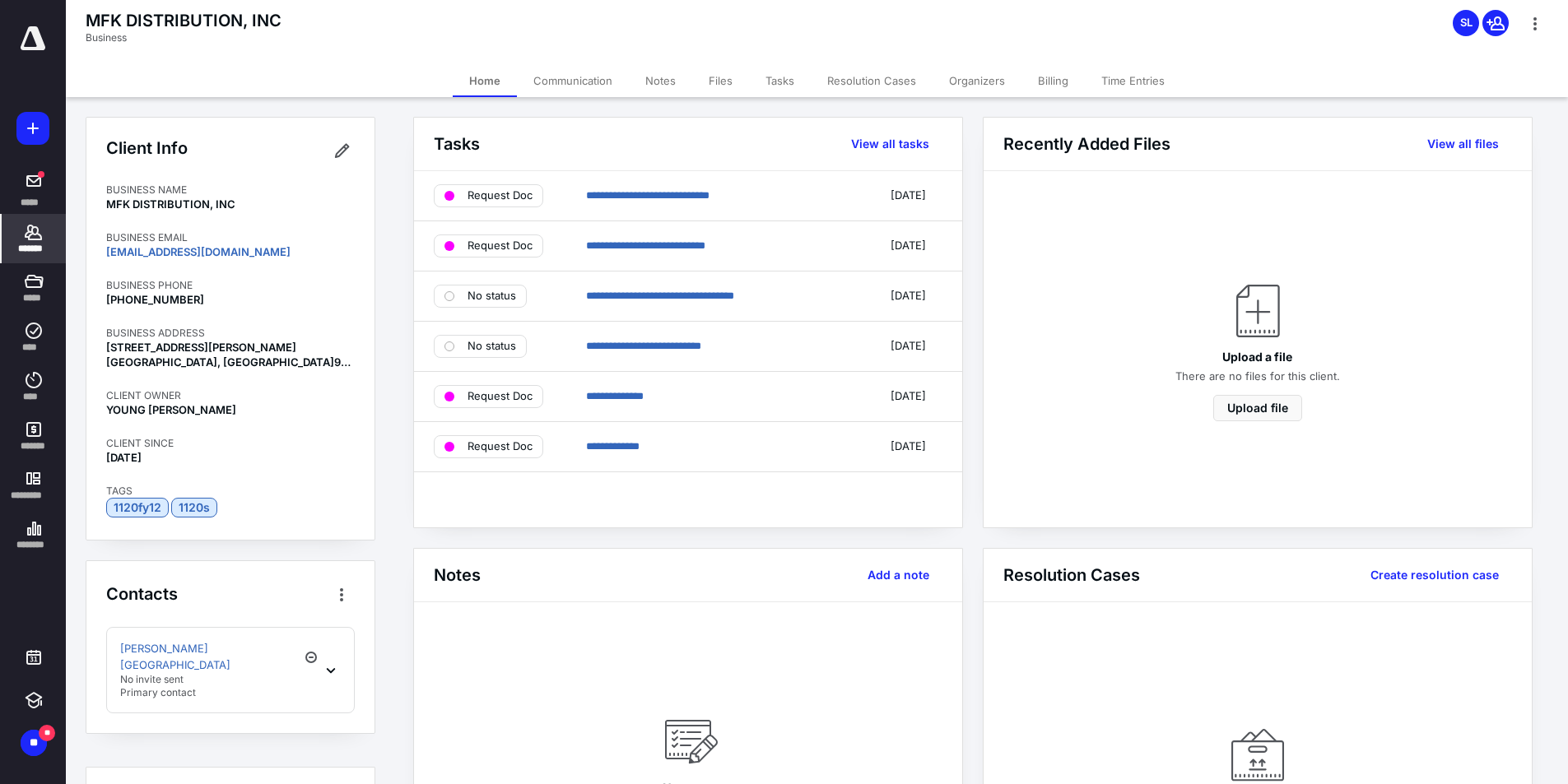 click 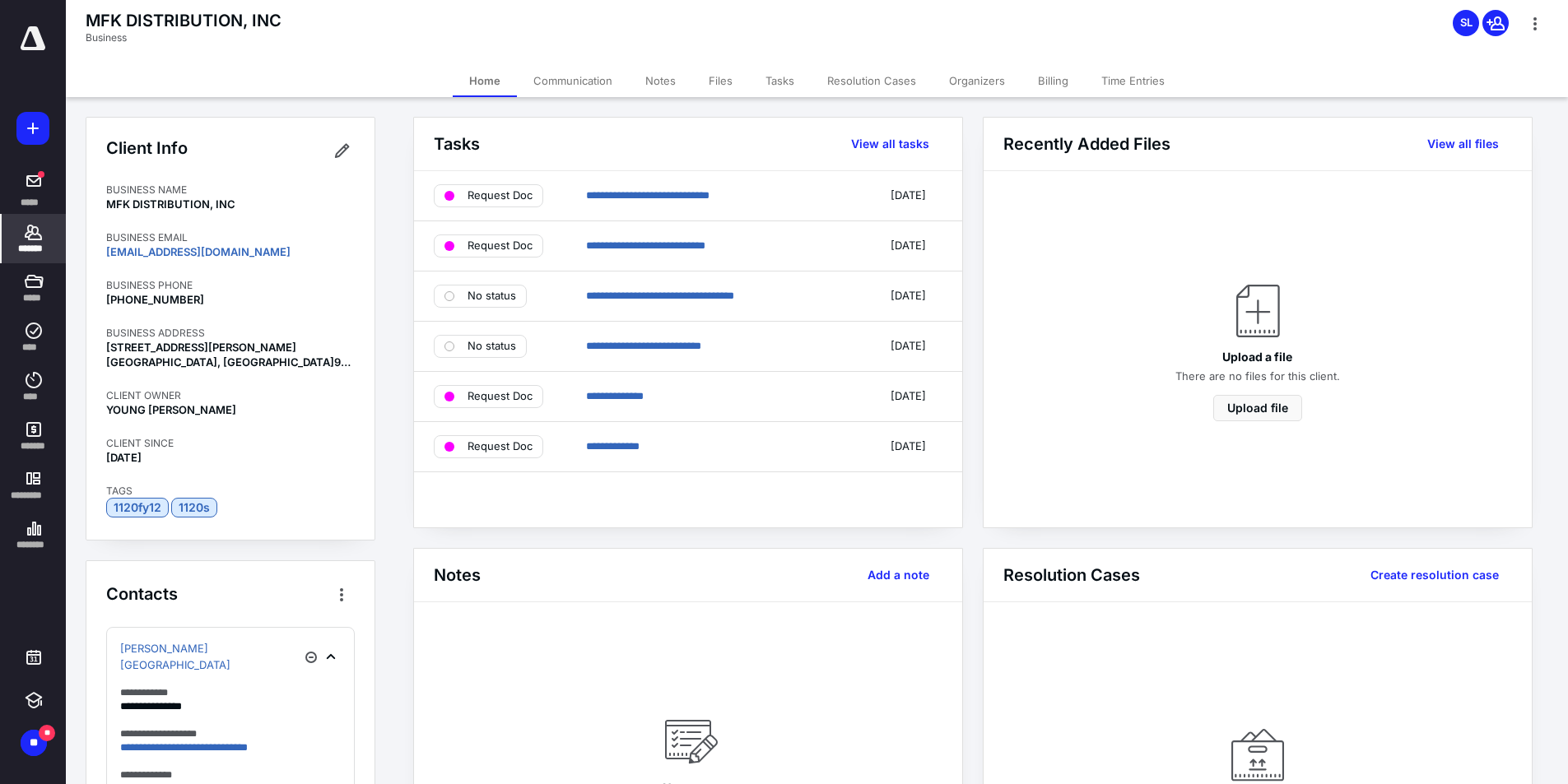 scroll, scrollTop: 247, scrollLeft: 0, axis: vertical 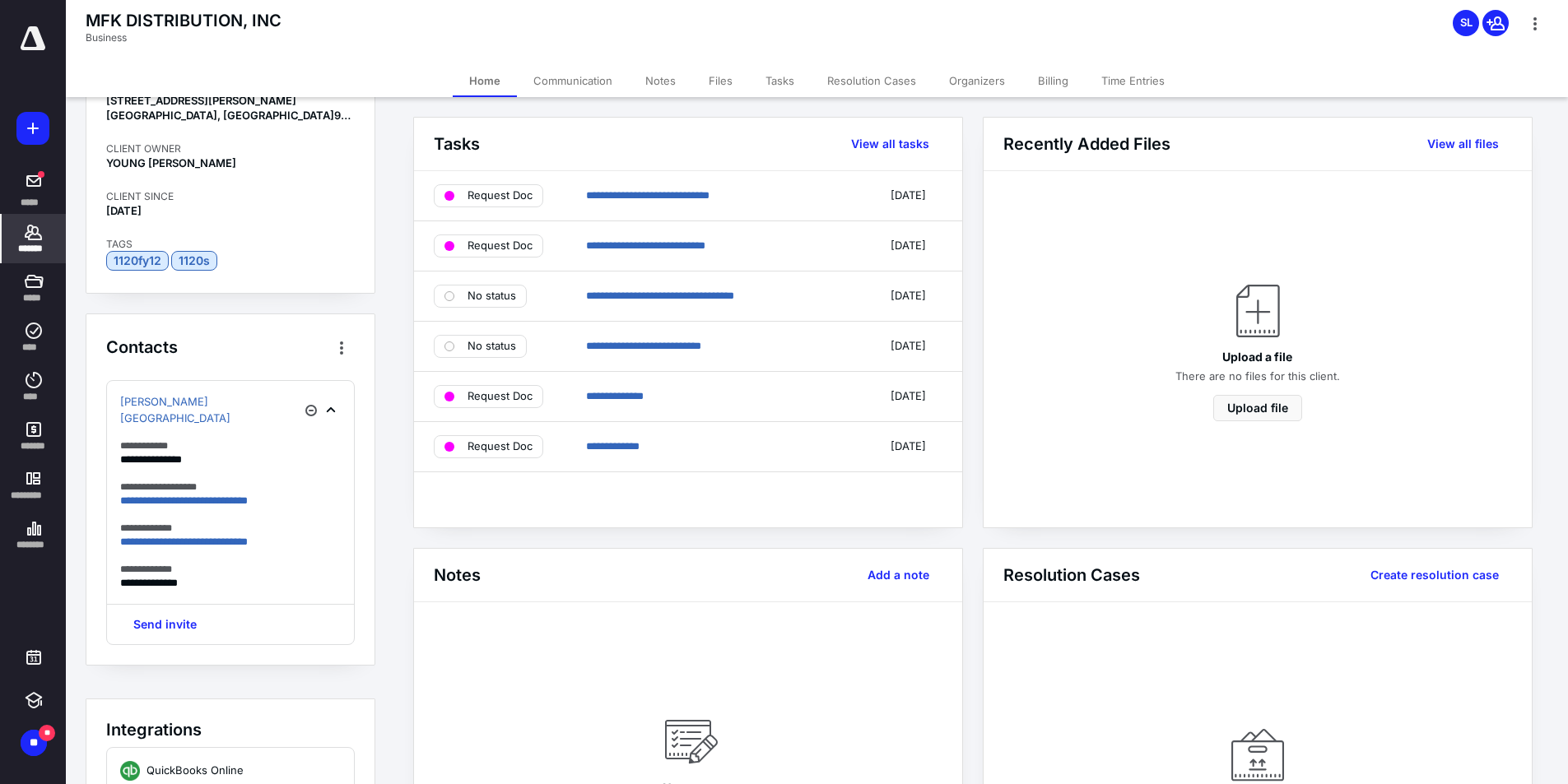click on "*******" at bounding box center [34, 248] 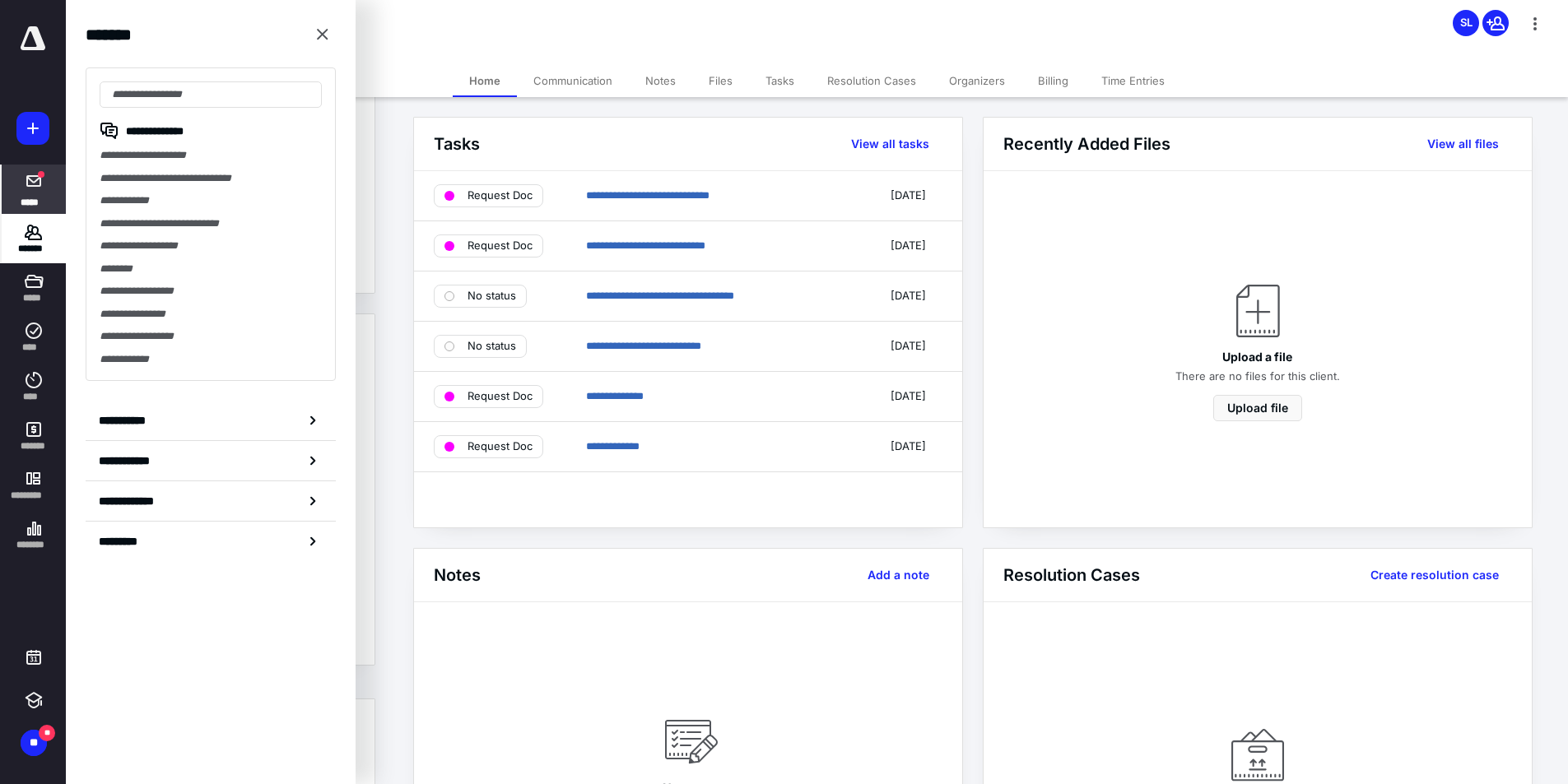click on "*****" at bounding box center (34, 189) 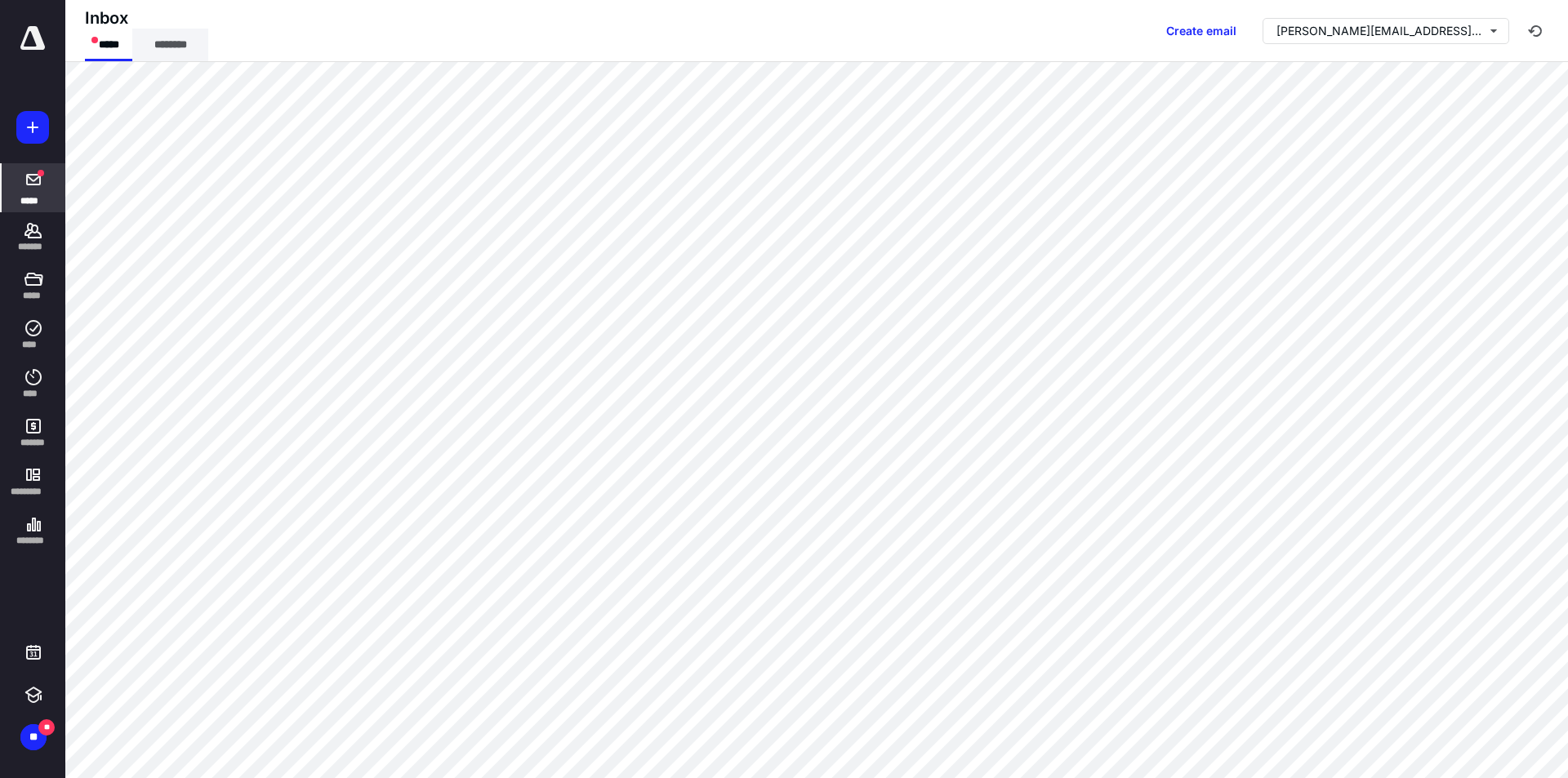 click on "********" at bounding box center (170, 45) 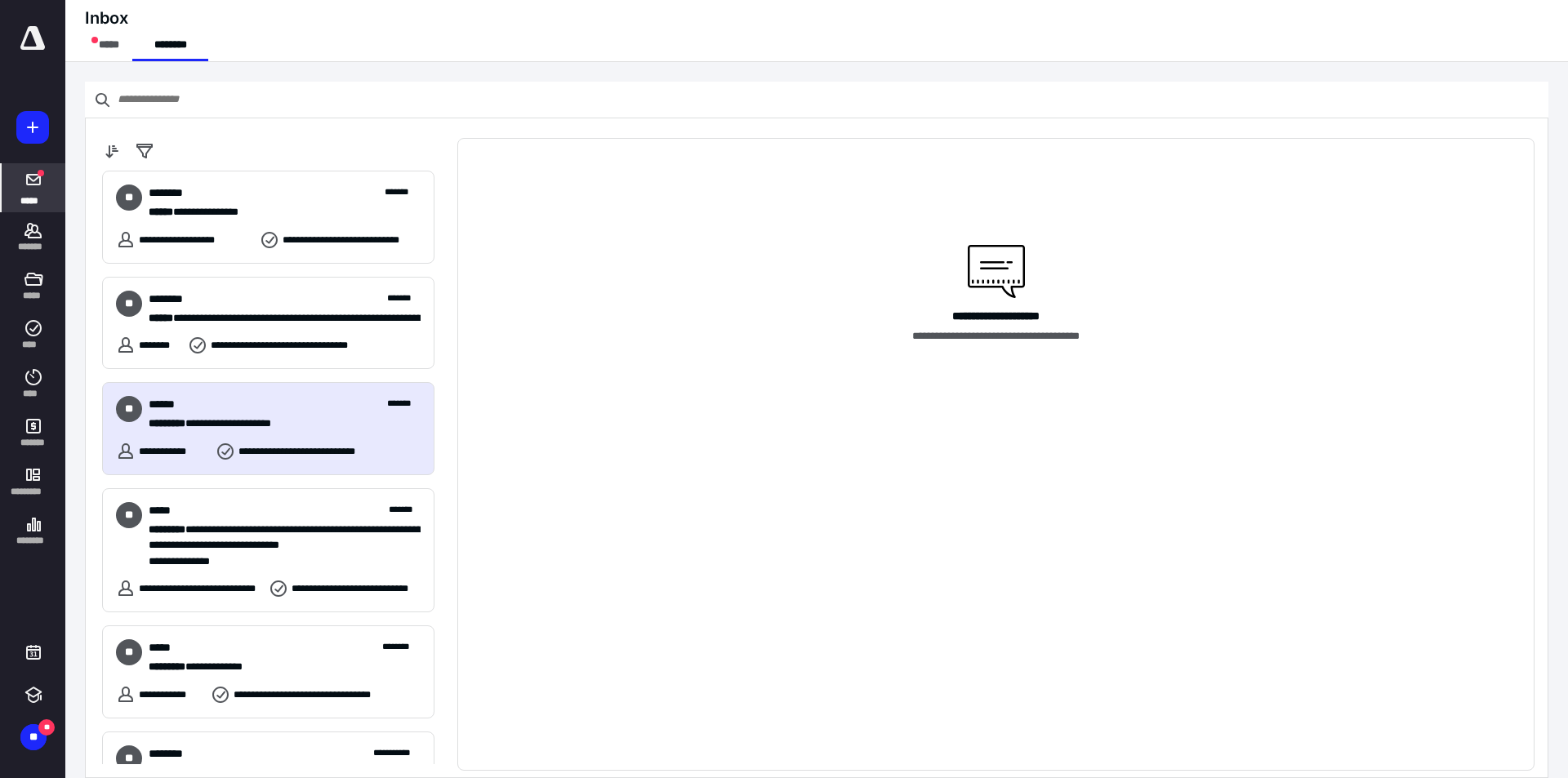 click on "**********" at bounding box center (278, 424) 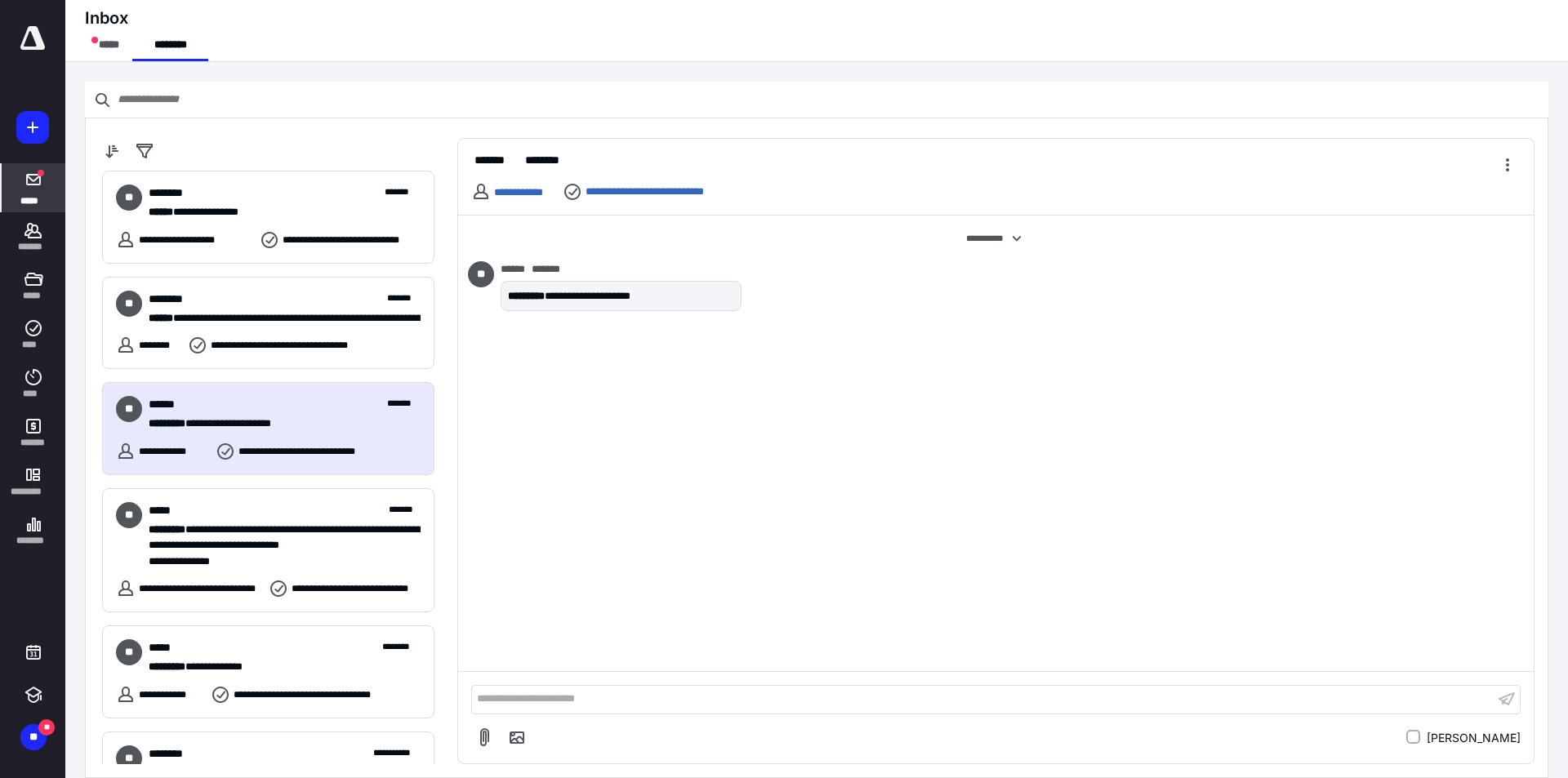 drag, startPoint x: 761, startPoint y: 411, endPoint x: 640, endPoint y: 298, distance: 165.5597 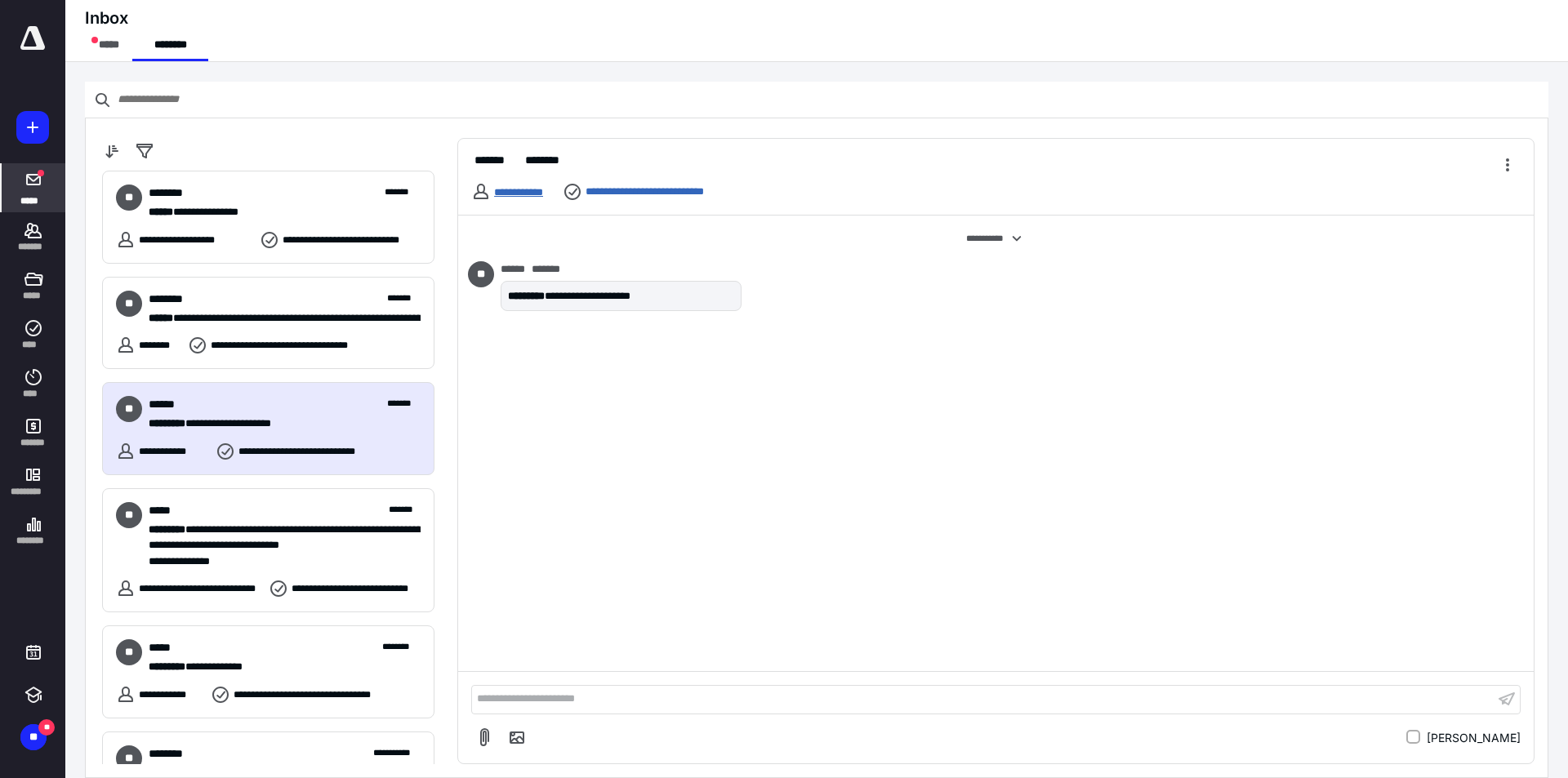click on "**********" at bounding box center (519, 192) 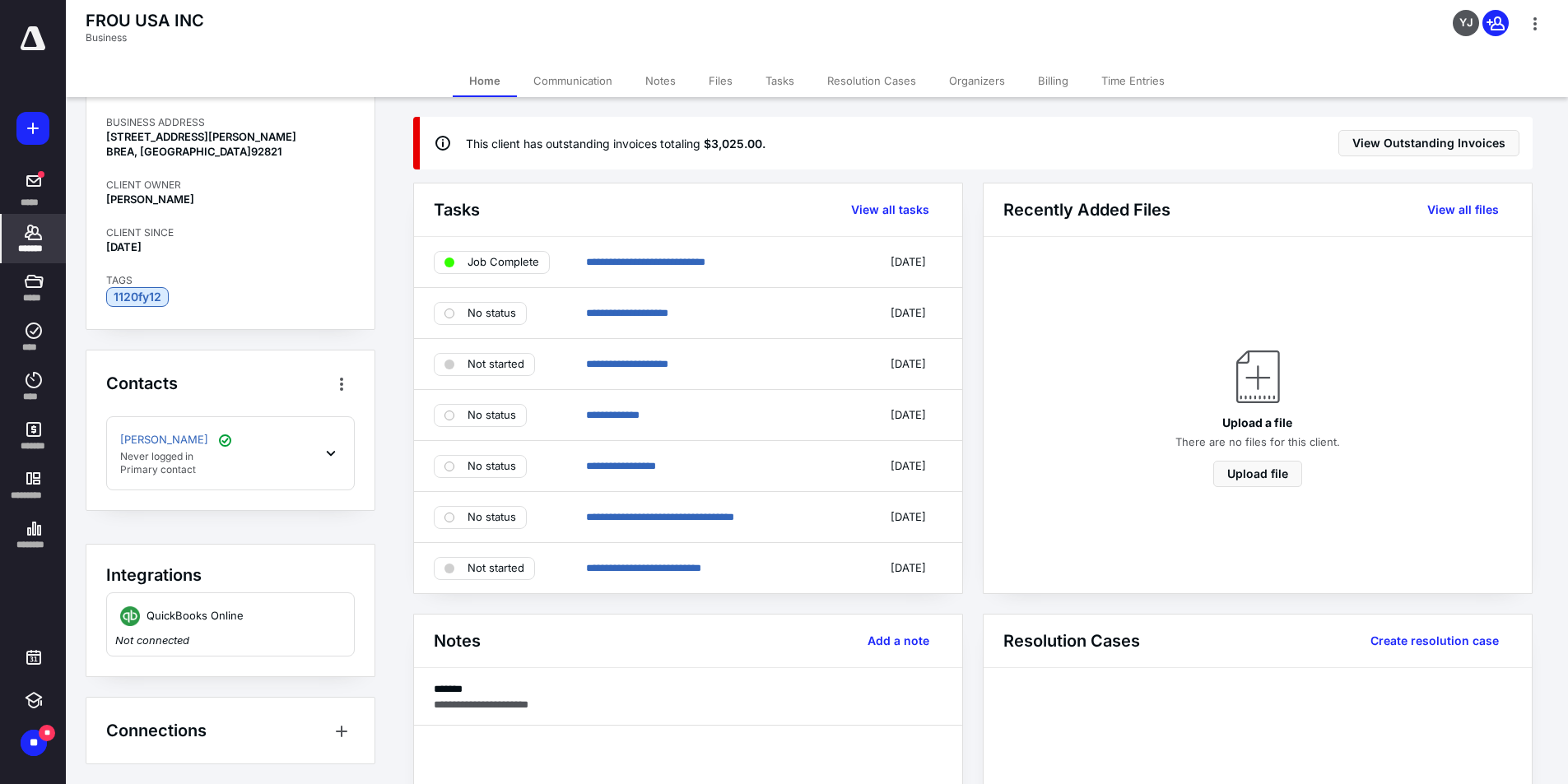 scroll, scrollTop: 0, scrollLeft: 0, axis: both 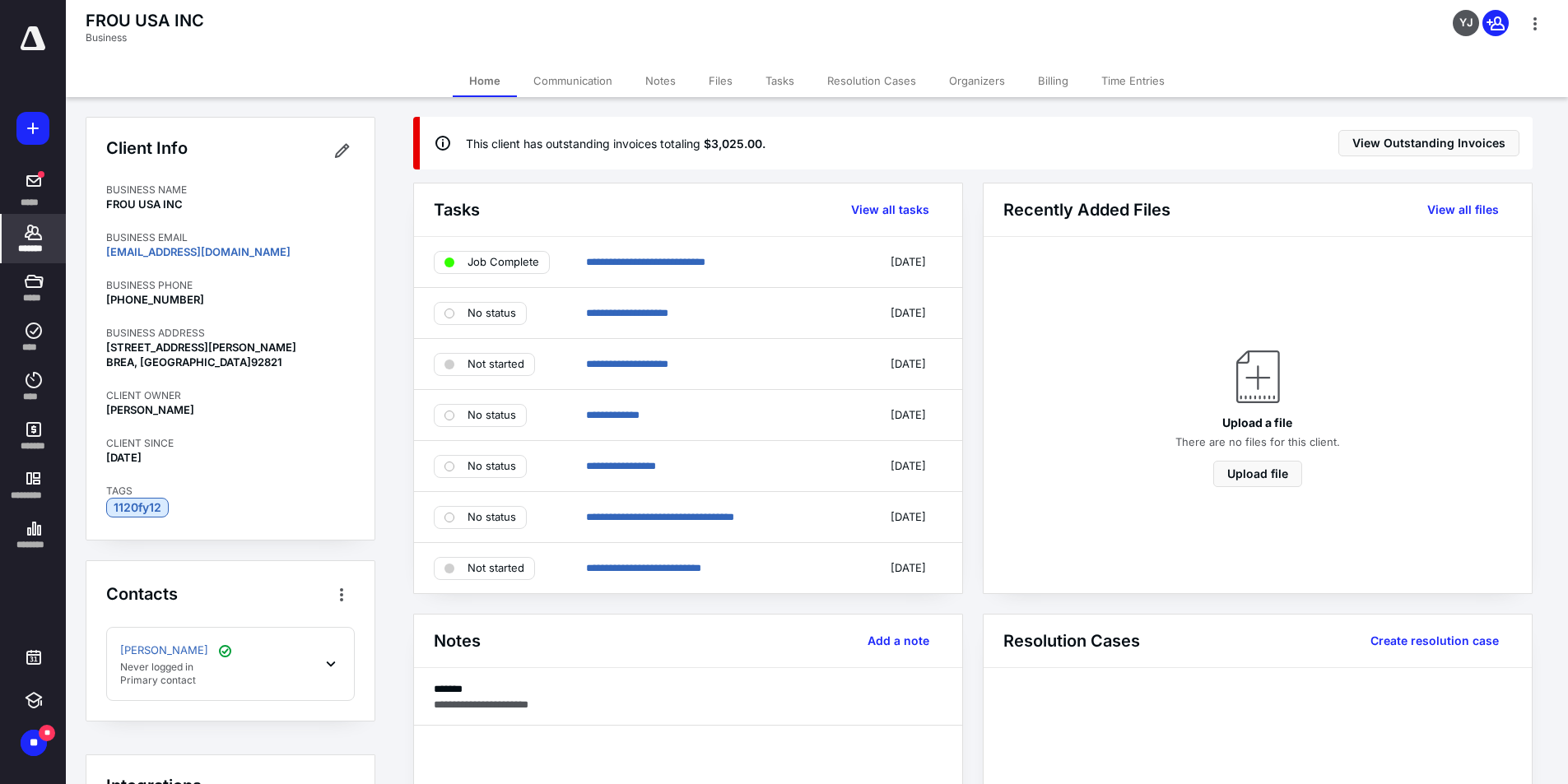 click 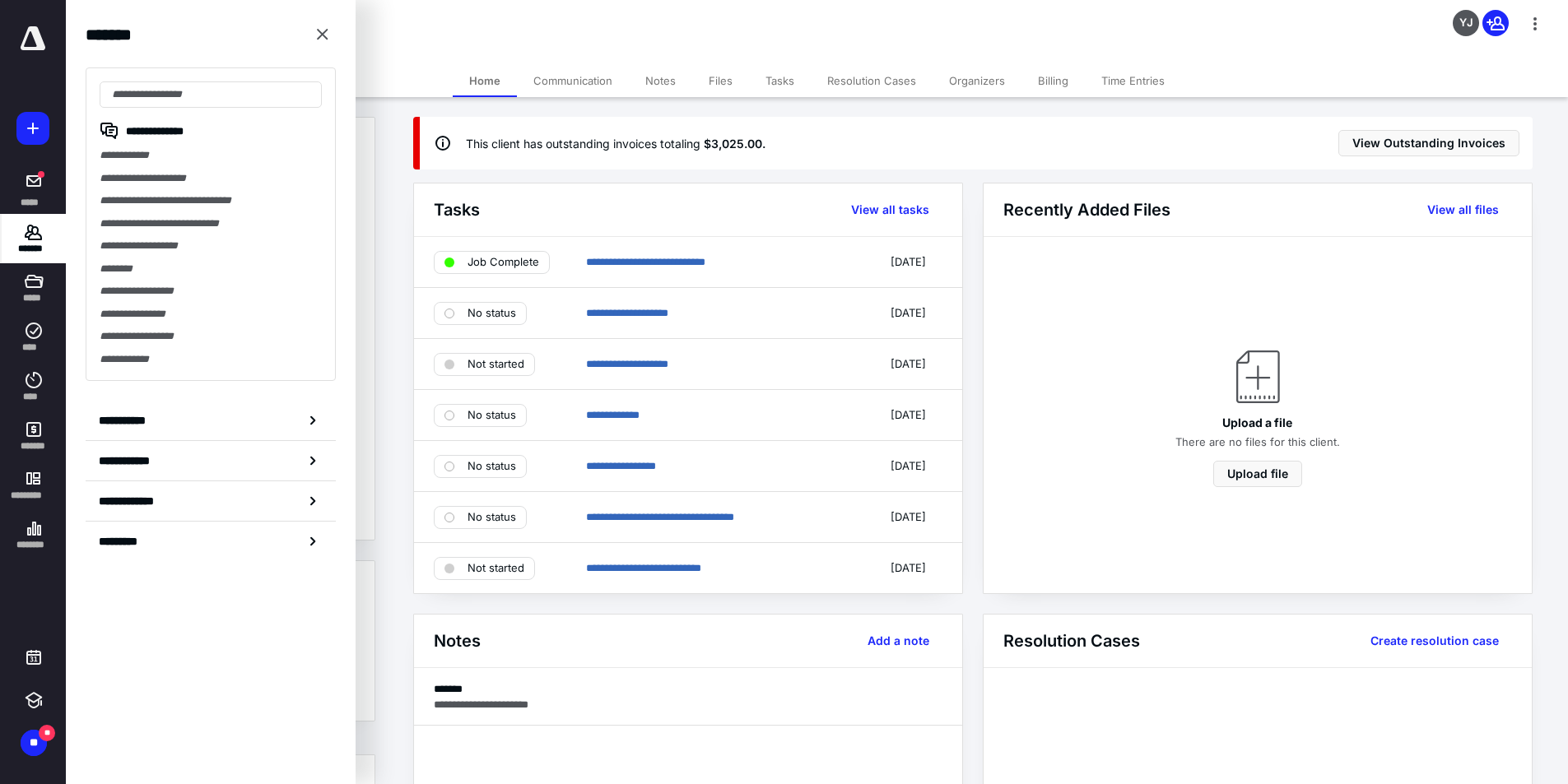 click on "FROU USA INC Business YJ" at bounding box center [817, 32] 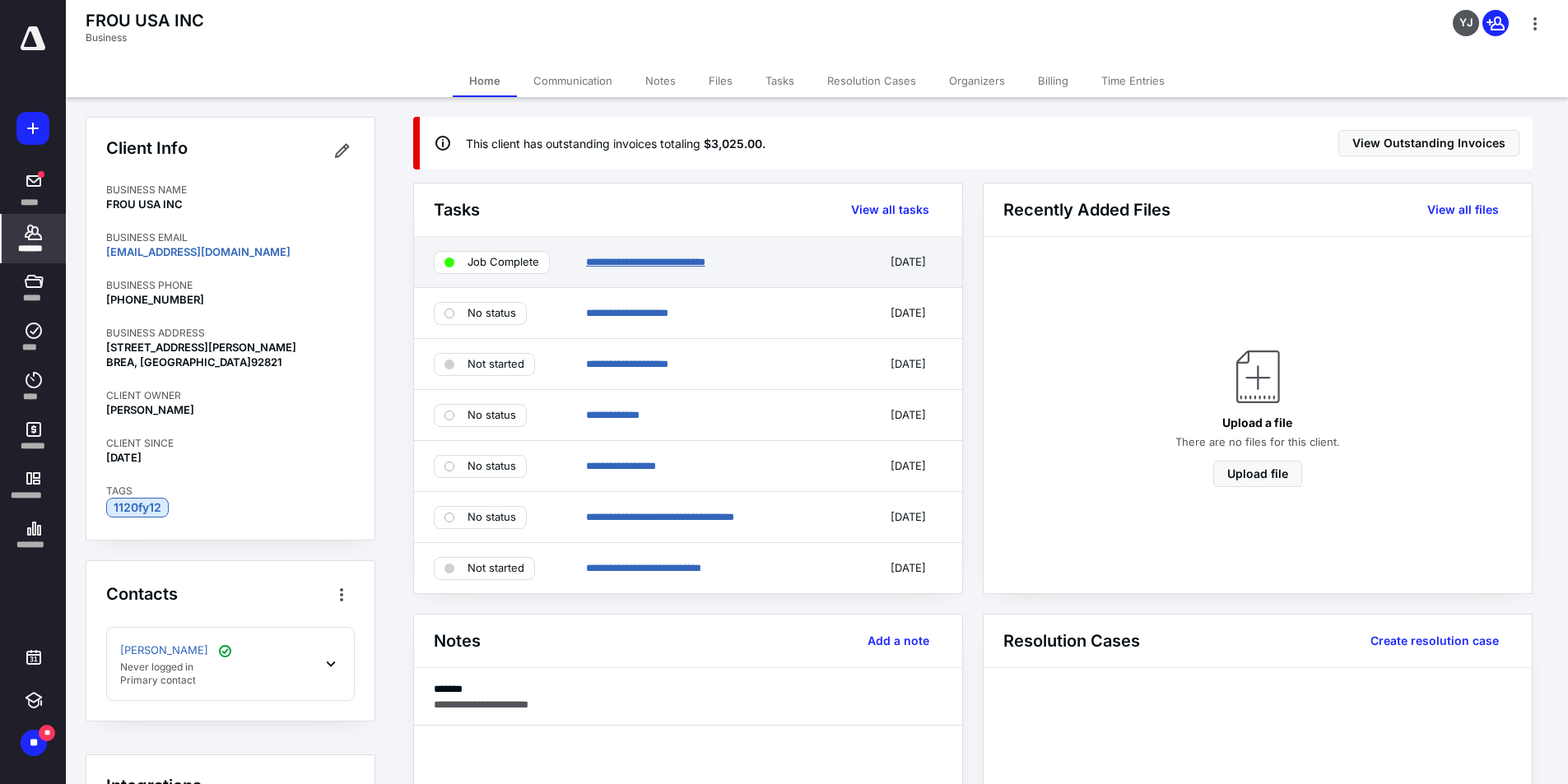 click on "**********" at bounding box center [645, 262] 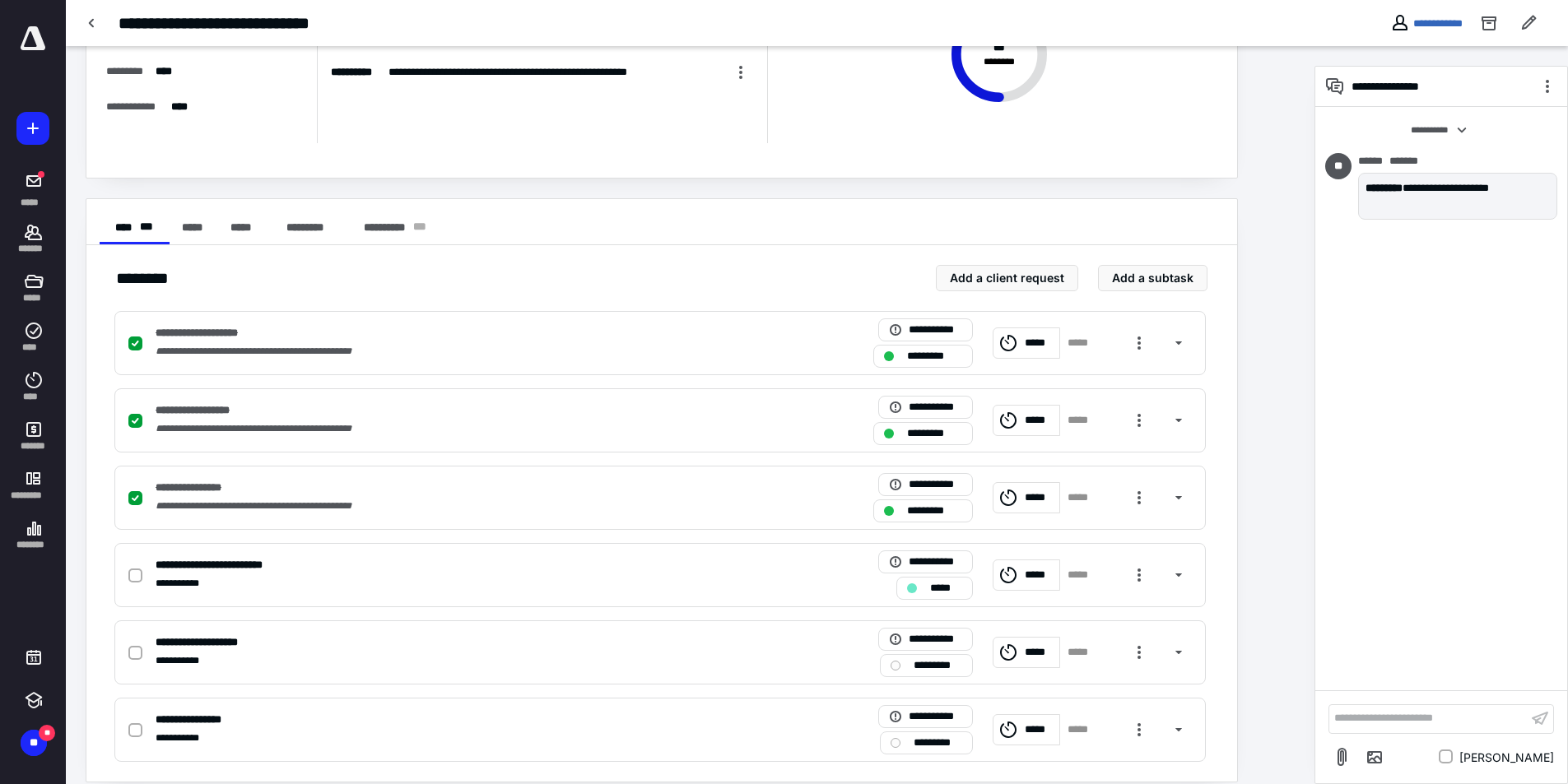 scroll, scrollTop: 183, scrollLeft: 0, axis: vertical 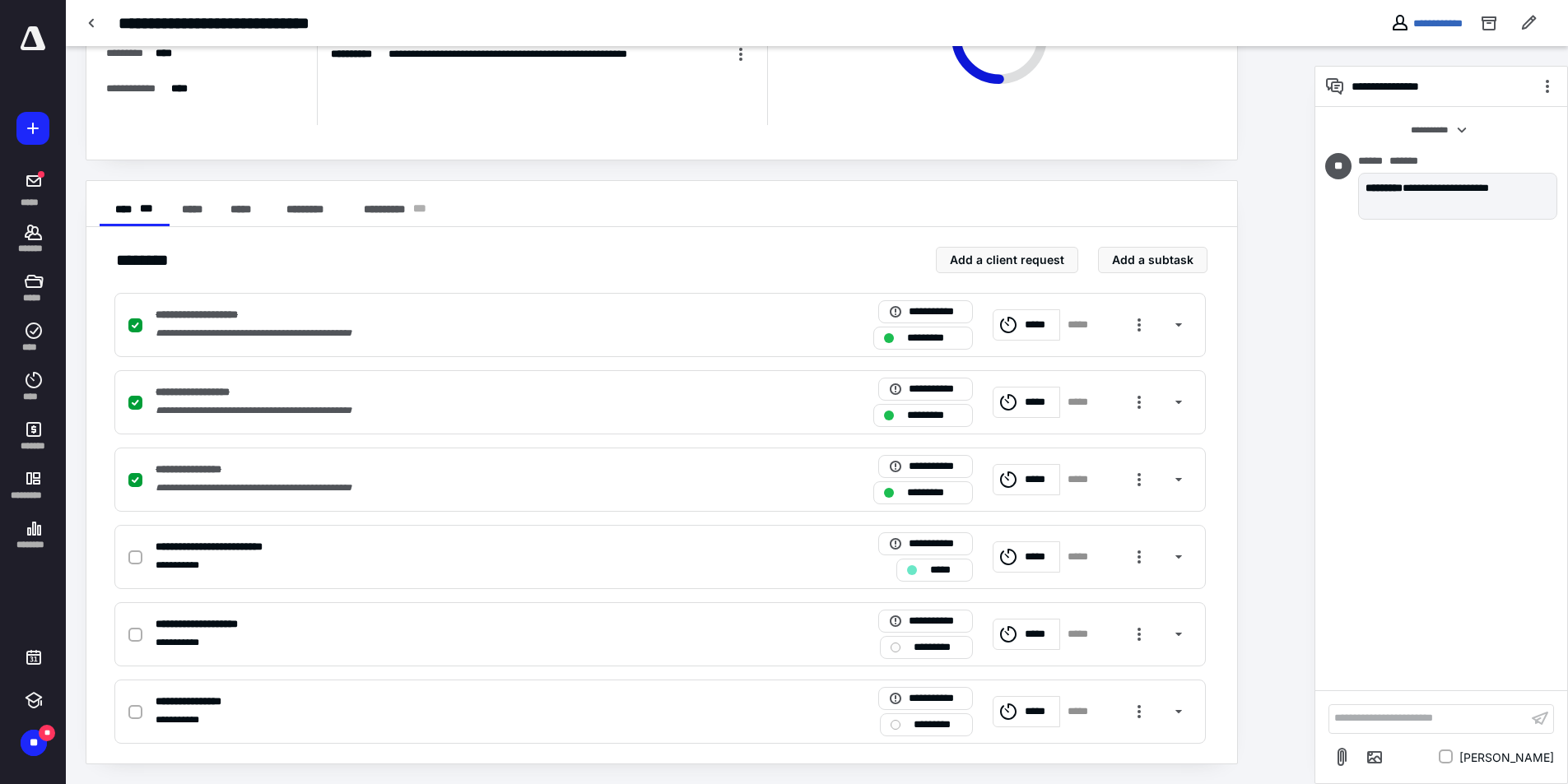 click at bounding box center (92, 23) 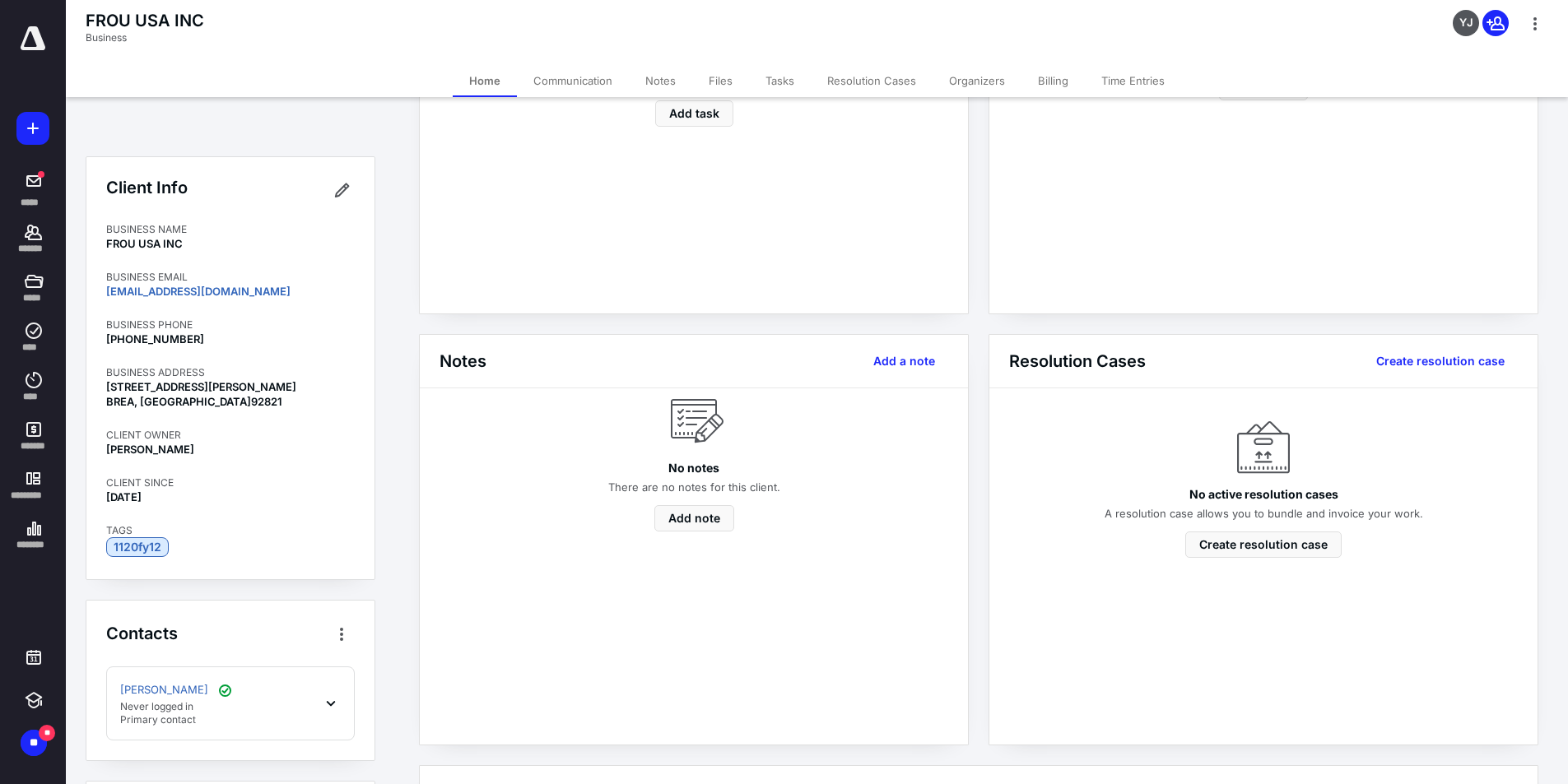 scroll, scrollTop: 0, scrollLeft: 0, axis: both 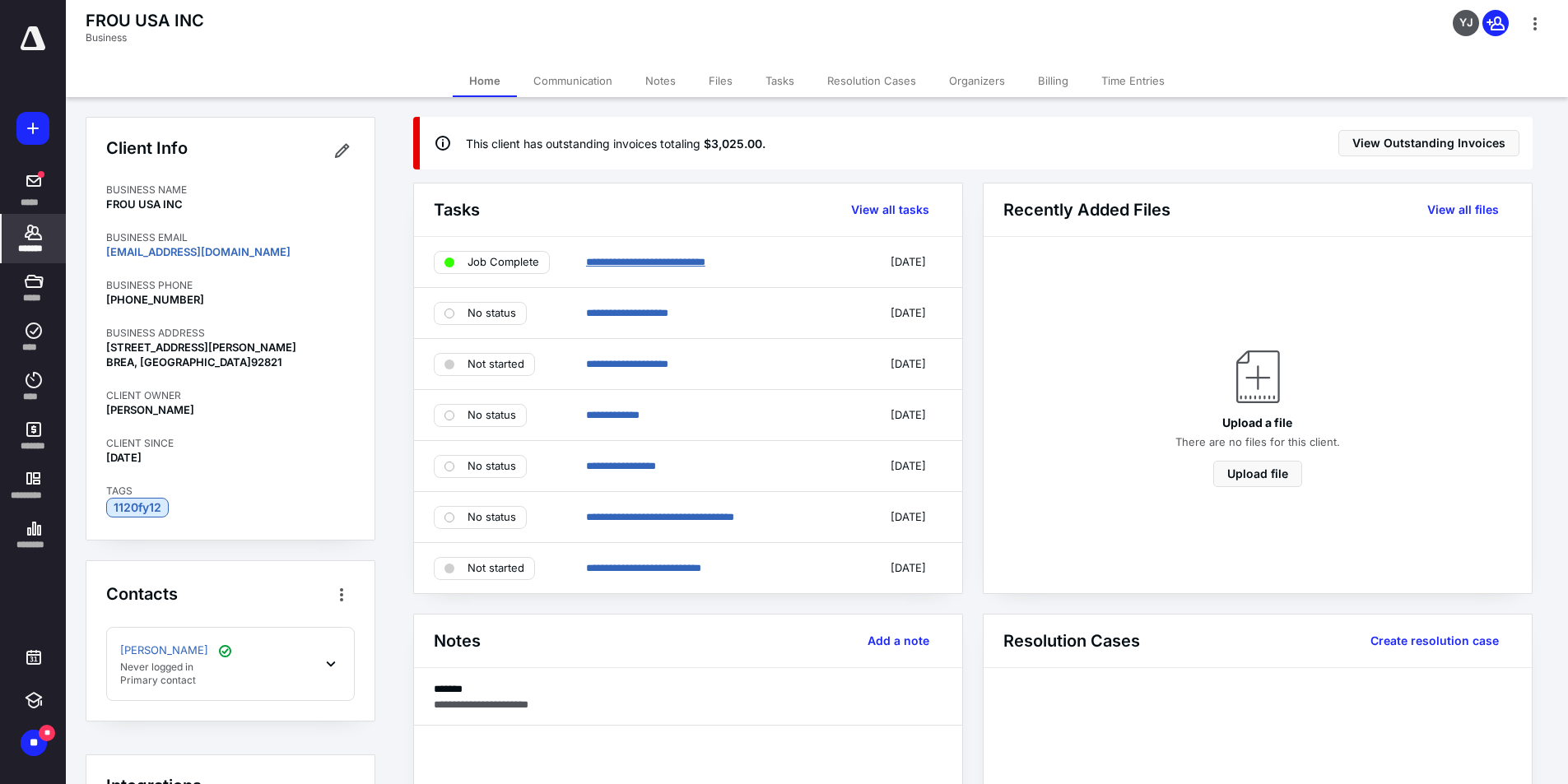 click on "**********" at bounding box center [645, 262] 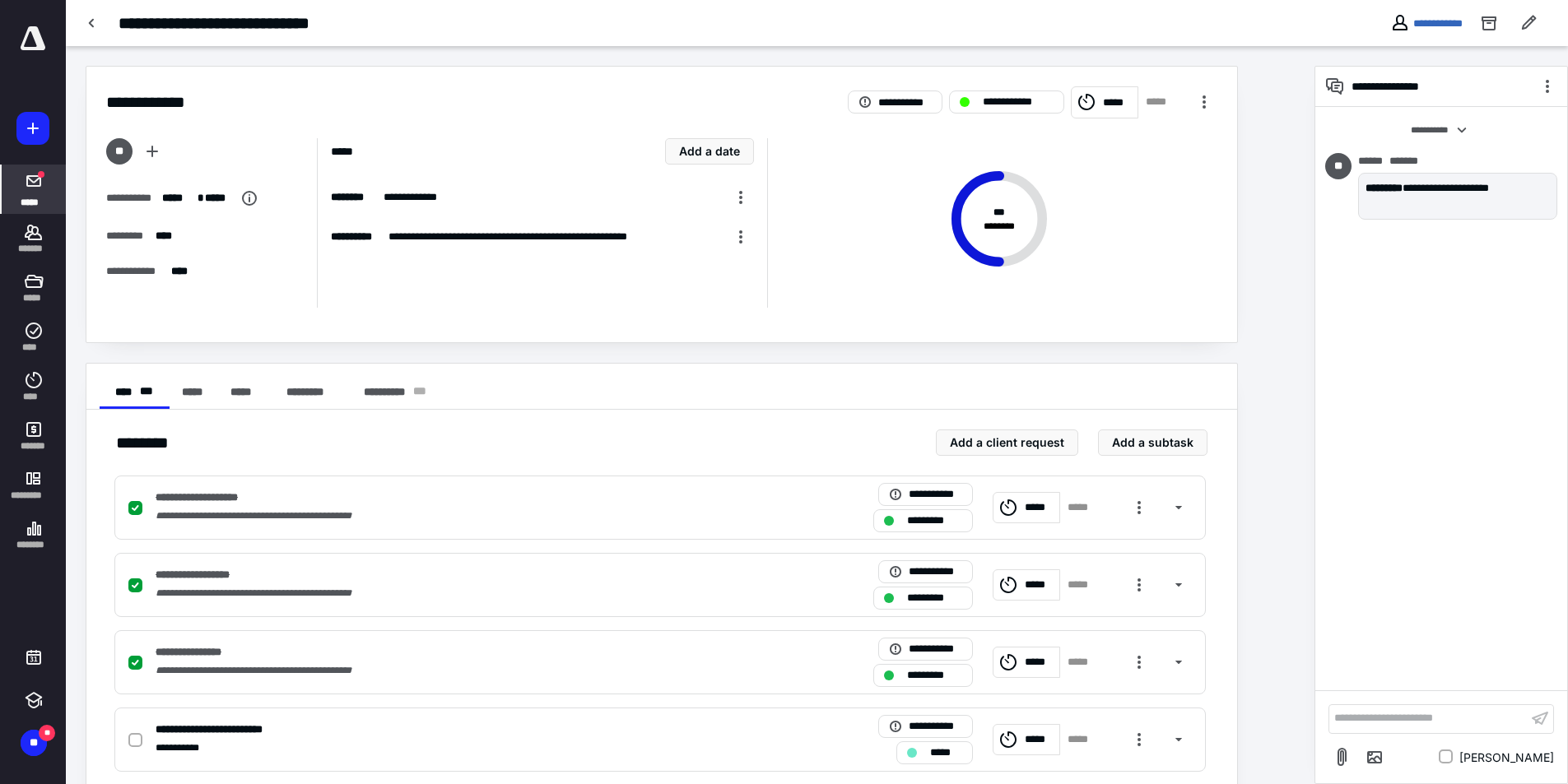 click 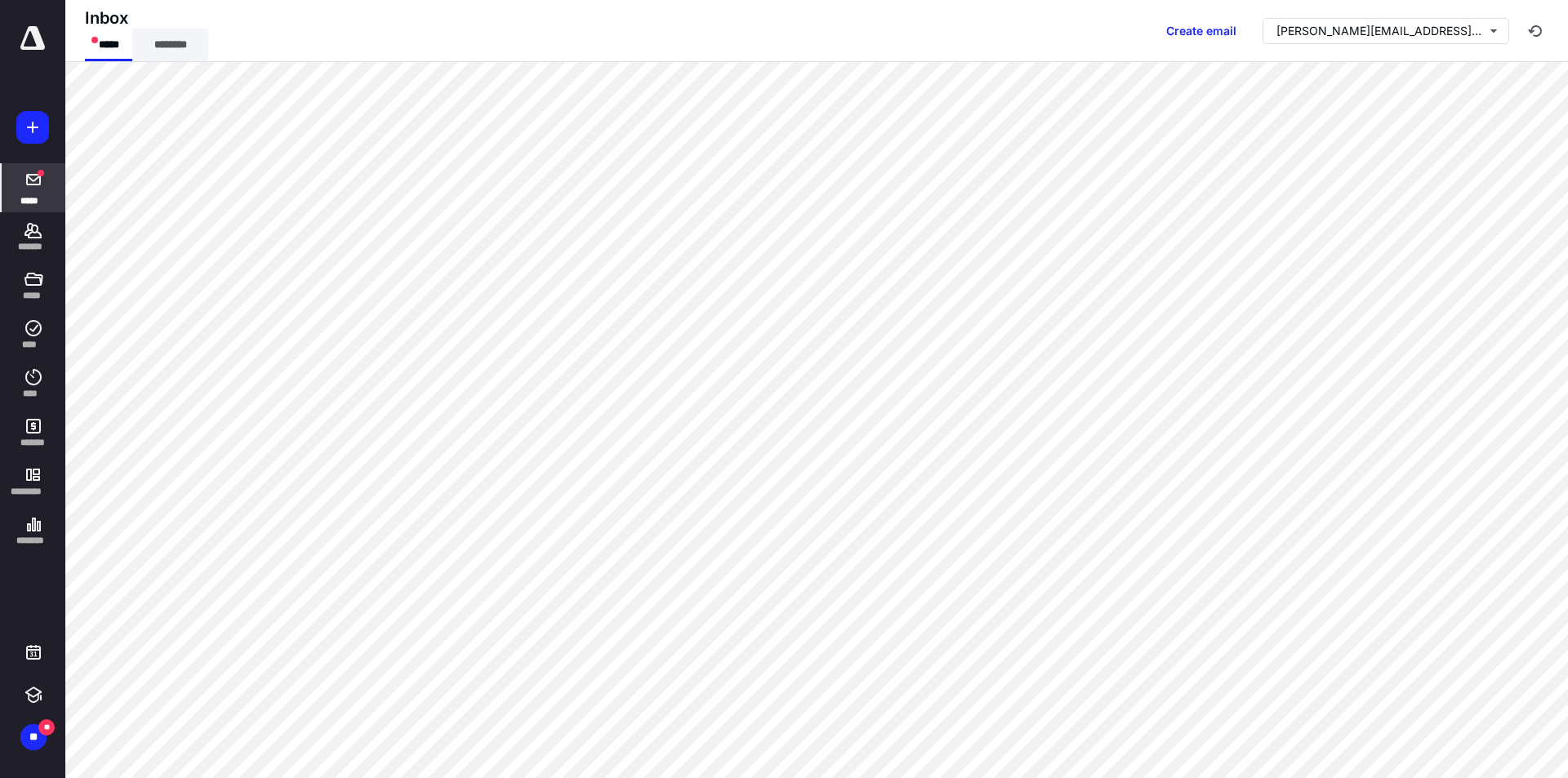 click on "********" at bounding box center [170, 45] 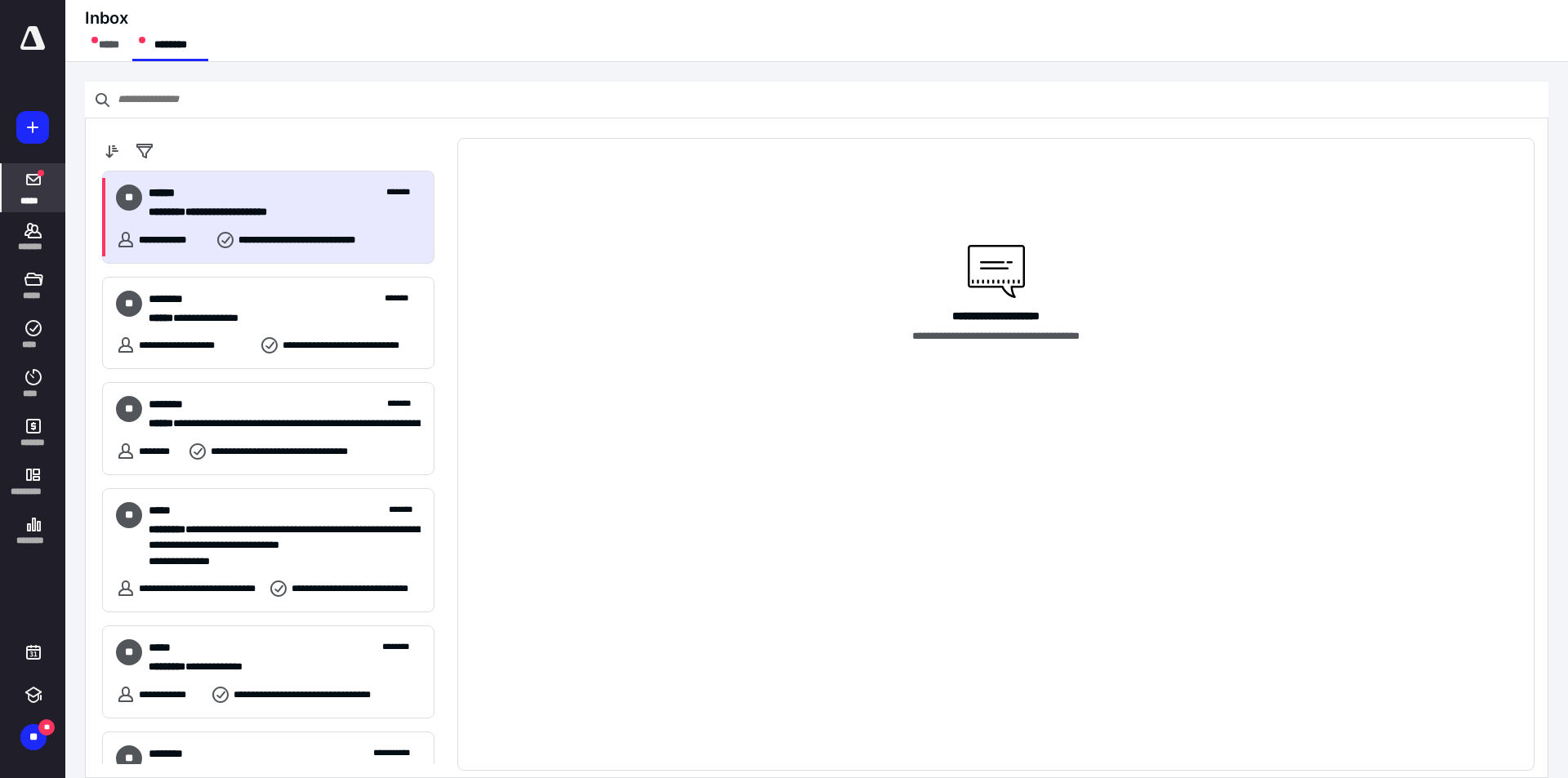 click on "**********" at bounding box center (278, 212) 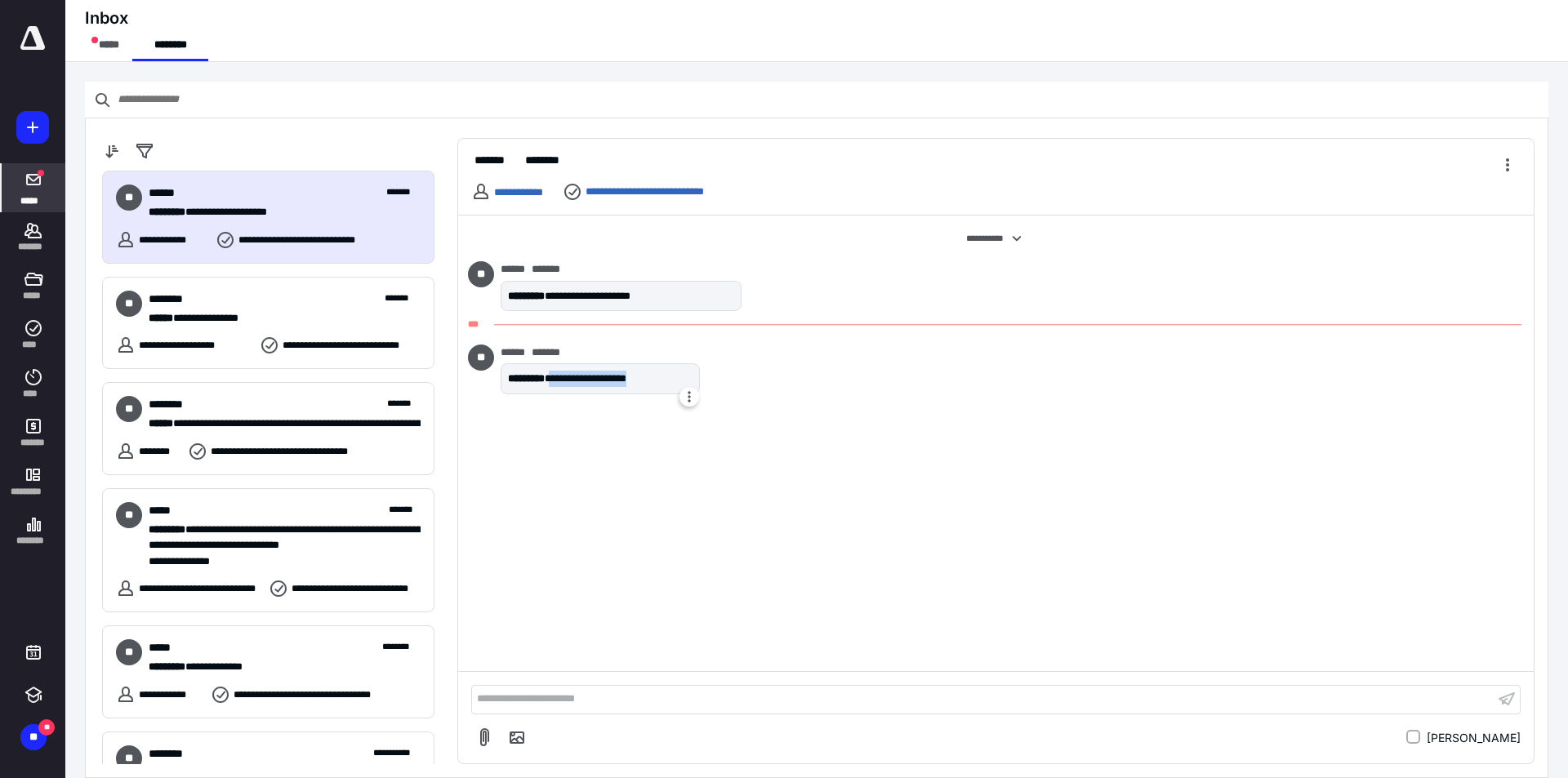 drag, startPoint x: 694, startPoint y: 380, endPoint x: 580, endPoint y: 384, distance: 114.07015 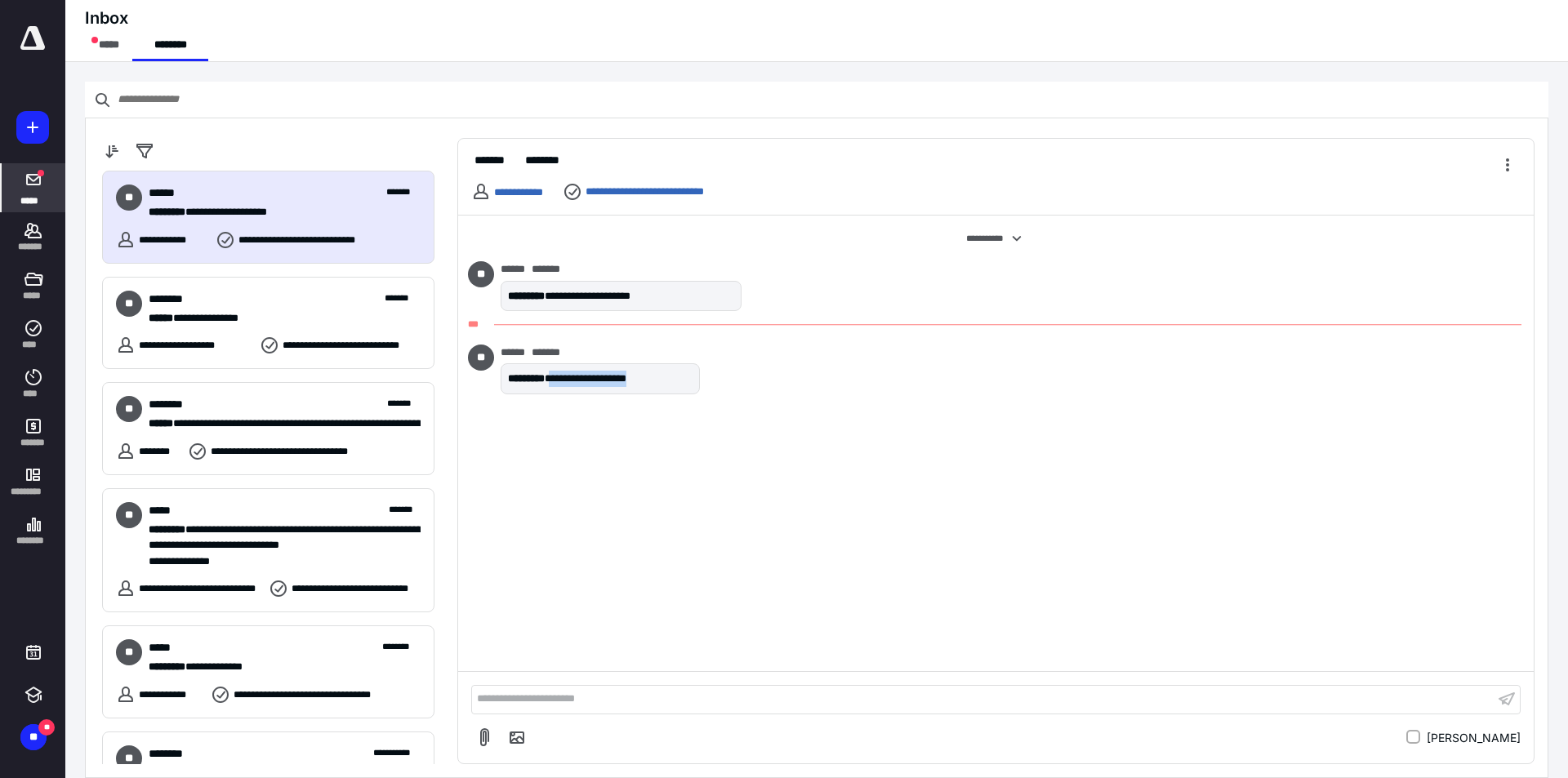 drag, startPoint x: 898, startPoint y: 414, endPoint x: 679, endPoint y: 270, distance: 262.1011 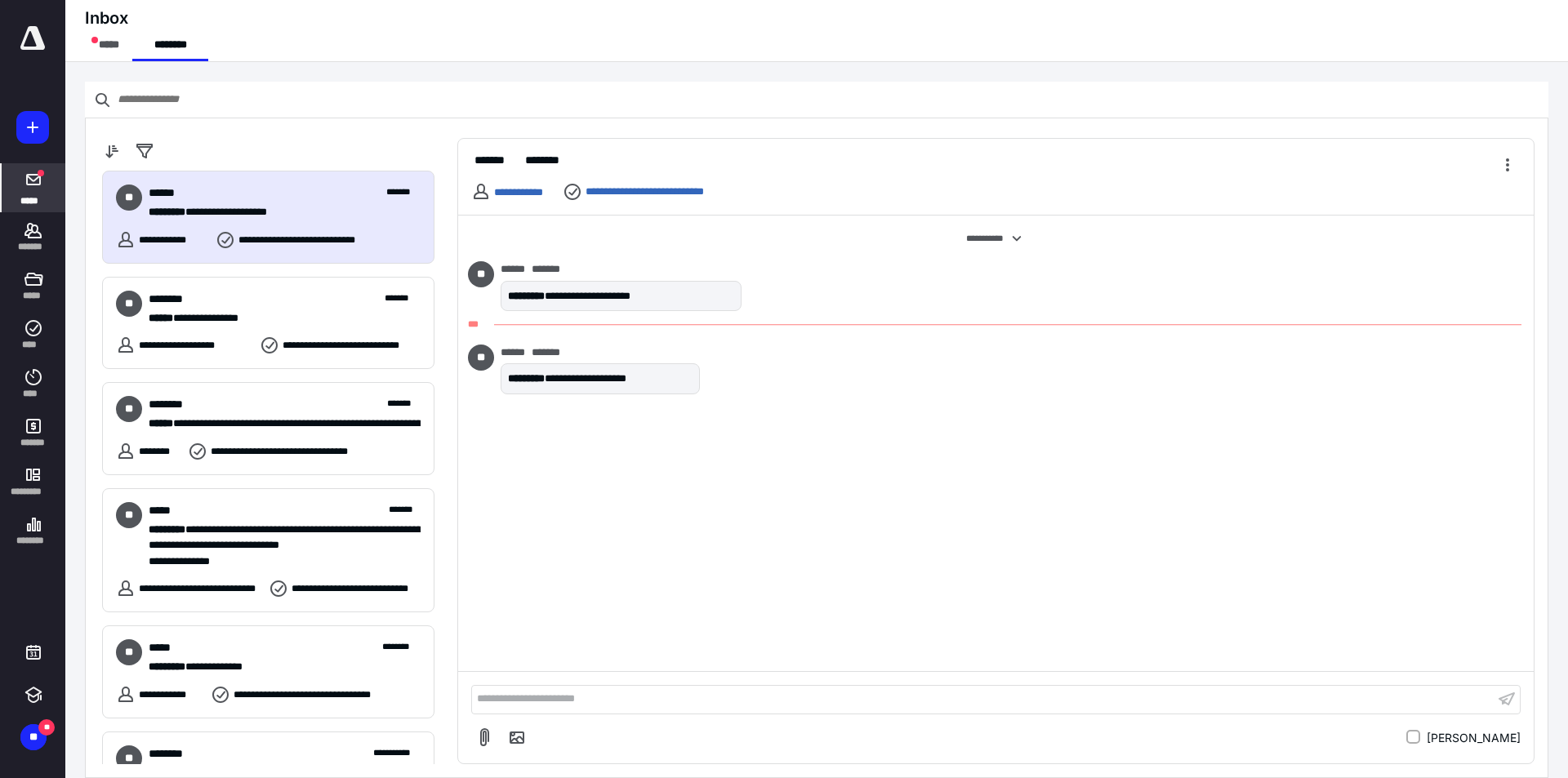 click on "***" at bounding box center (996, 324) 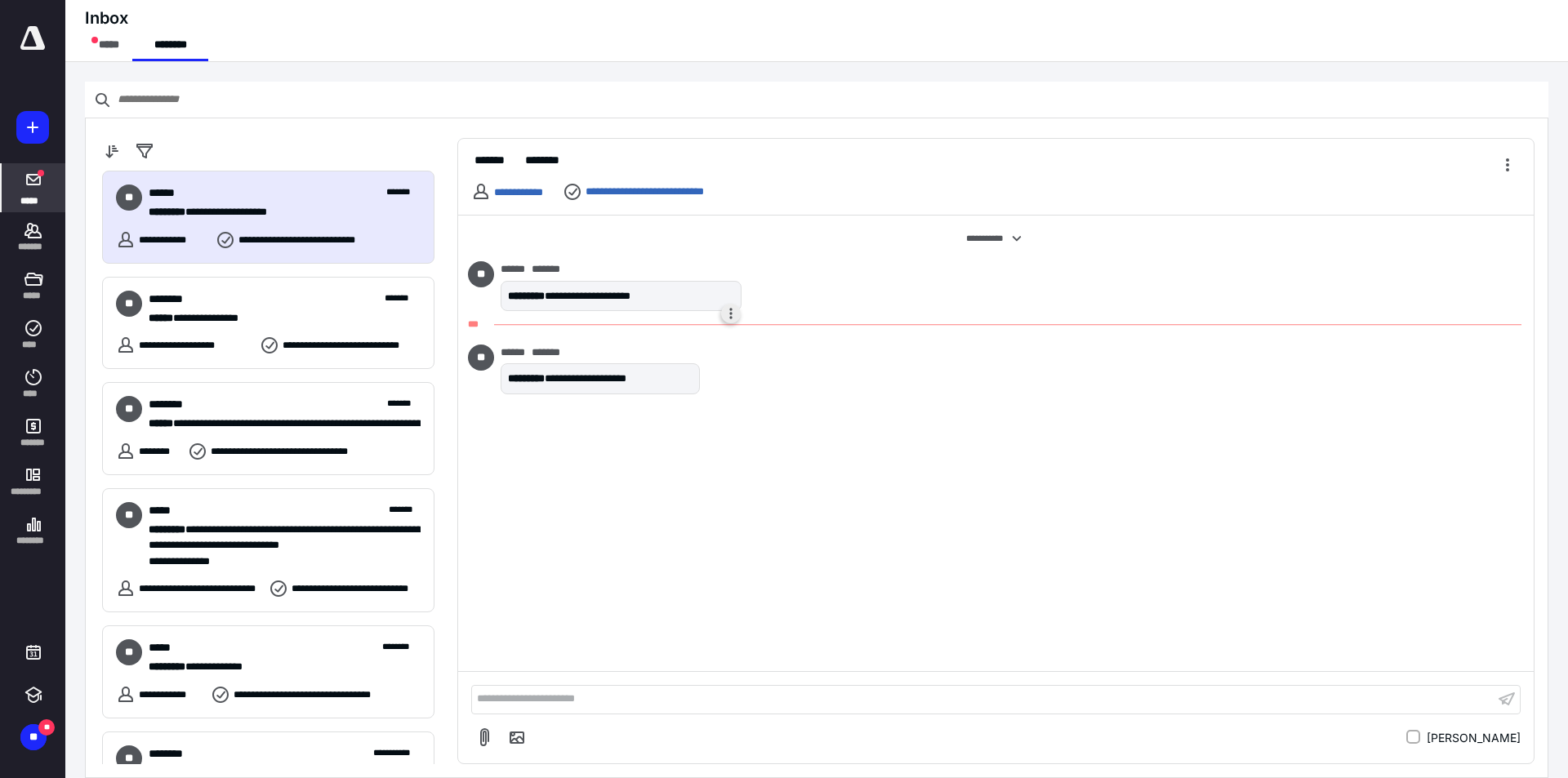 click at bounding box center (731, 313) 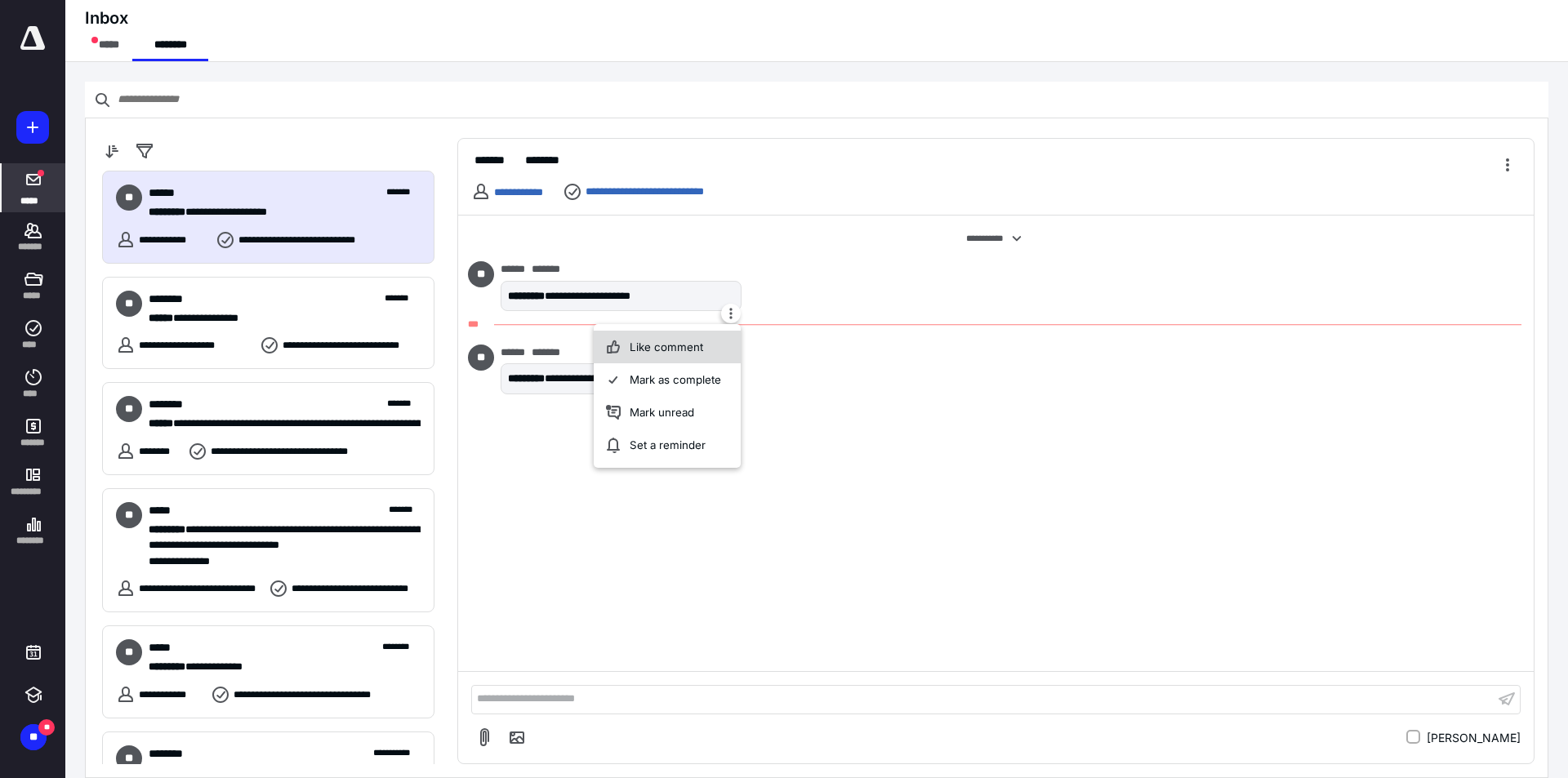 click on "Like comment" at bounding box center (667, 347) 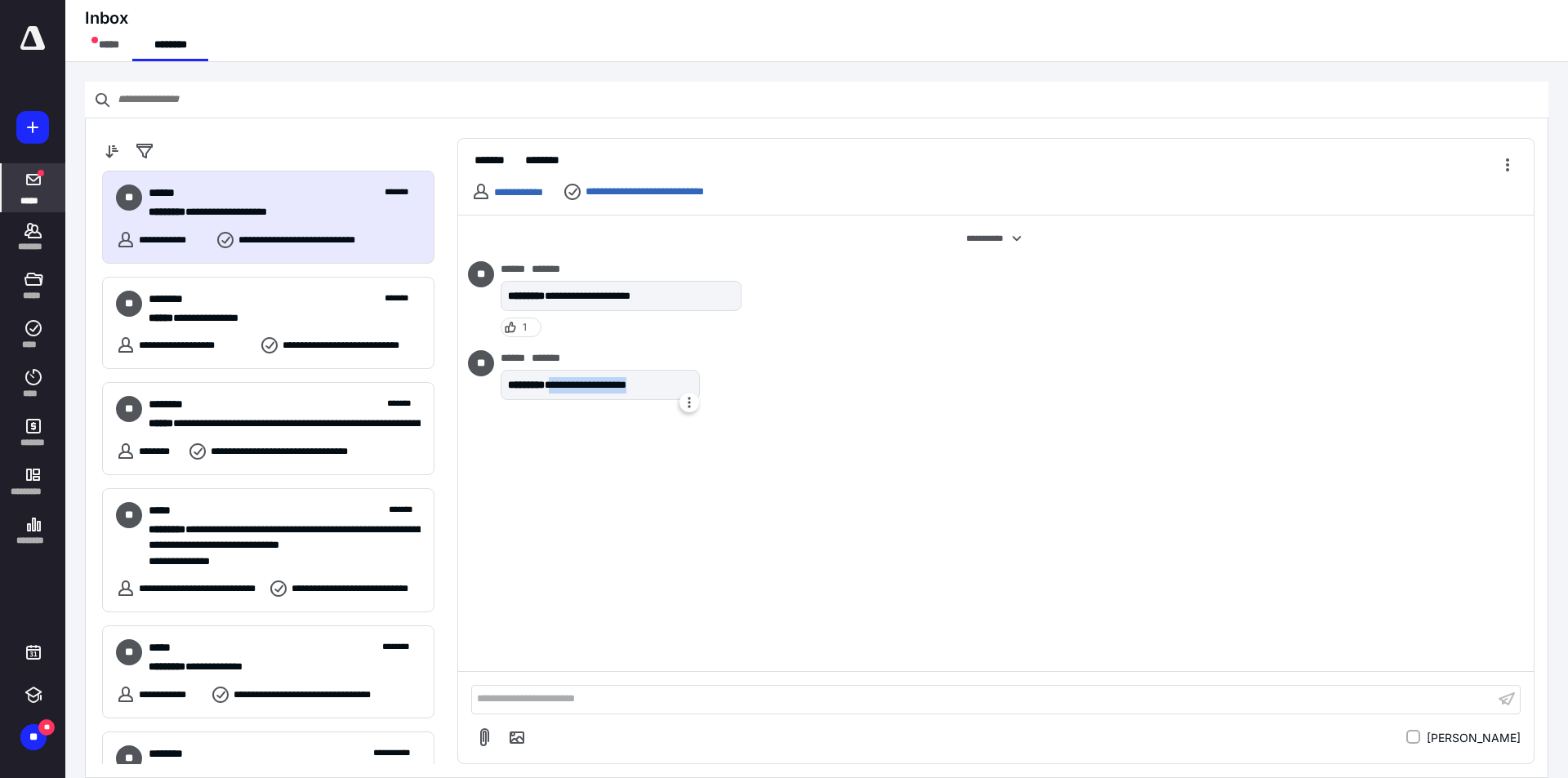 drag, startPoint x: 691, startPoint y: 383, endPoint x: 581, endPoint y: 384, distance: 110.00455 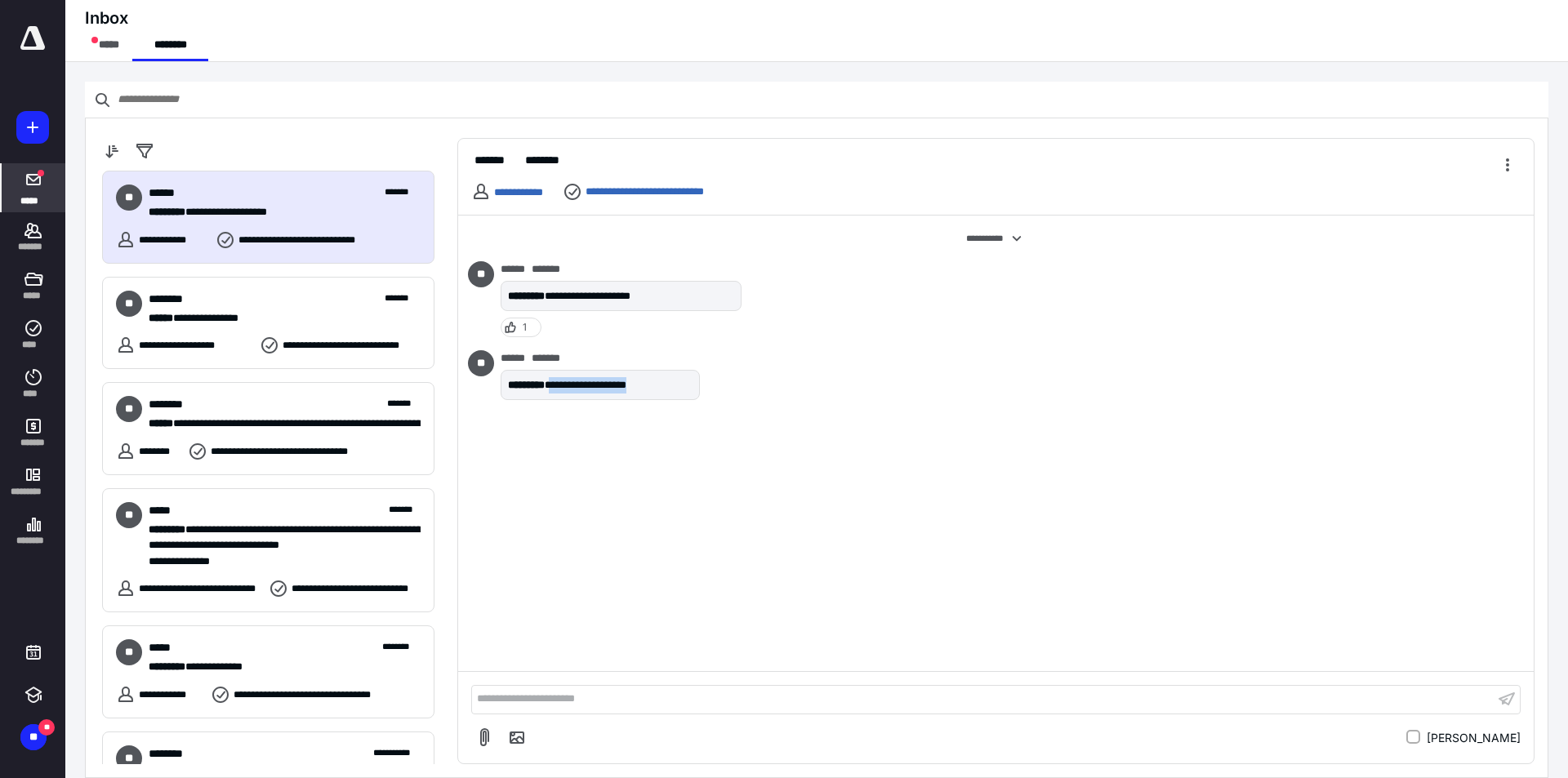 click on "**********" at bounding box center [996, 443] 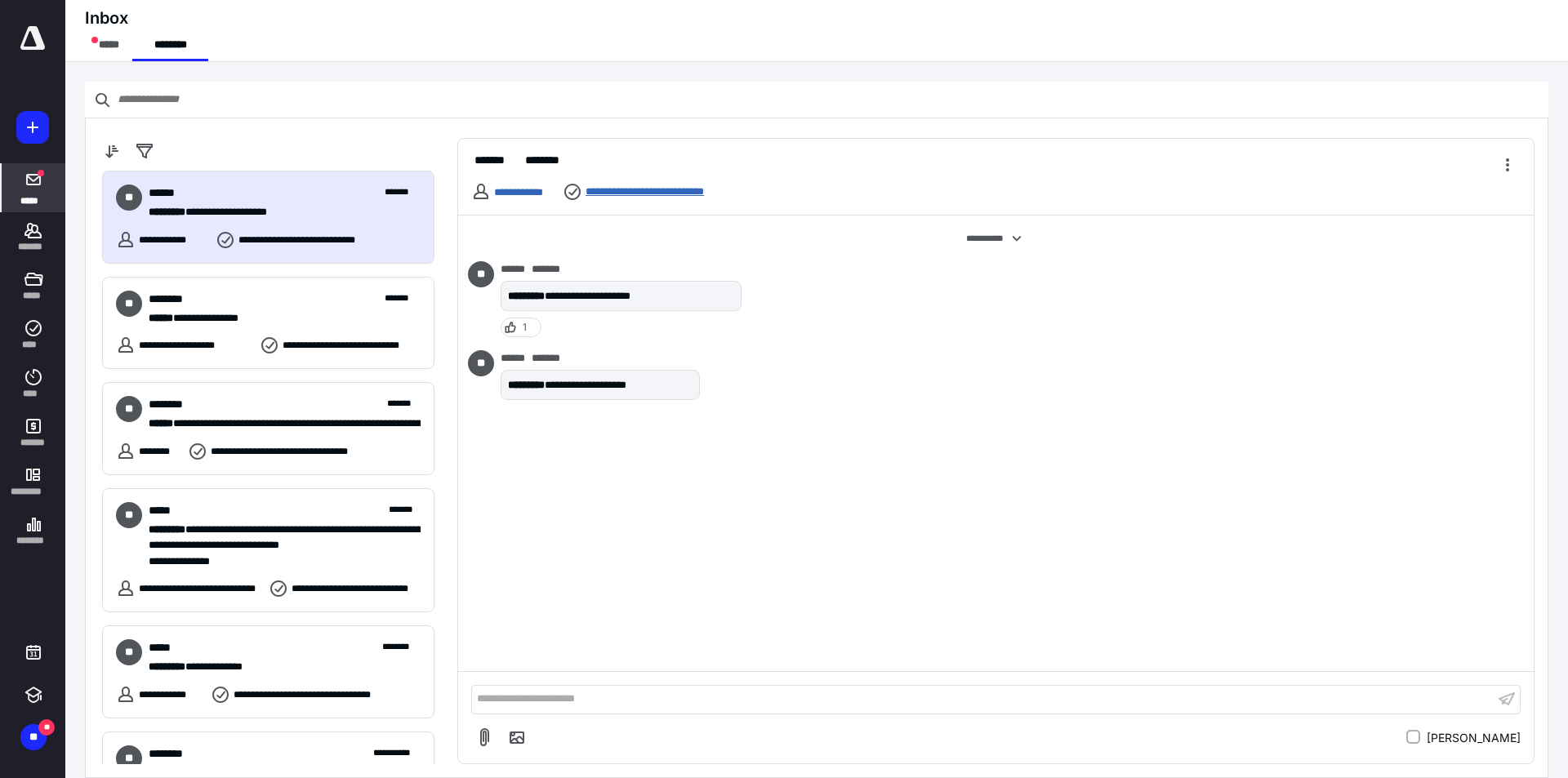 drag, startPoint x: 686, startPoint y: 191, endPoint x: 695, endPoint y: 189, distance: 9.21954 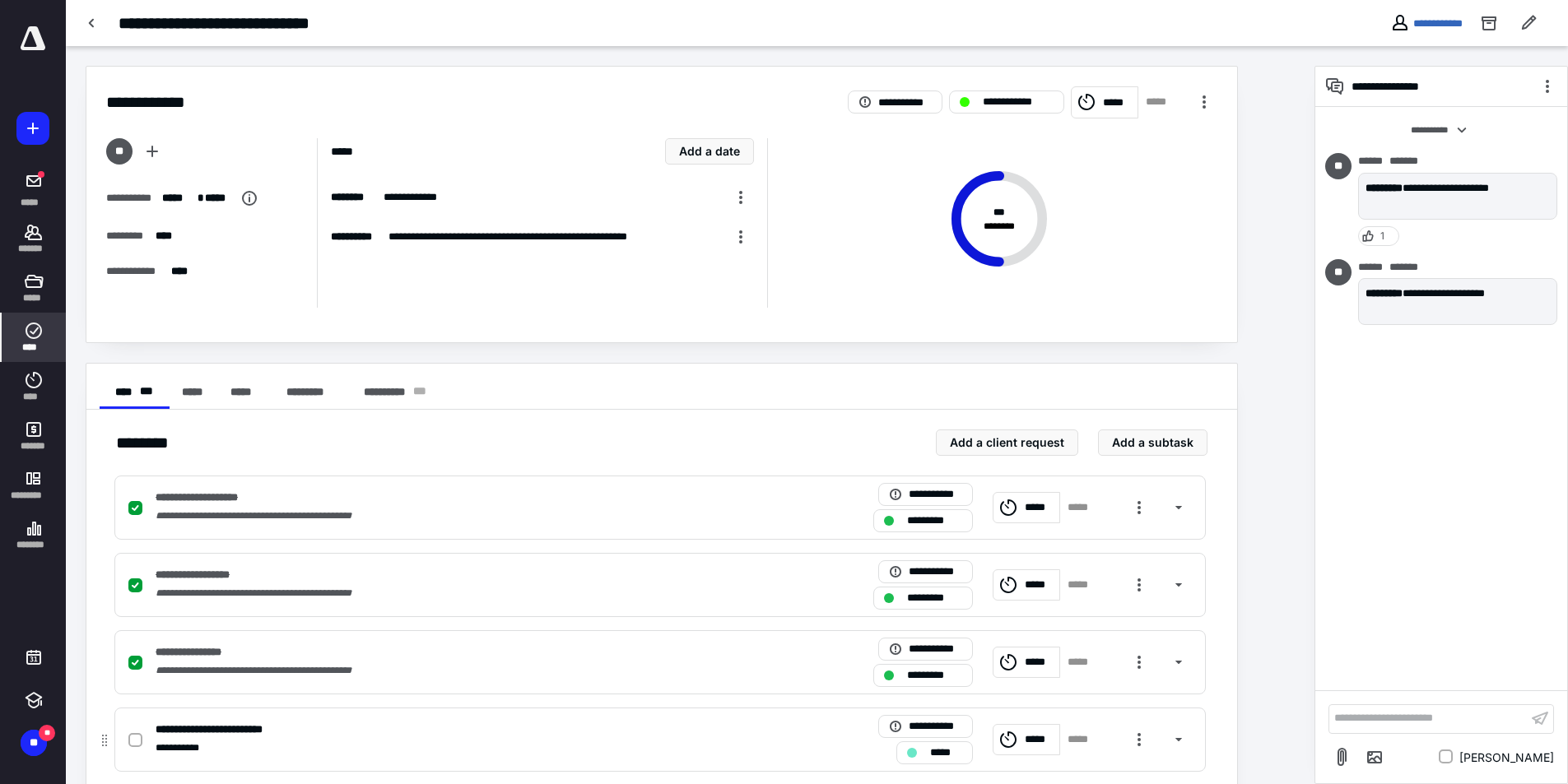 scroll, scrollTop: 183, scrollLeft: 0, axis: vertical 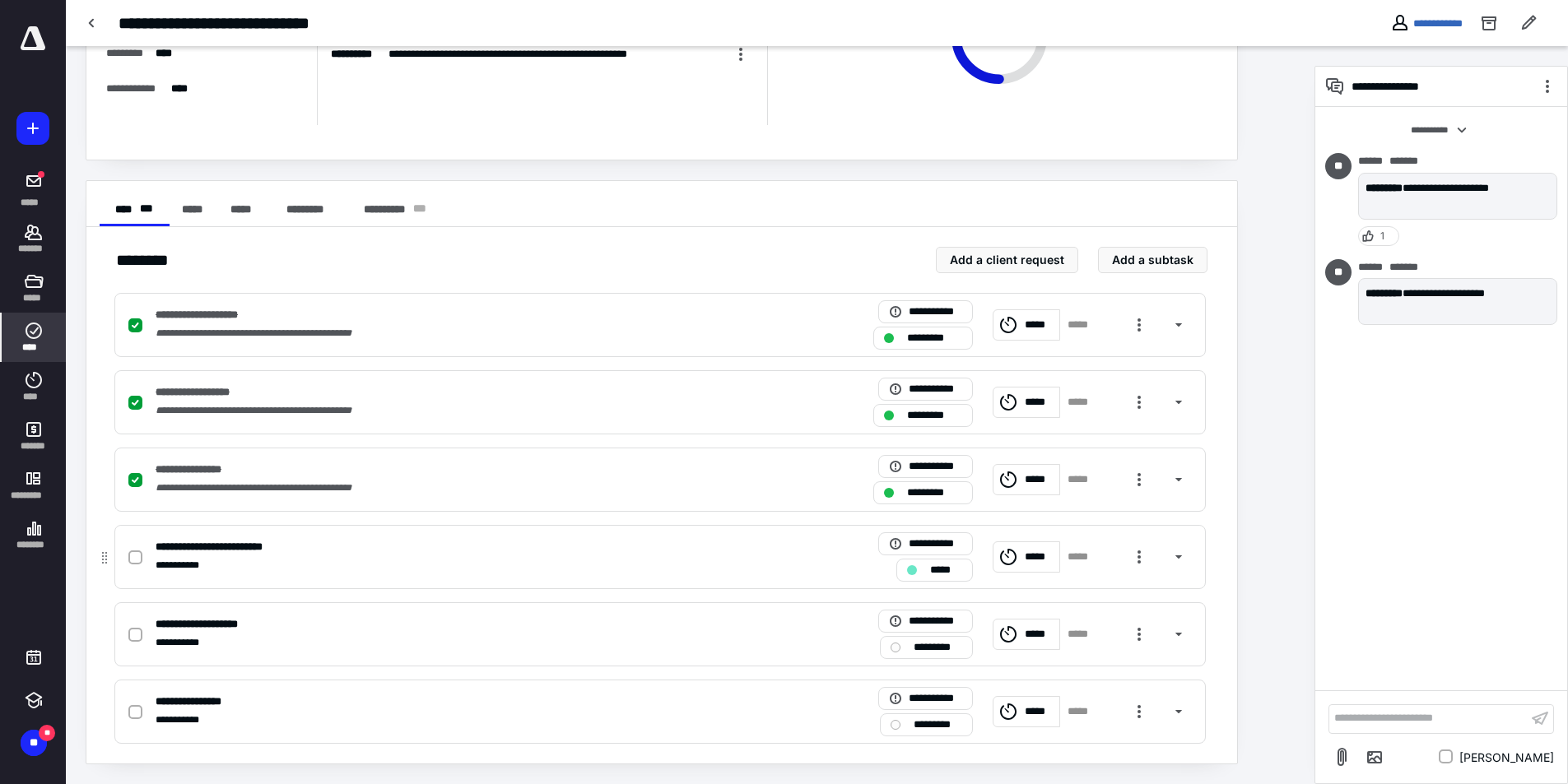 click 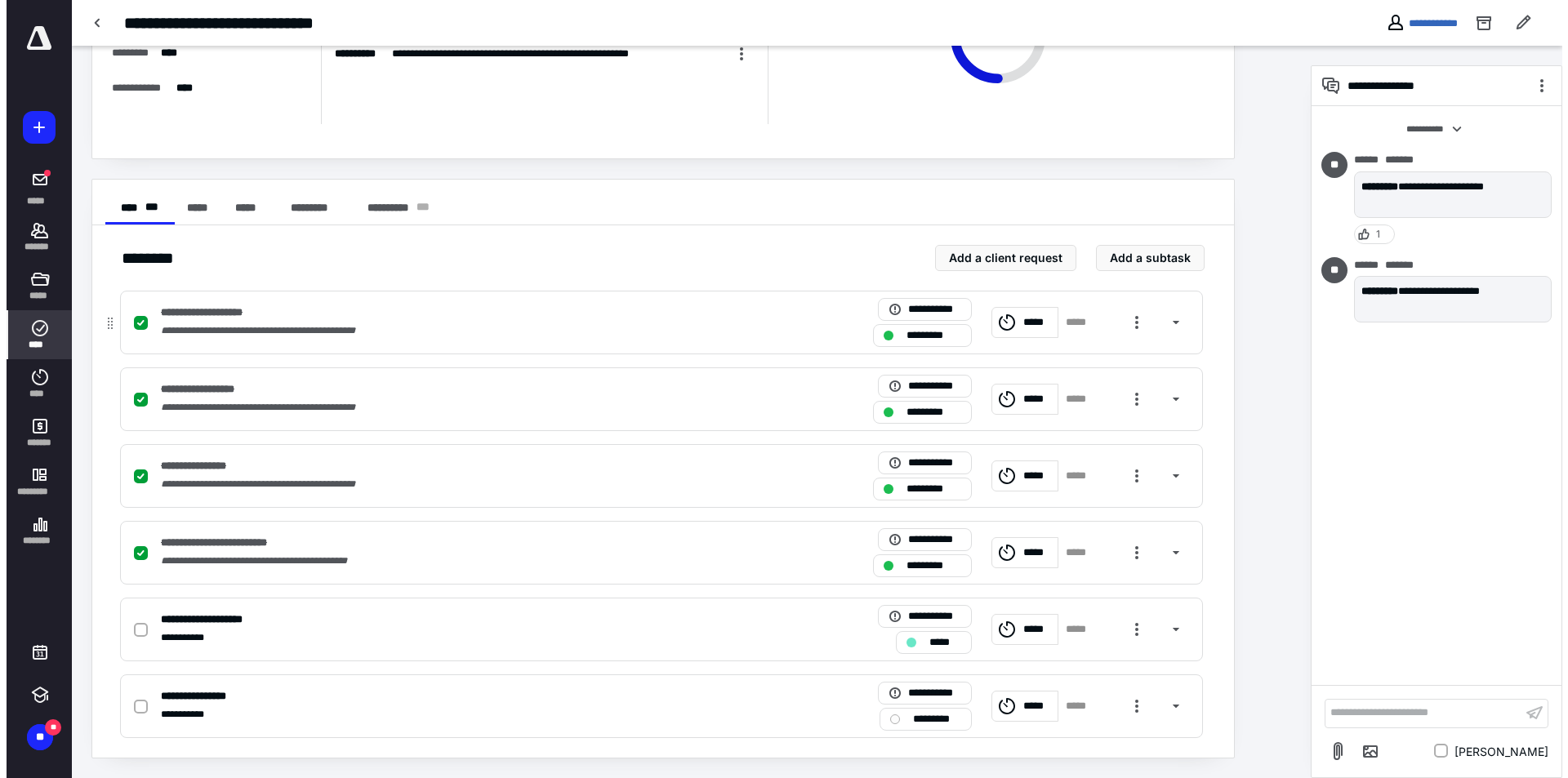 scroll, scrollTop: 0, scrollLeft: 0, axis: both 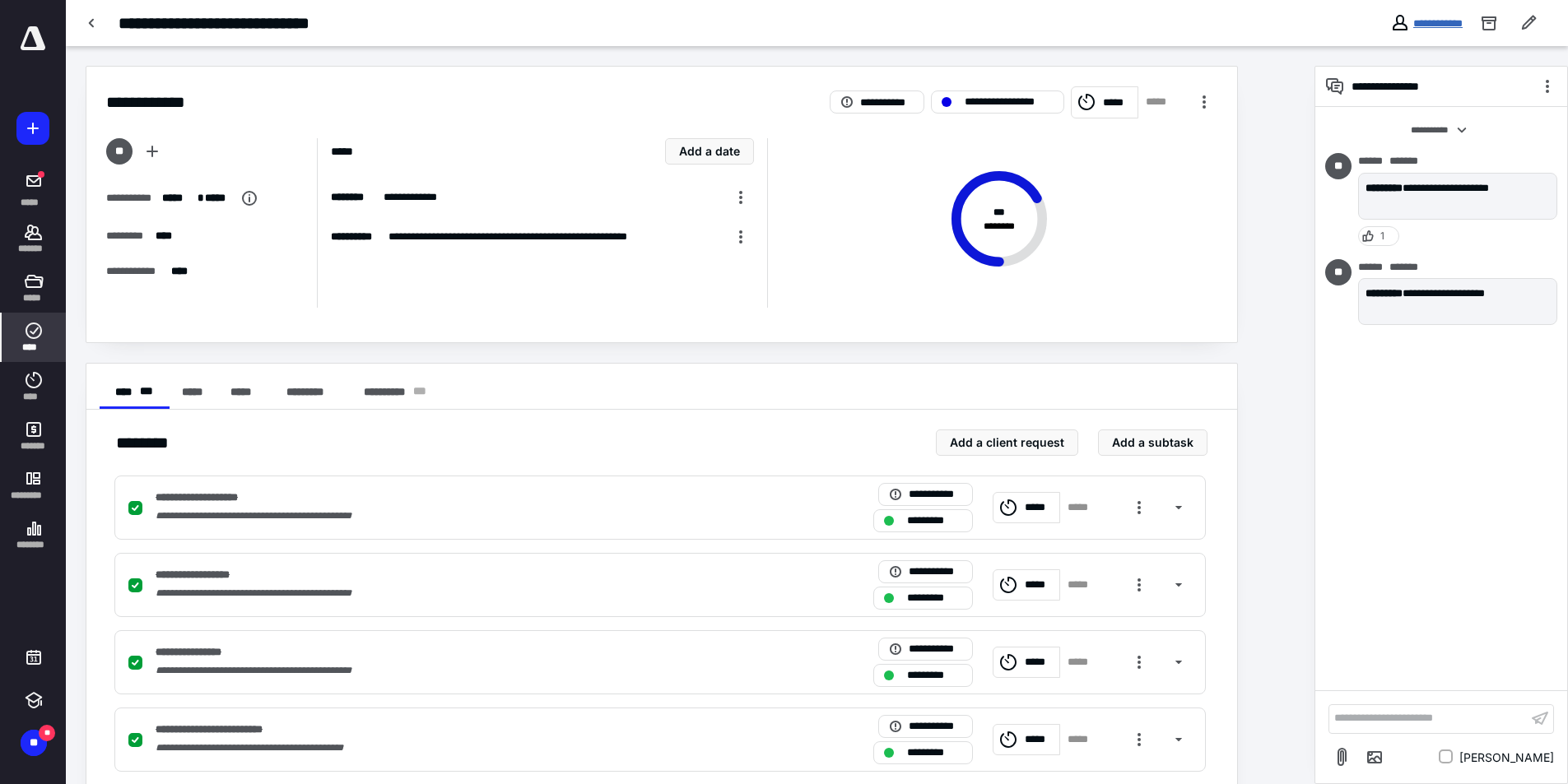 click on "**********" at bounding box center (1438, 23) 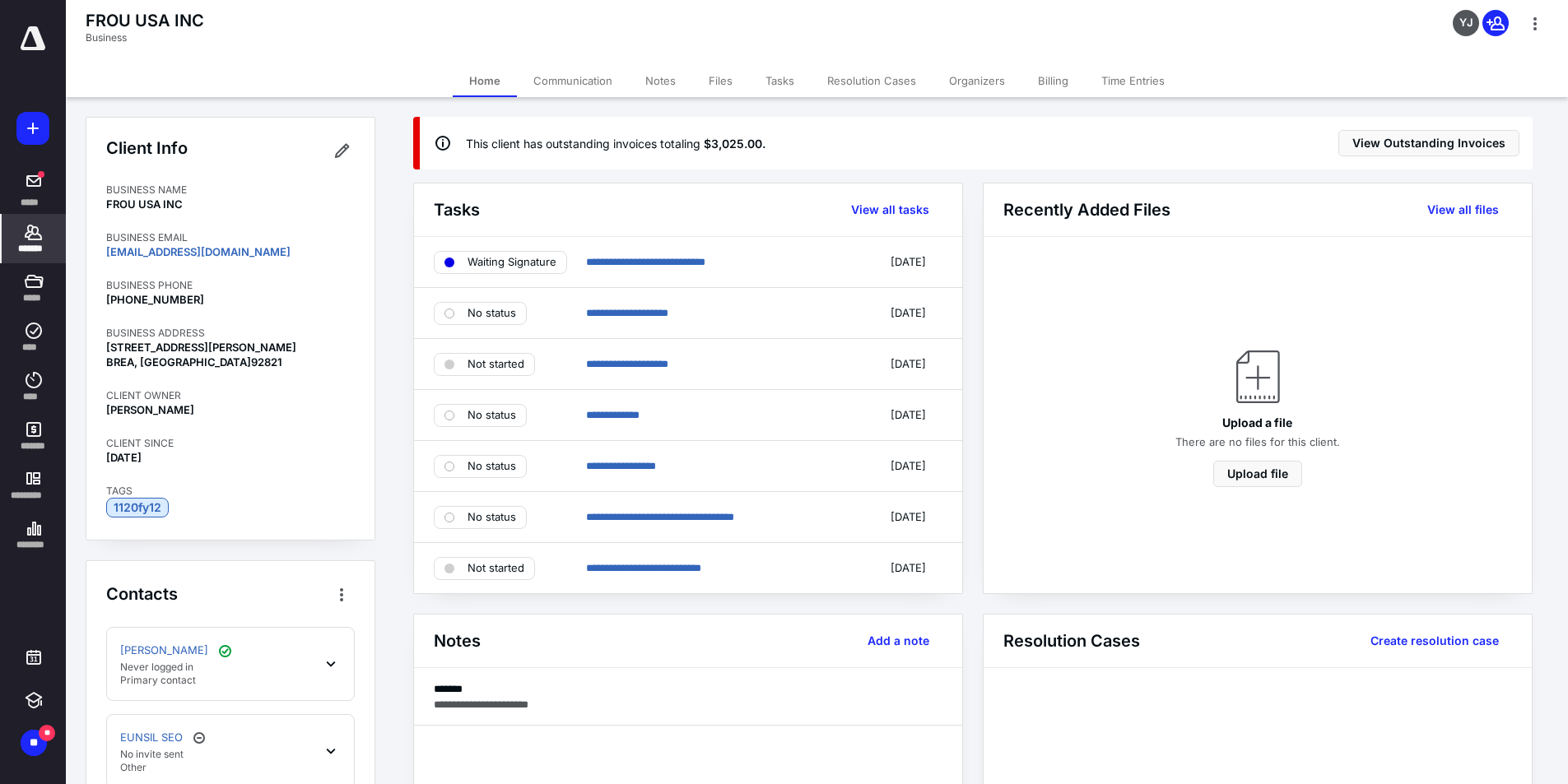 click on "Billing" at bounding box center [1053, 81] 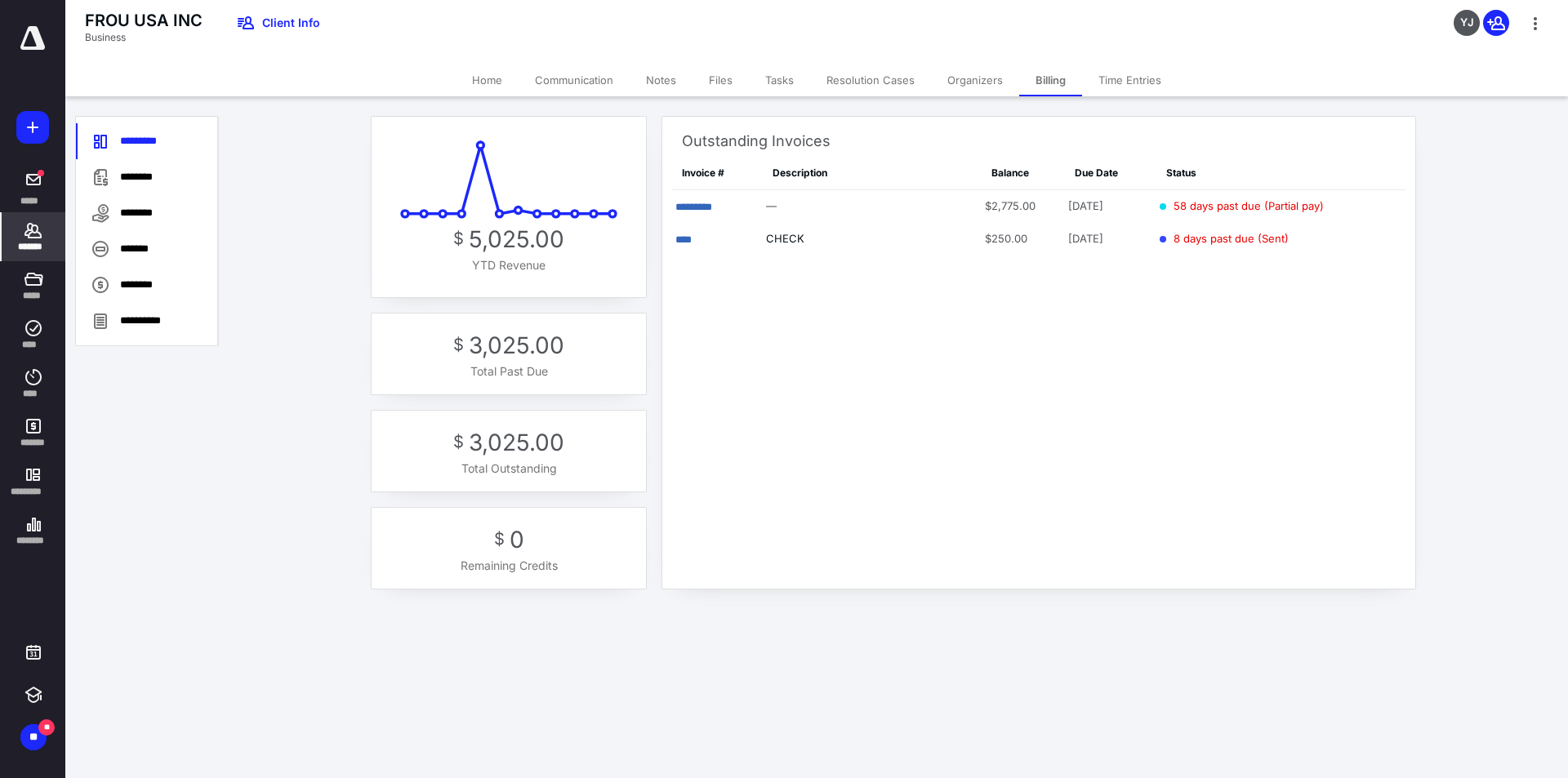 click on "Outstanding Invoices Invoice # Description Balance Due Date Status ********* — $2,775.00 [DATE] 58 days past due (Partial pay) **** CHECK $250.00 [DATE] 8 days past due (Sent)" at bounding box center [1039, 317] 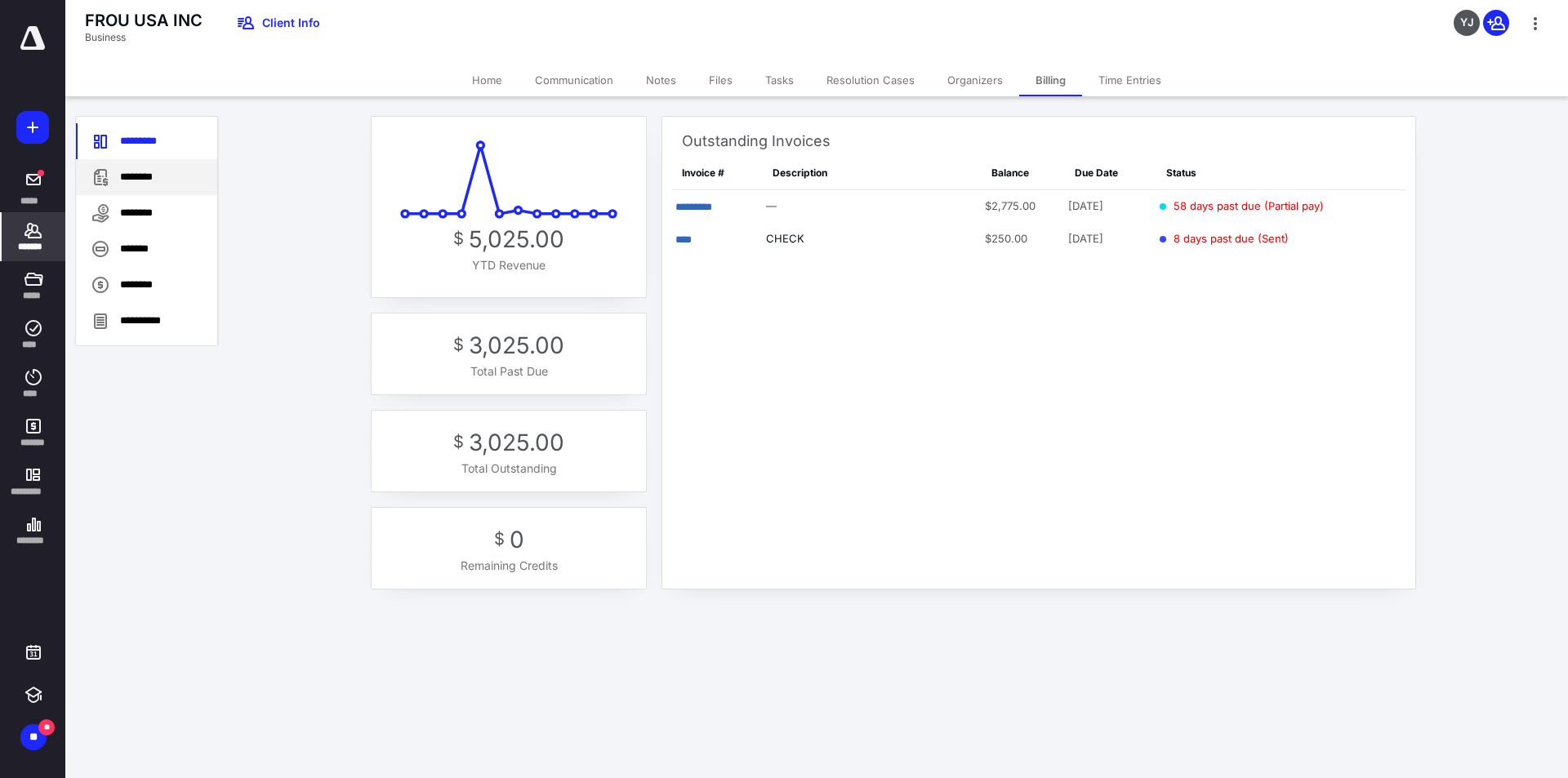 click on "********" at bounding box center [146, 177] 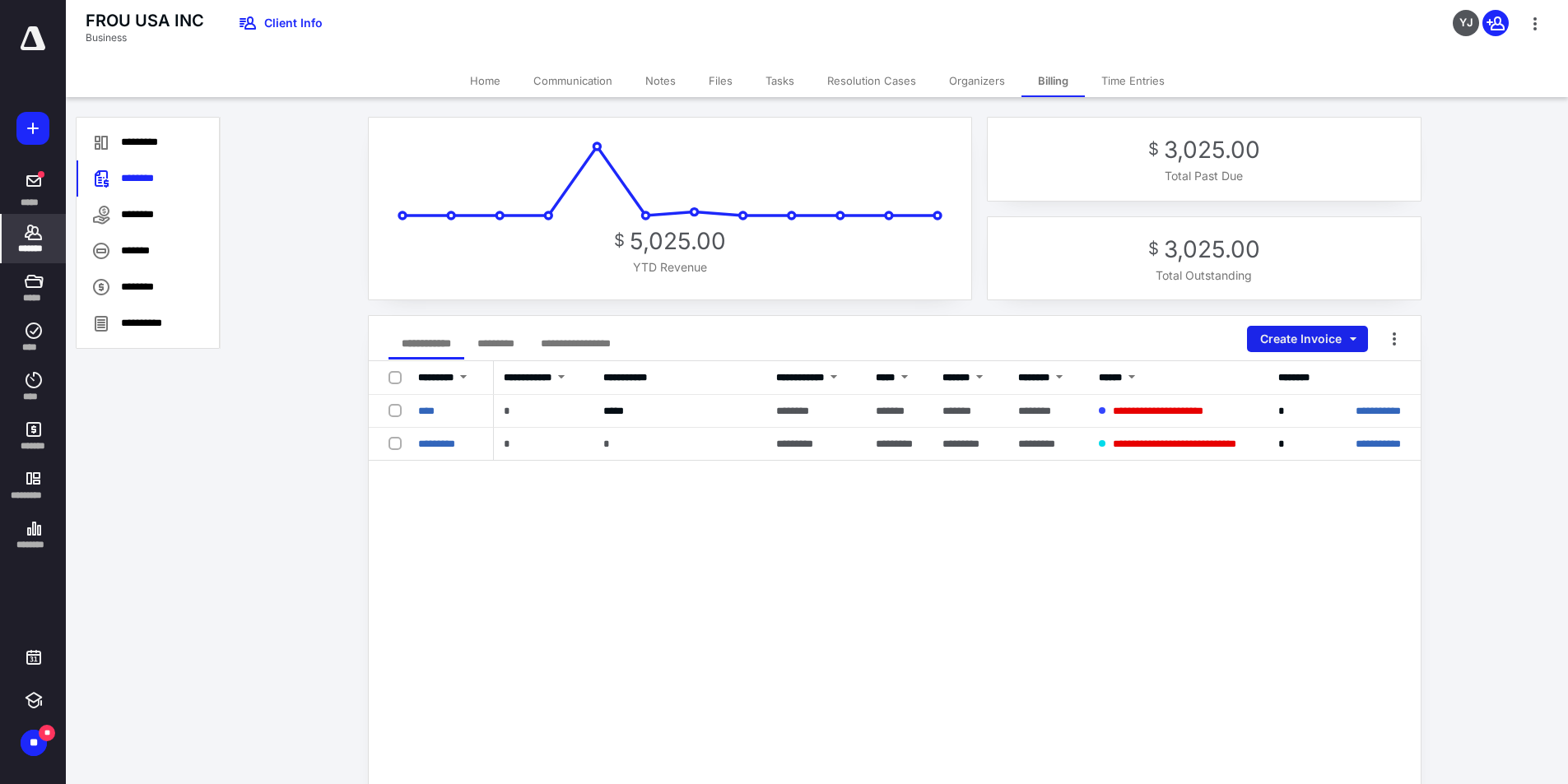 click on "Create Invoice" at bounding box center [1307, 339] 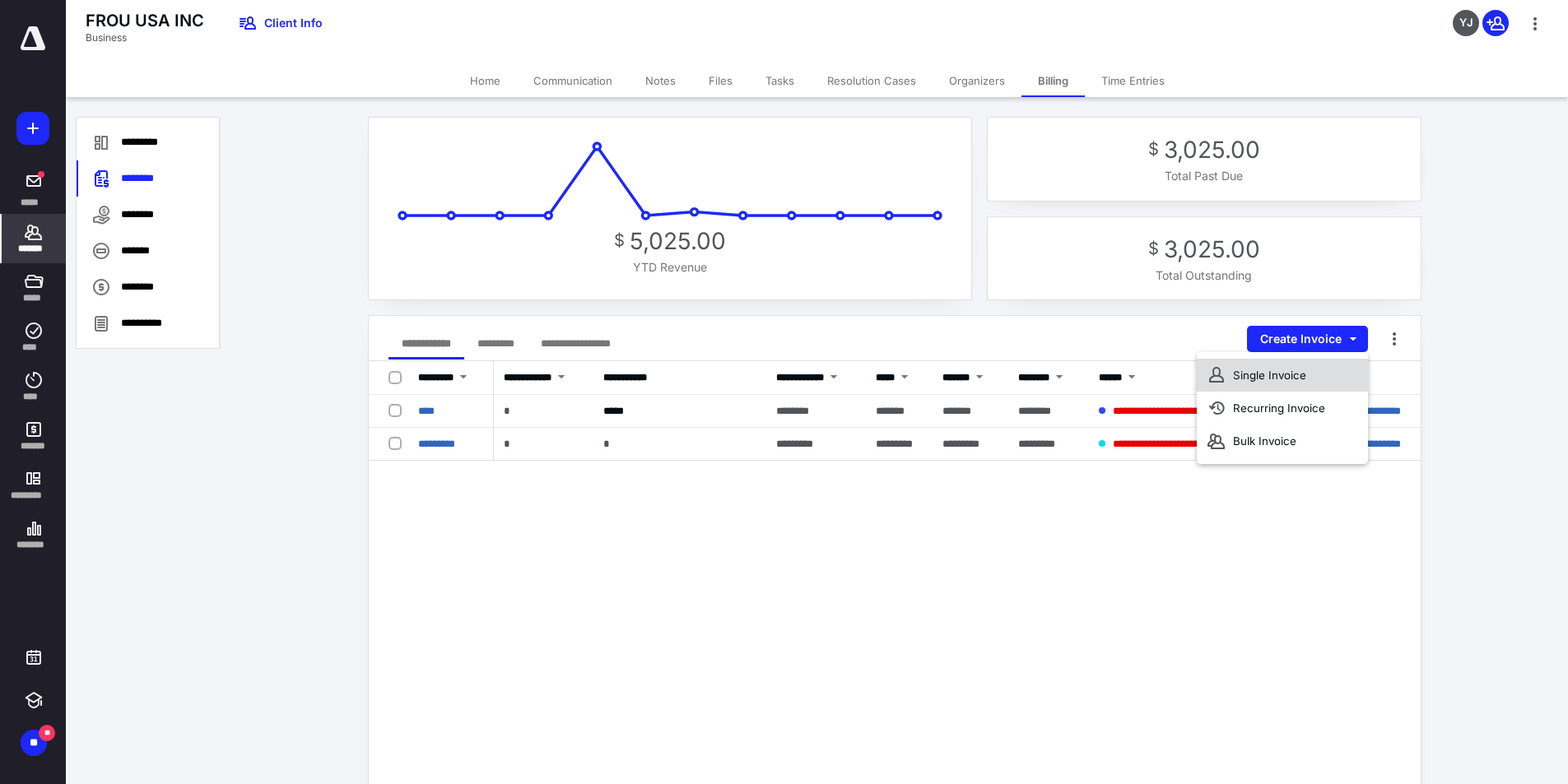click on "Single Invoice" at bounding box center (1282, 375) 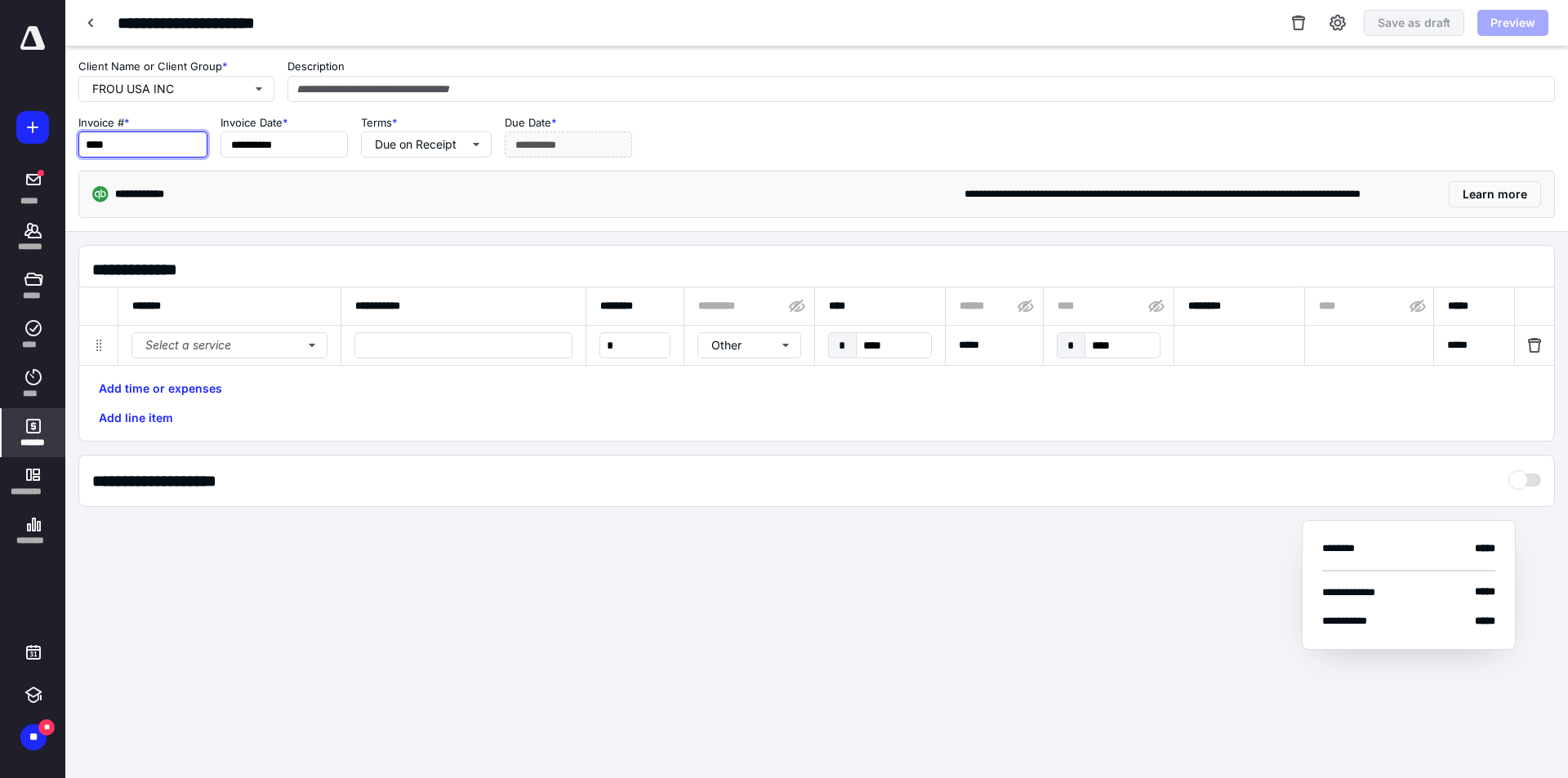 drag, startPoint x: 159, startPoint y: 142, endPoint x: -270, endPoint y: 140, distance: 429.0047 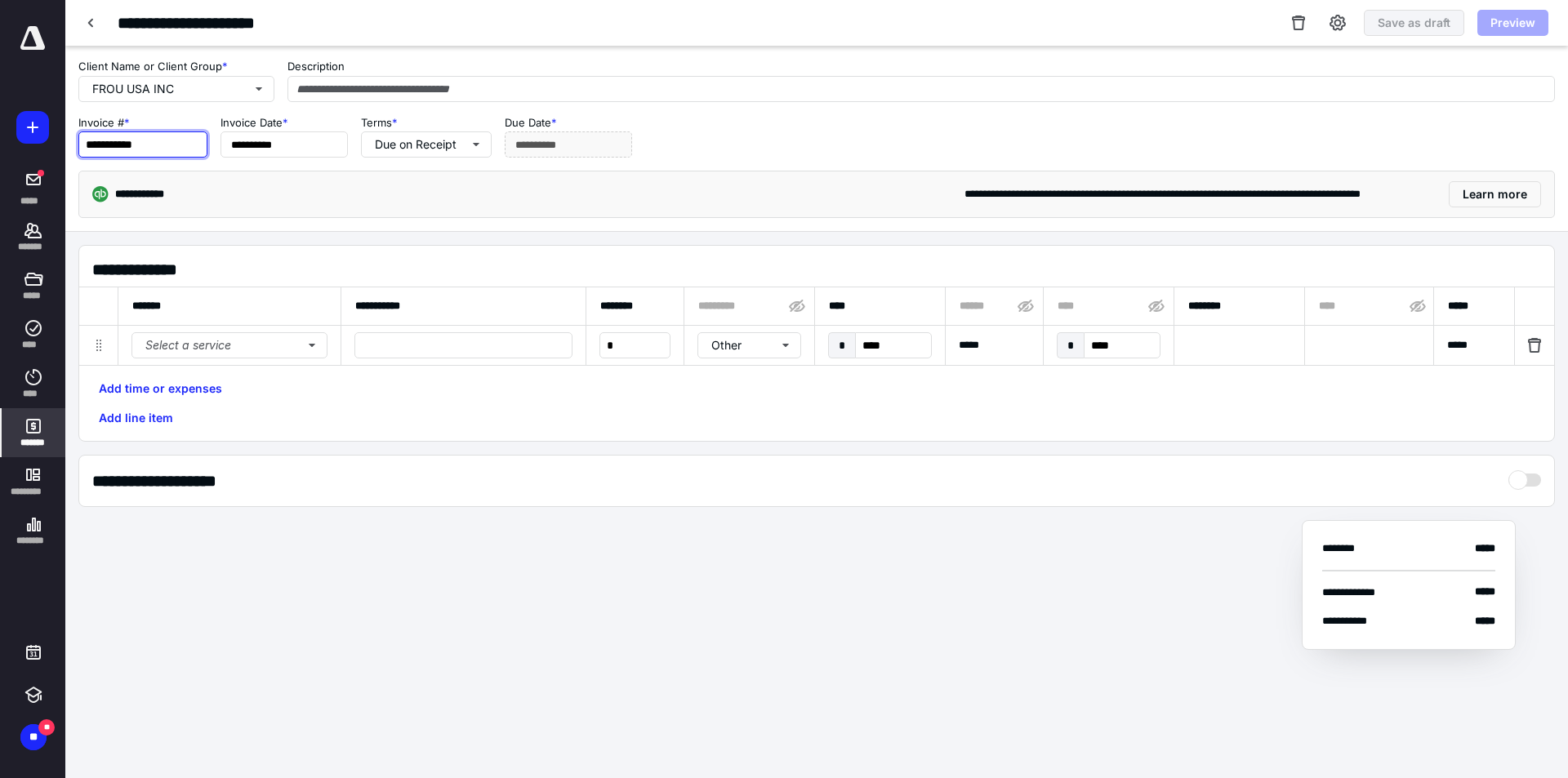 type on "**********" 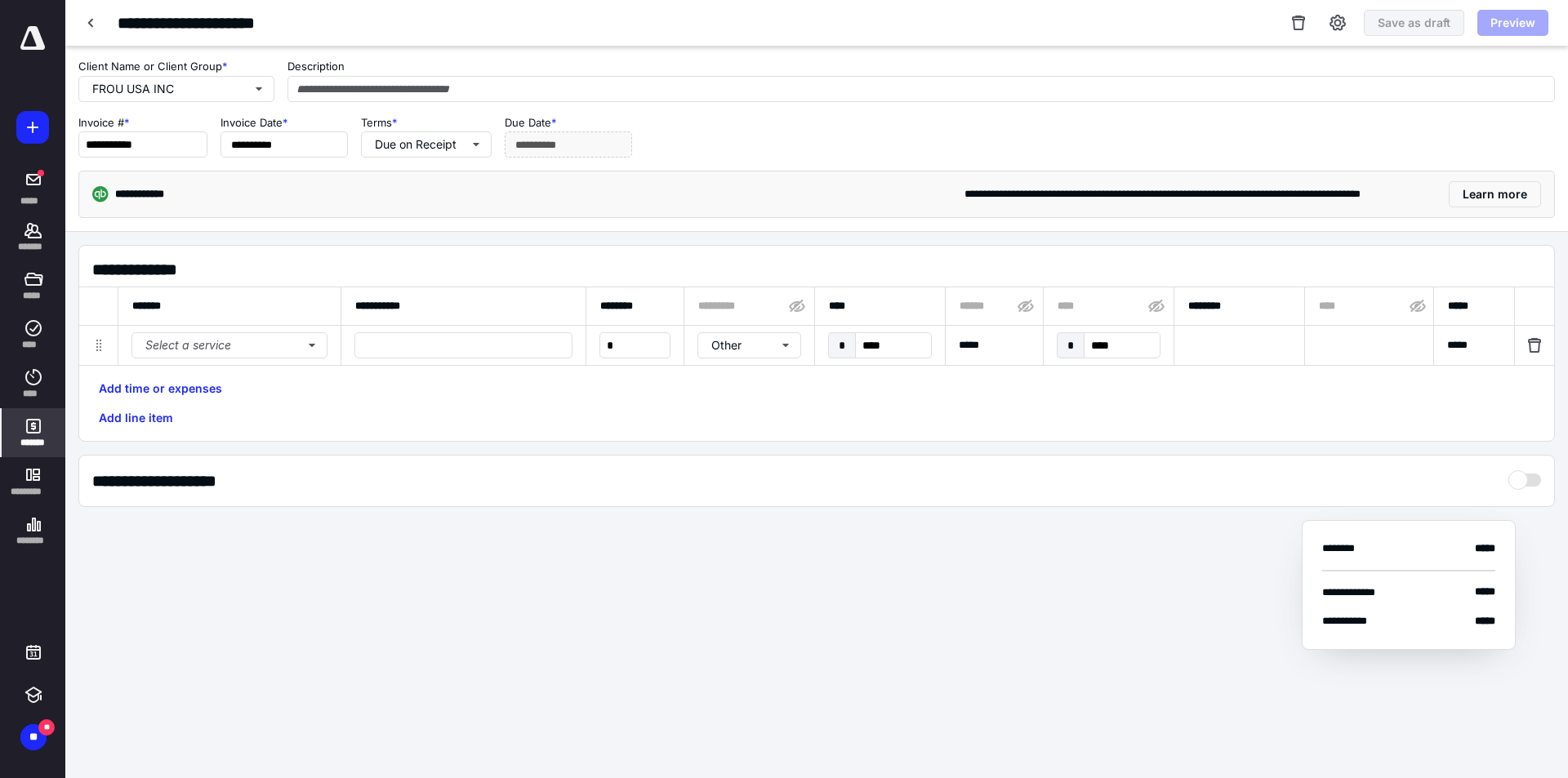 click on "**********" at bounding box center [784, 354] 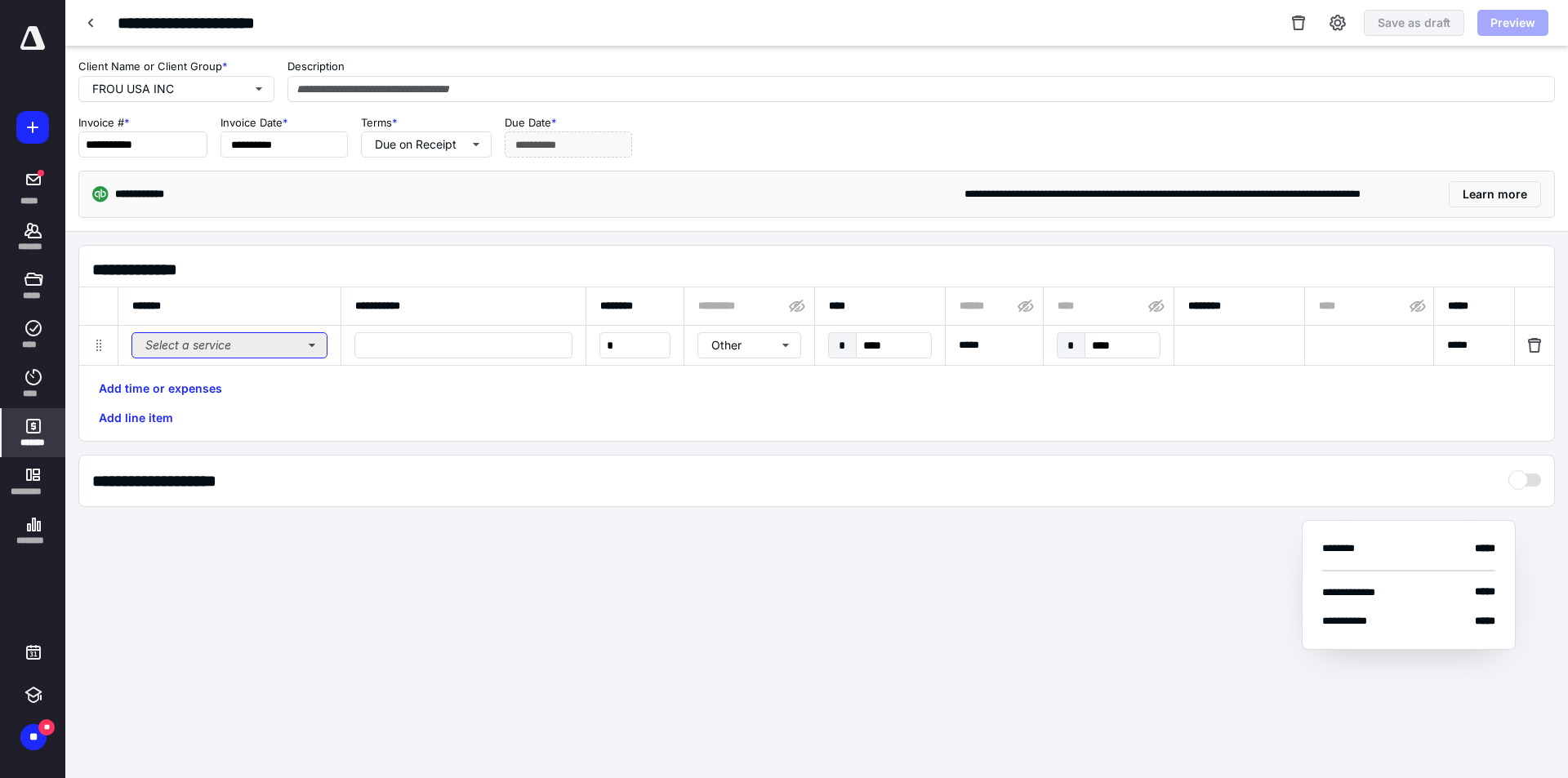 click on "Select a service" at bounding box center [229, 345] 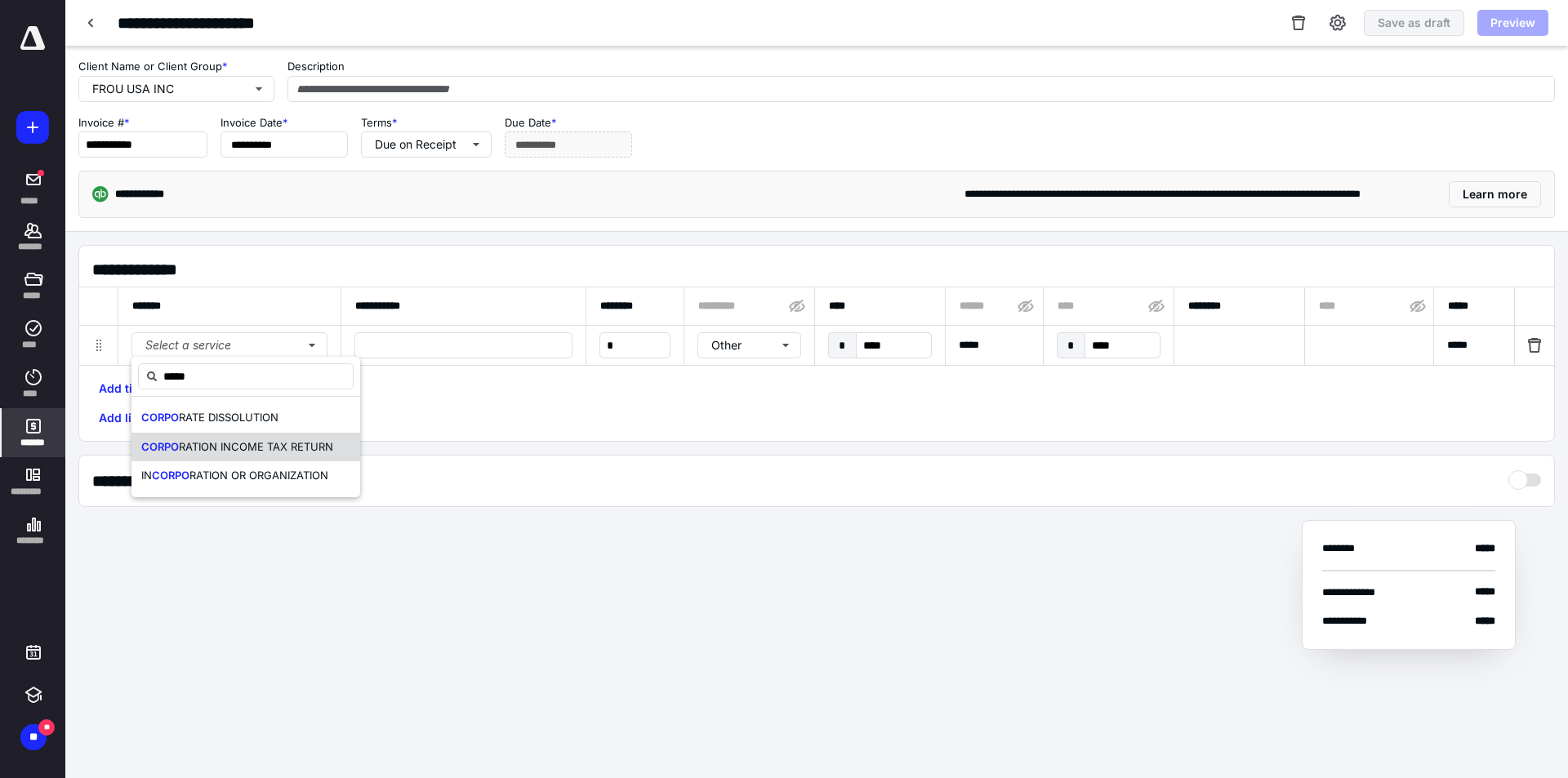 click on "CORPO RATION INCOME TAX RETURN" at bounding box center (246, 447) 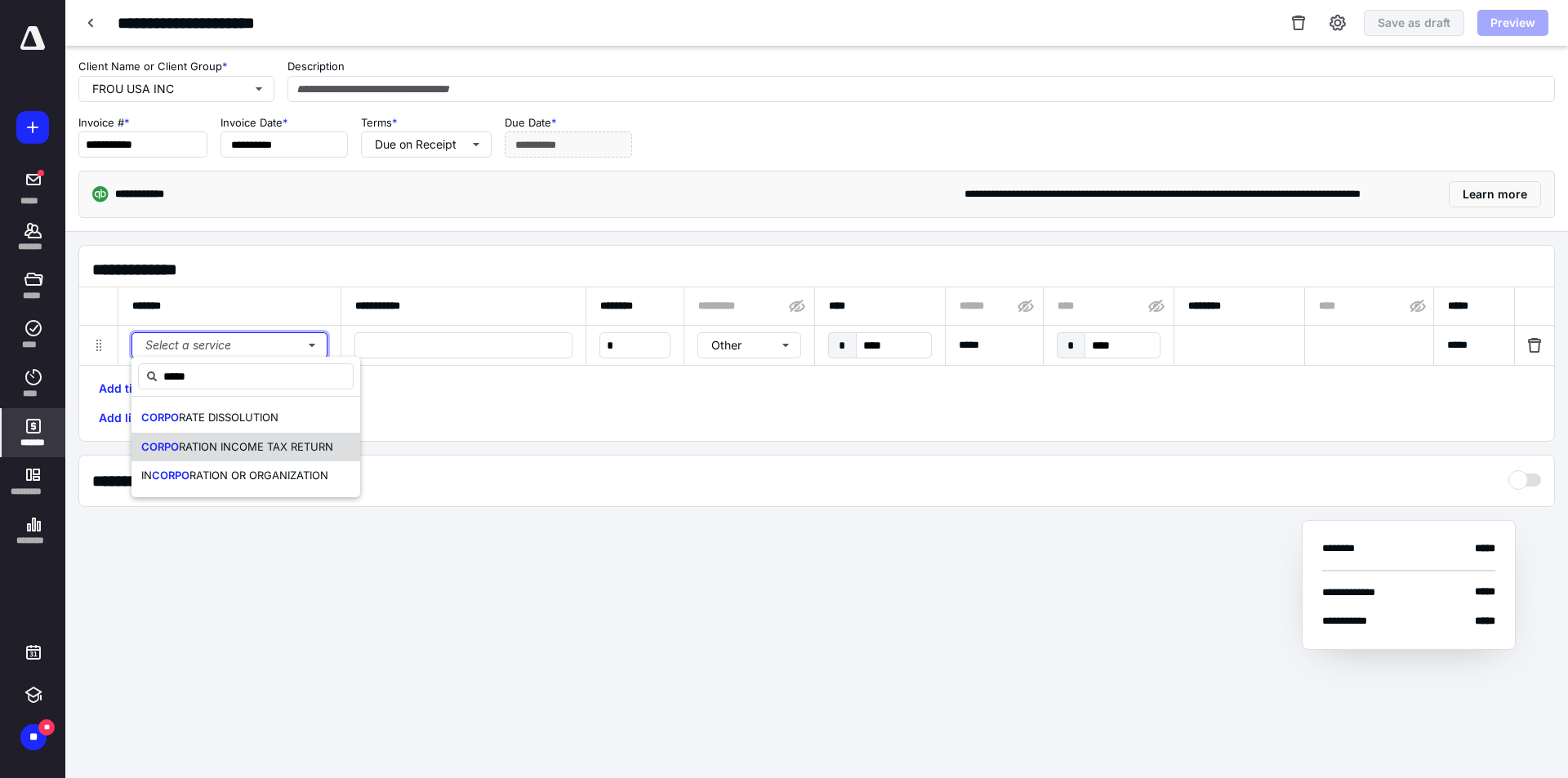type 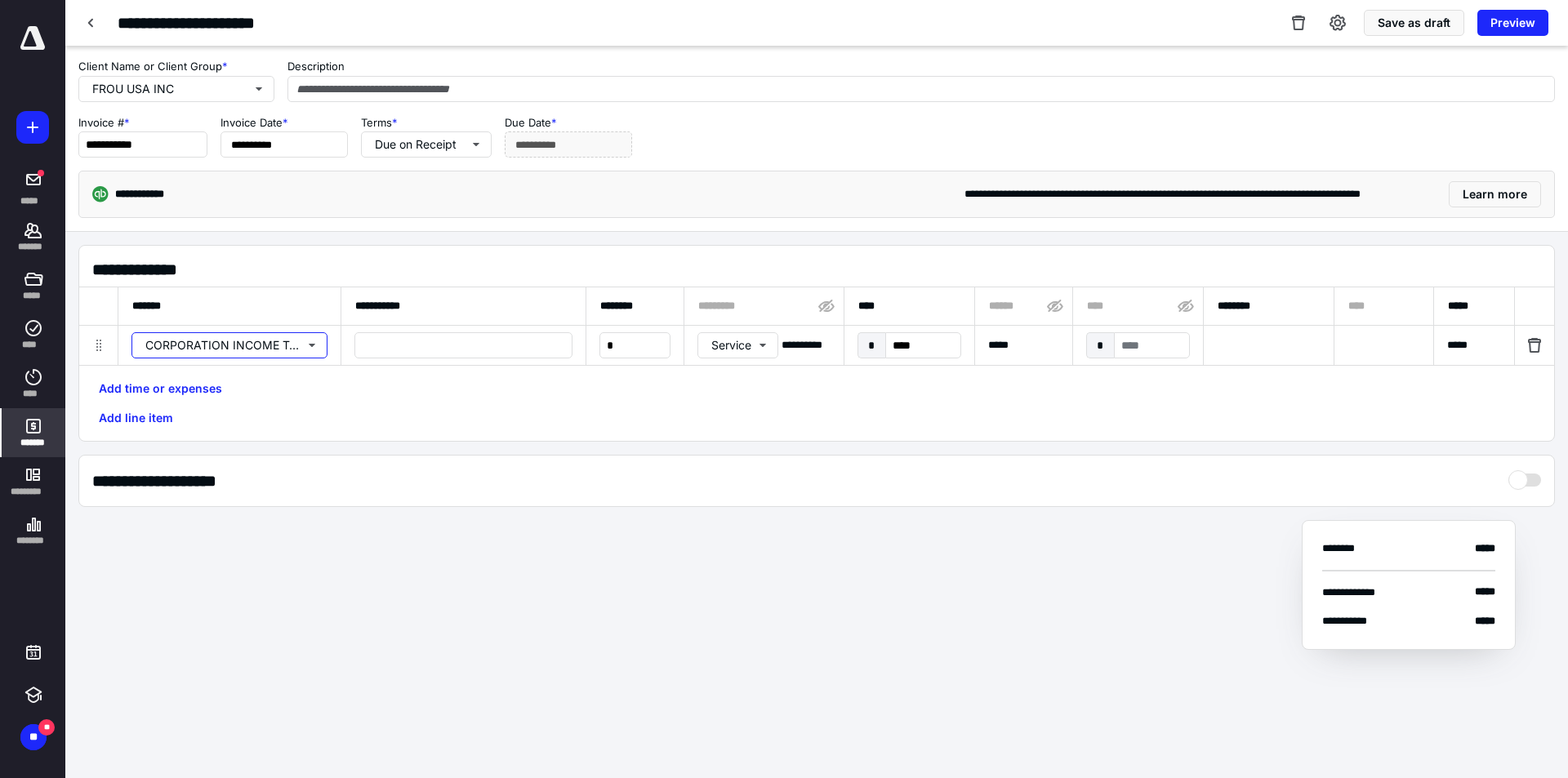 type 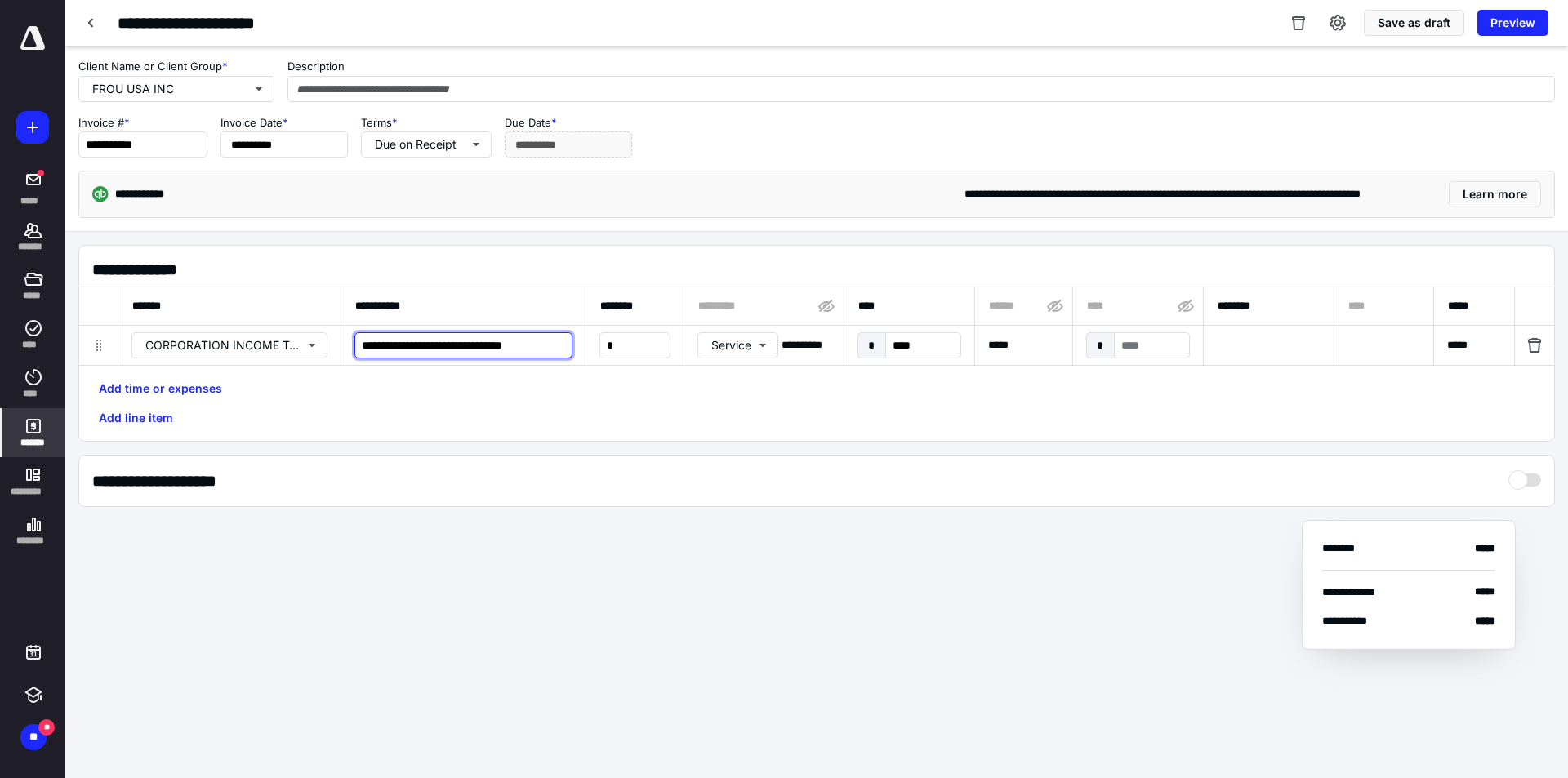 scroll, scrollTop: 0, scrollLeft: 0, axis: both 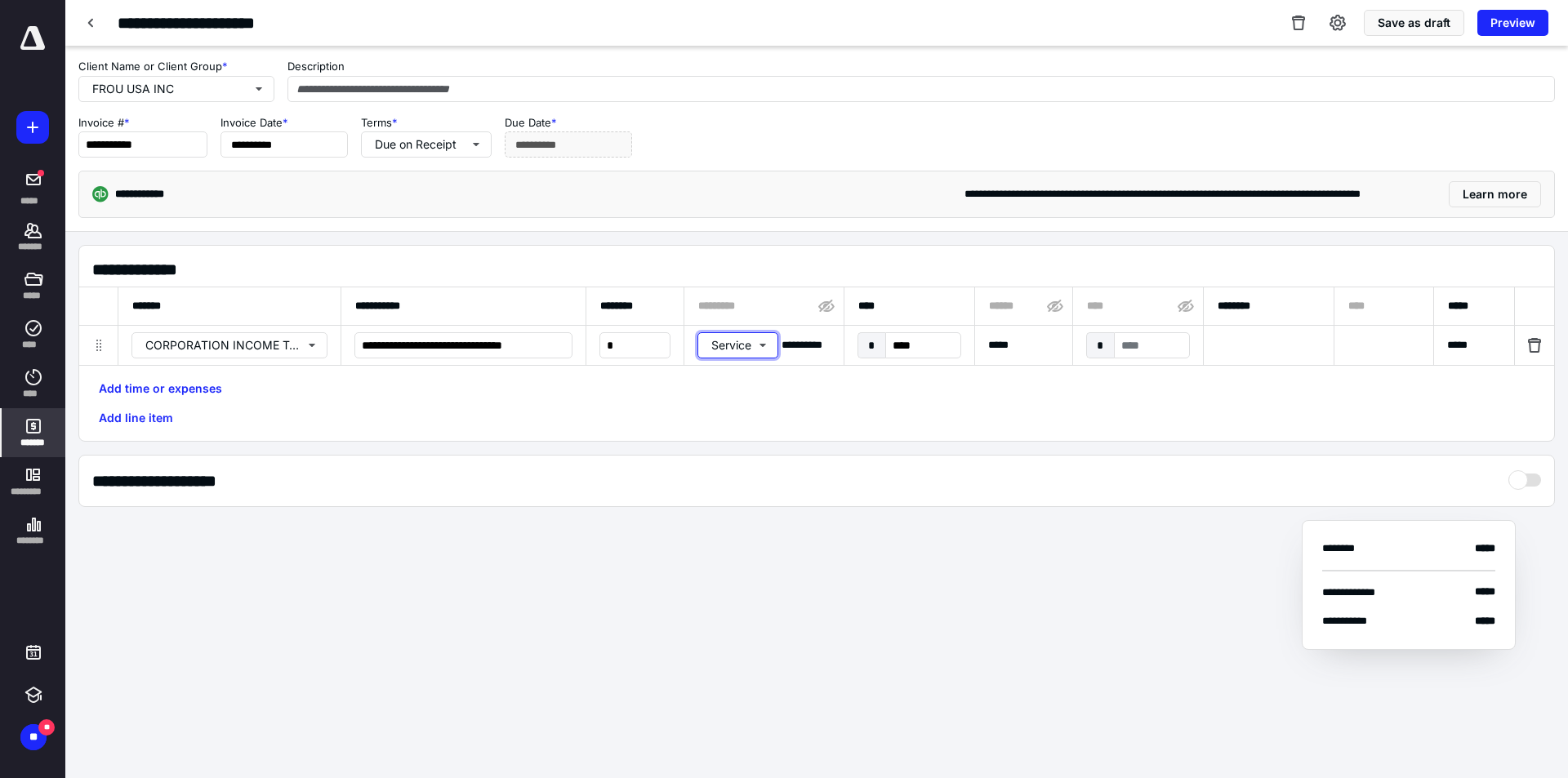 type 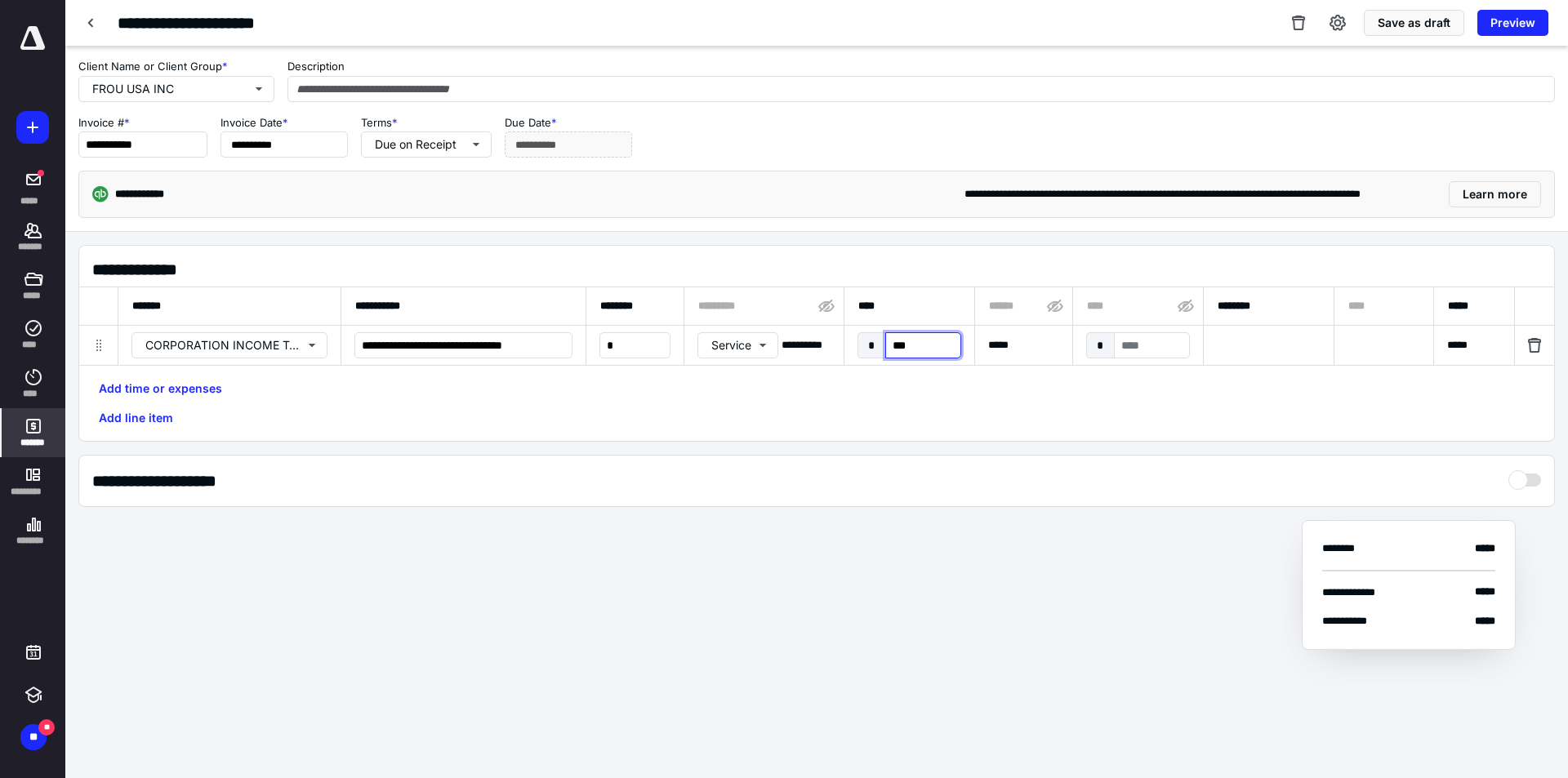 type on "****" 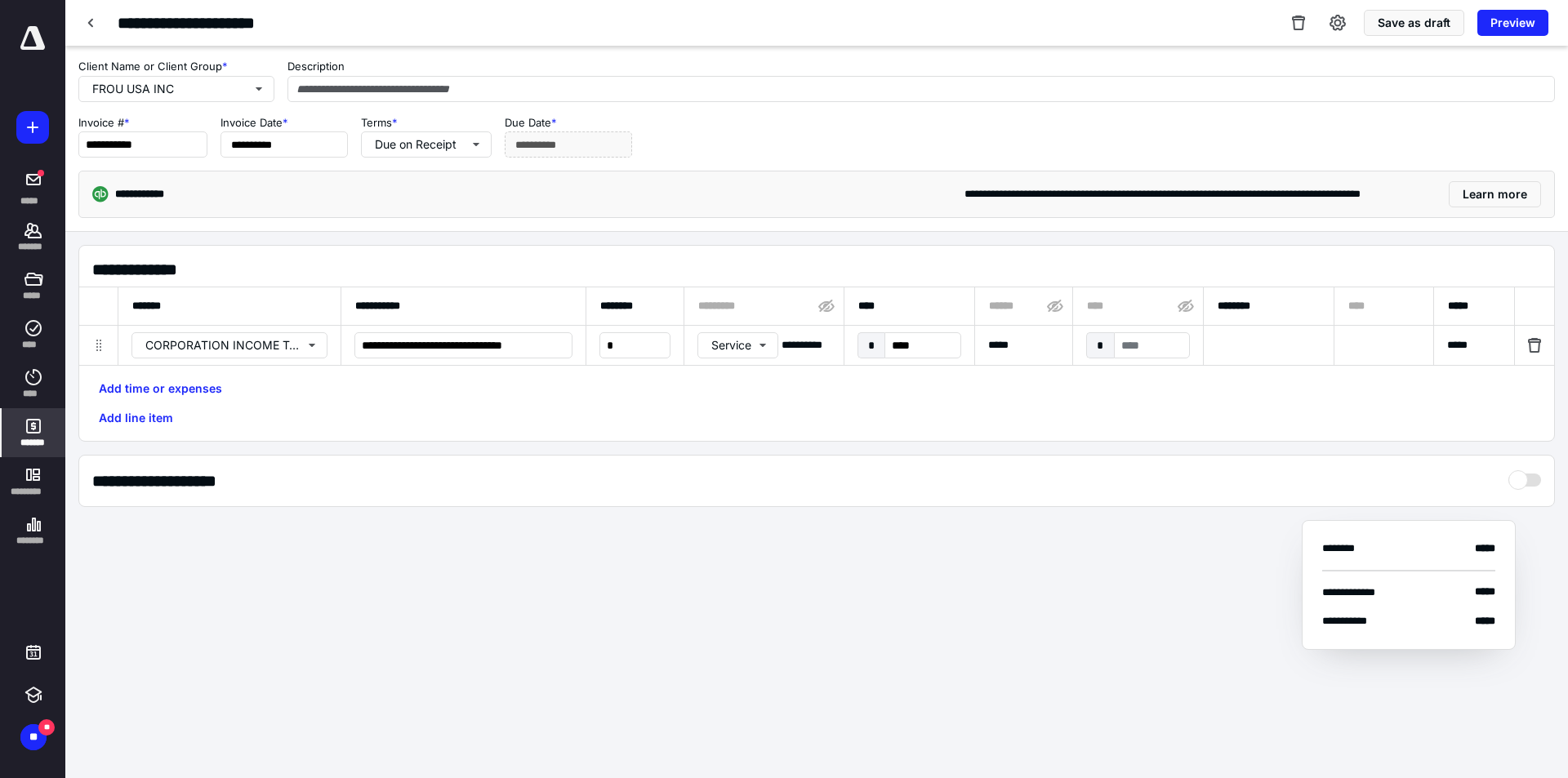 scroll, scrollTop: 0, scrollLeft: 525, axis: horizontal 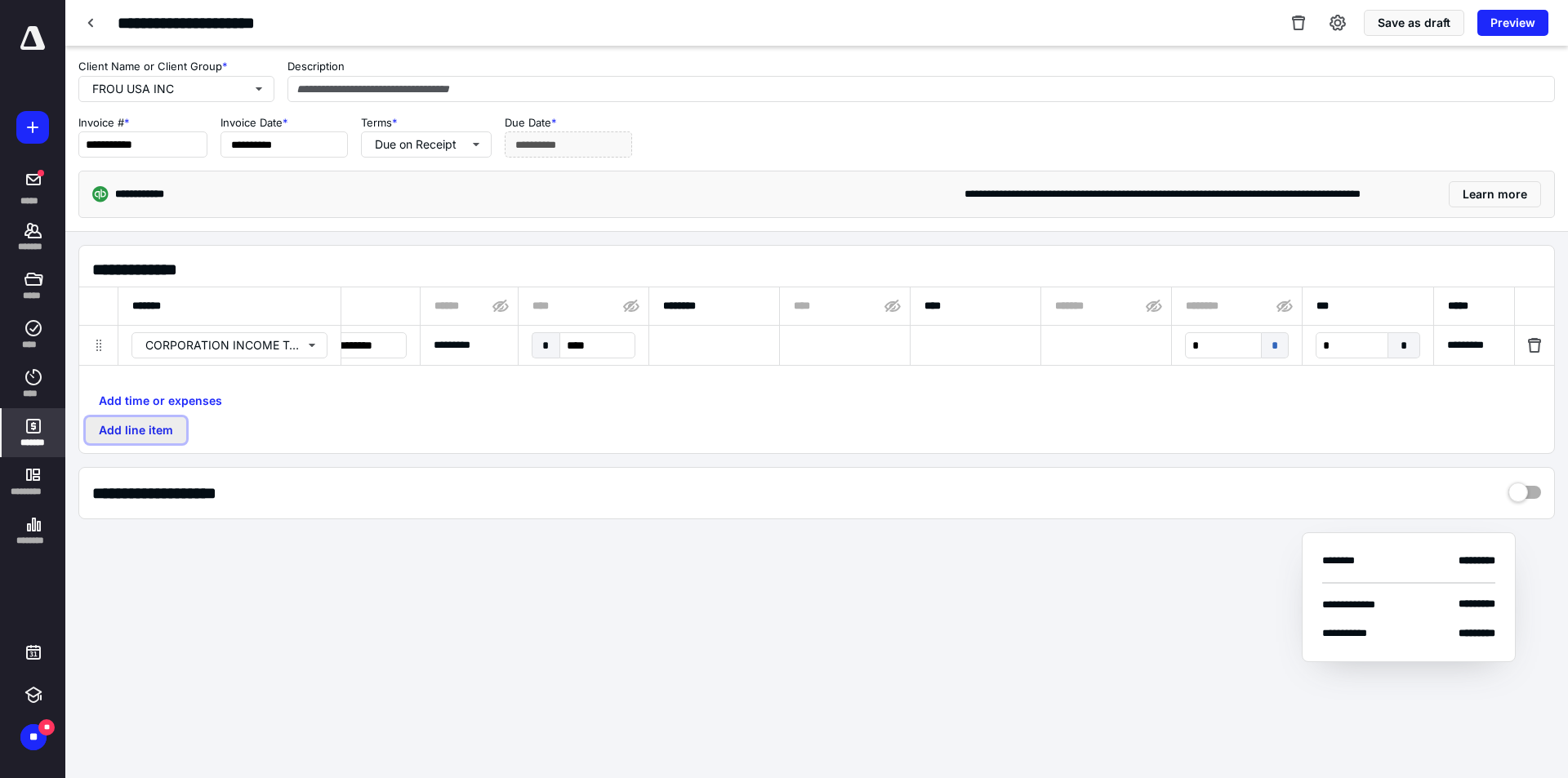 click on "Add line item" at bounding box center (136, 430) 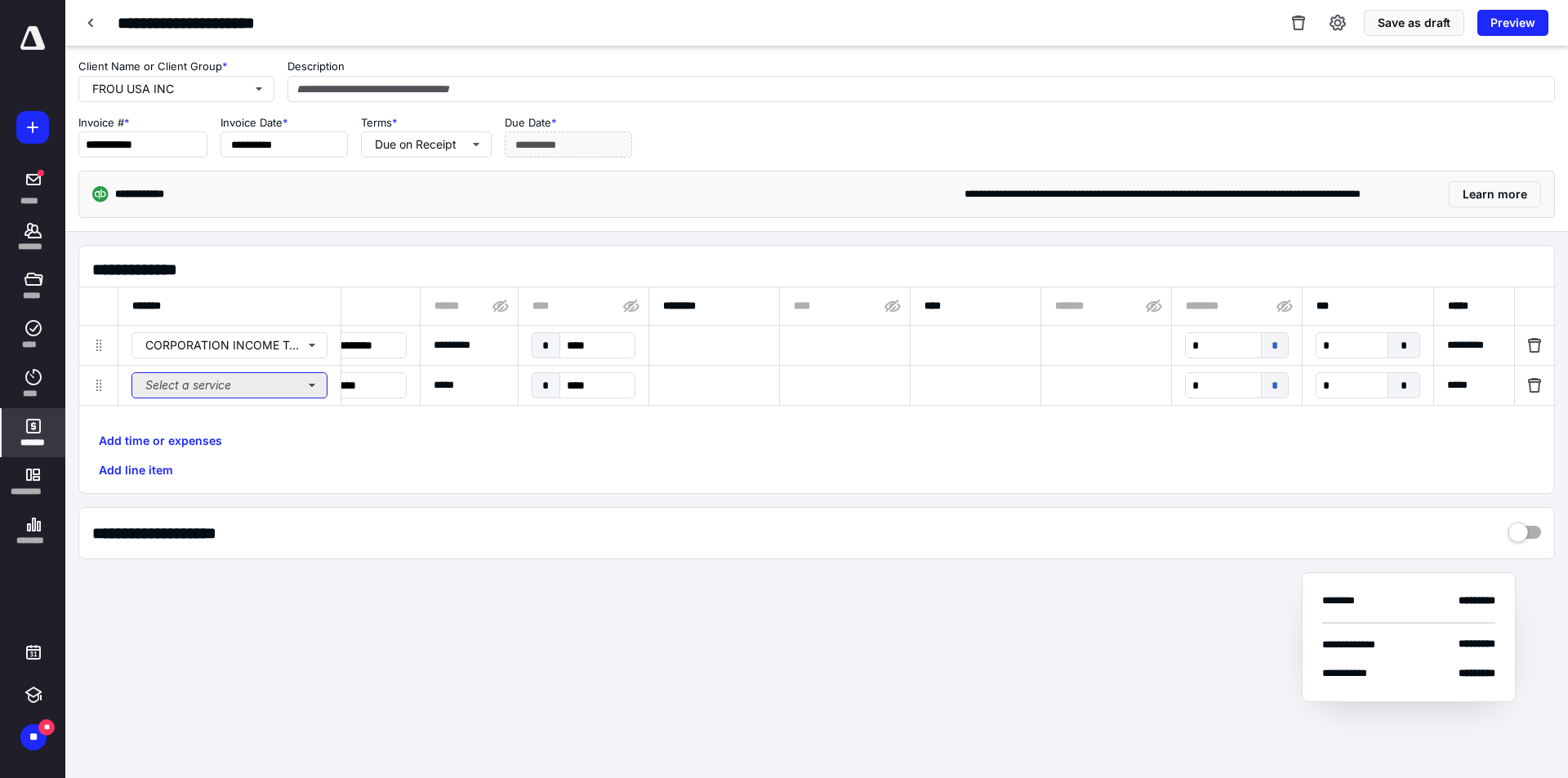 click on "Select a service" at bounding box center (229, 385) 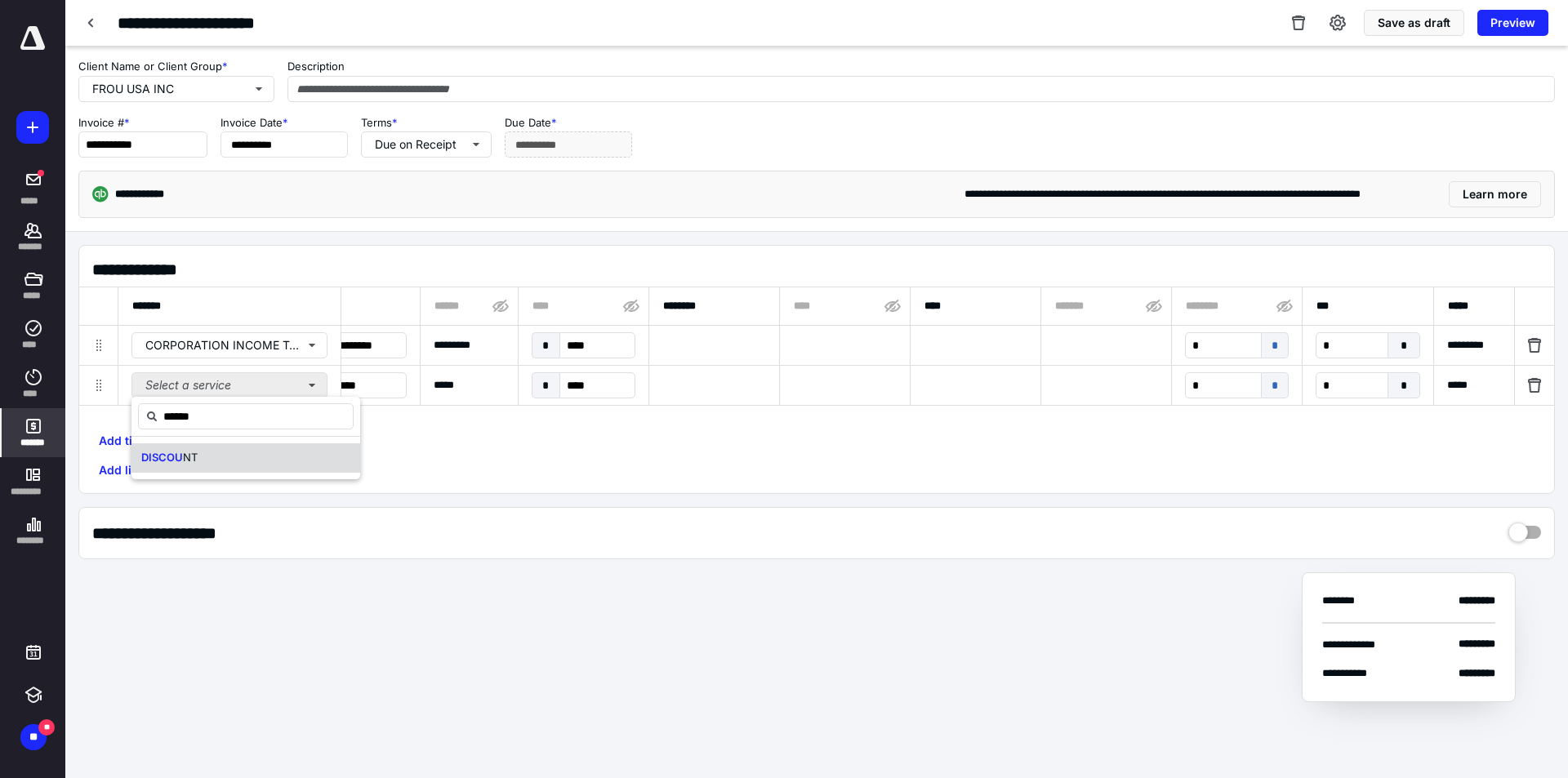 type on "******" 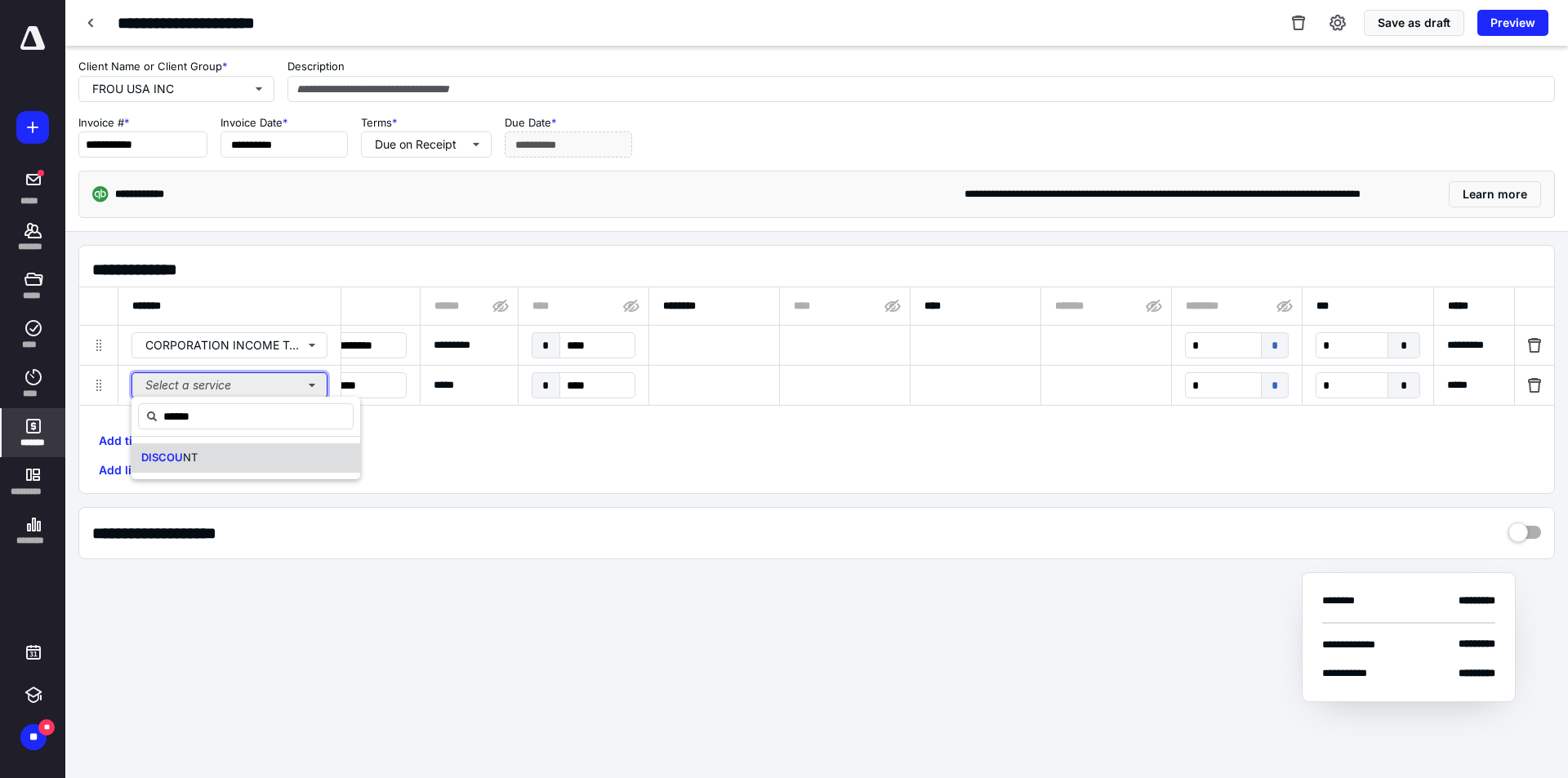 type 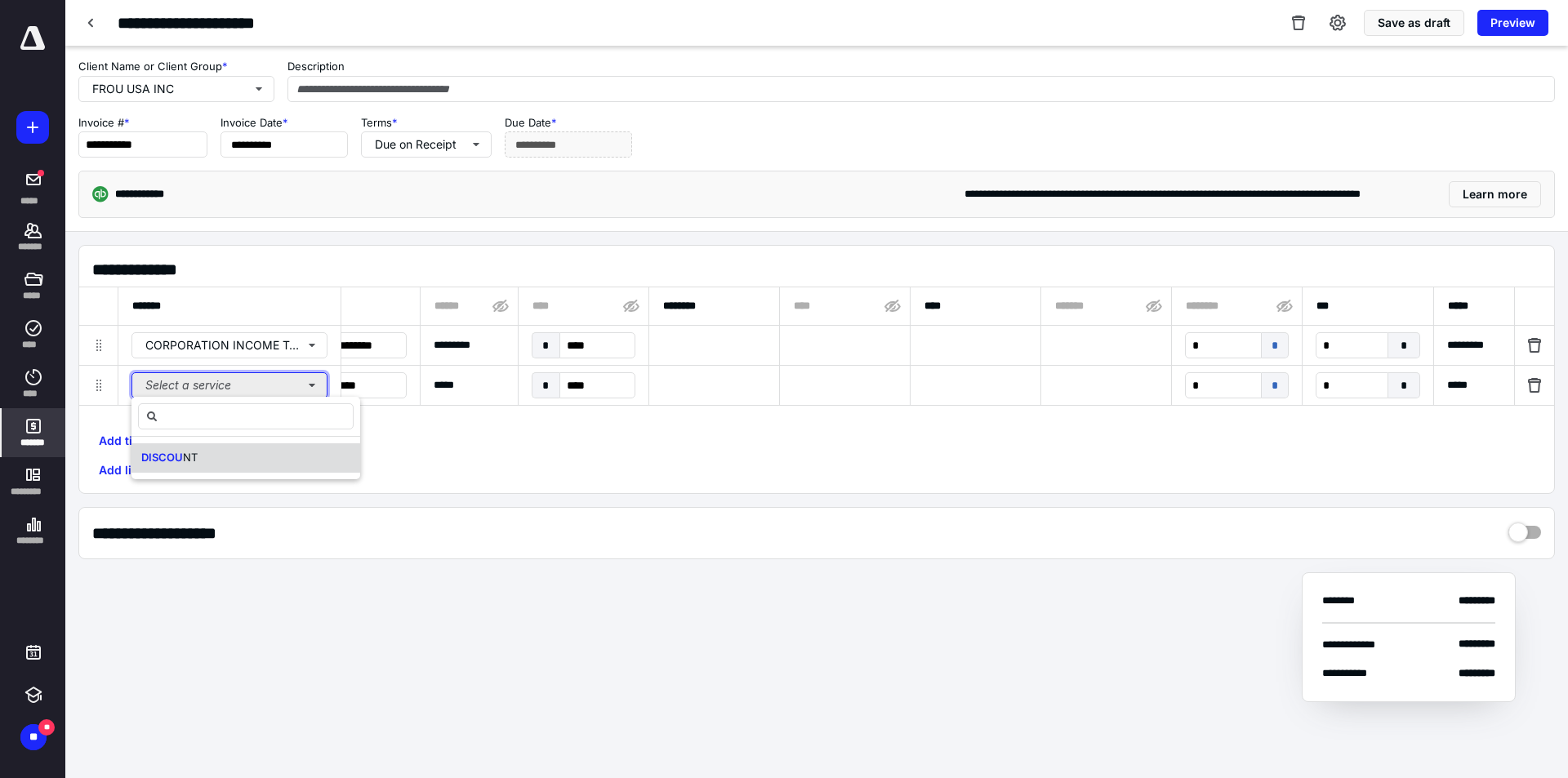 type 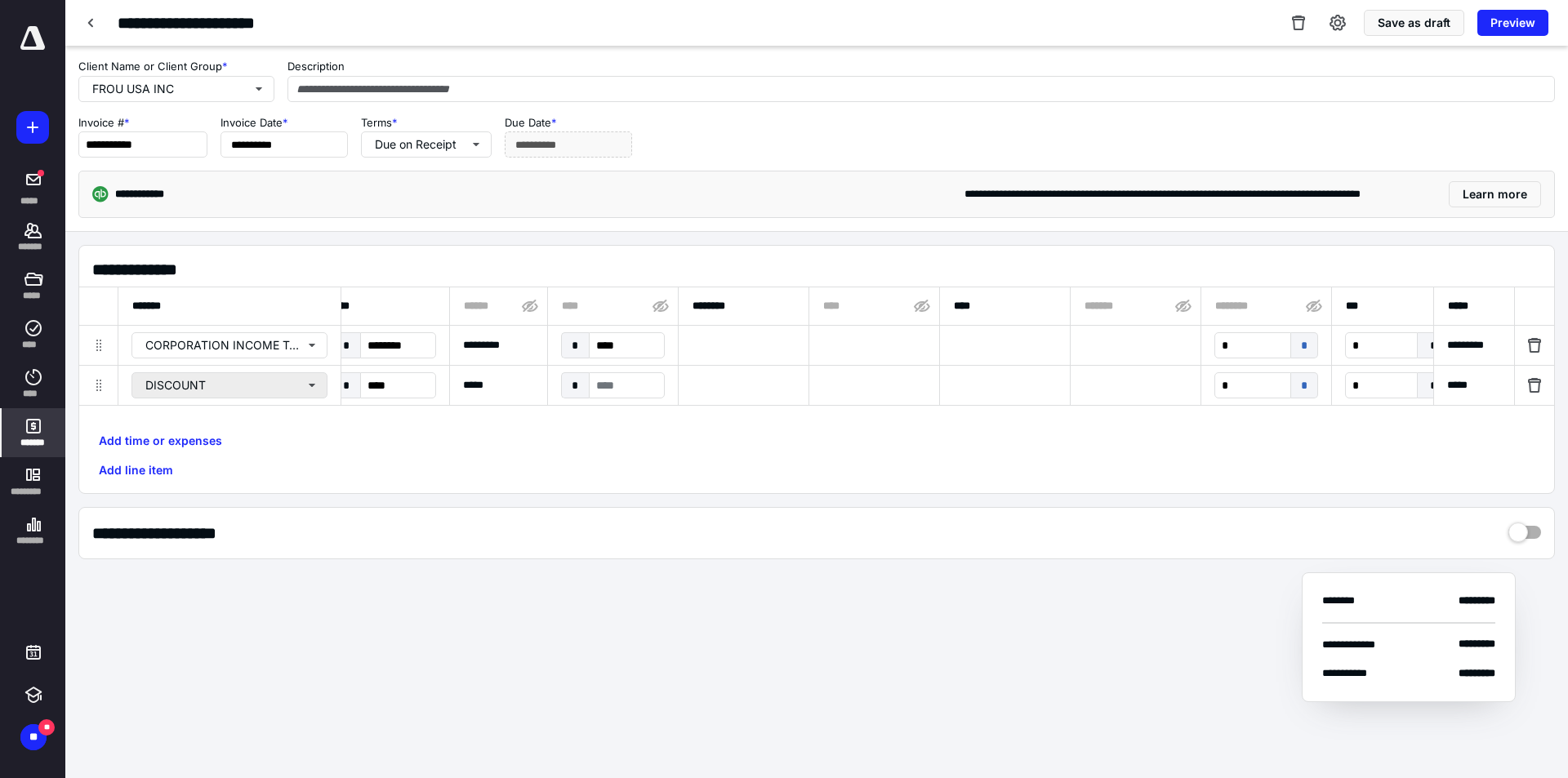 scroll, scrollTop: 0, scrollLeft: 0, axis: both 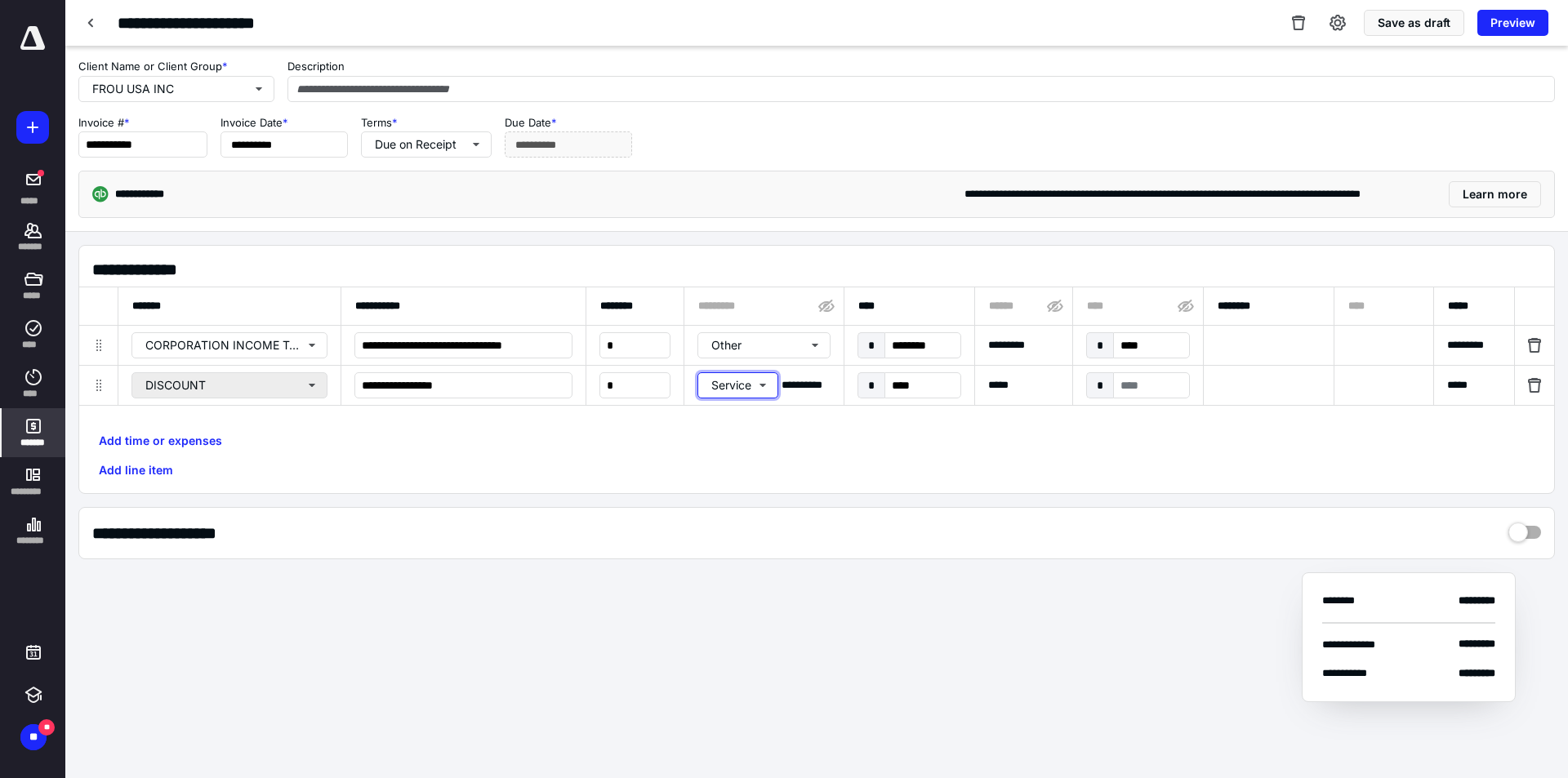 type 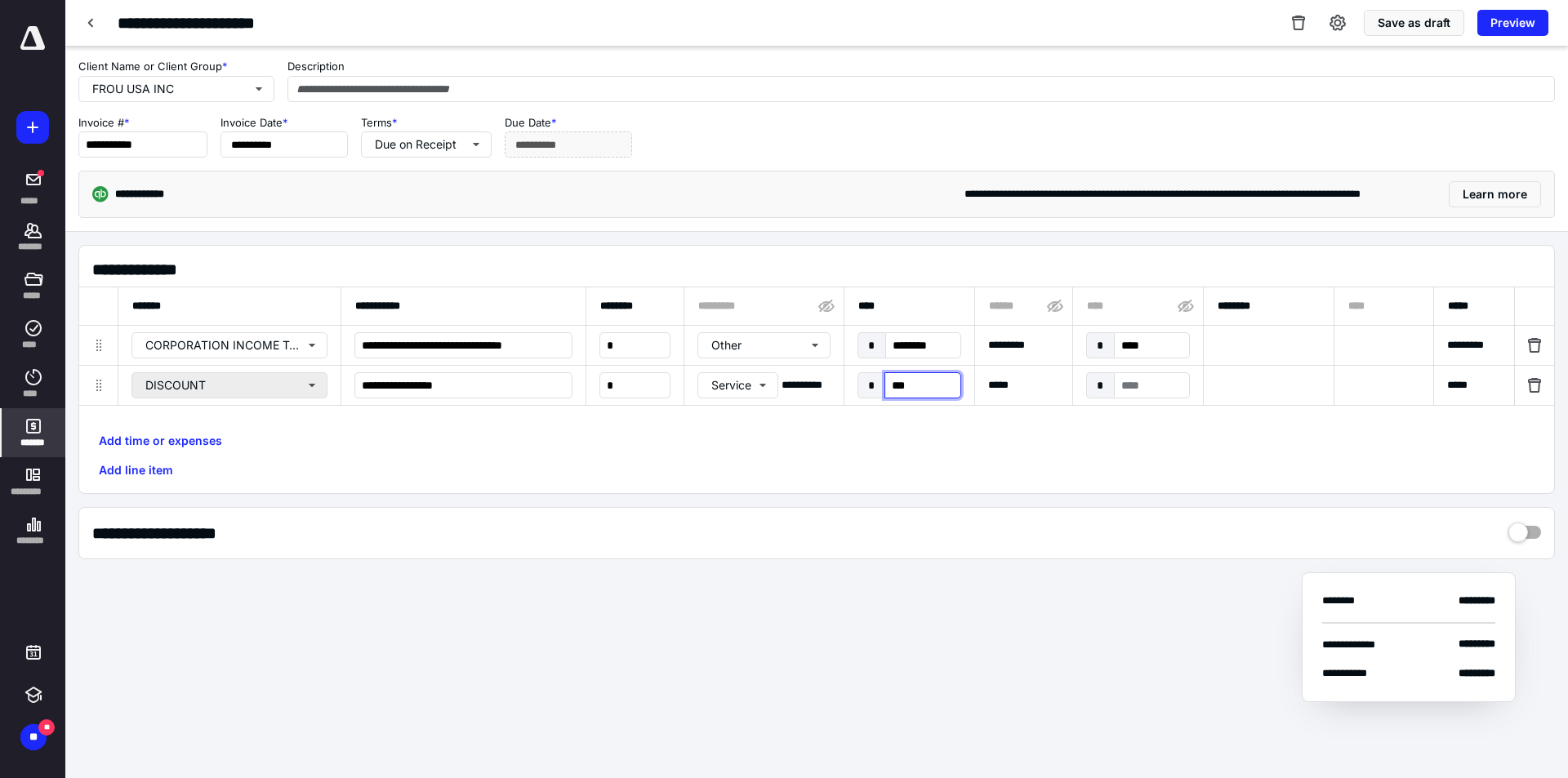 type on "****" 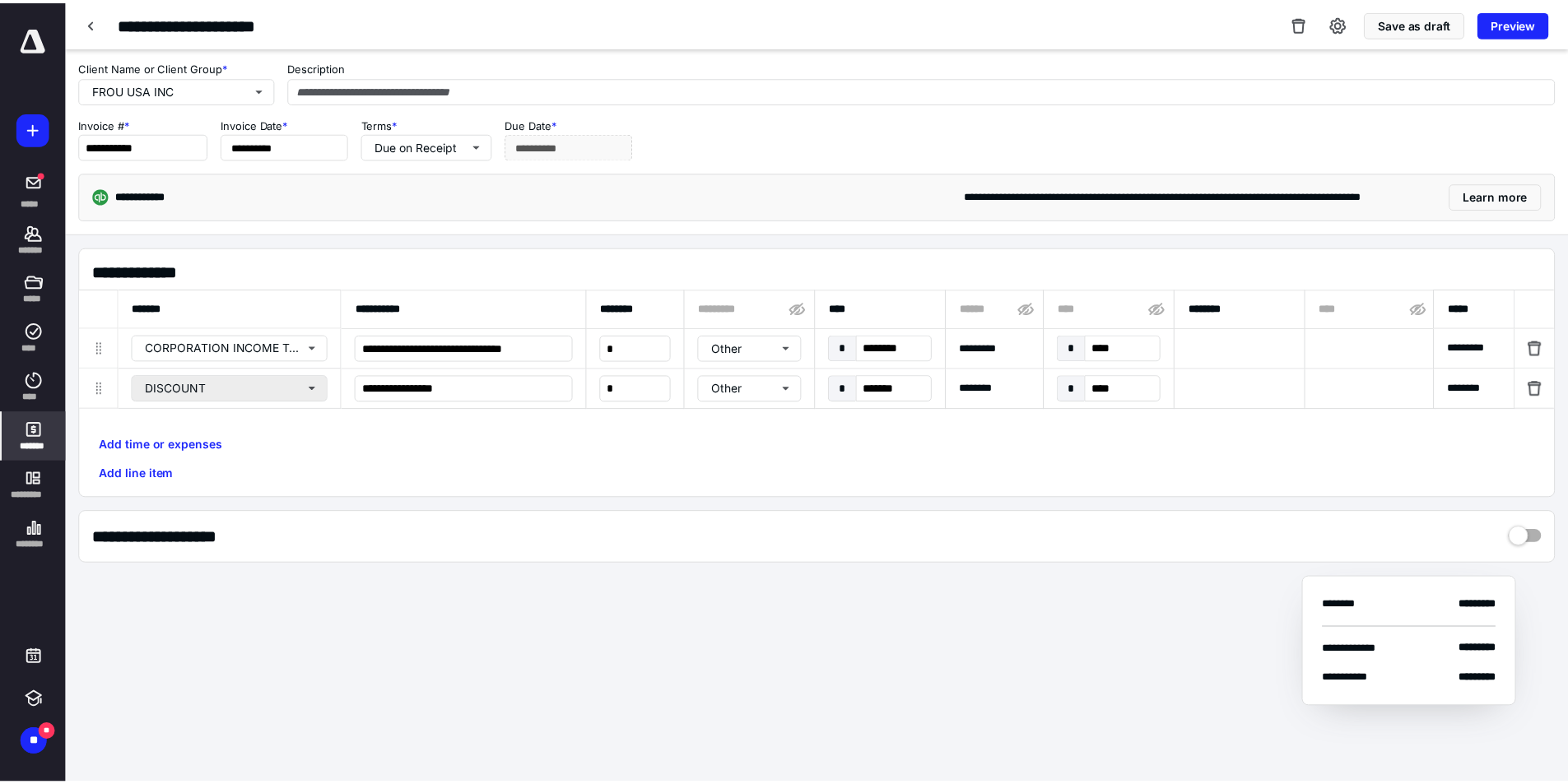 scroll, scrollTop: 0, scrollLeft: 529, axis: horizontal 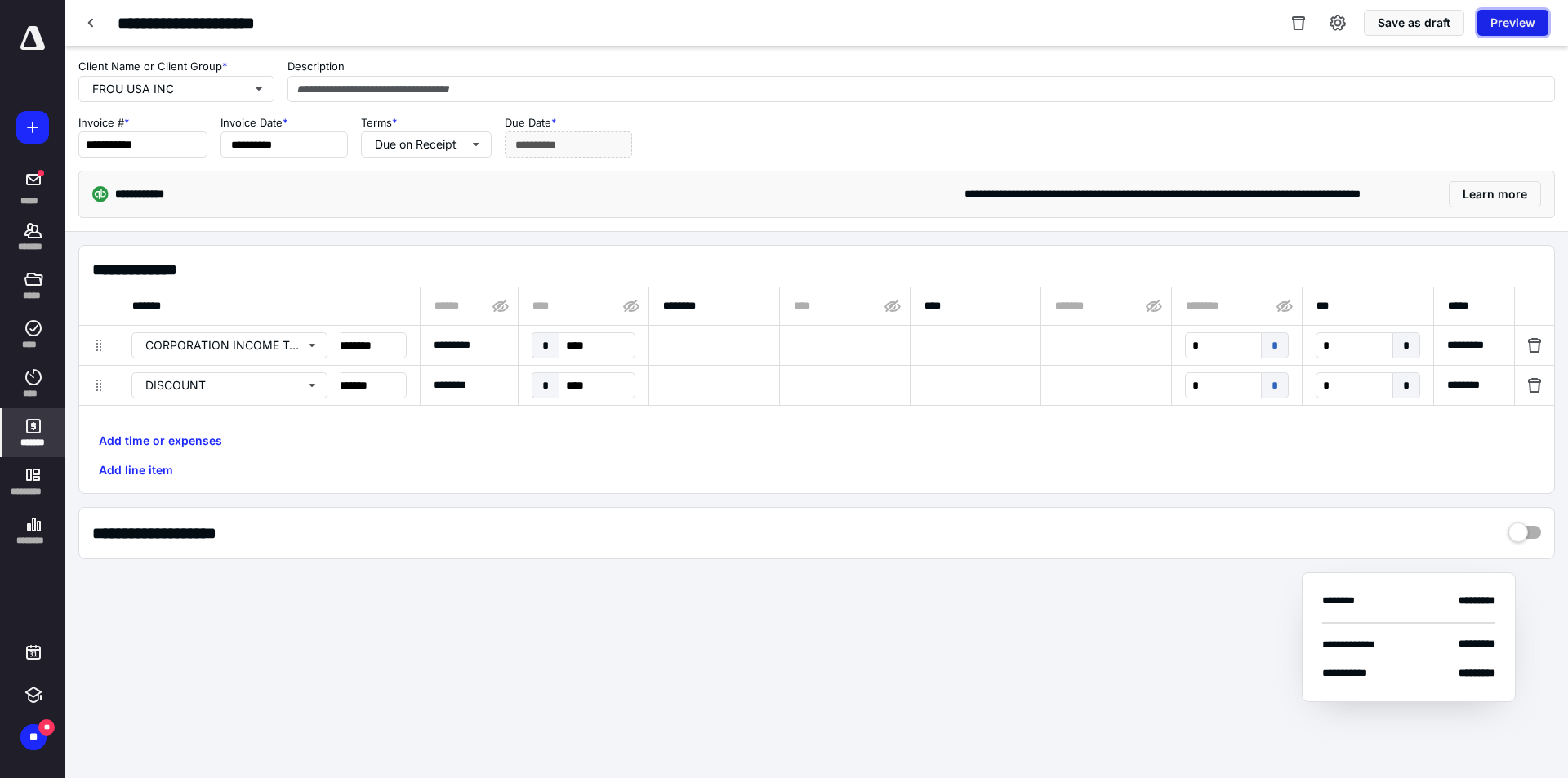 click on "Preview" at bounding box center (1512, 23) 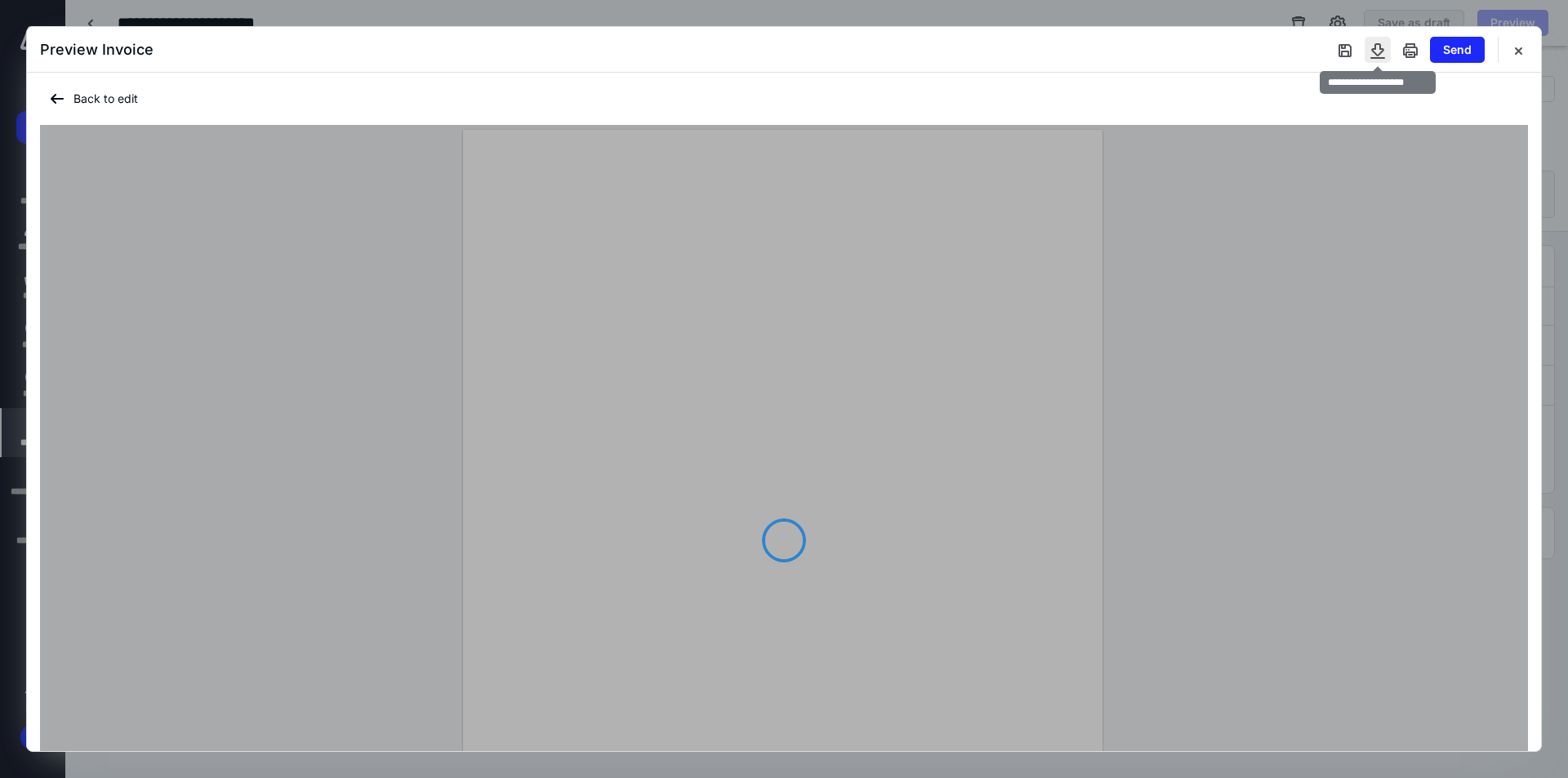 click at bounding box center [1378, 50] 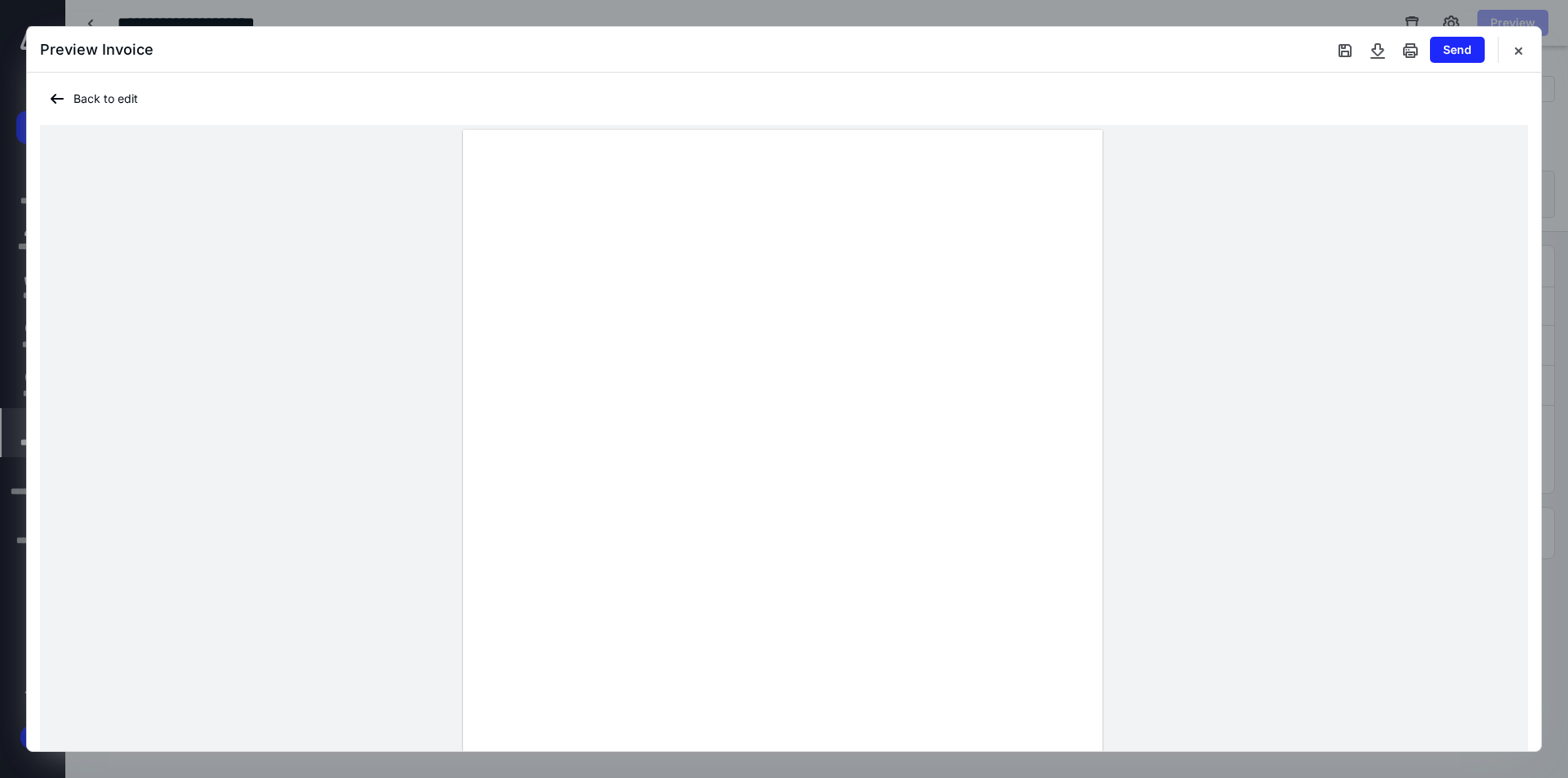 click at bounding box center (784, 543) 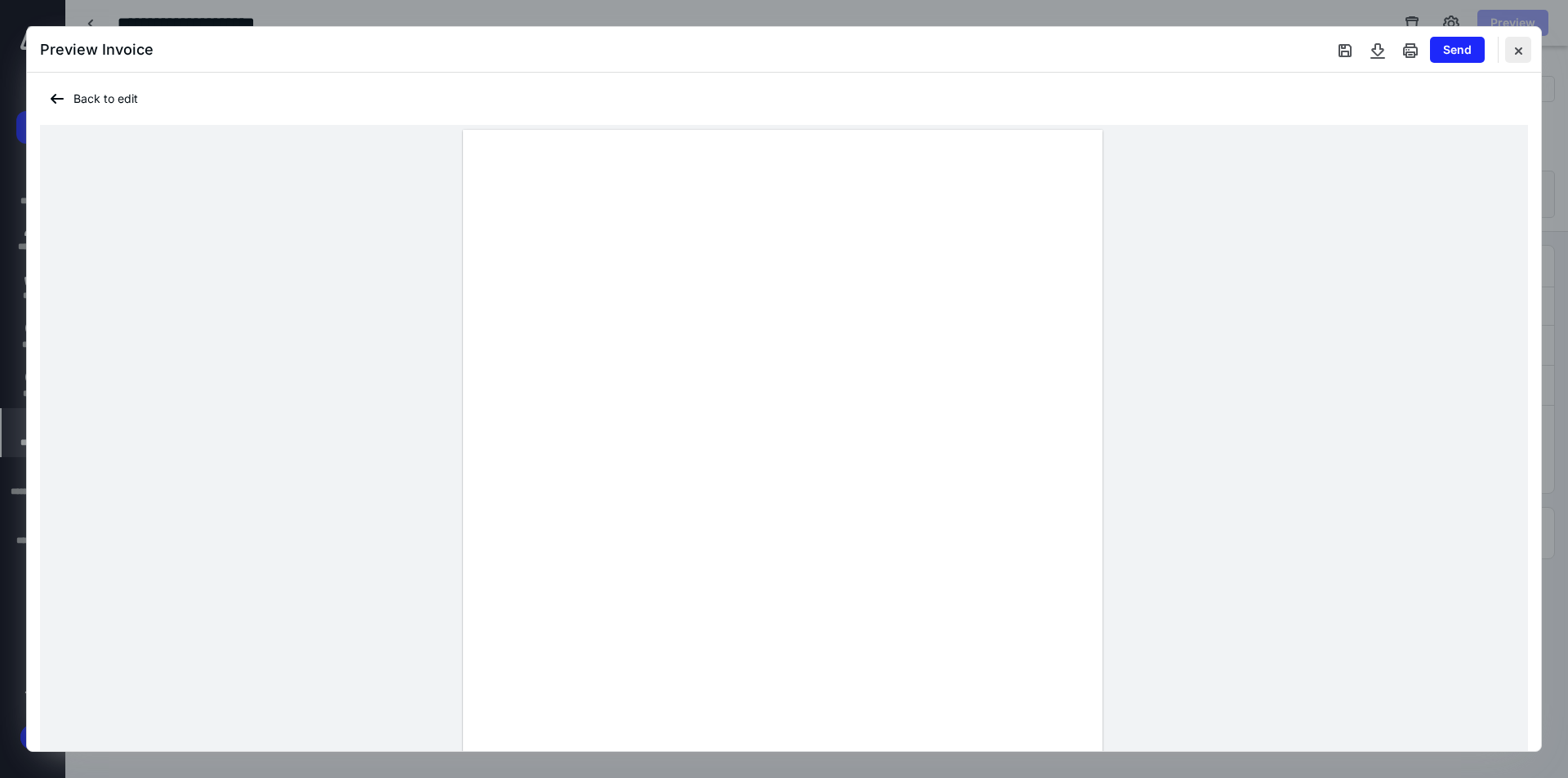 click at bounding box center (1518, 50) 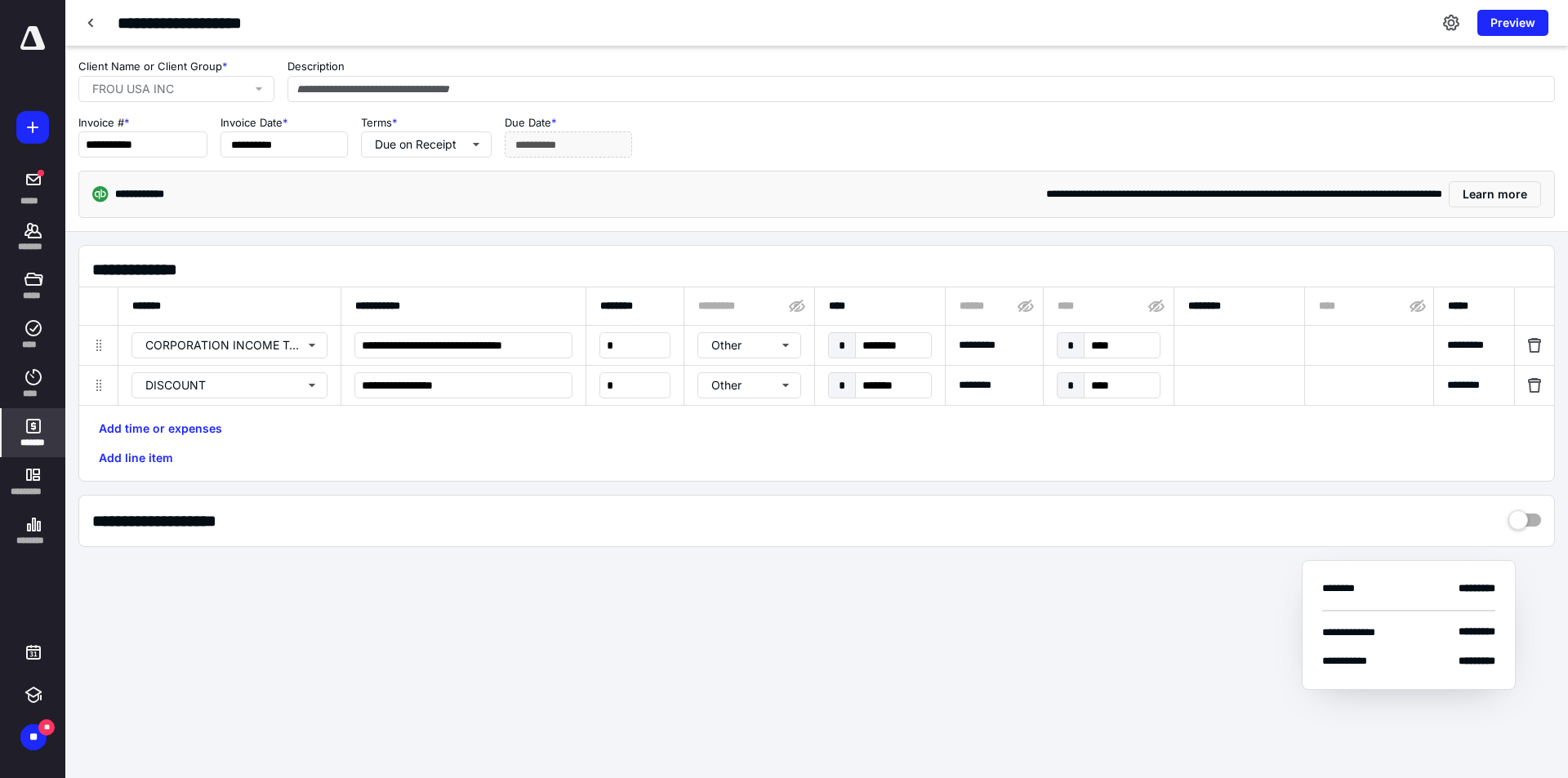 type on "**********" 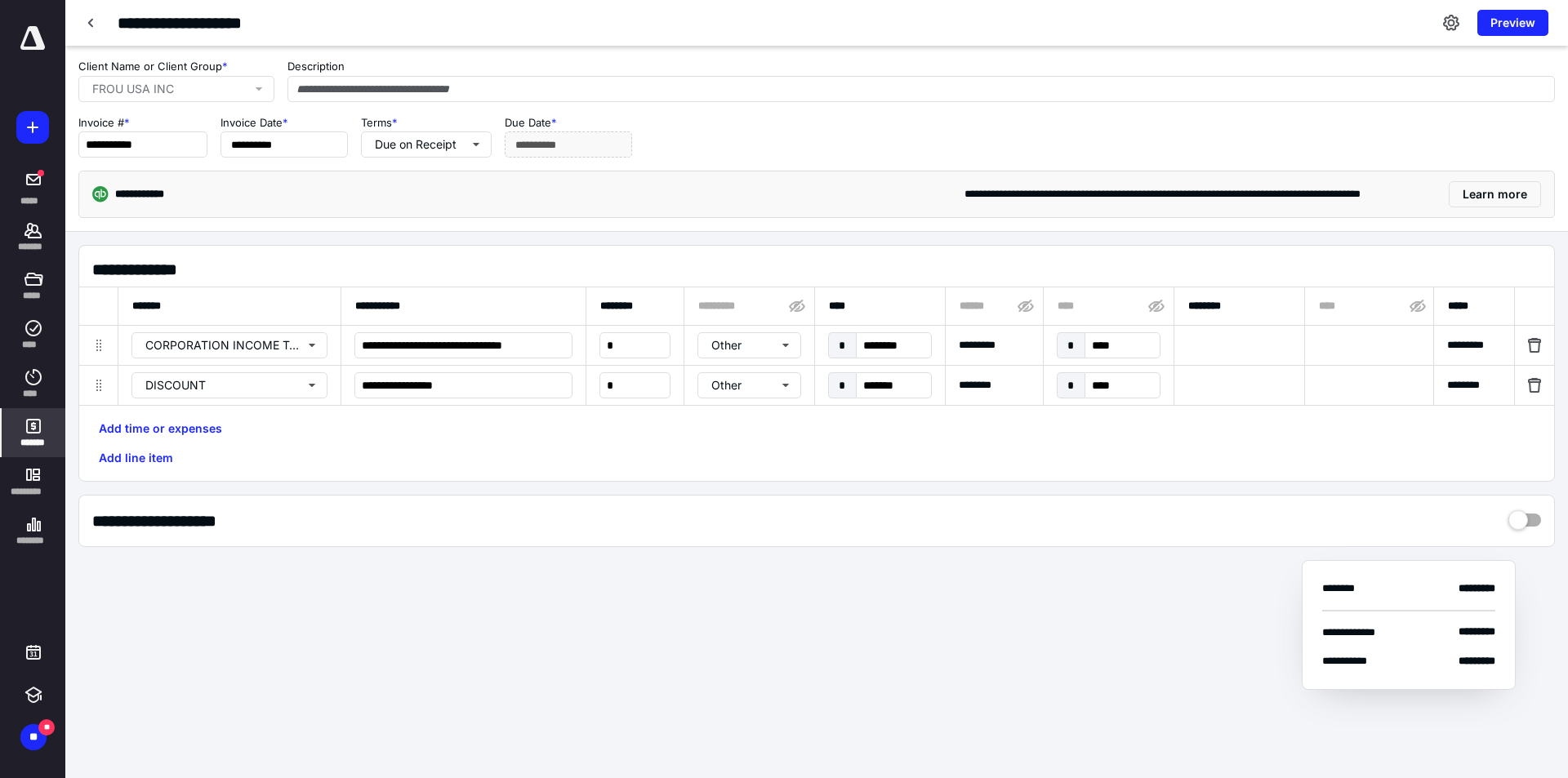 click 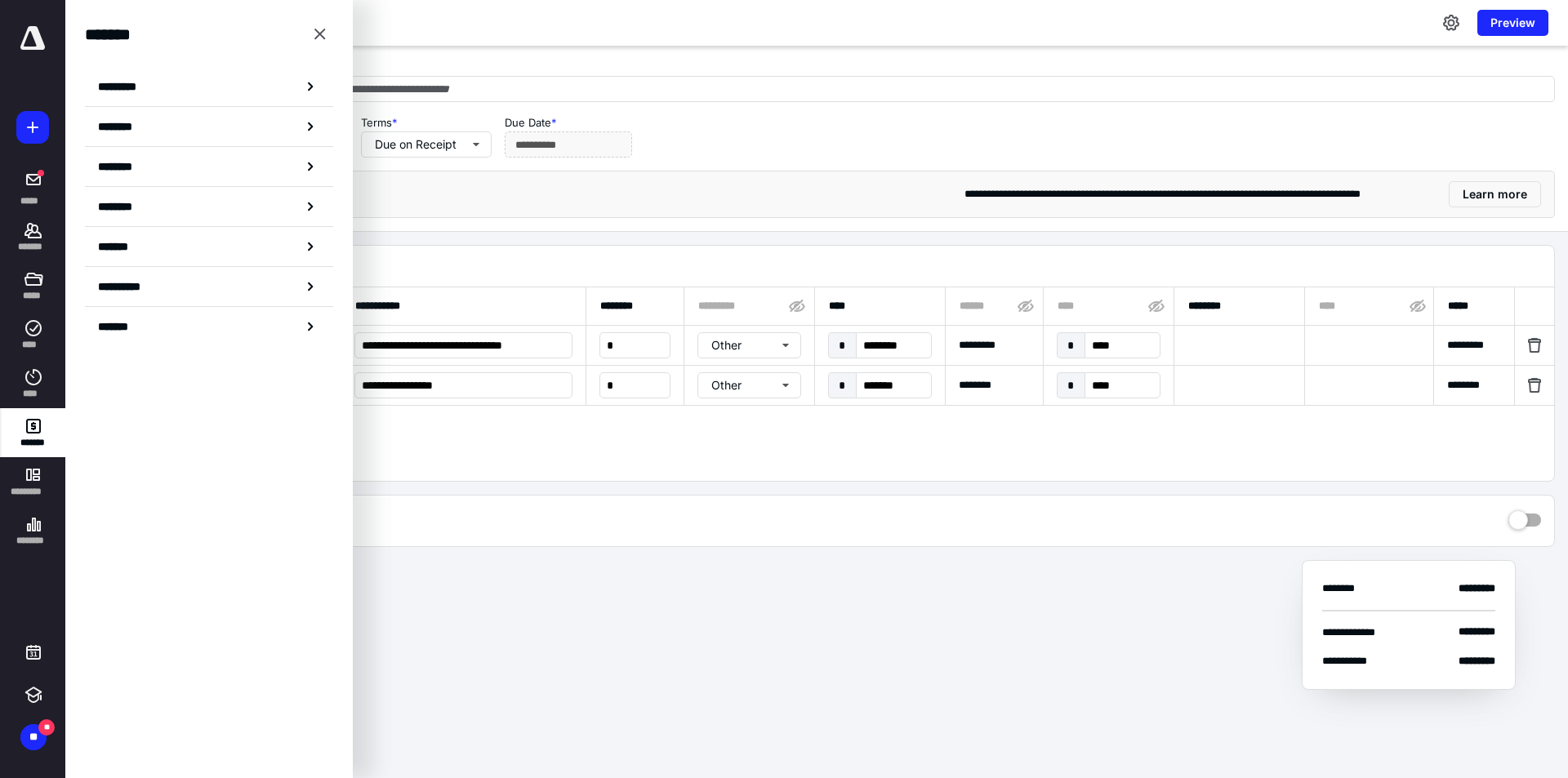 click on "********" at bounding box center [209, 127] 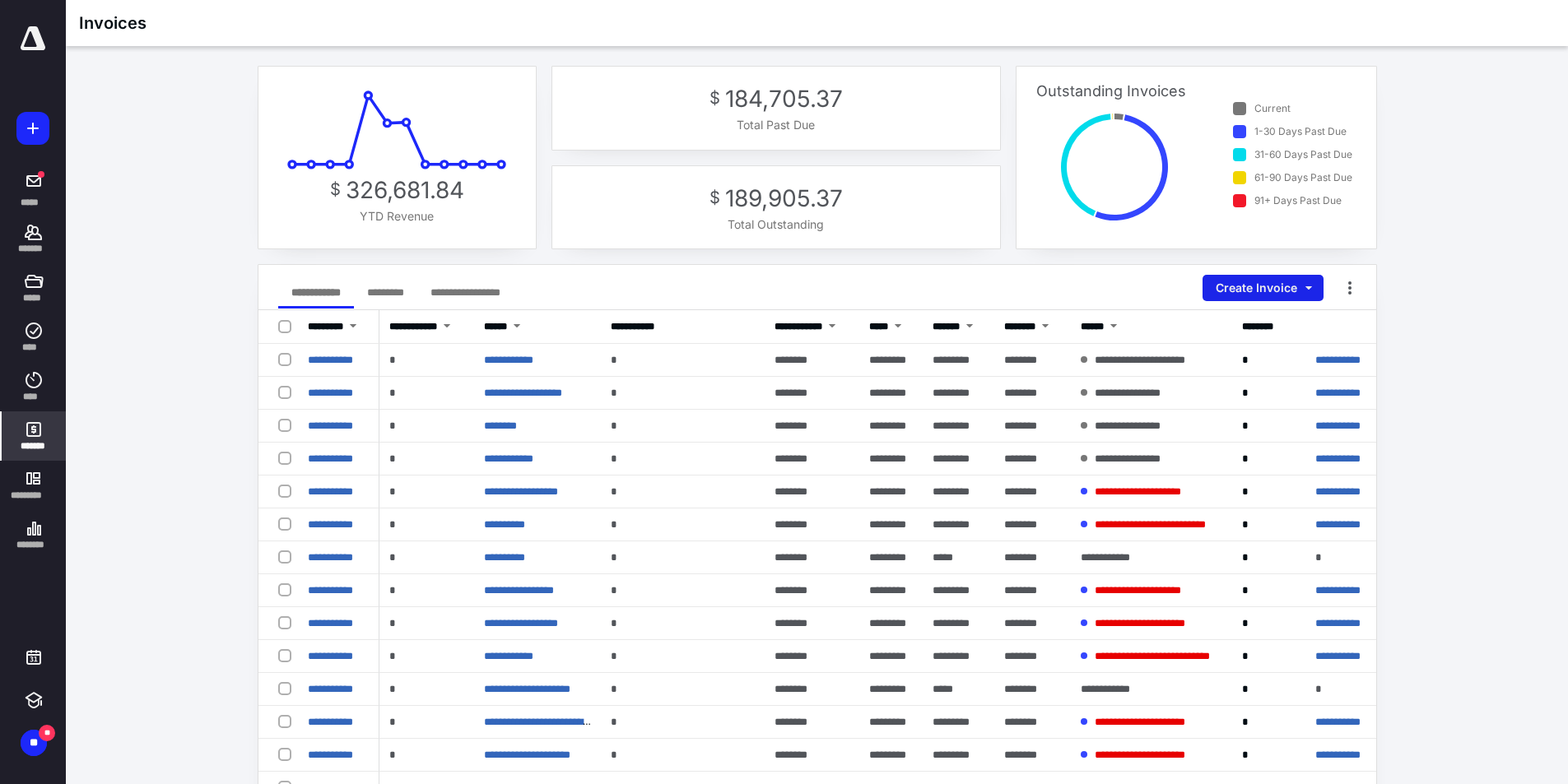 click on "Create Invoice" at bounding box center (1263, 288) 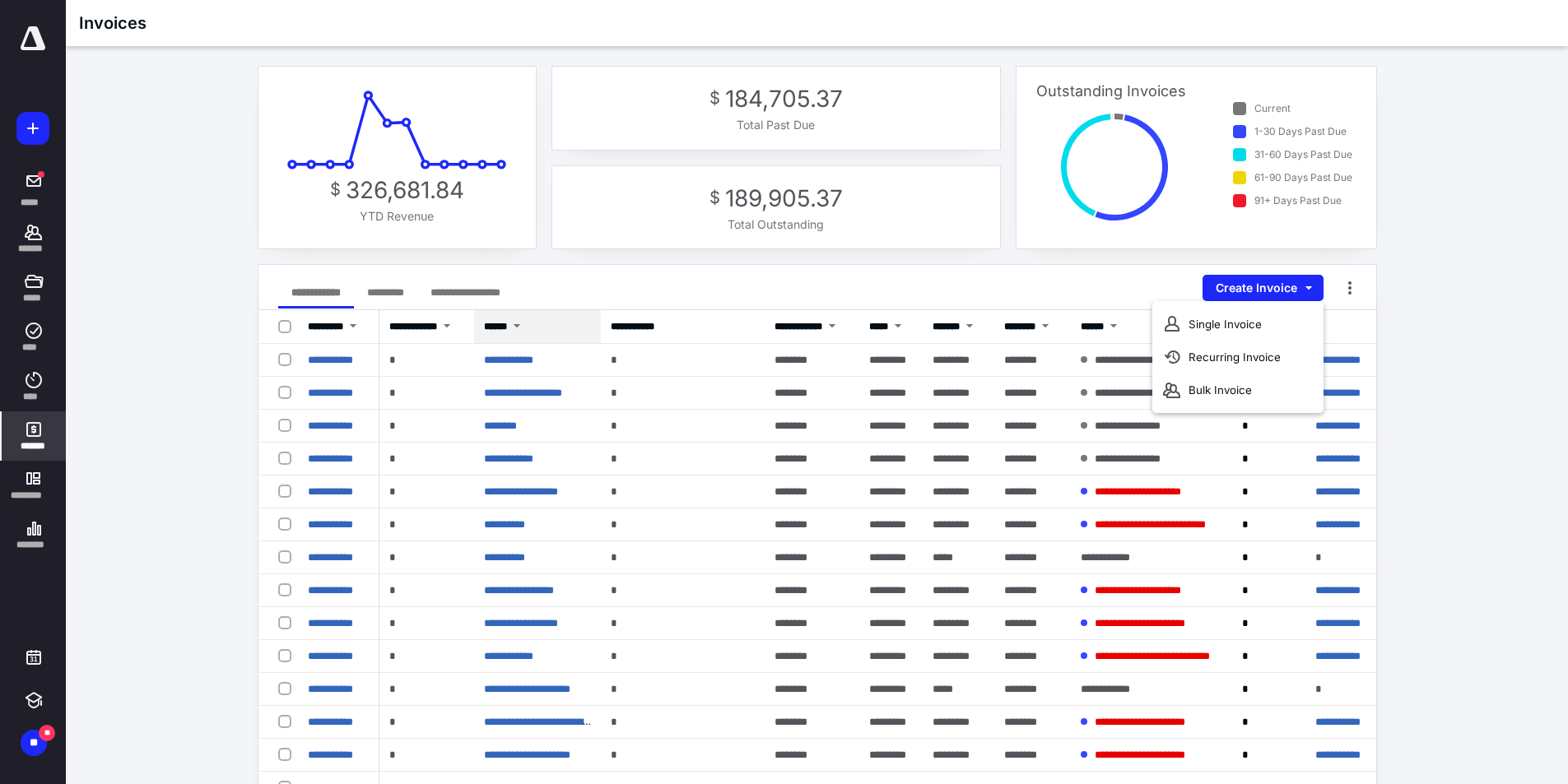 click at bounding box center (517, 327) 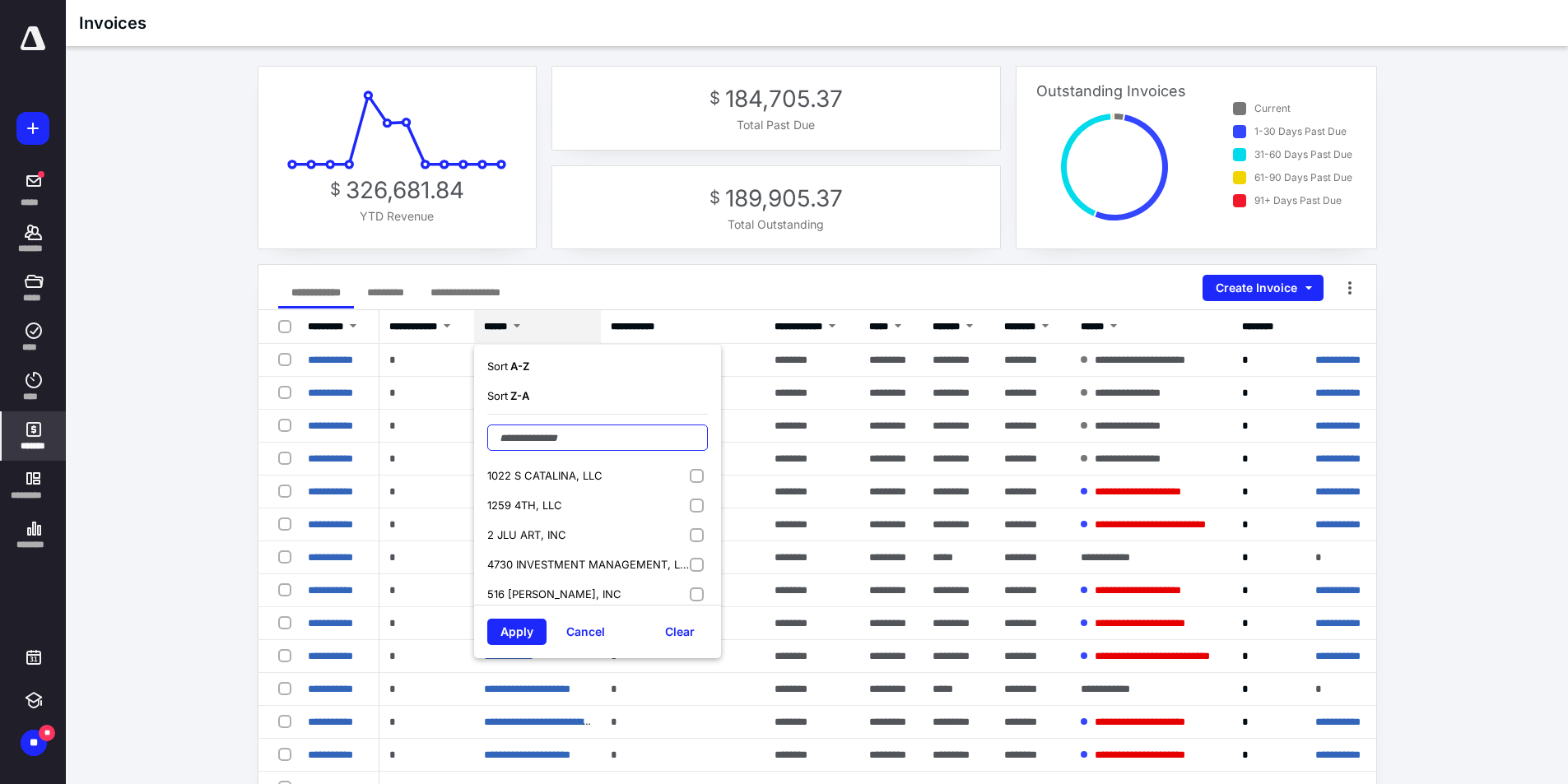 click at bounding box center (598, 438) 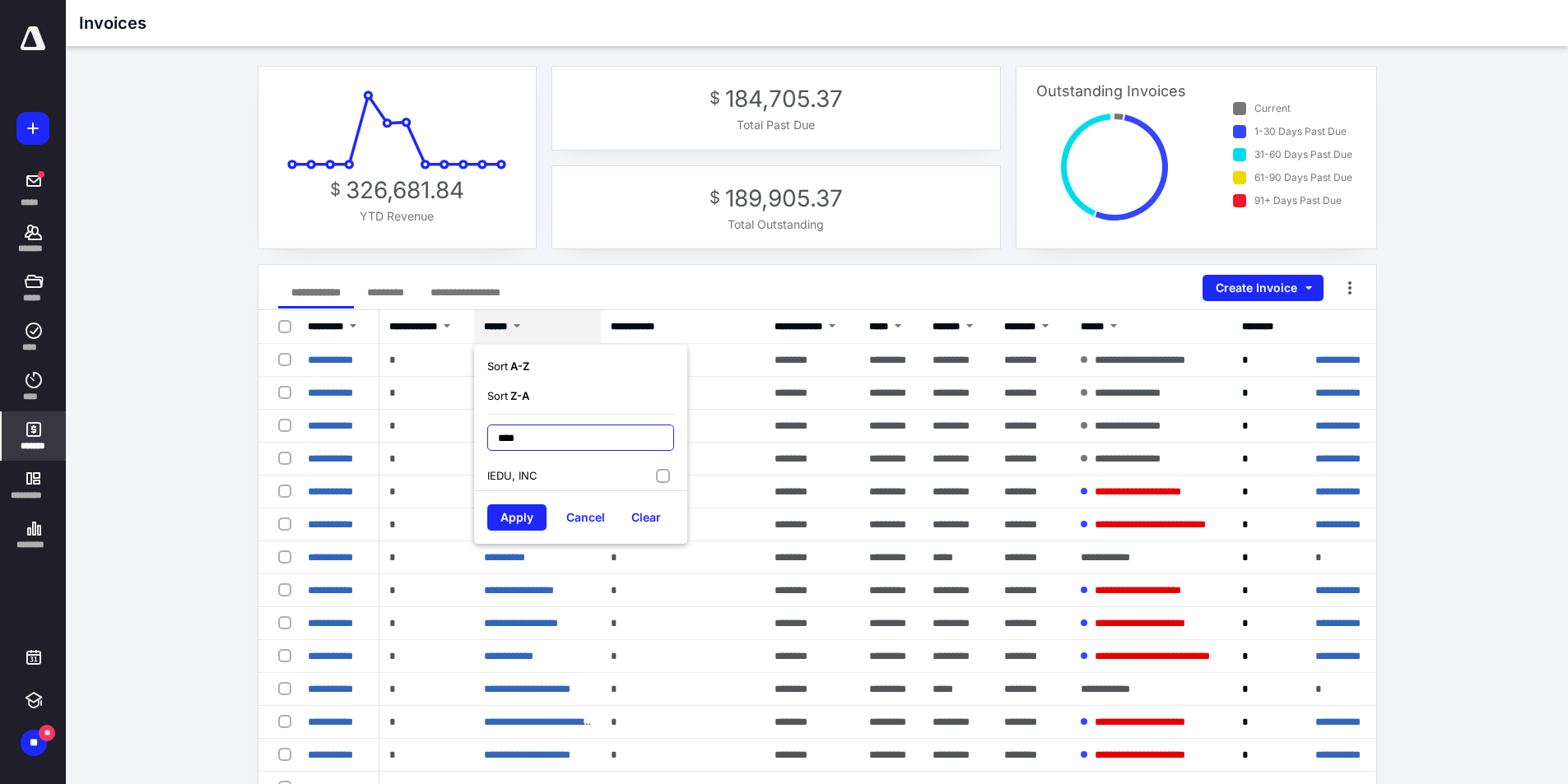 type on "****" 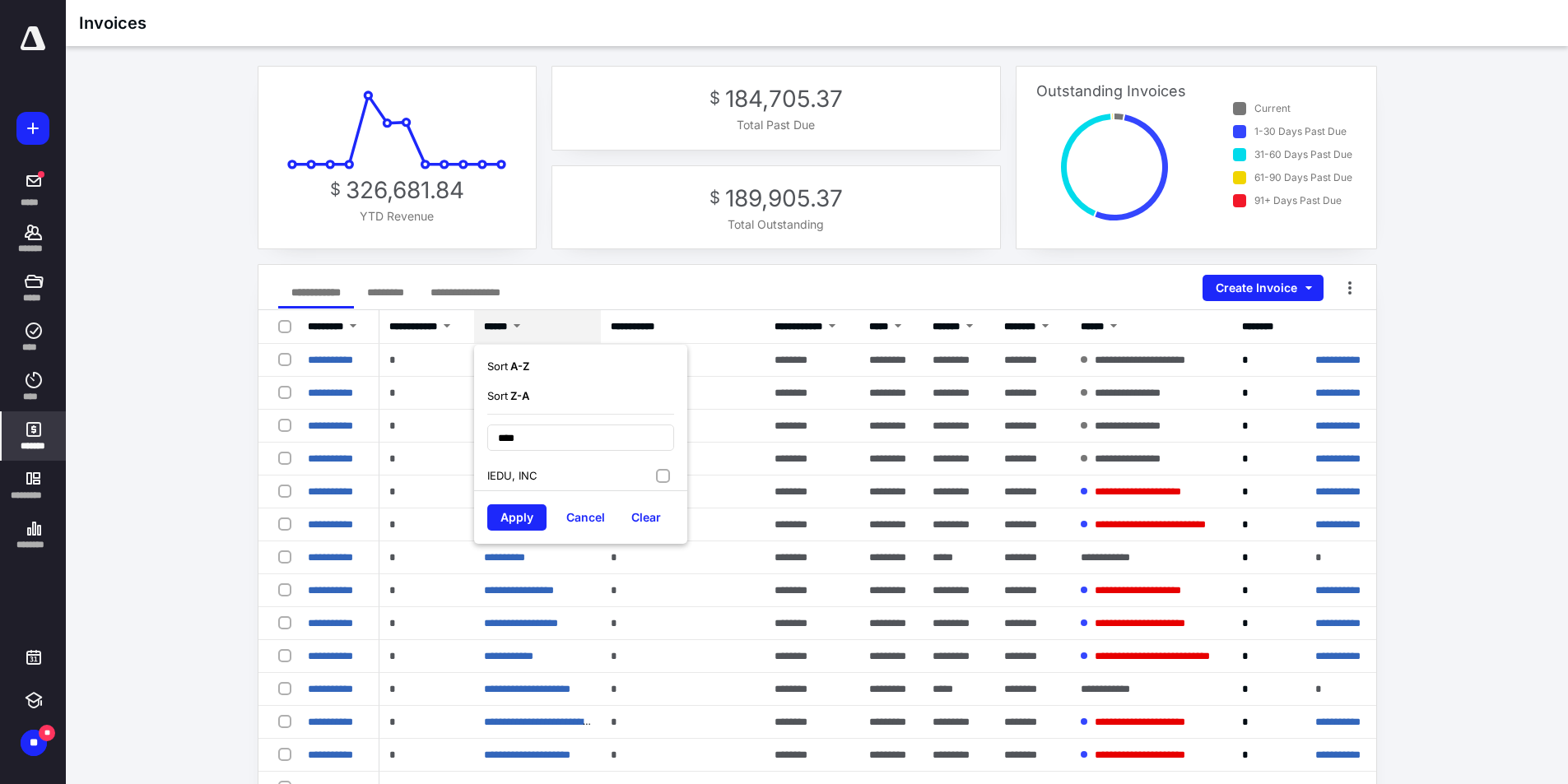click on "IEDU, INC" at bounding box center [580, 476] 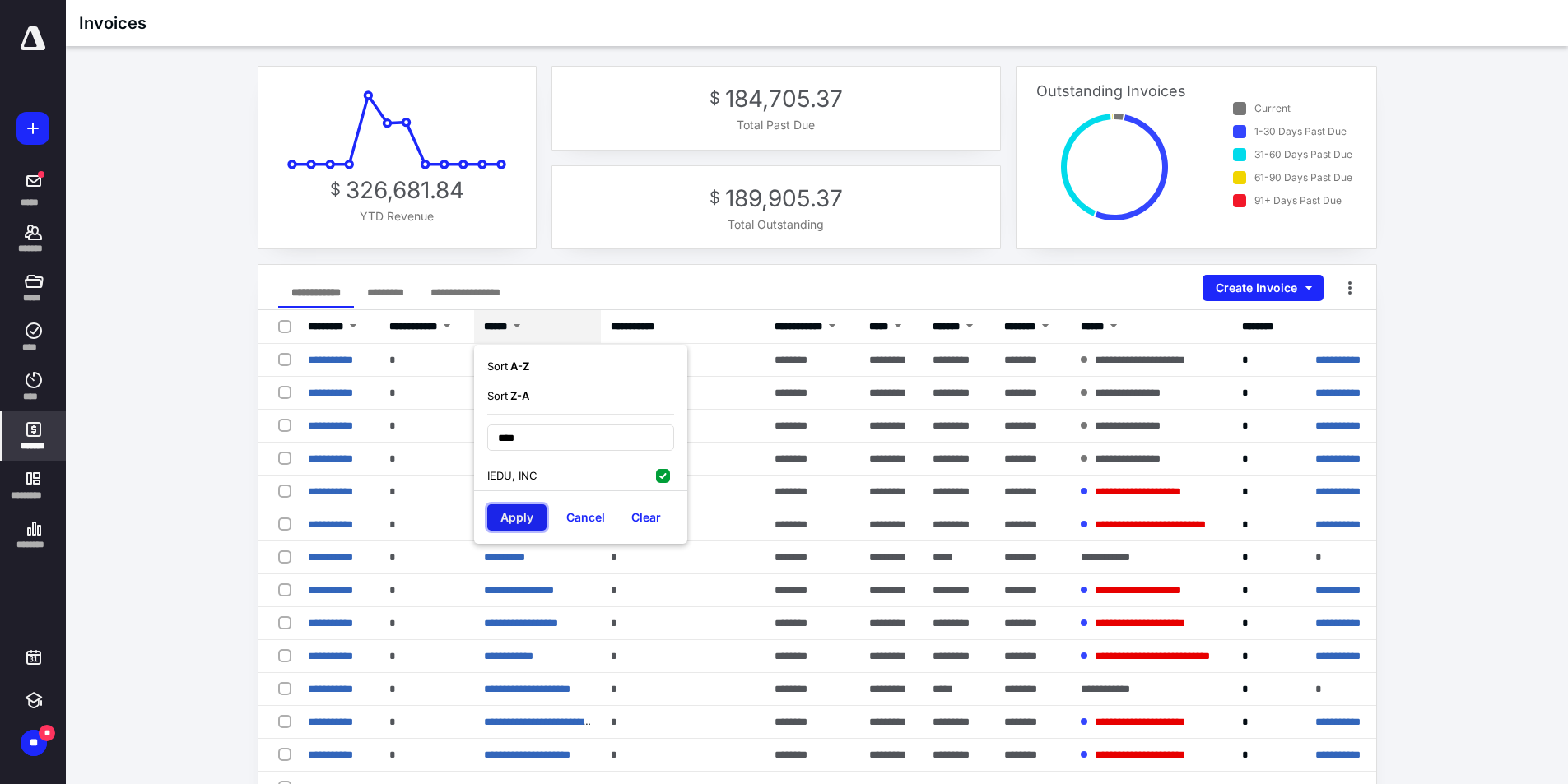 click on "Apply" at bounding box center [517, 517] 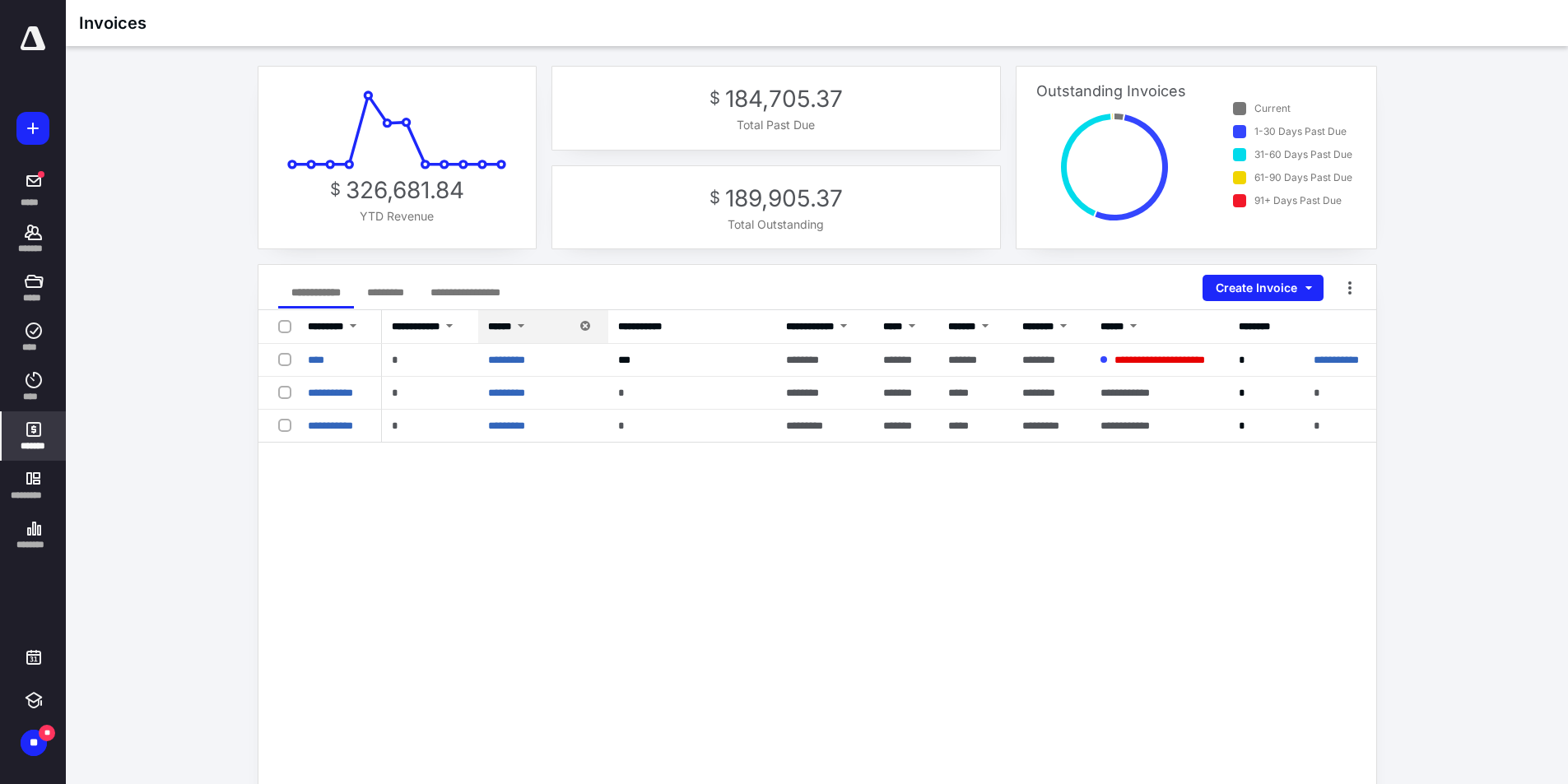 click on "**********" at bounding box center (817, 639) 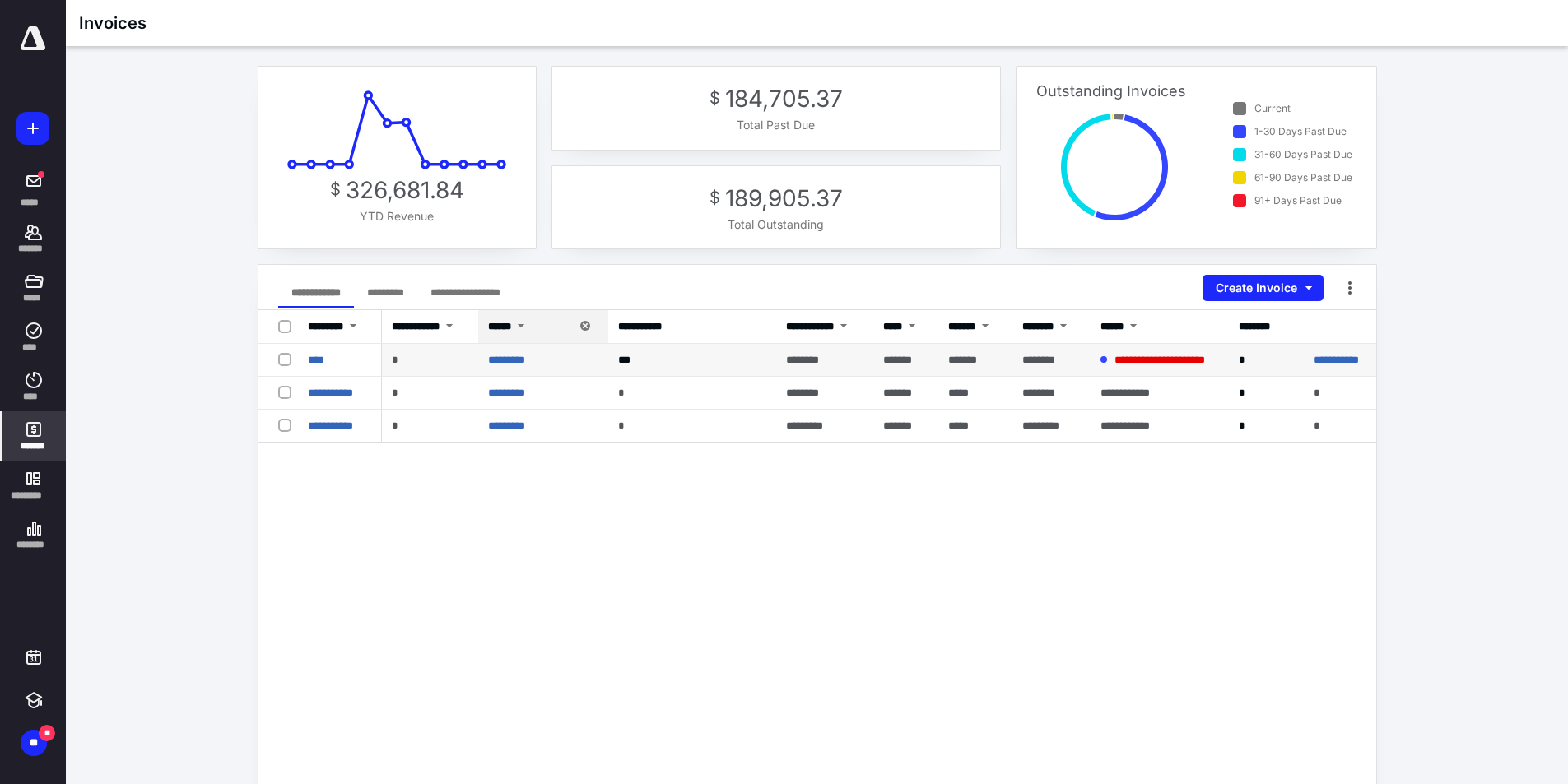 click on "**********" at bounding box center [1336, 360] 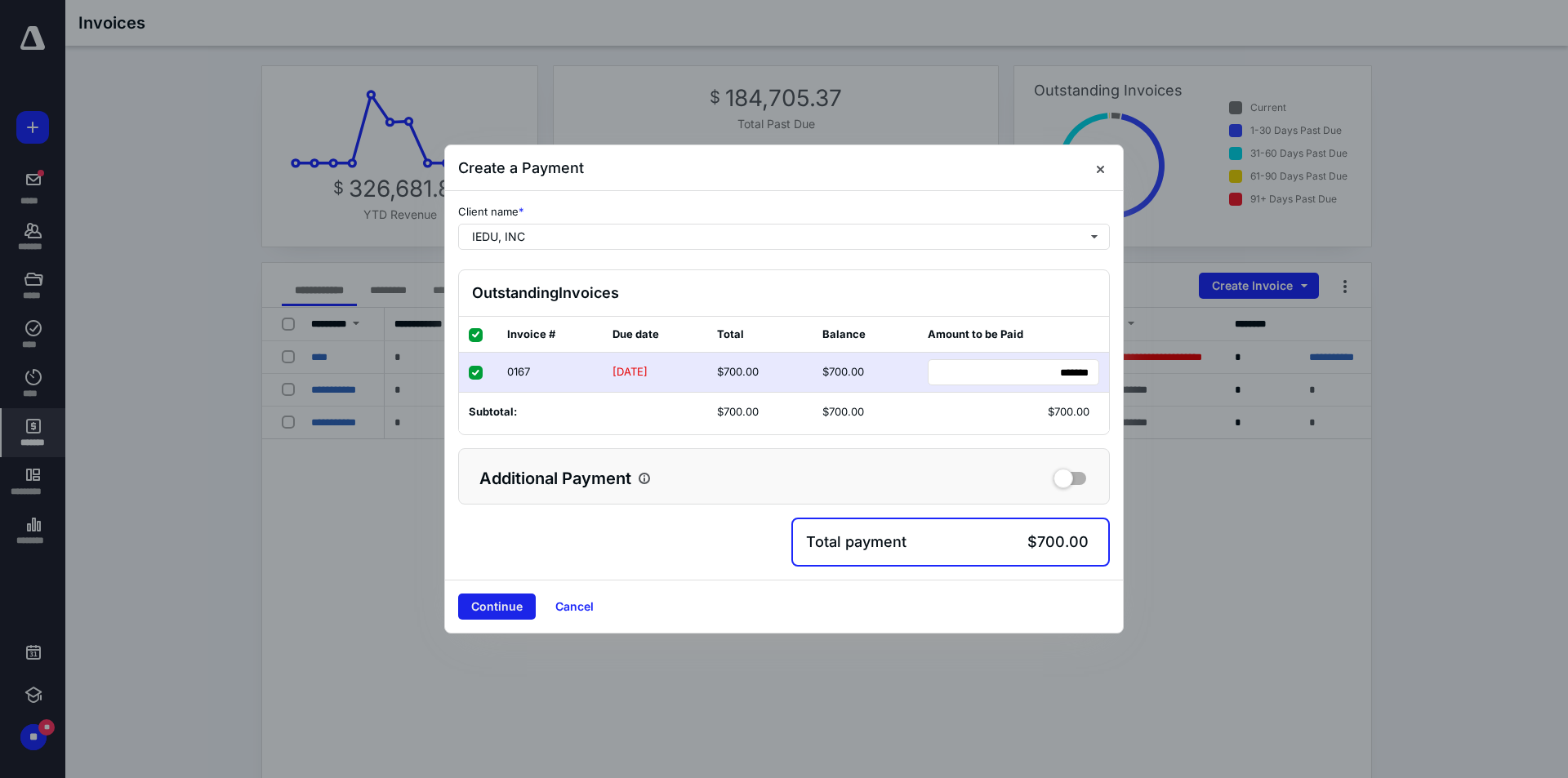 click on "Continue" at bounding box center (497, 607) 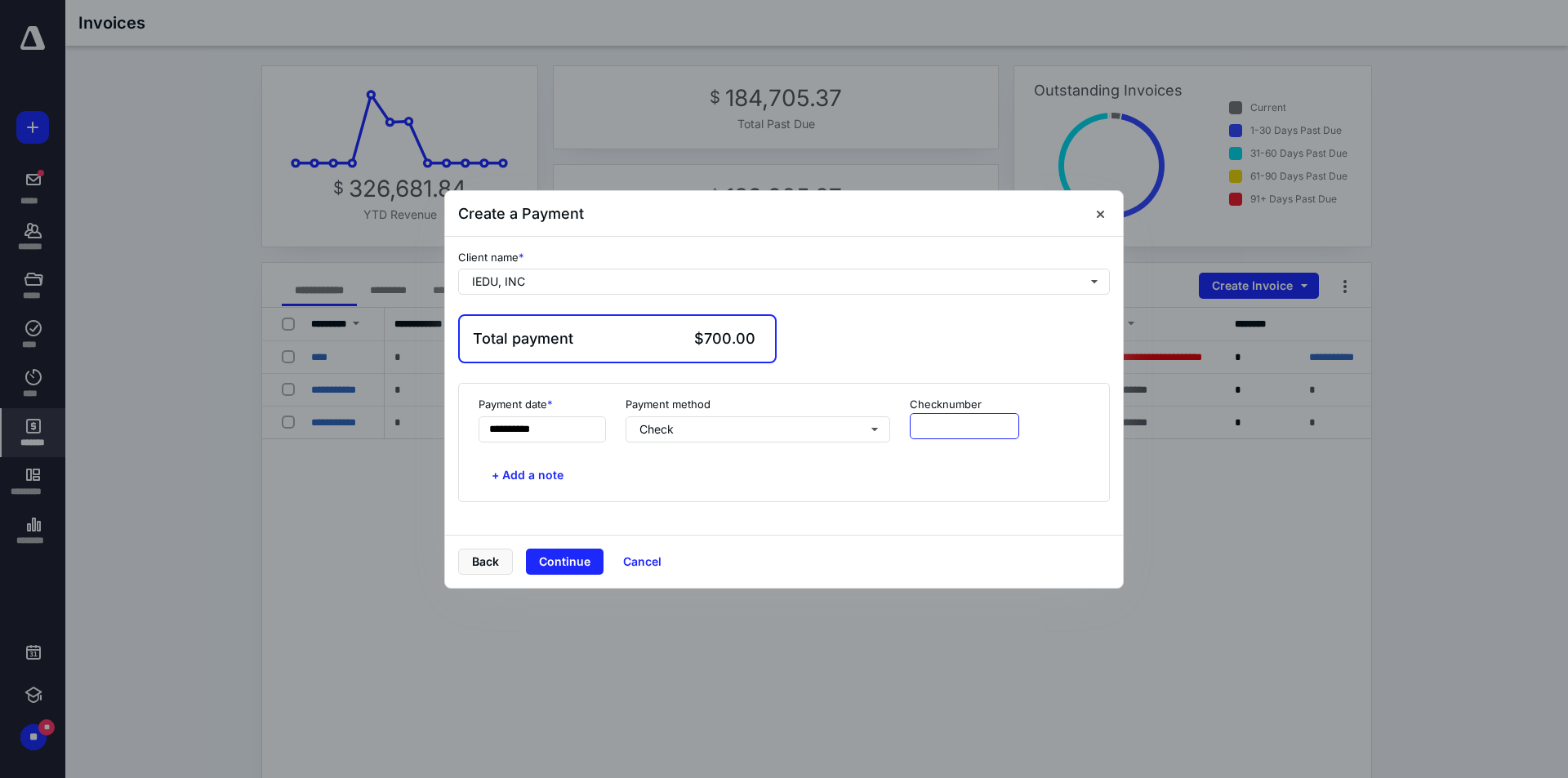 click at bounding box center [964, 426] 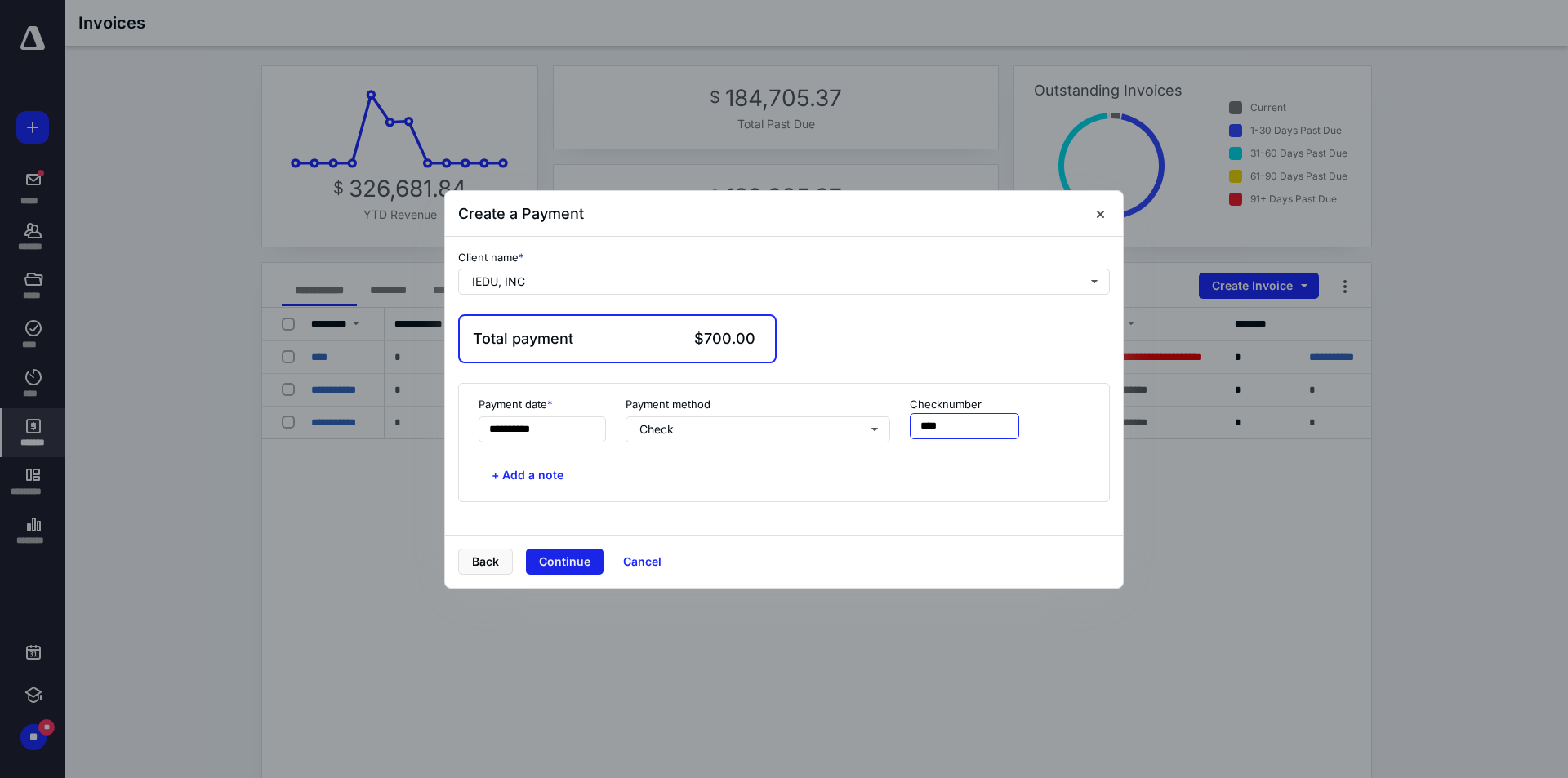 type on "****" 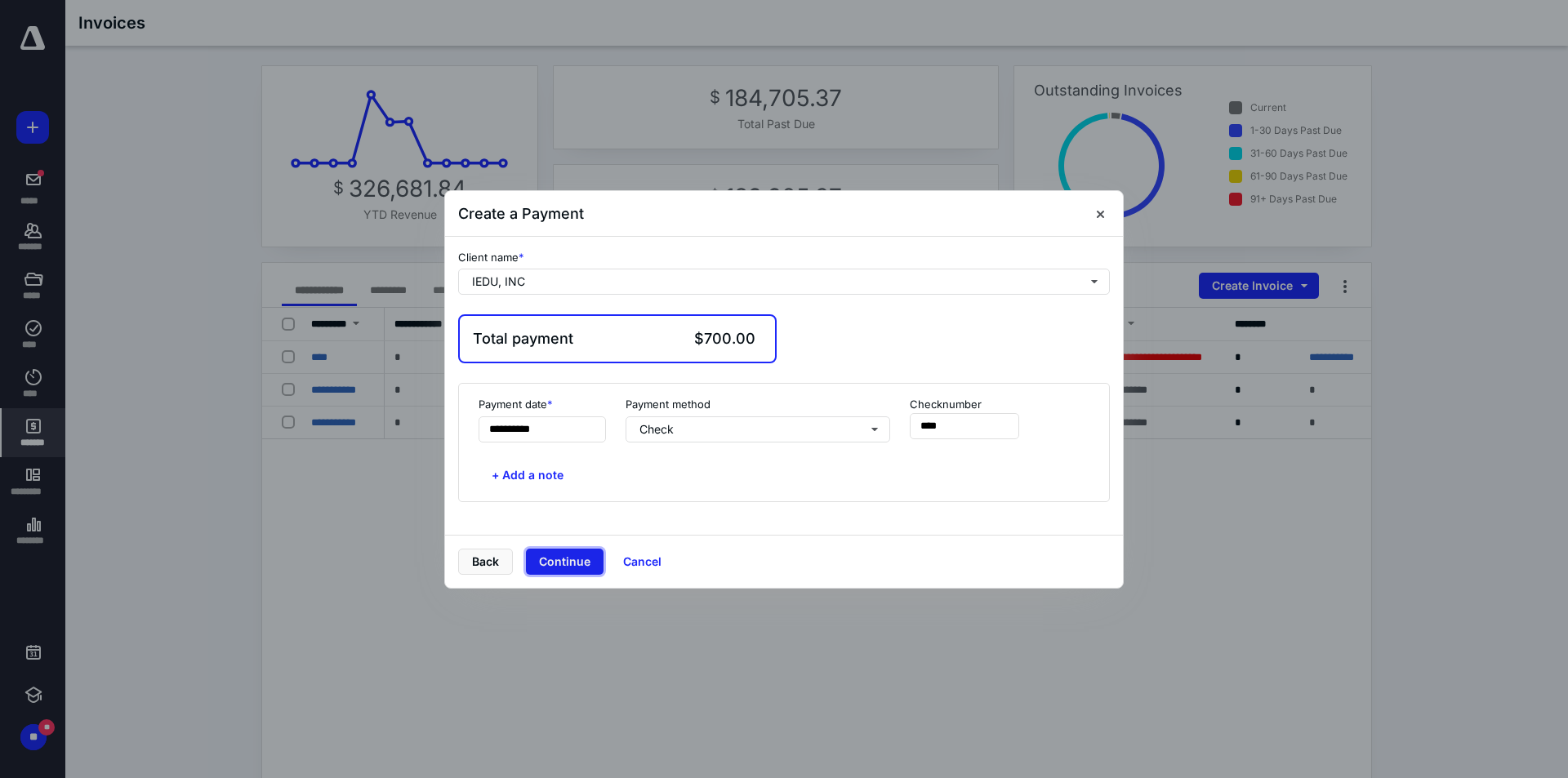 click on "Continue" at bounding box center (564, 562) 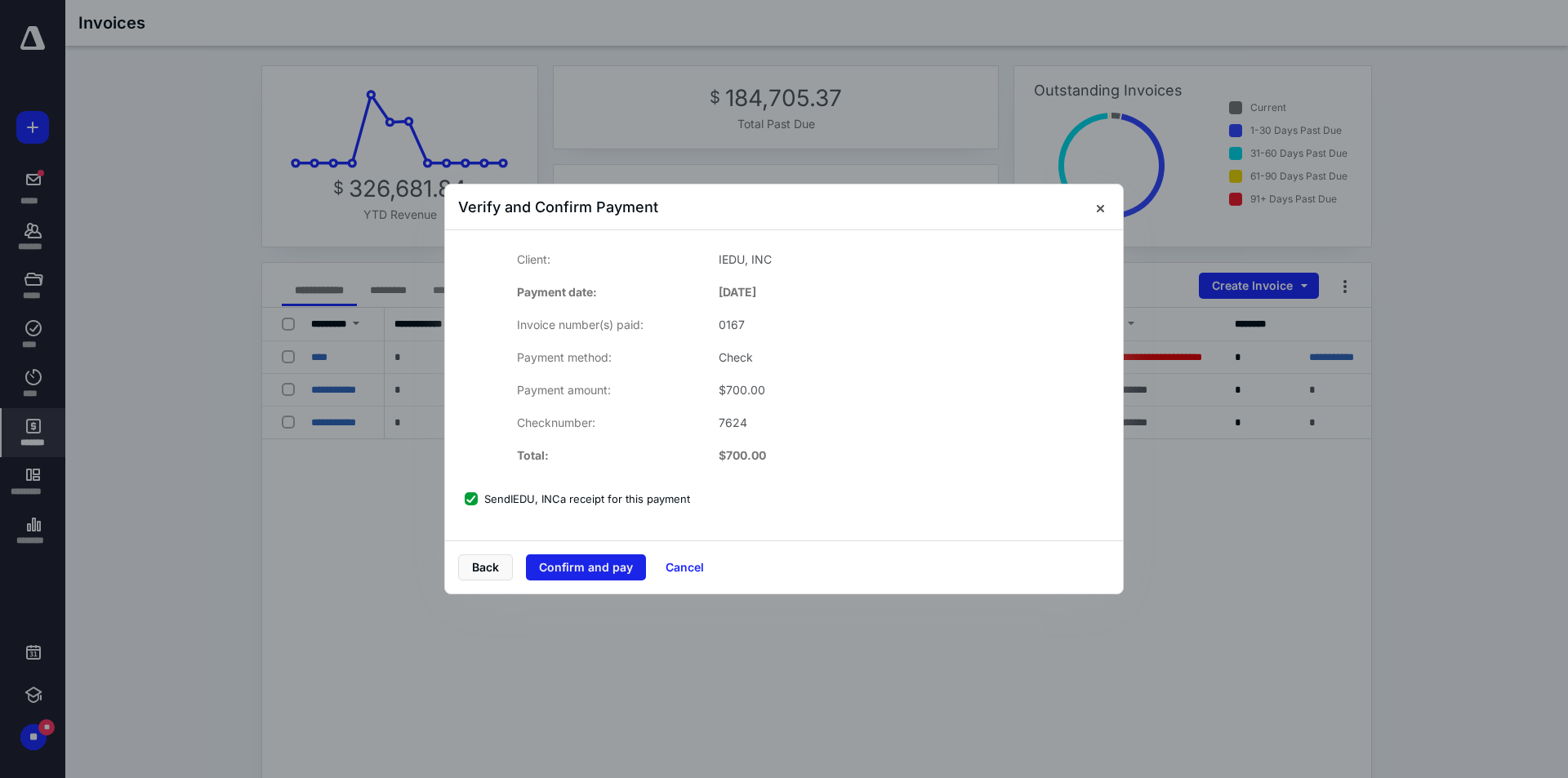 click on "Confirm and pay" at bounding box center [586, 567] 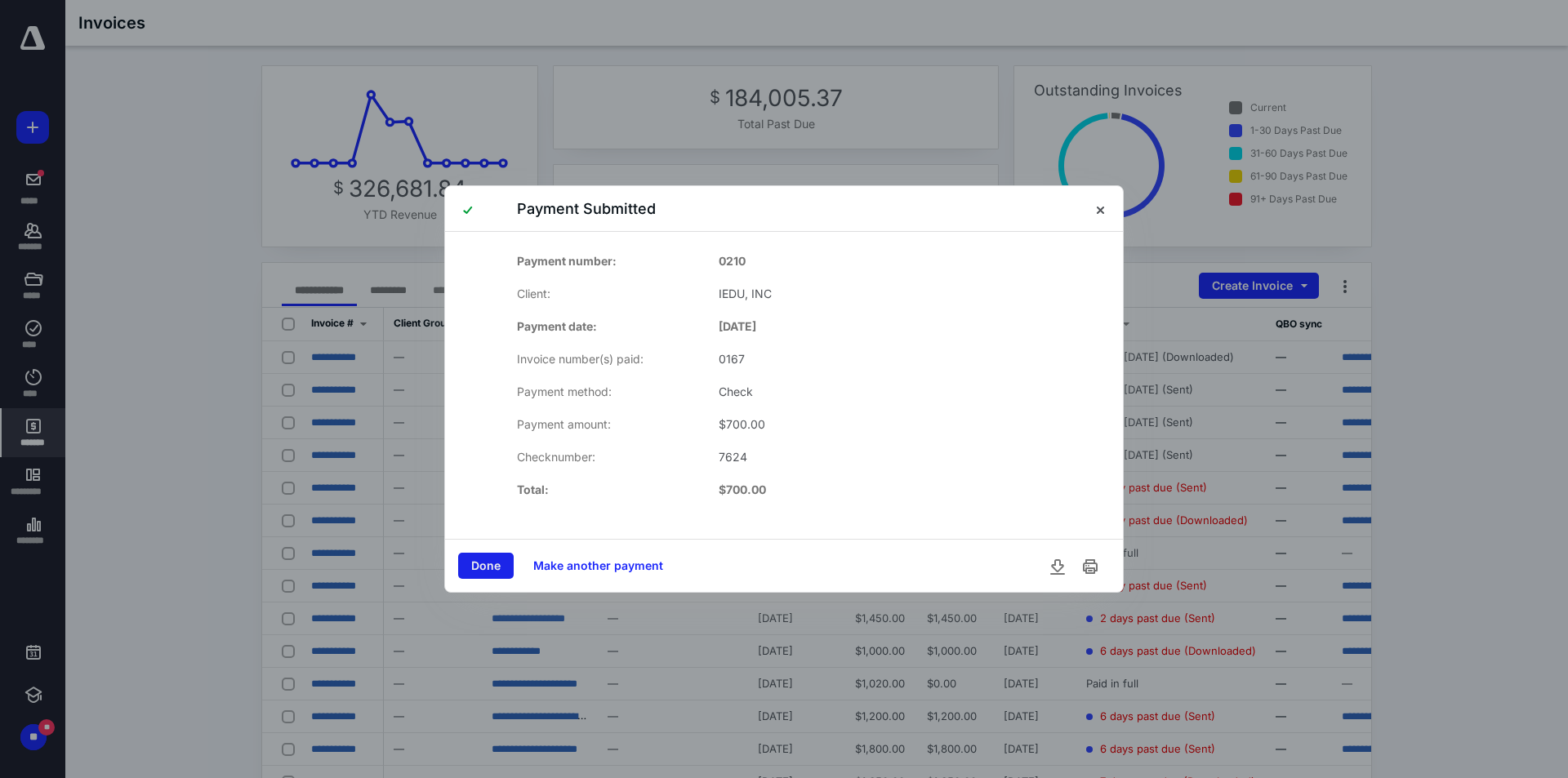 click on "Done" at bounding box center [486, 566] 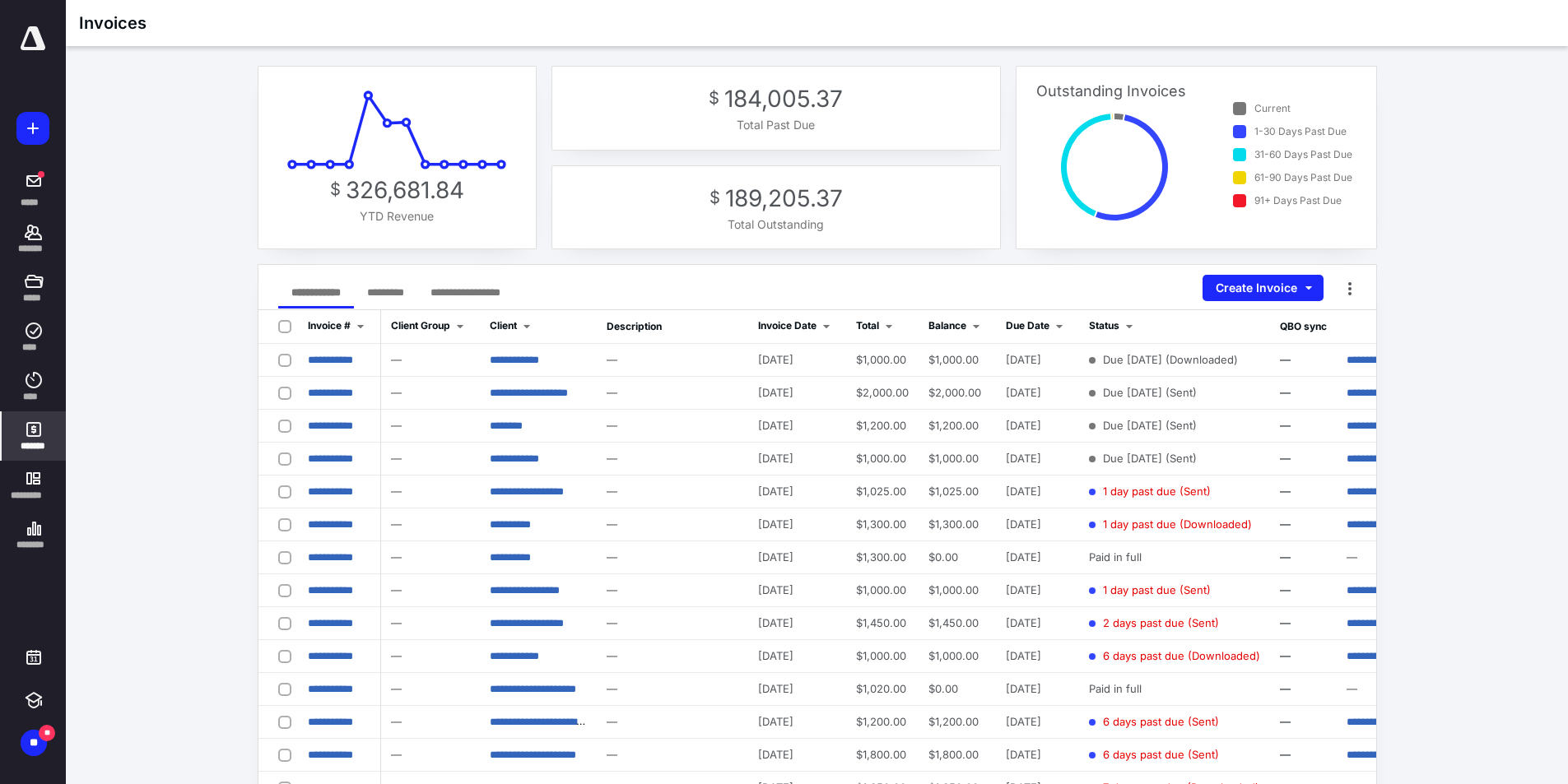 click on "**********" at bounding box center (817, 1047) 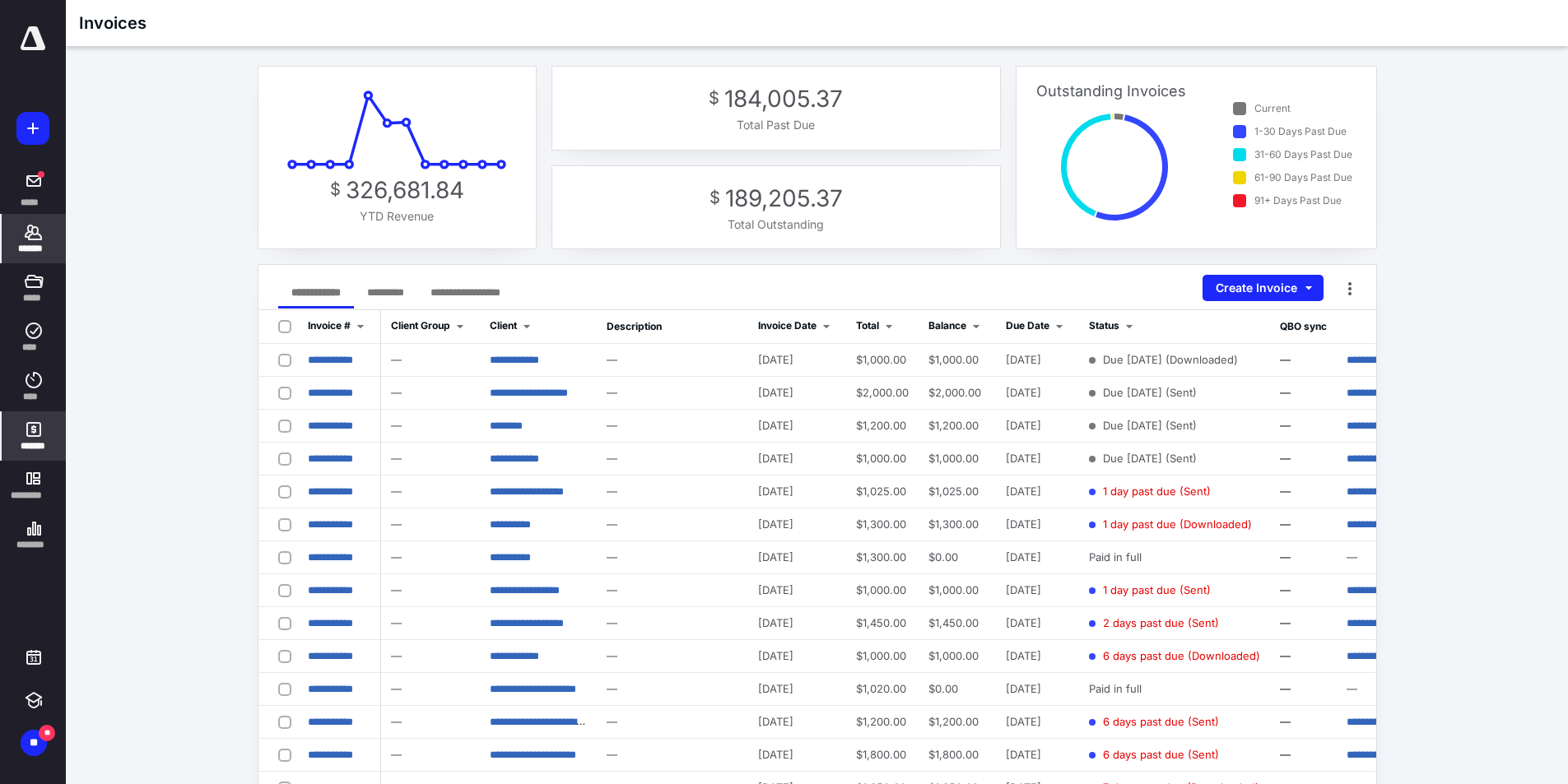 click 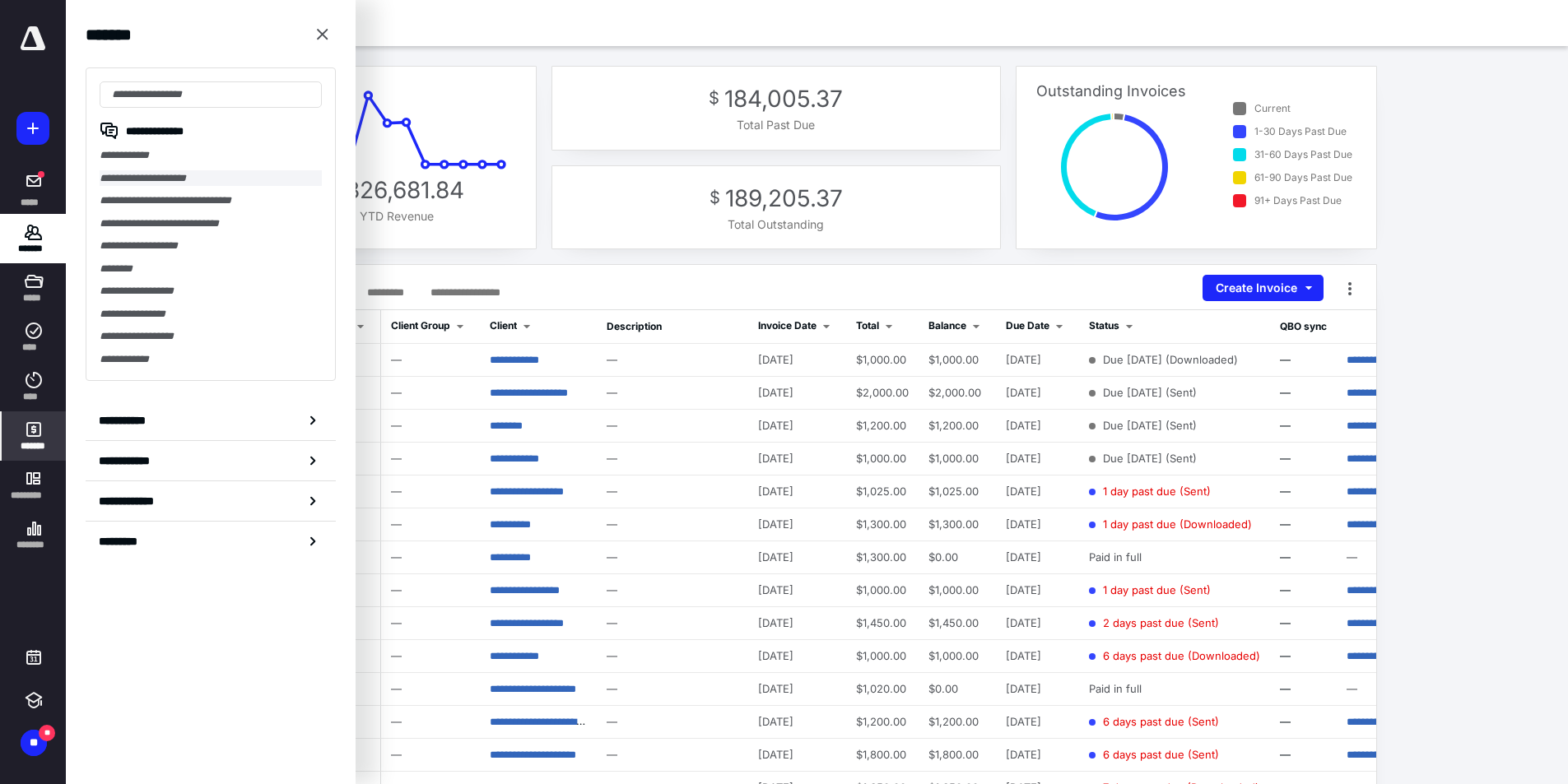 click on "**********" at bounding box center [211, 179] 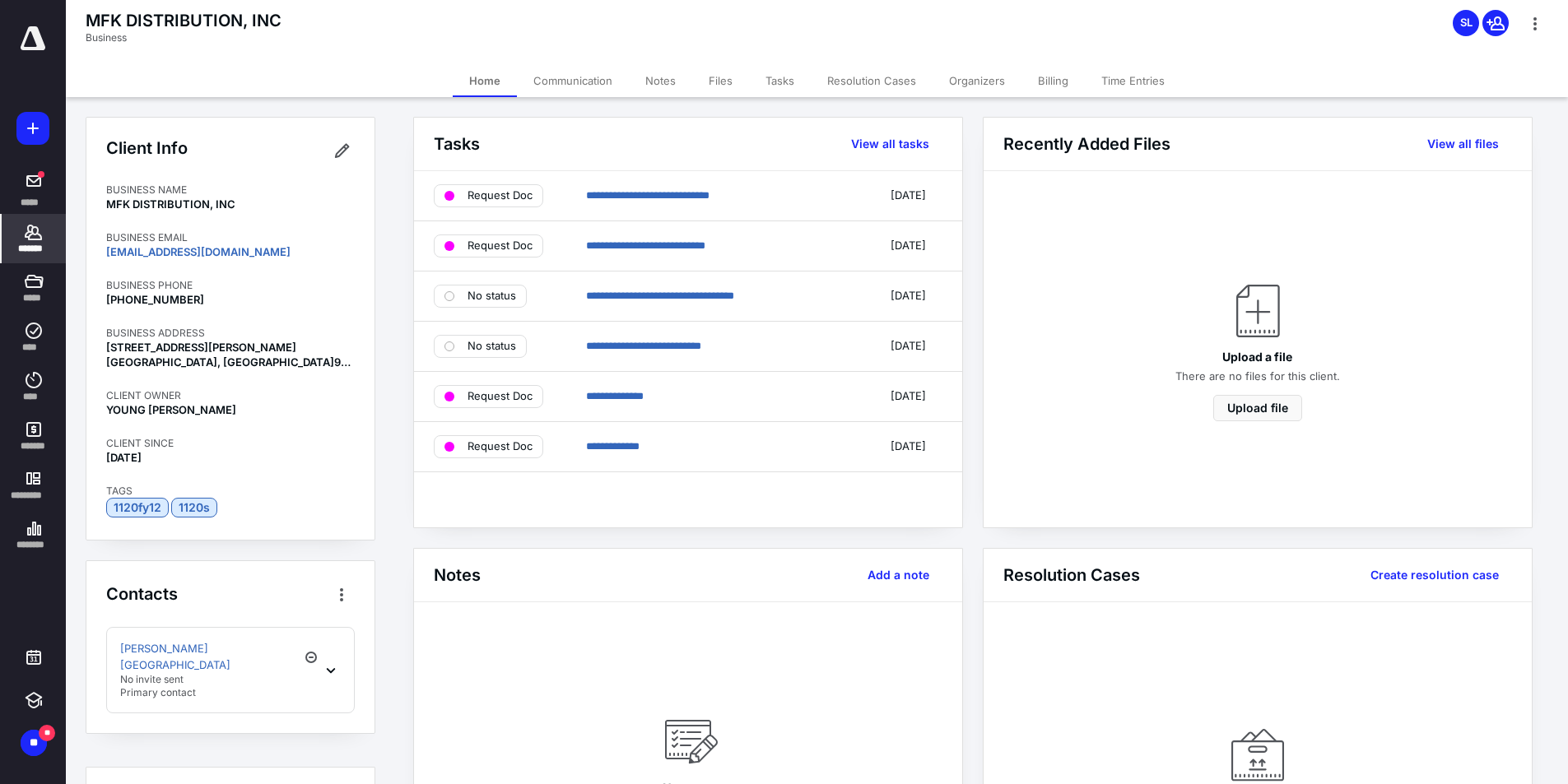 click on "[EMAIL_ADDRESS][DOMAIN_NAME]" at bounding box center (230, 252) 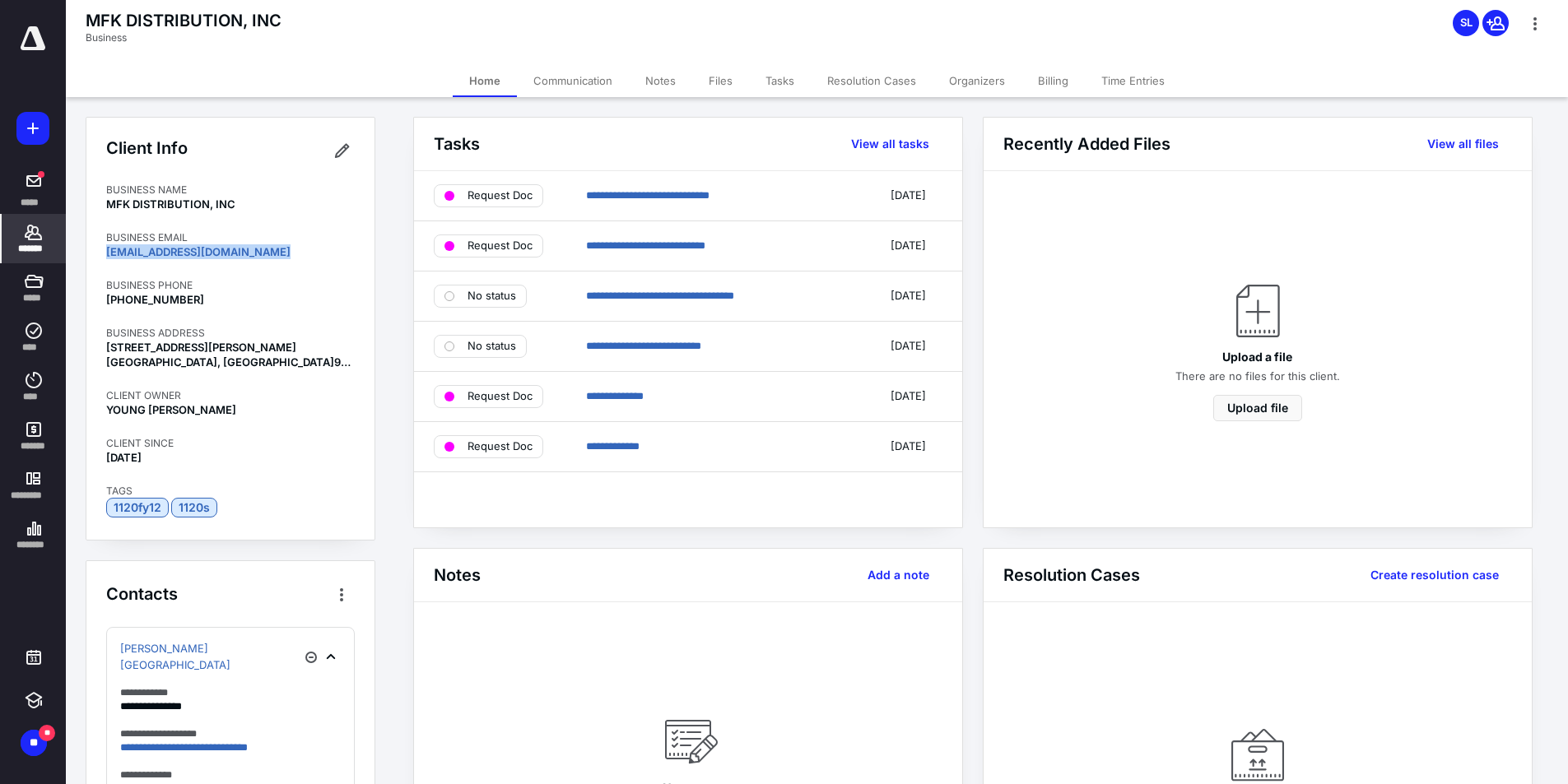 drag, startPoint x: 281, startPoint y: 248, endPoint x: 105, endPoint y: 248, distance: 176 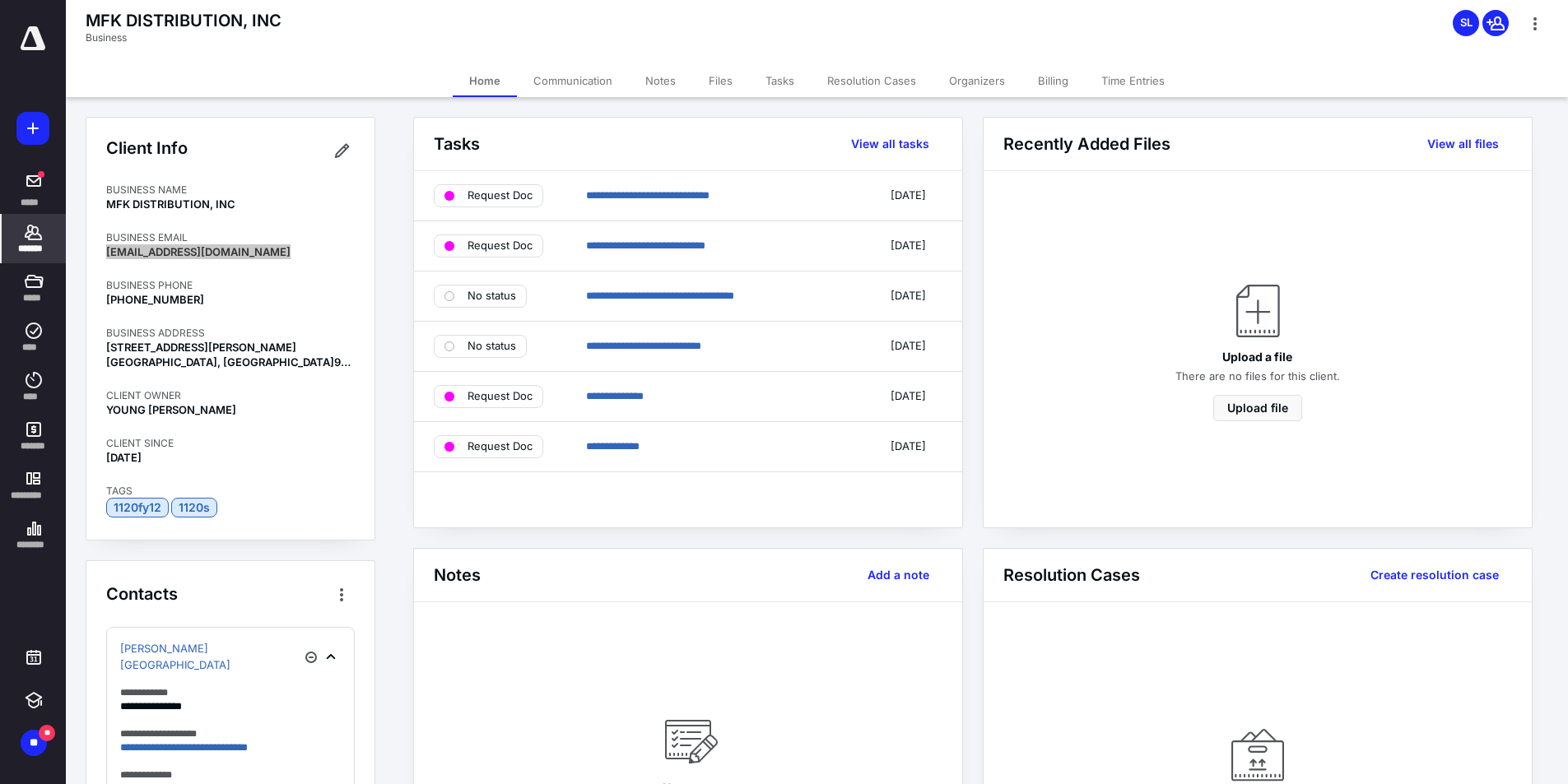 scroll, scrollTop: 165, scrollLeft: 0, axis: vertical 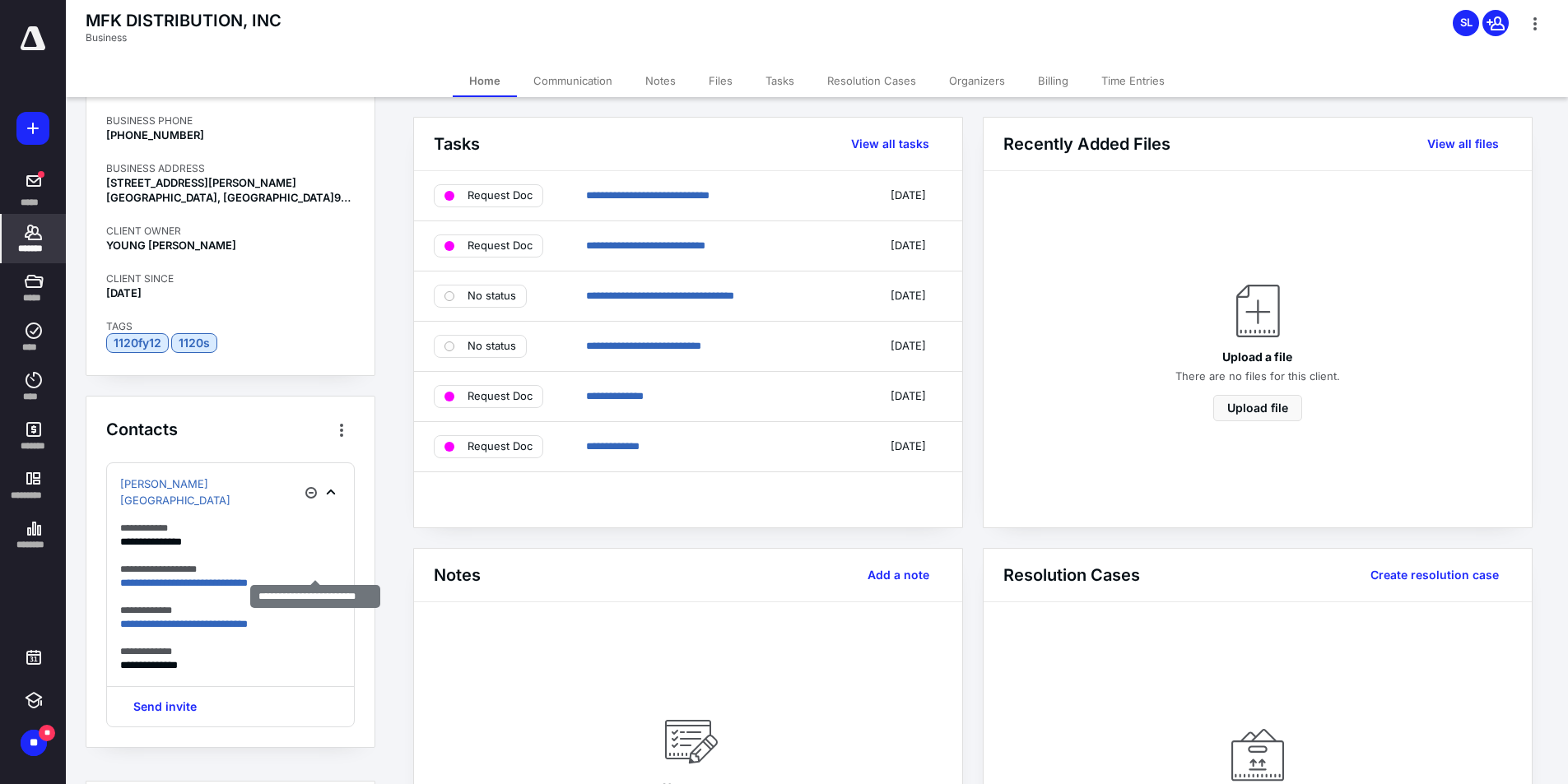 drag, startPoint x: 309, startPoint y: 559, endPoint x: 202, endPoint y: 508, distance: 118.5327 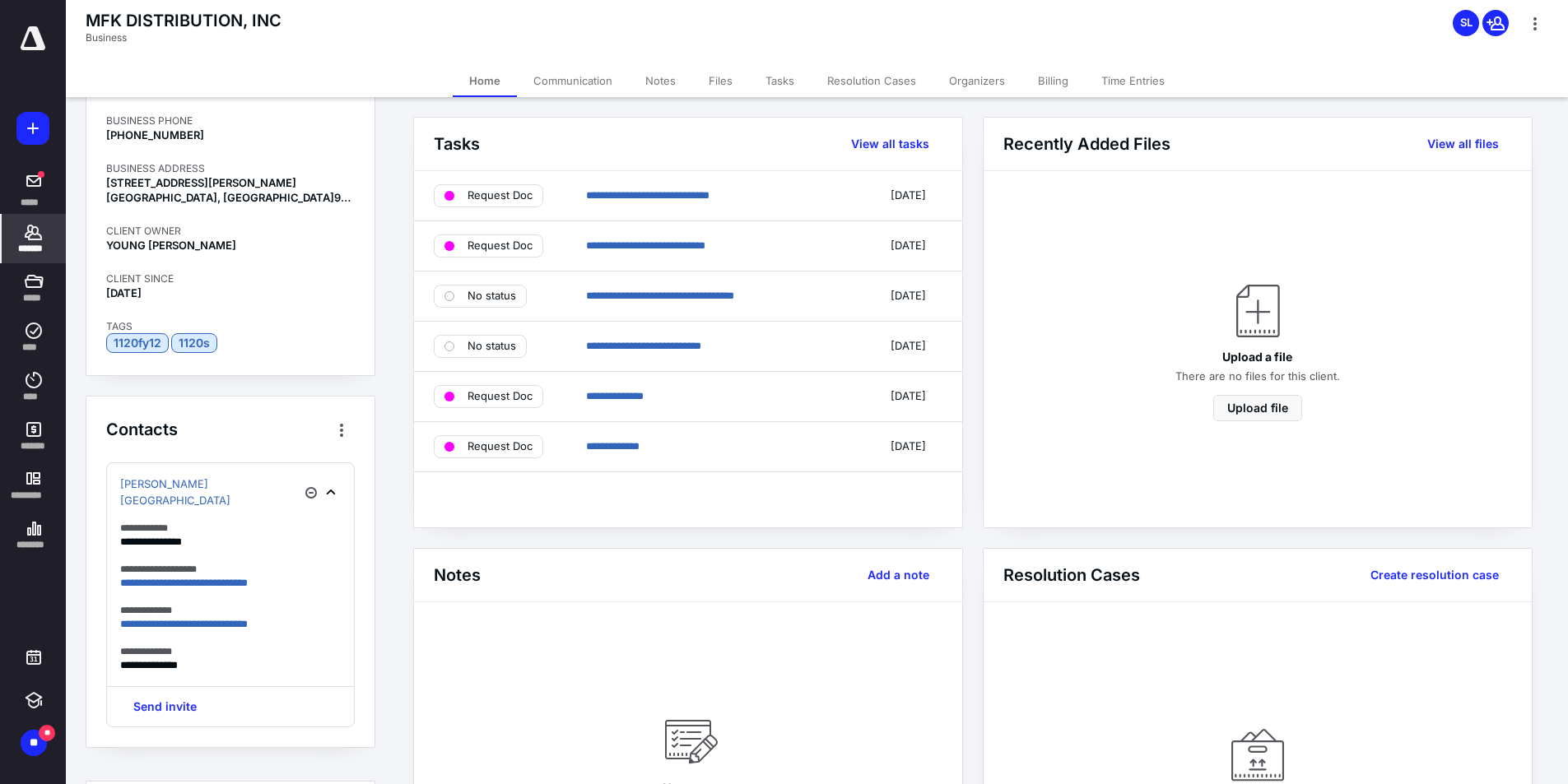 copy on "[EMAIL_ADDRESS][DOMAIN_NAME]" 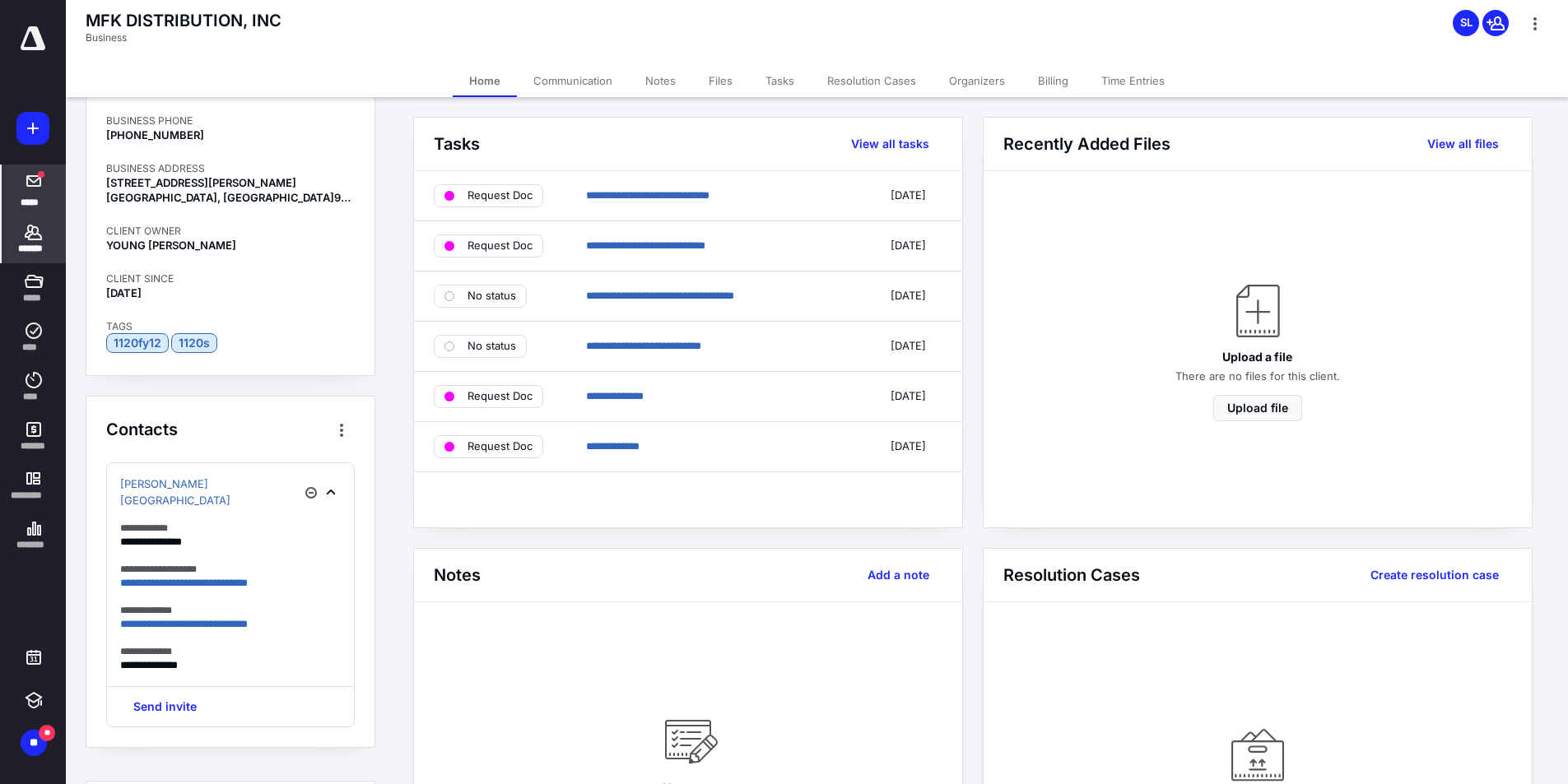 click at bounding box center (34, 181) 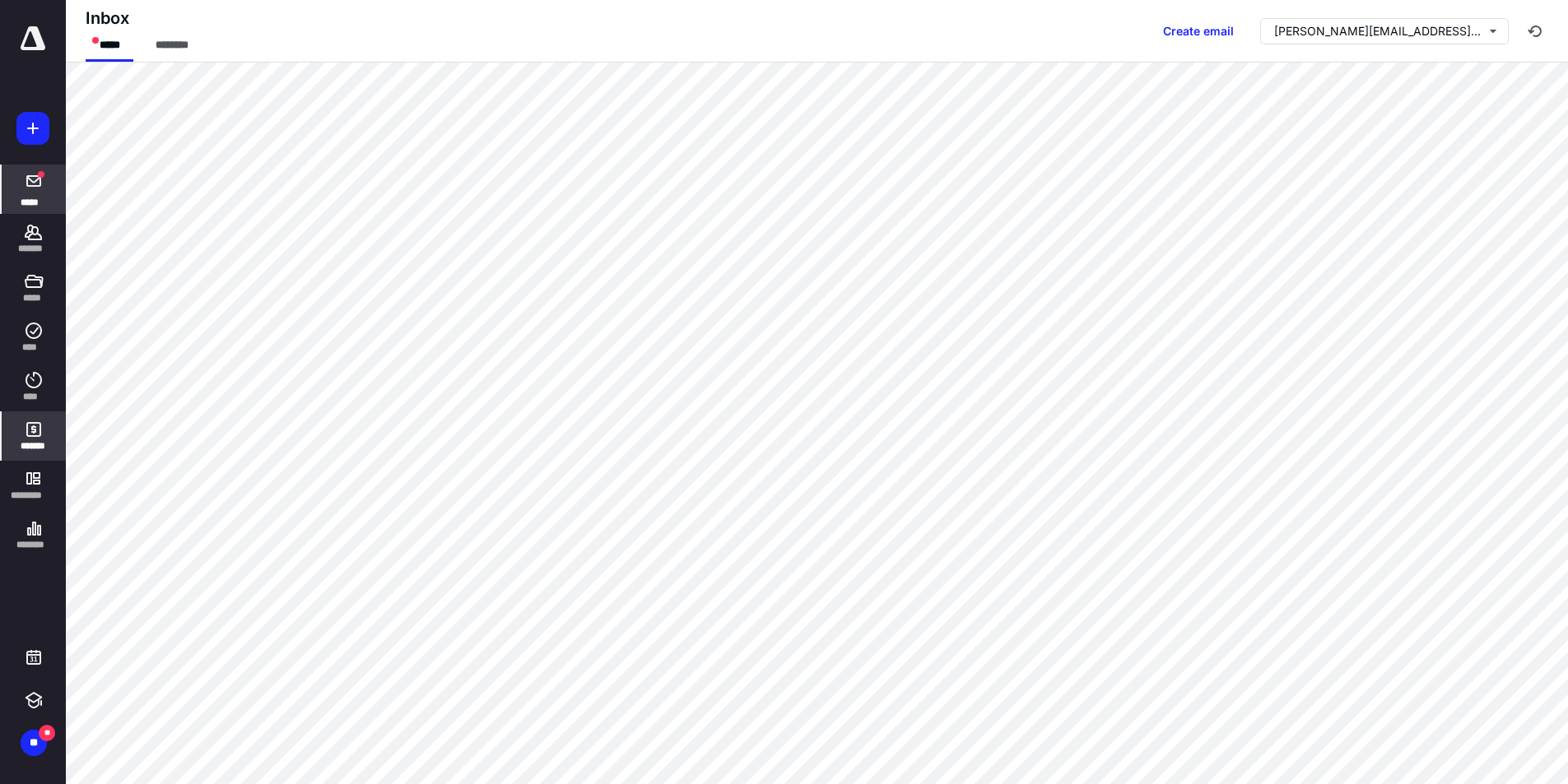 click on "*******" at bounding box center (34, 446) 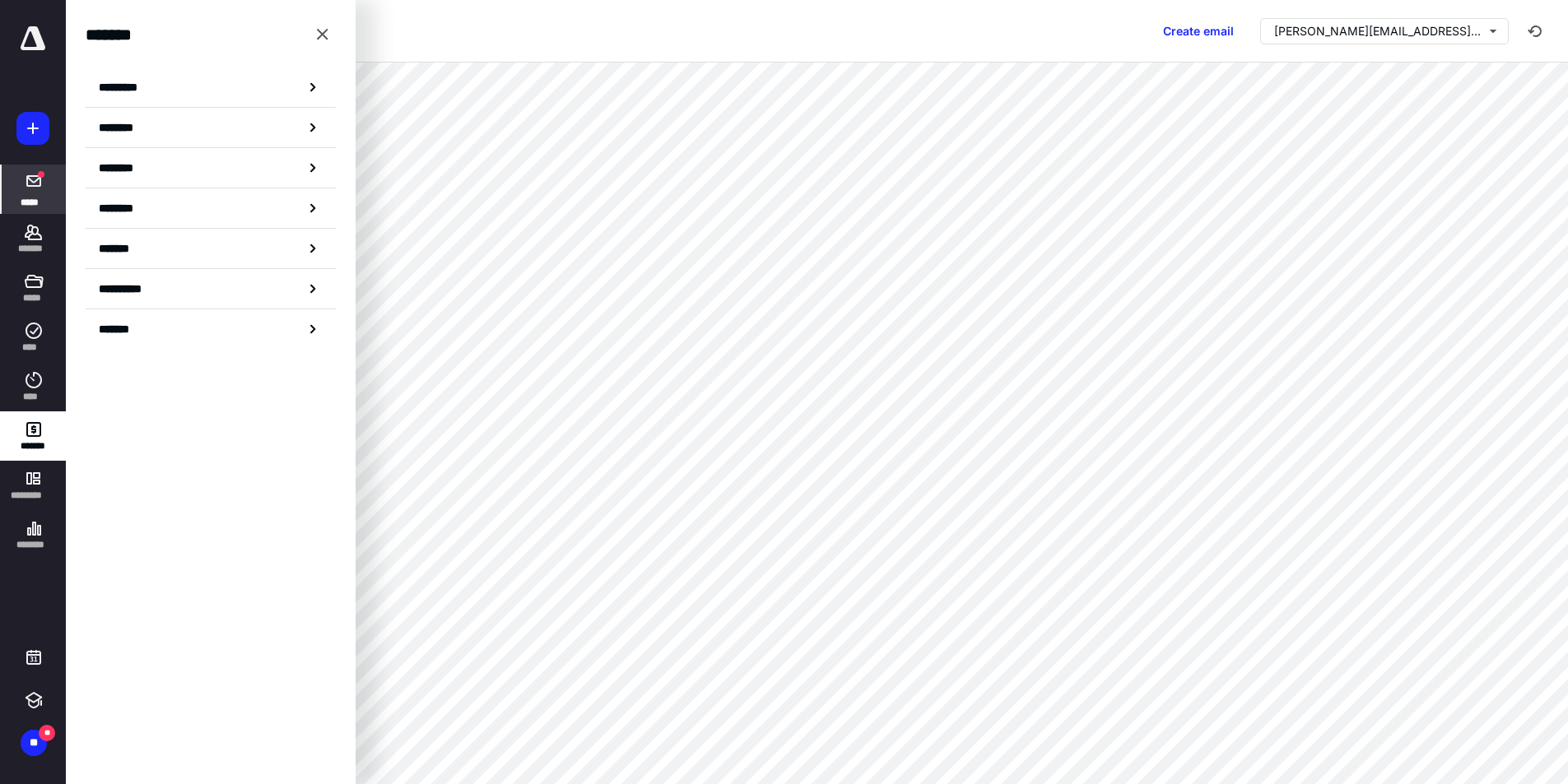 drag, startPoint x: 216, startPoint y: 117, endPoint x: 319, endPoint y: 117, distance: 103 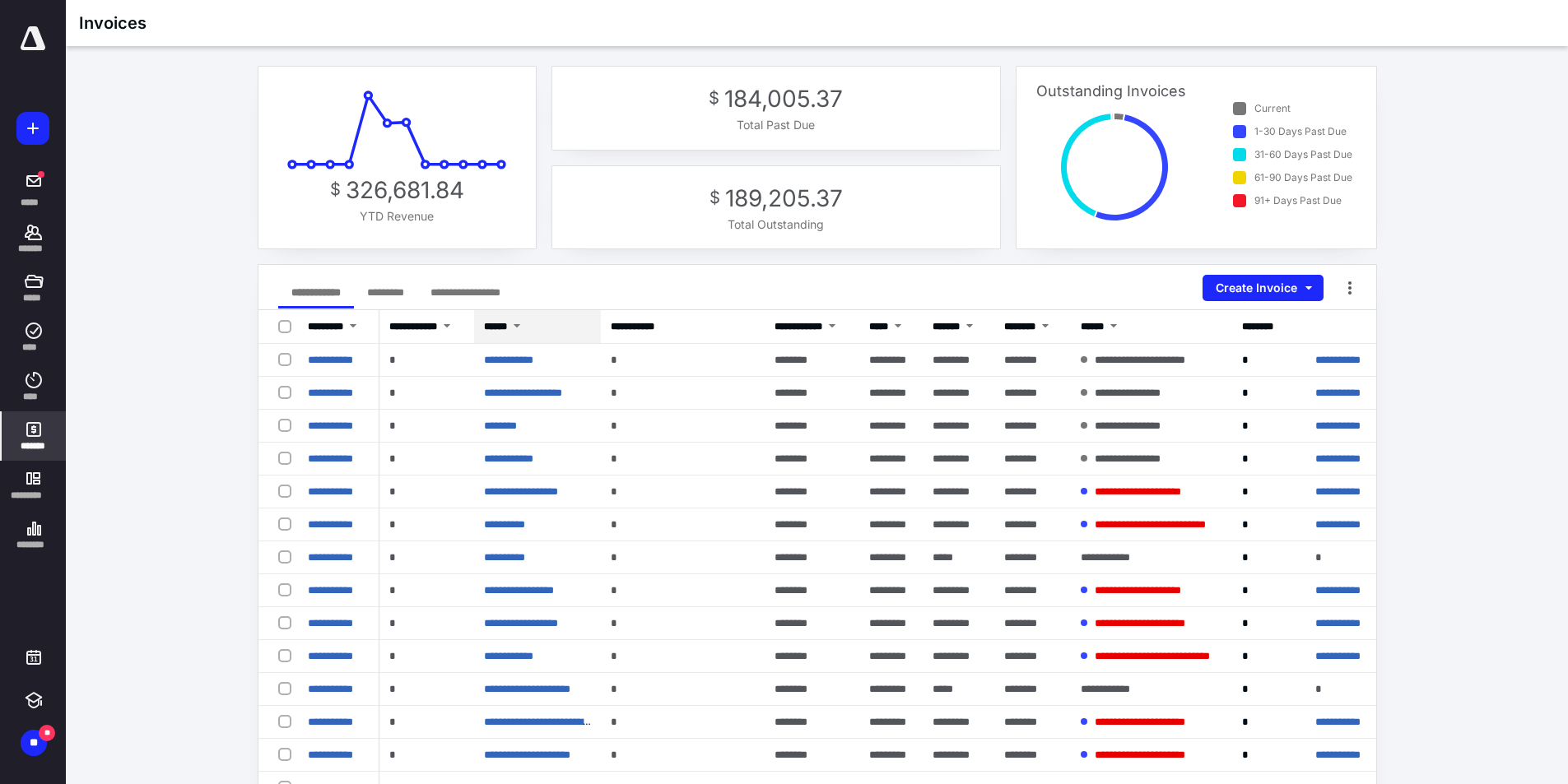click at bounding box center (517, 327) 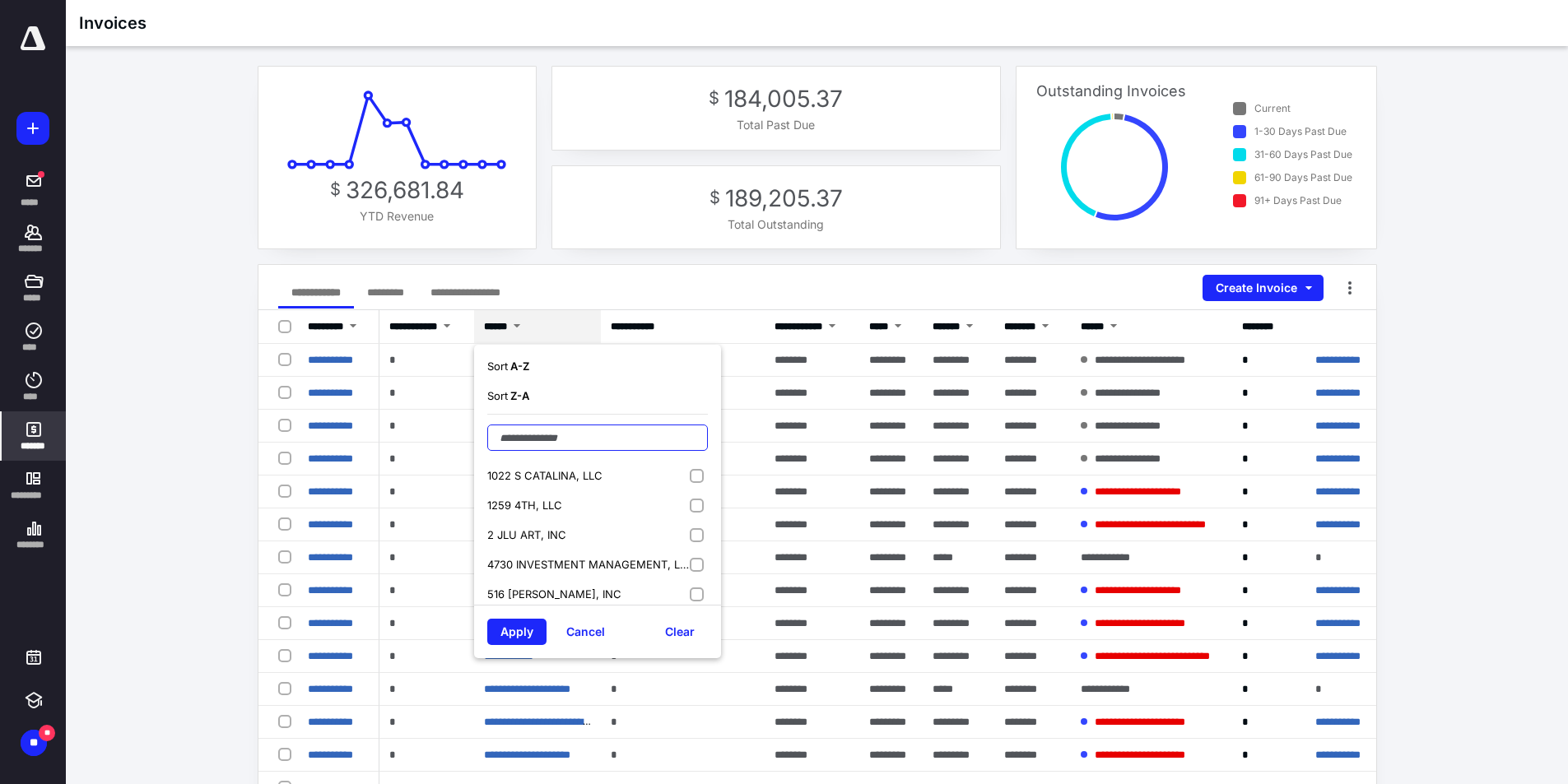 click at bounding box center (598, 438) 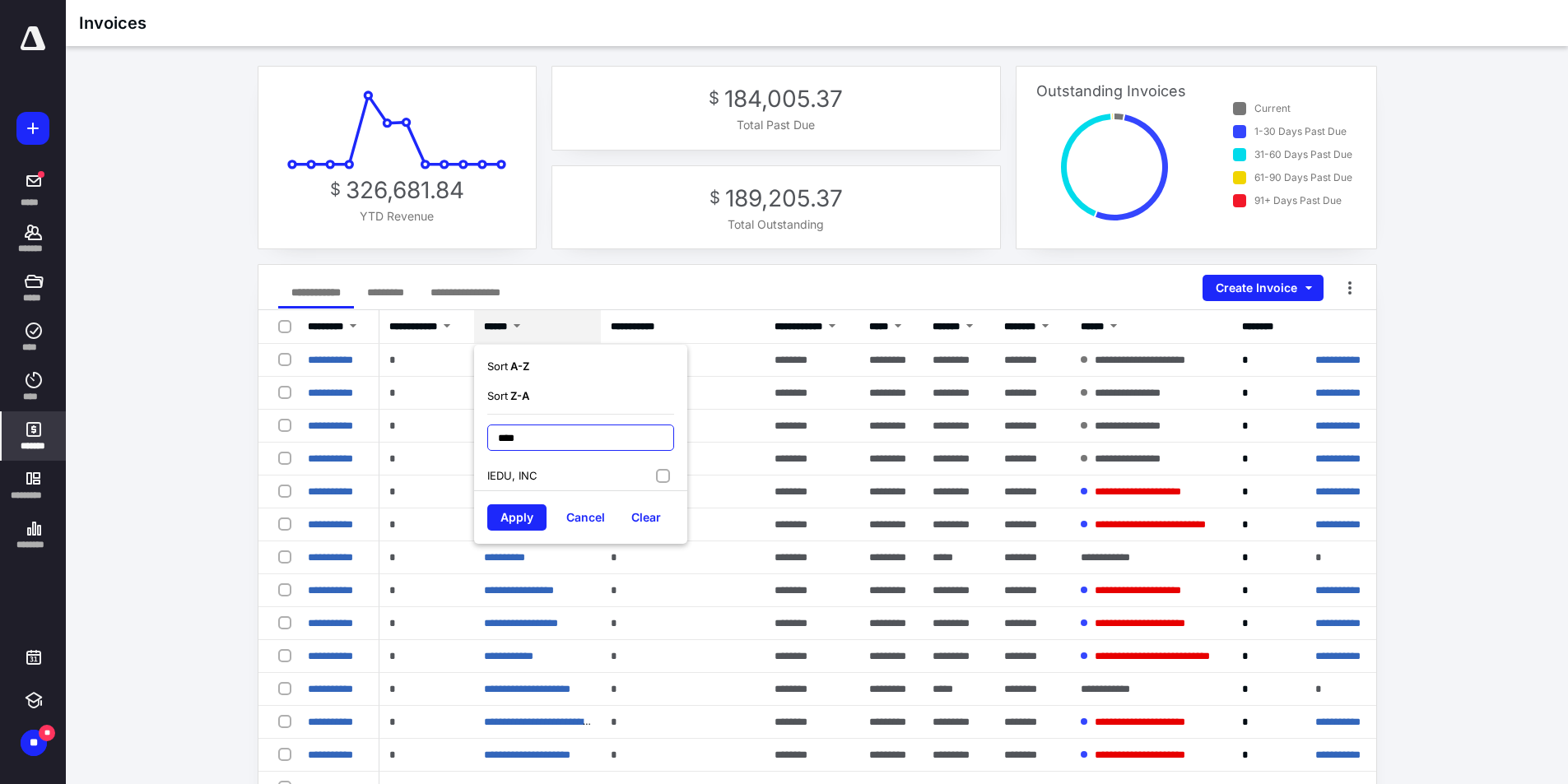 type on "****" 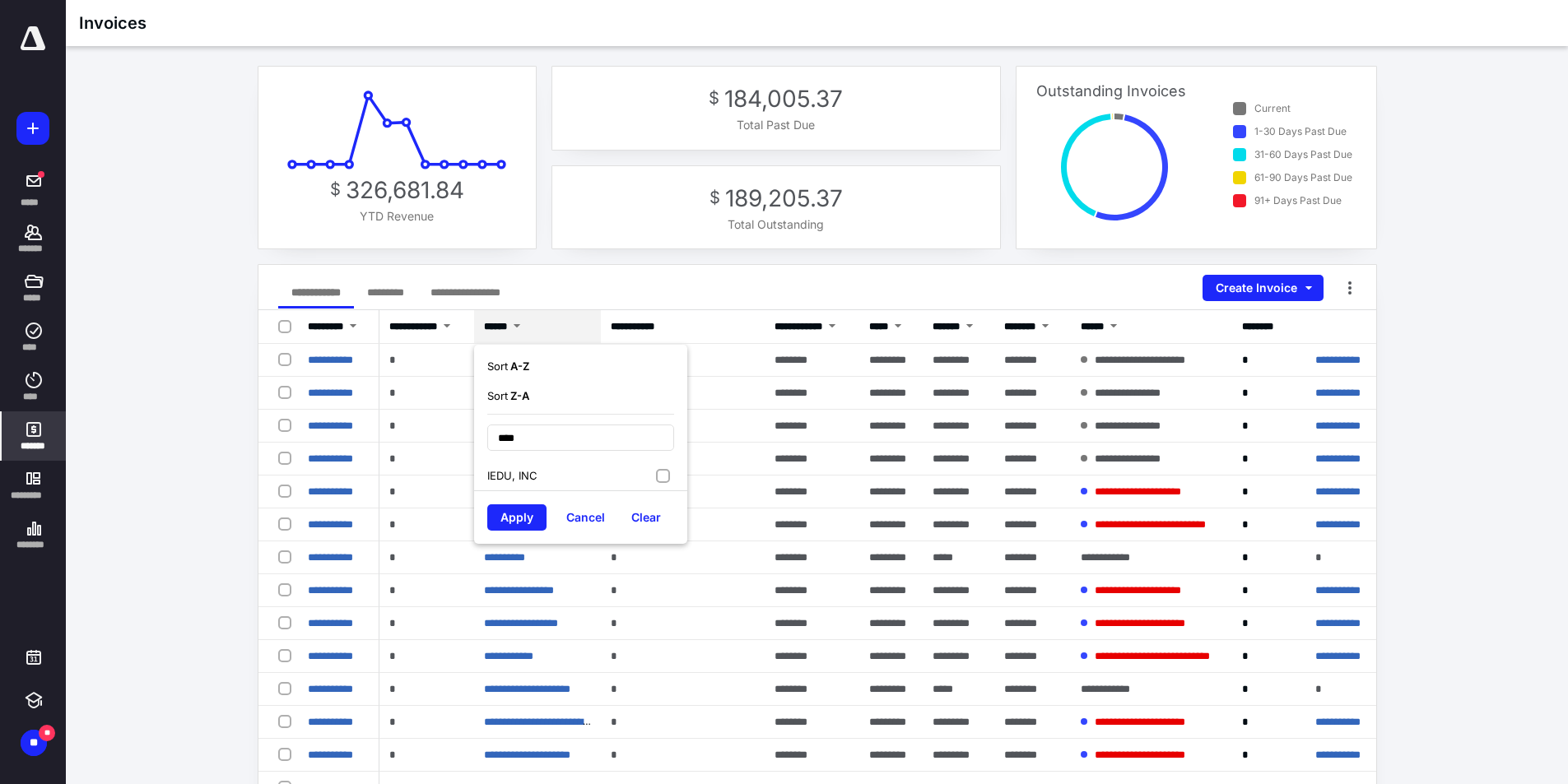 click on "IEDU, INC" at bounding box center (580, 476) 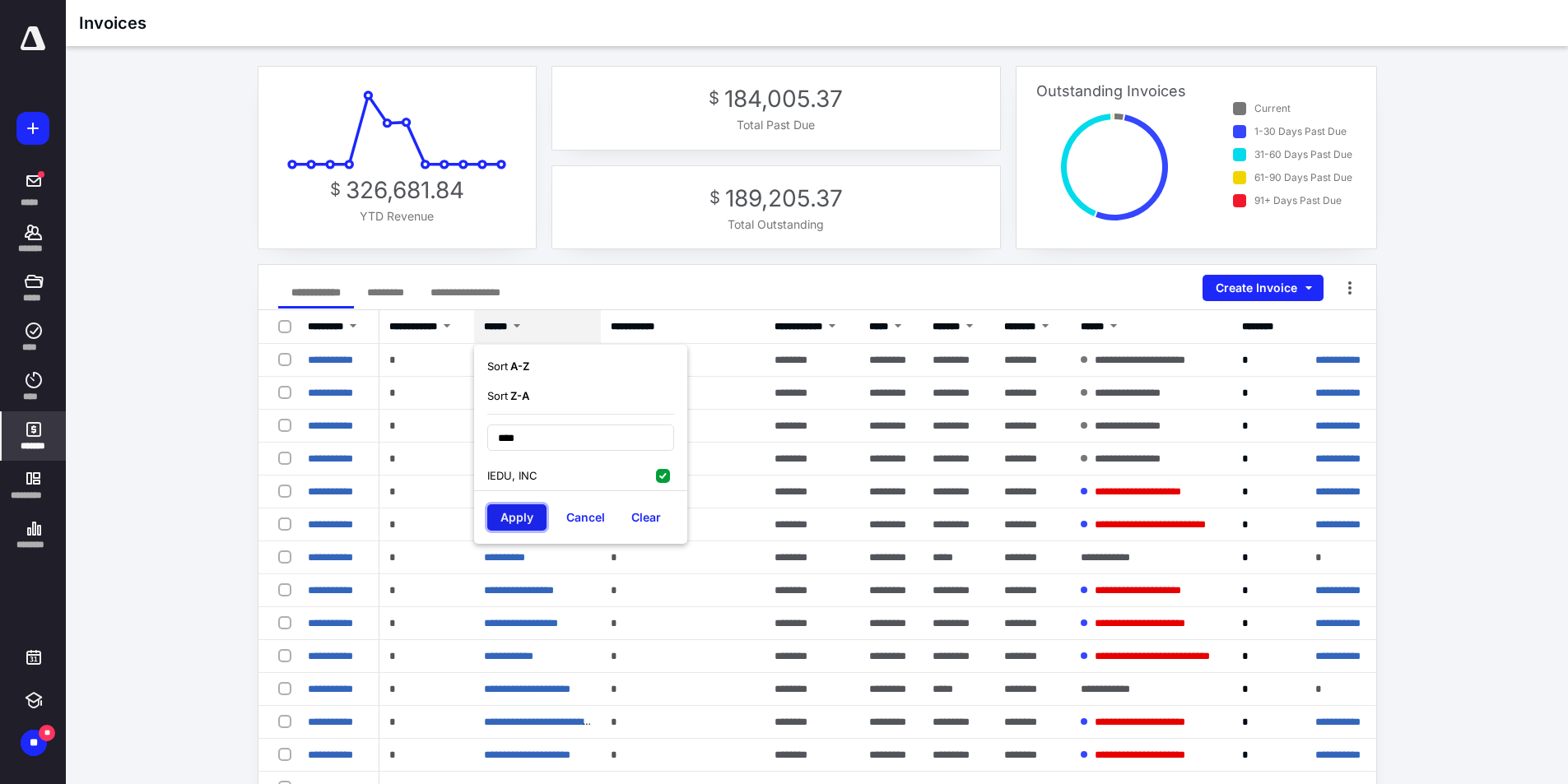 click on "Apply" at bounding box center [517, 517] 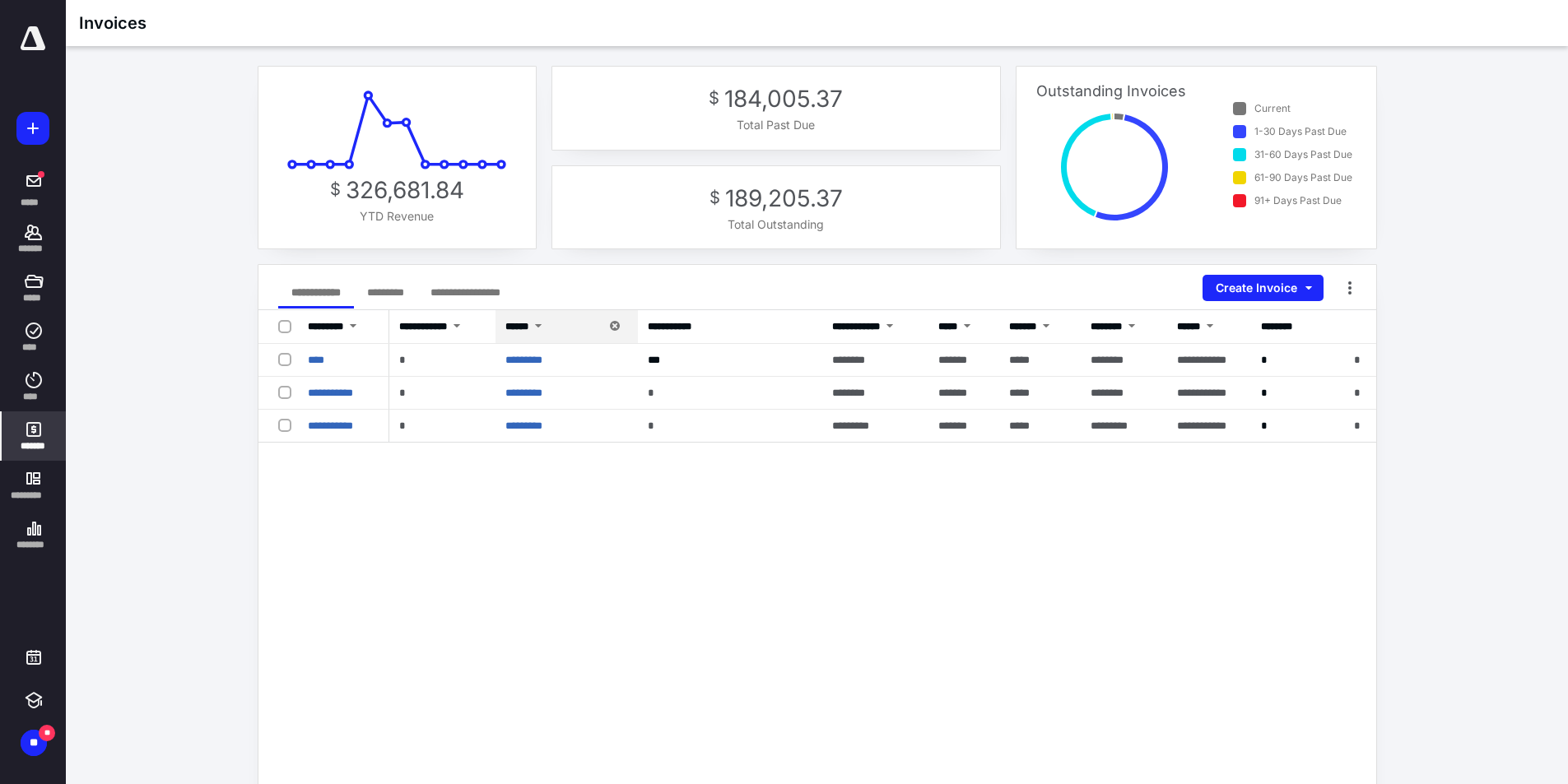 drag, startPoint x: 710, startPoint y: 548, endPoint x: 733, endPoint y: 554, distance: 23.769729 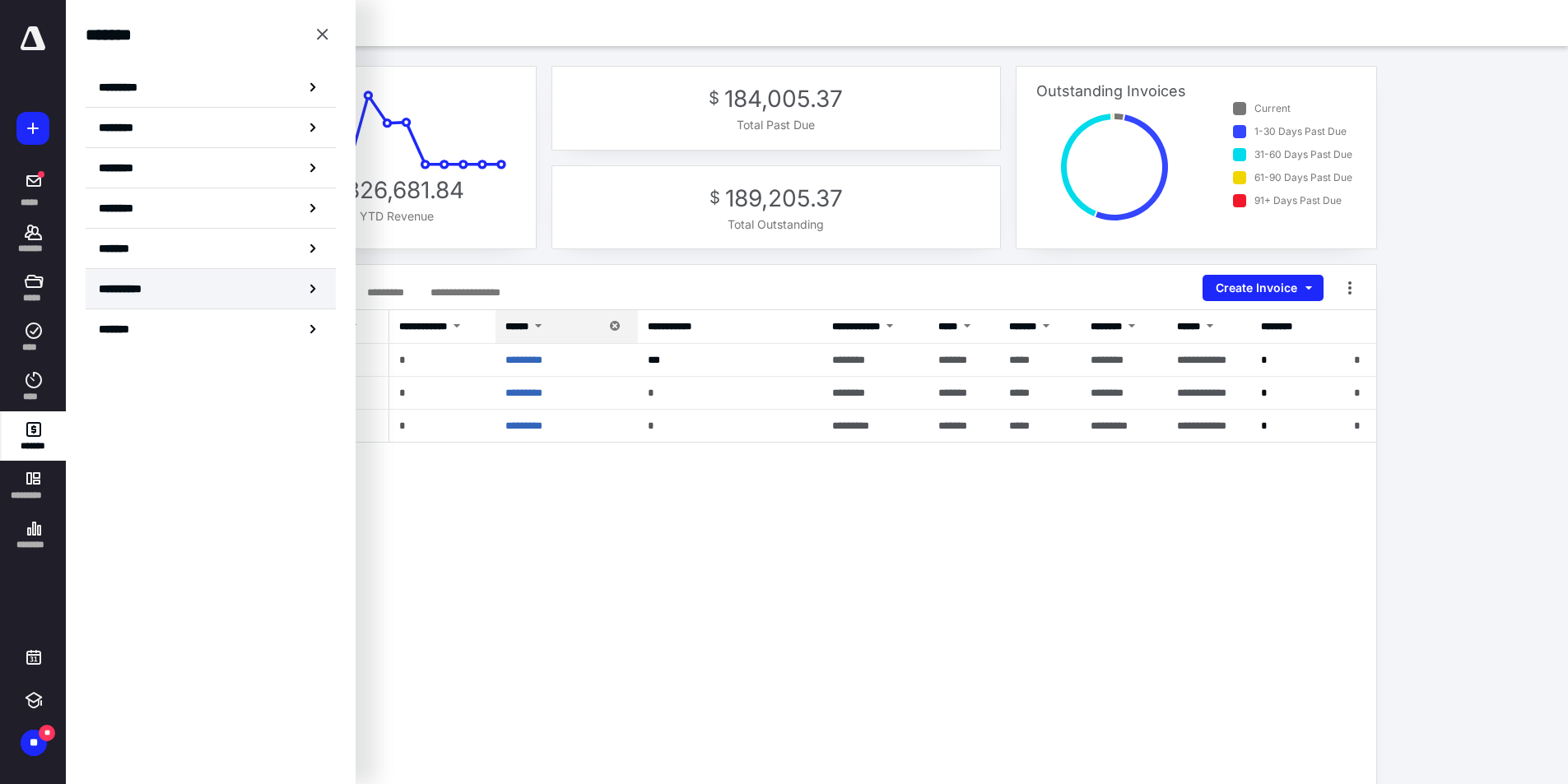 click on "**********" at bounding box center [211, 289] 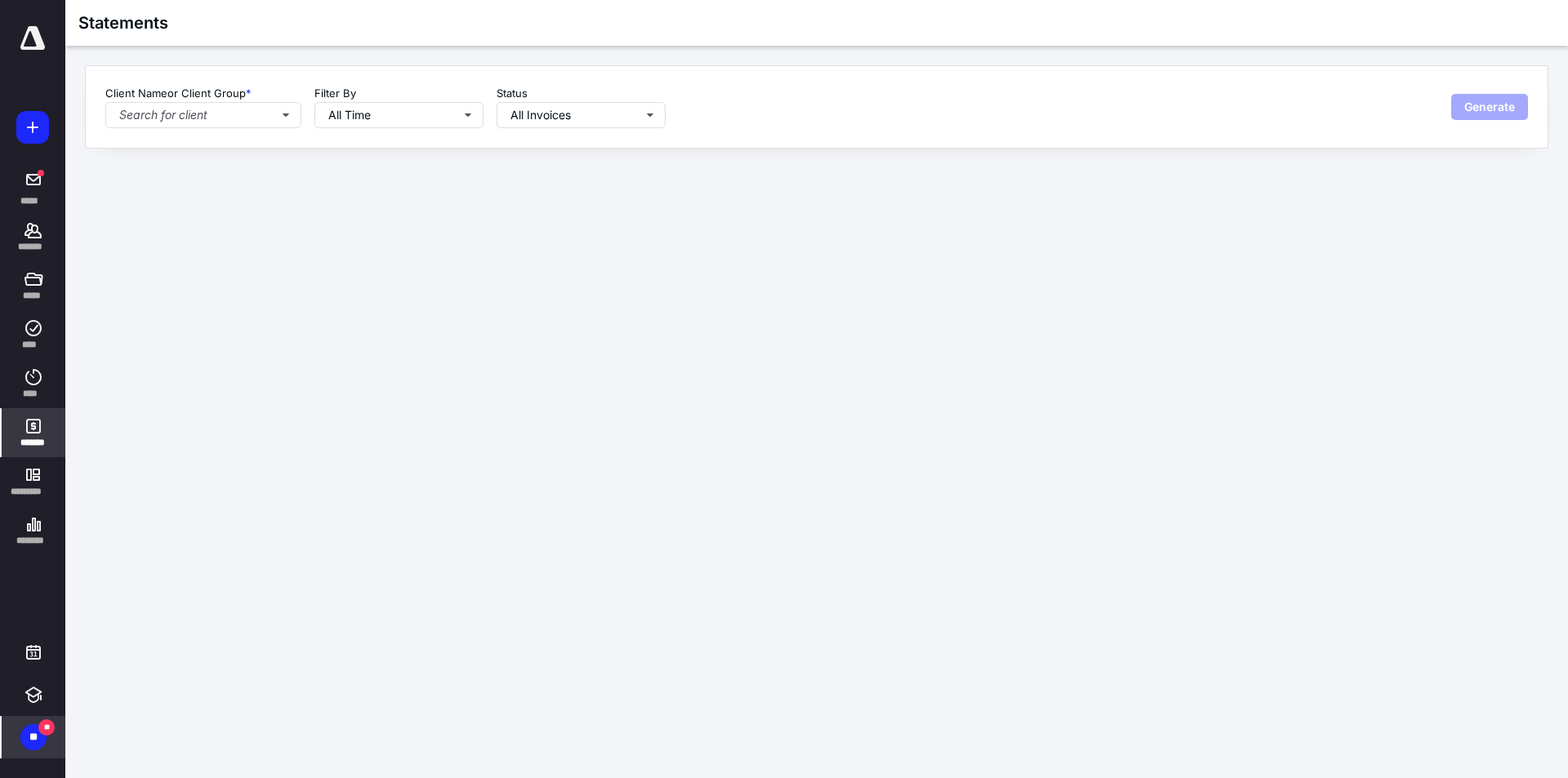 click on "**" at bounding box center [33, 737] 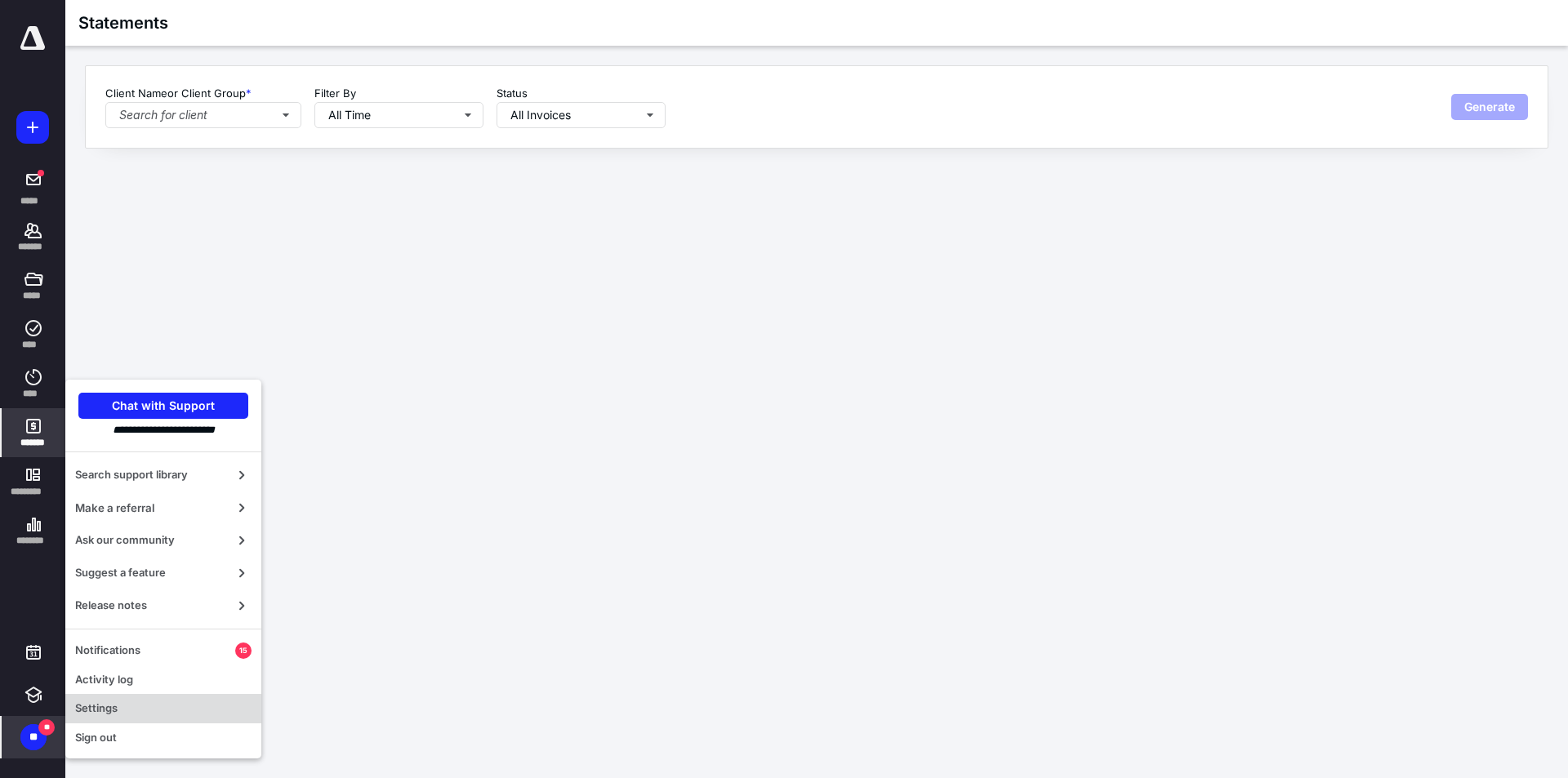 click on "Settings" at bounding box center [163, 709] 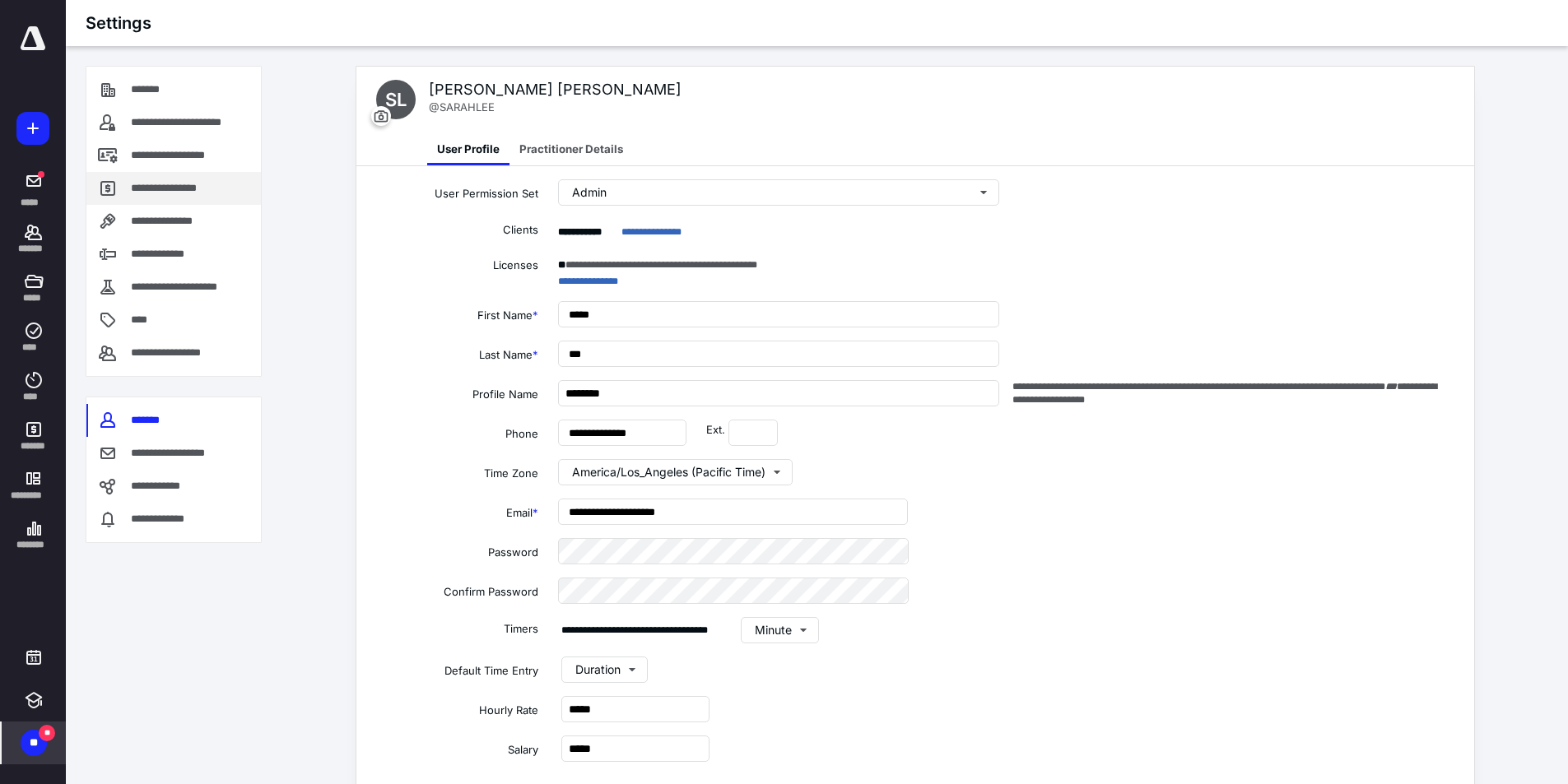 click on "**********" at bounding box center [174, 188] 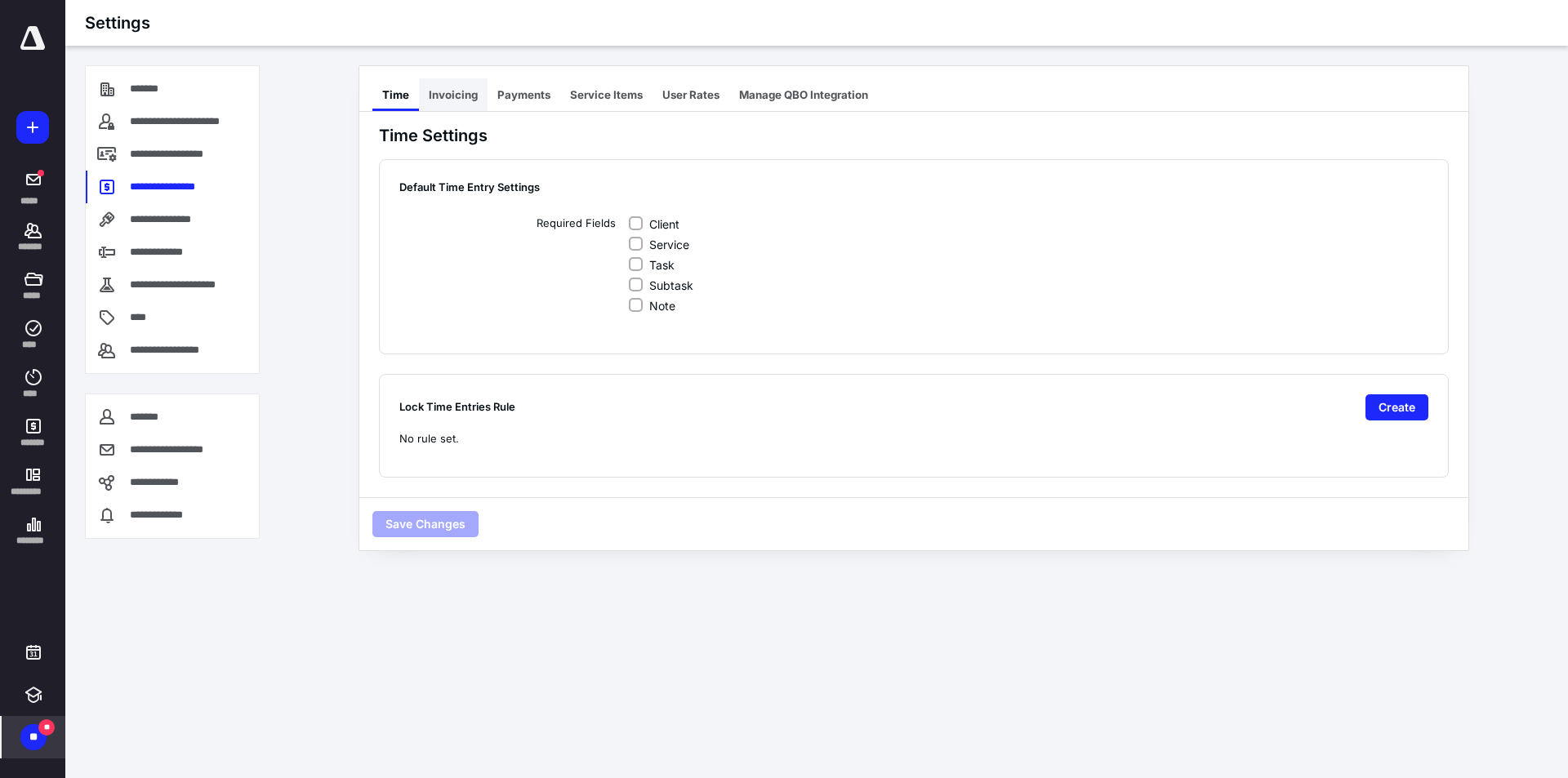 click on "Invoicing" at bounding box center [453, 95] 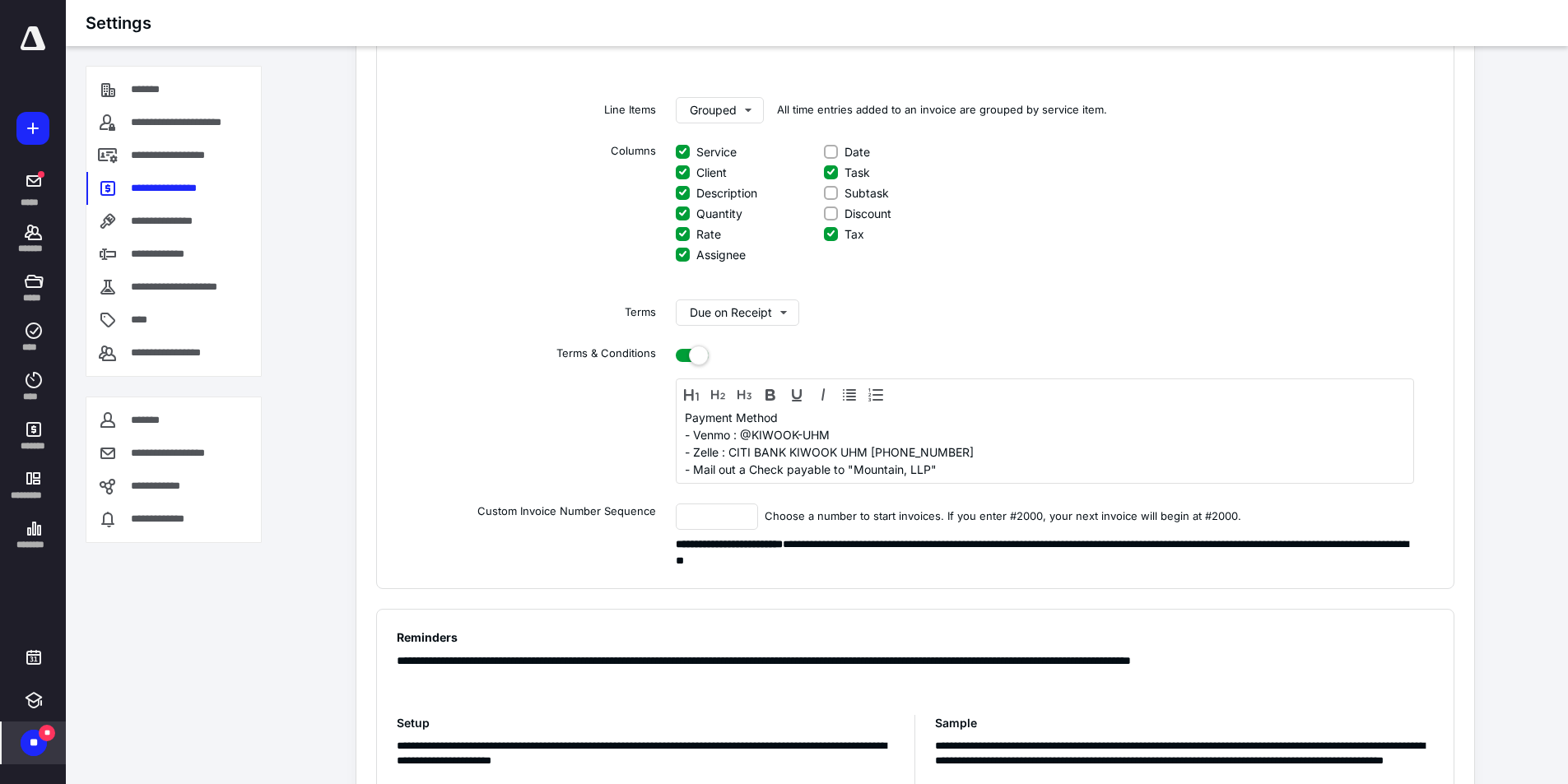 scroll, scrollTop: 0, scrollLeft: 0, axis: both 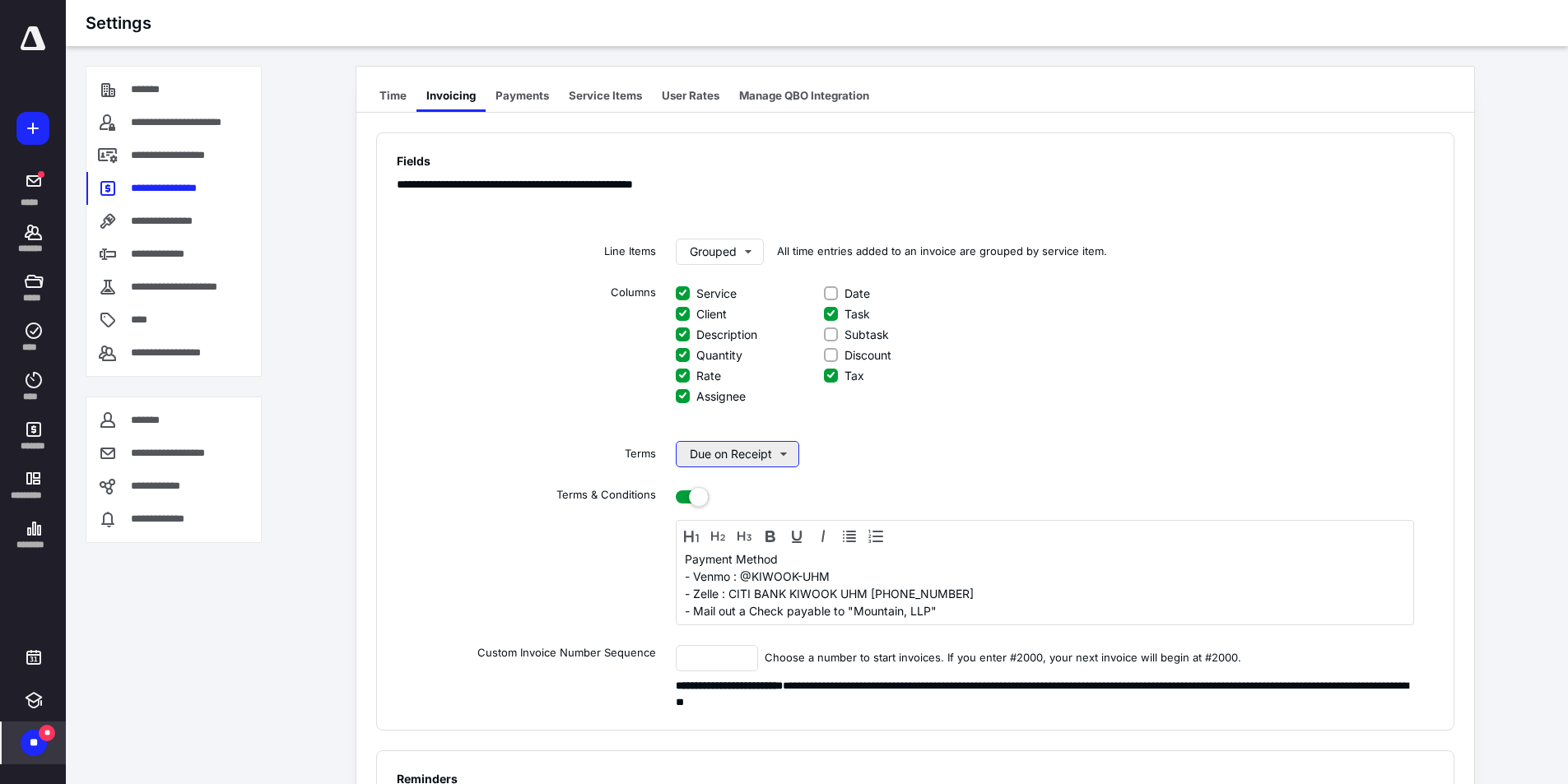 click on "Due on Receipt" at bounding box center [737, 454] 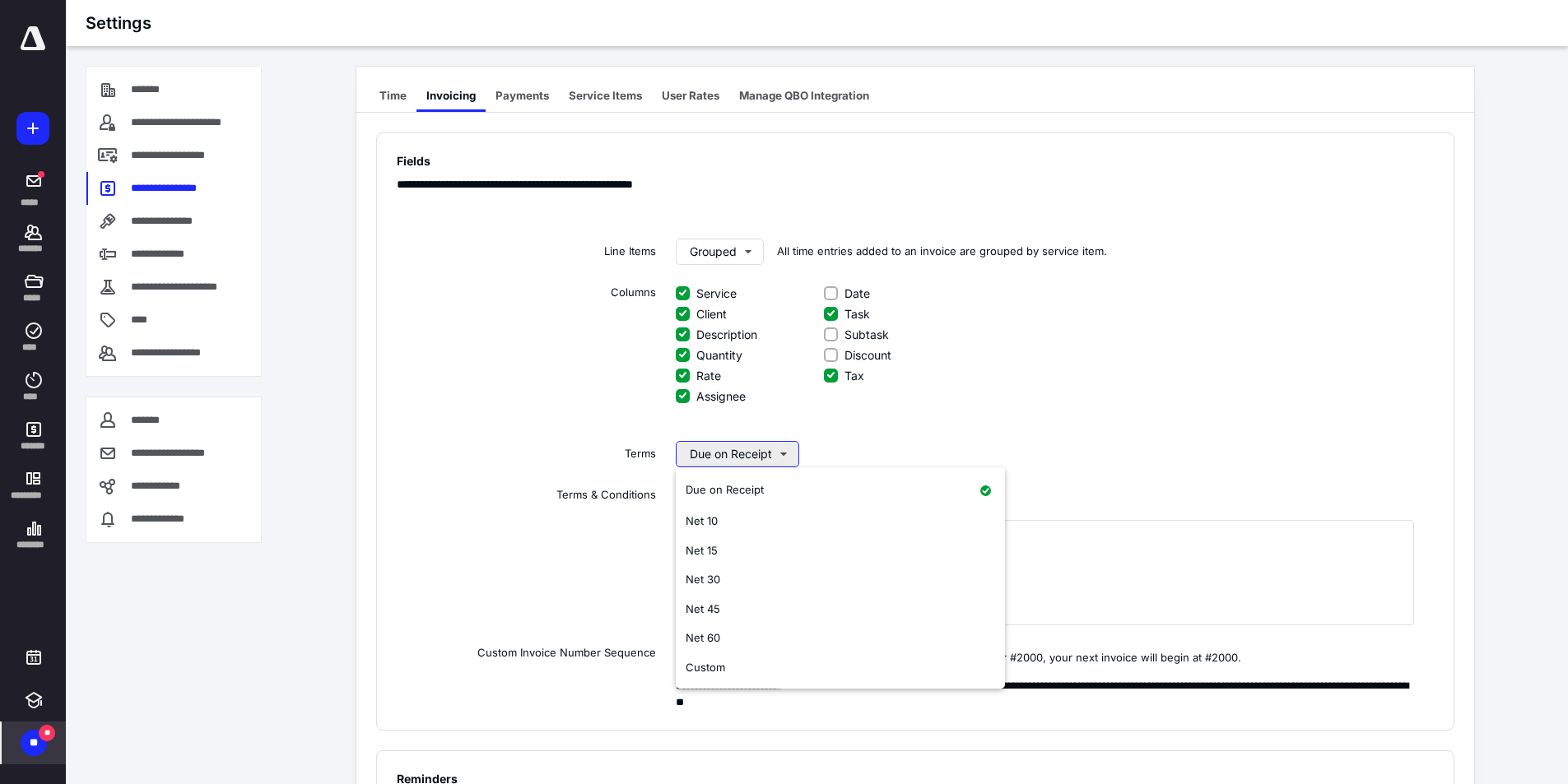 click on "Due on Receipt" at bounding box center [737, 454] 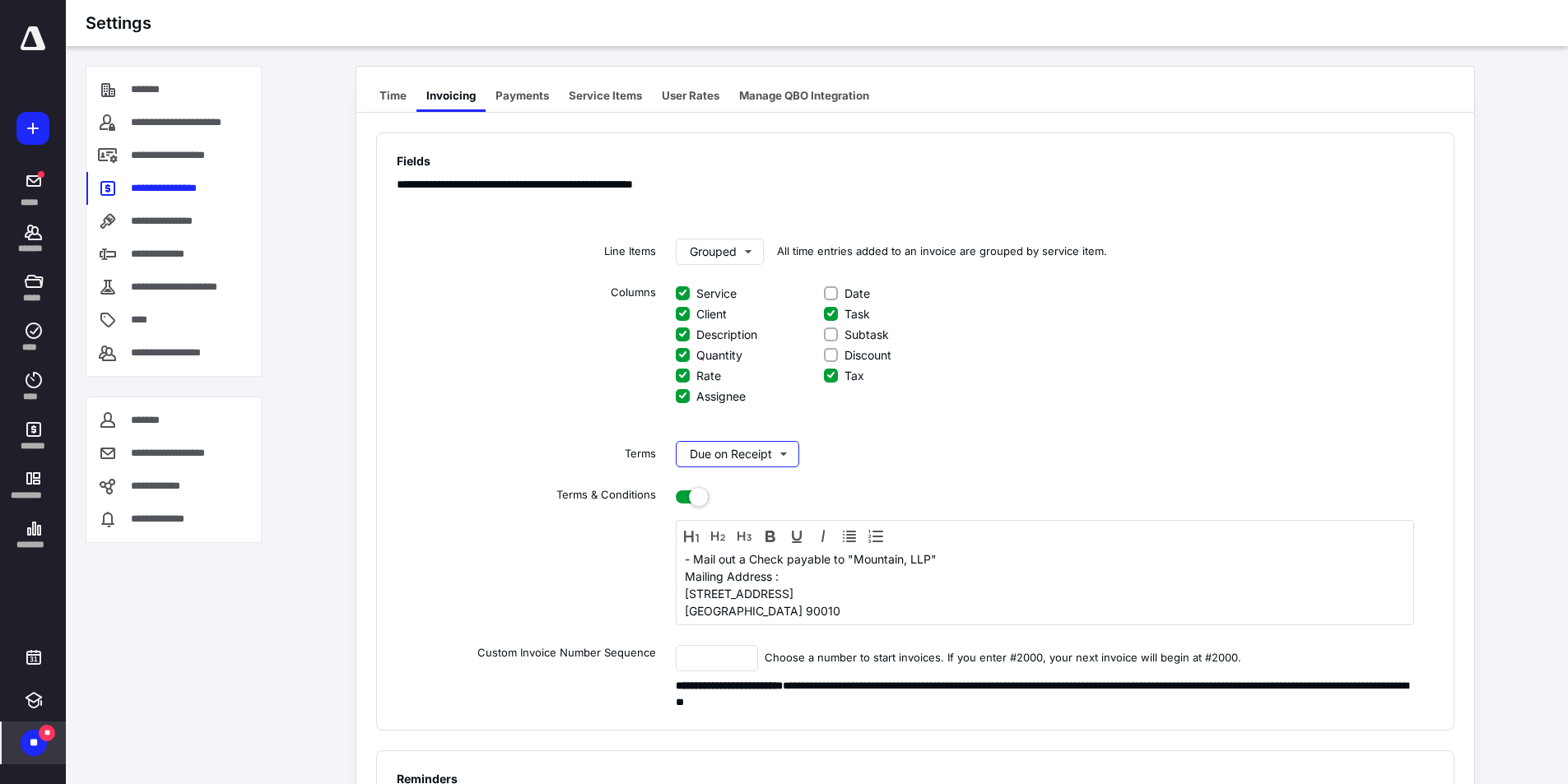 scroll, scrollTop: 0, scrollLeft: 0, axis: both 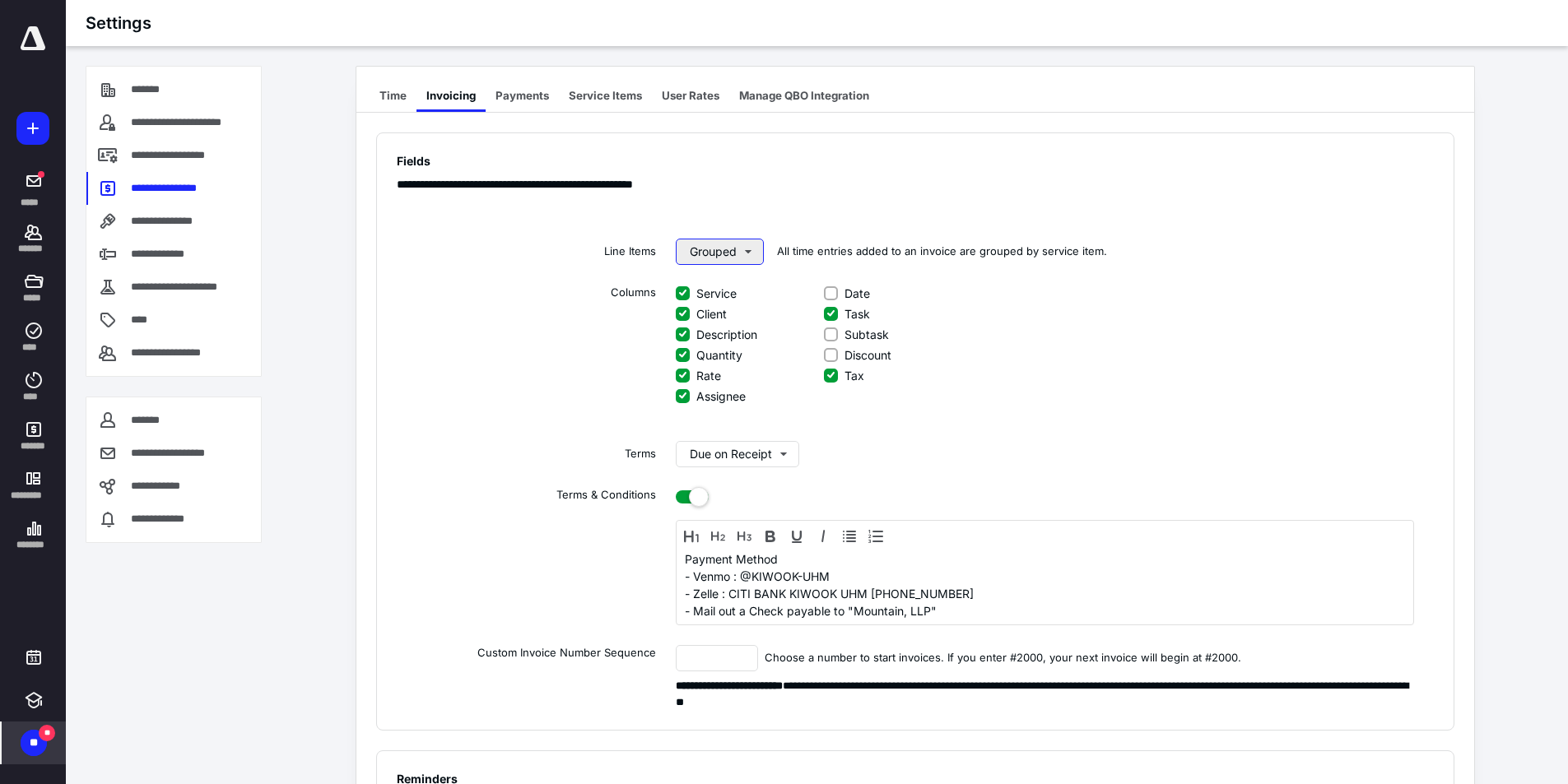 click on "Grouped" at bounding box center (719, 252) 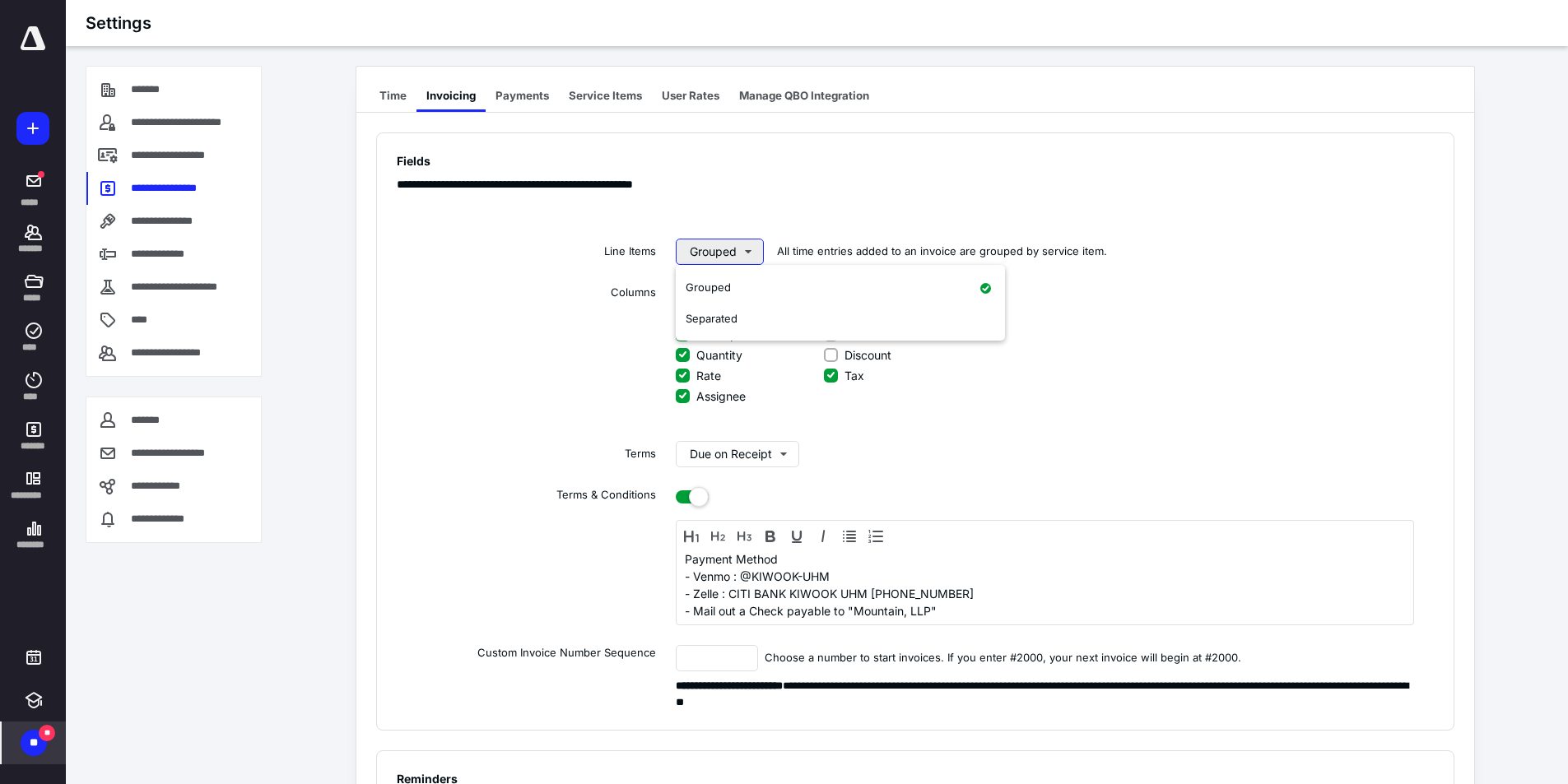 click on "Grouped" at bounding box center (719, 252) 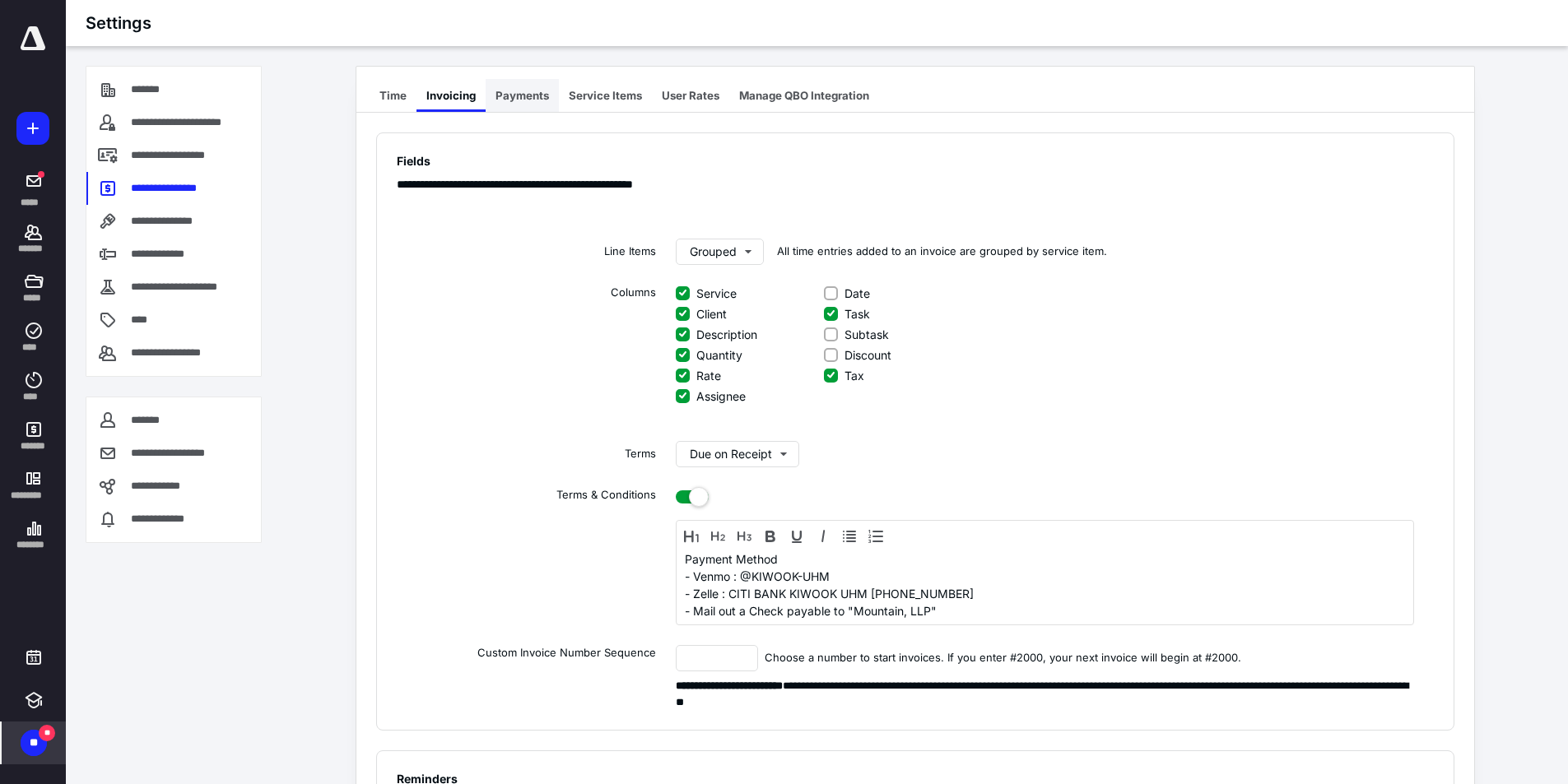 click on "Payments" at bounding box center [522, 95] 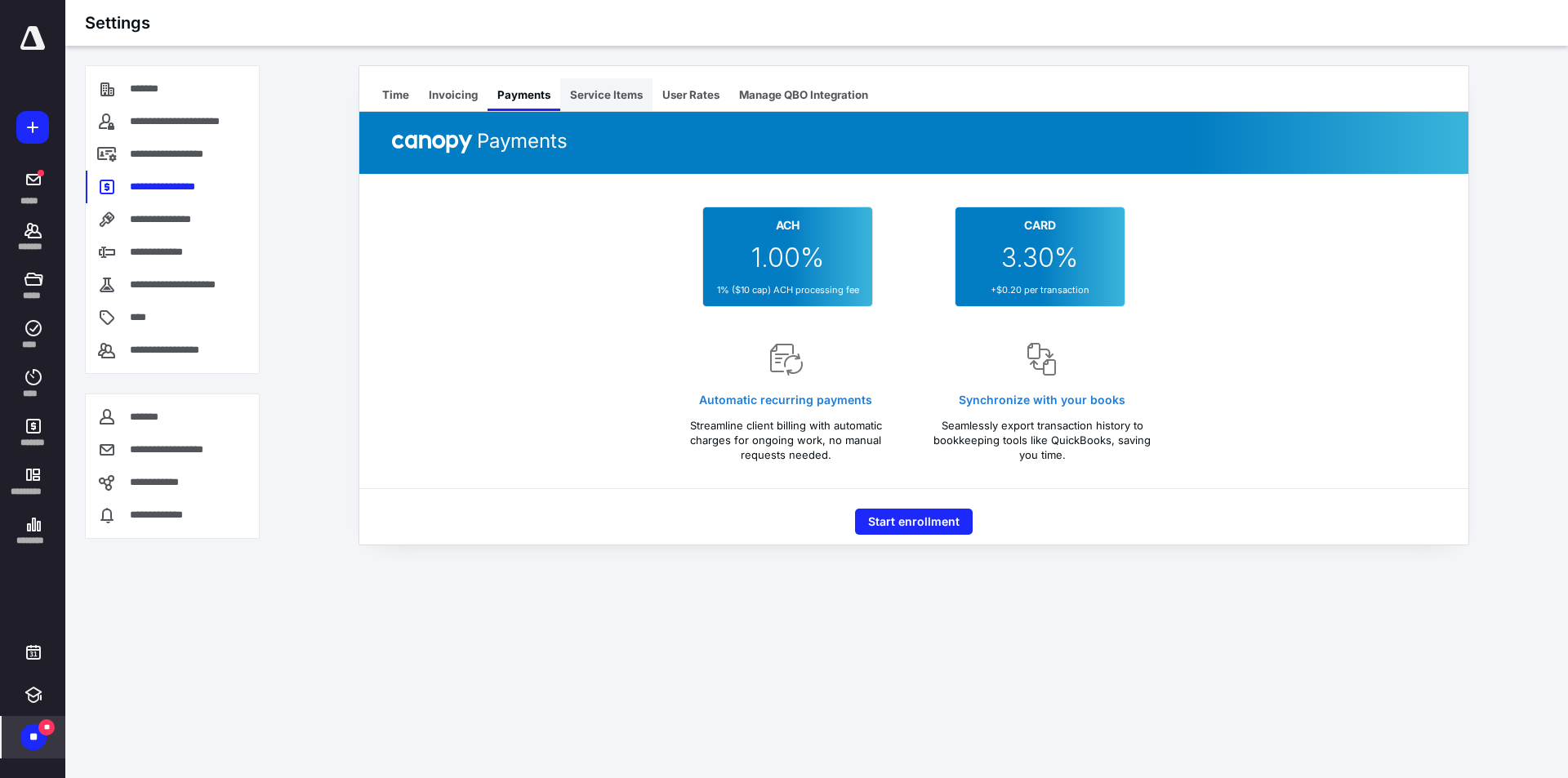 click on "Service Items" at bounding box center [606, 95] 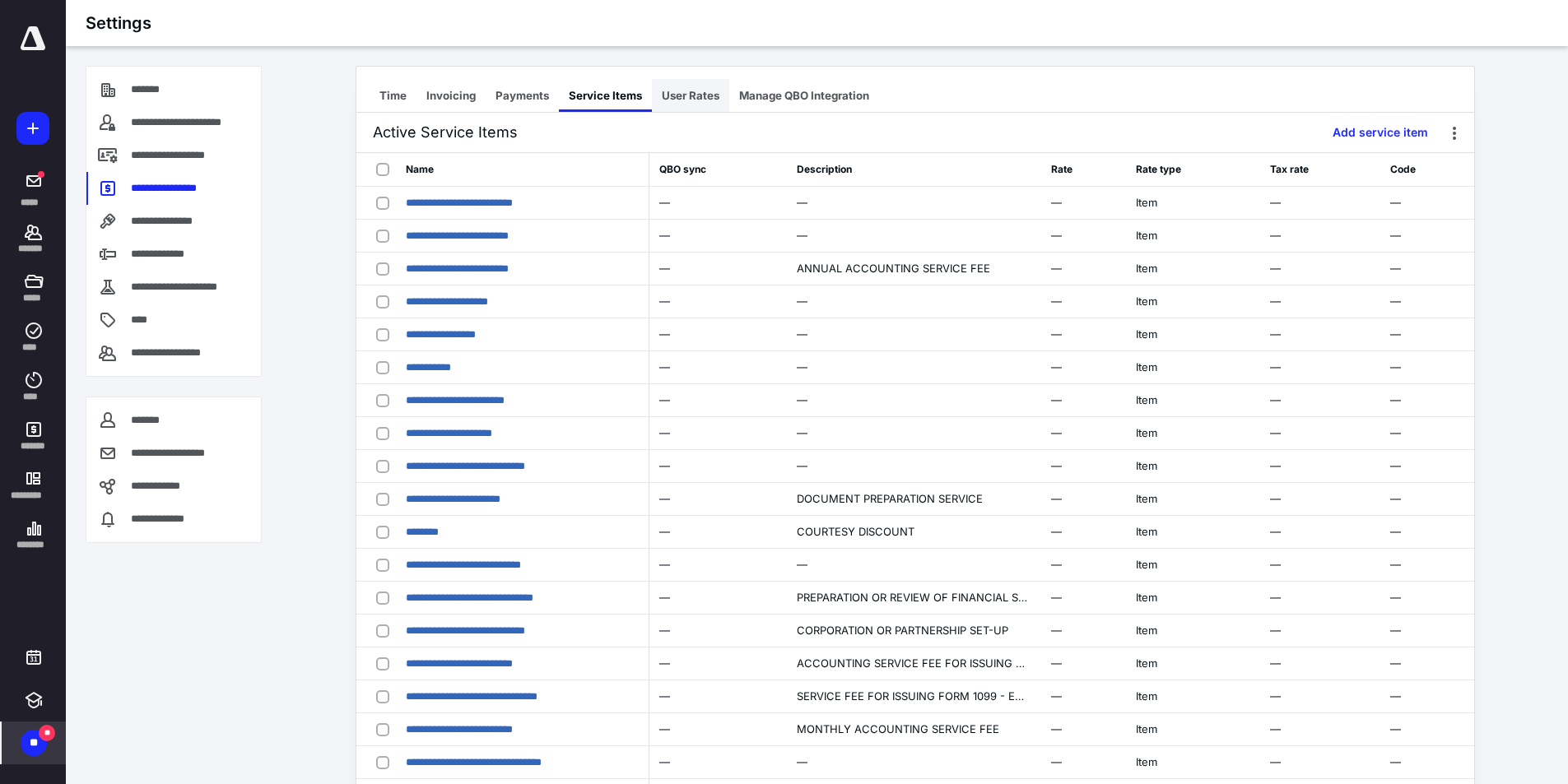 click on "User Rates" at bounding box center [691, 95] 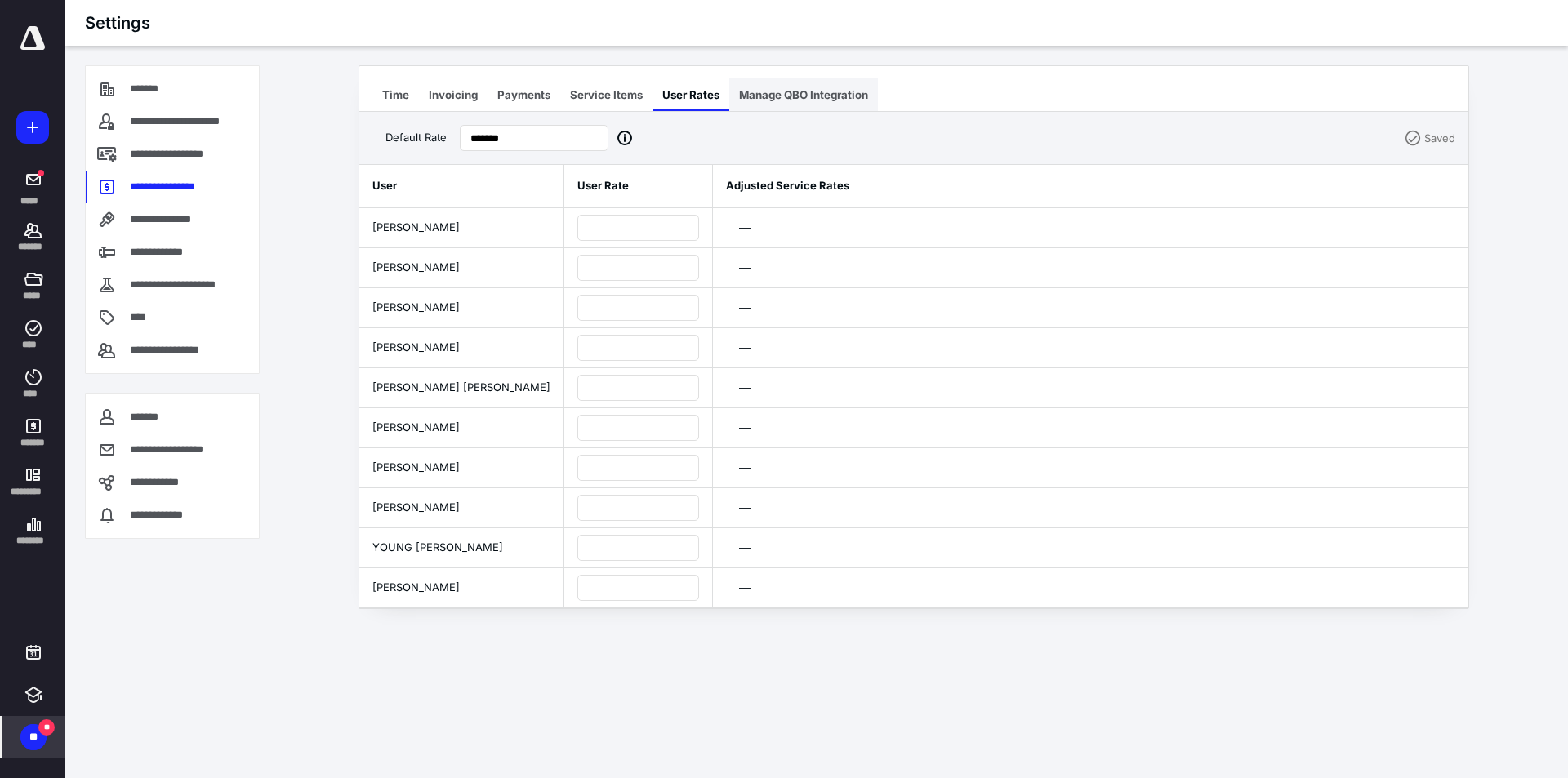 click on "Manage QBO Integration" at bounding box center [804, 95] 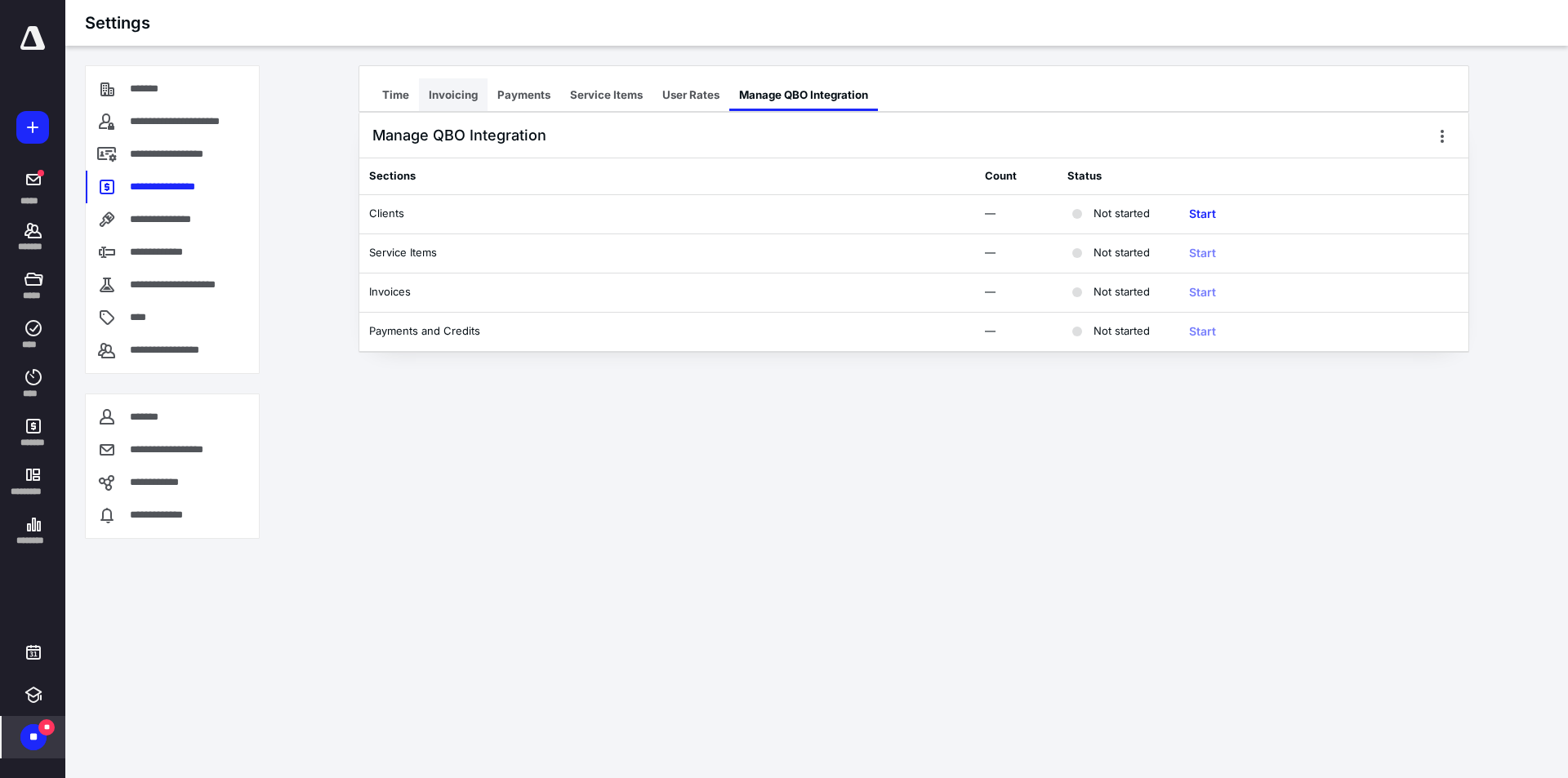 click on "Invoicing" at bounding box center (453, 95) 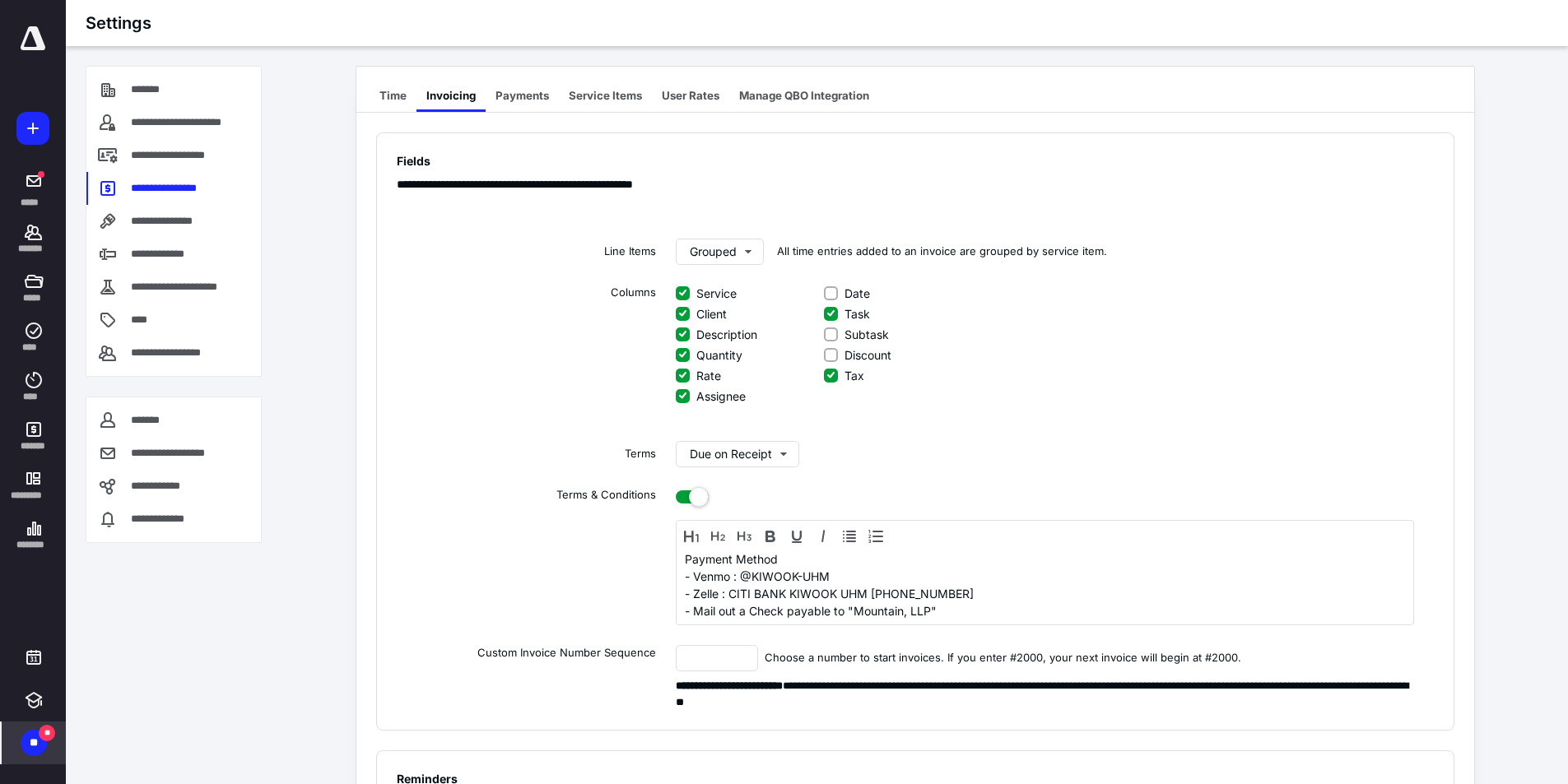 scroll, scrollTop: 82, scrollLeft: 0, axis: vertical 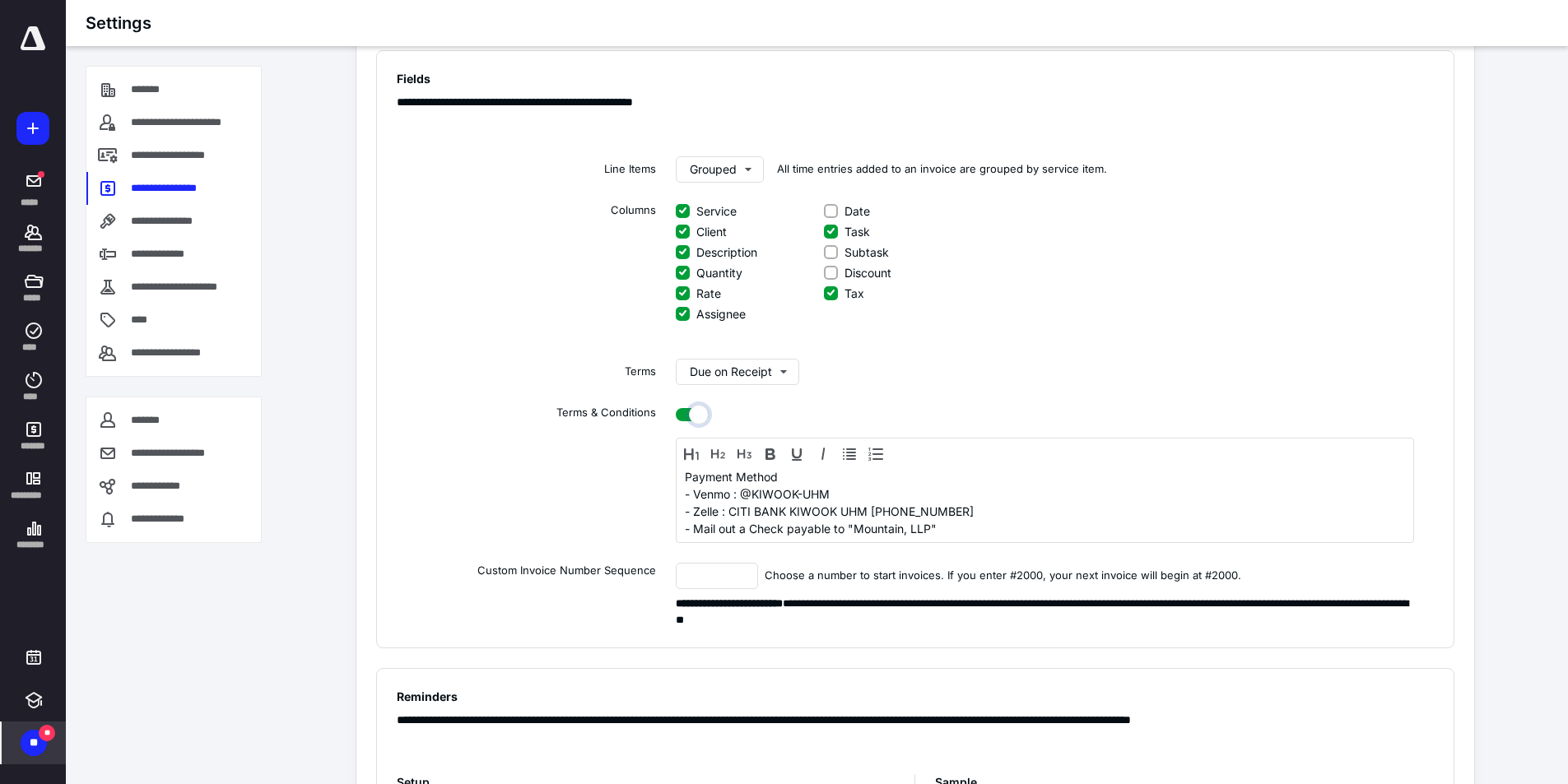 click at bounding box center [692, 412] 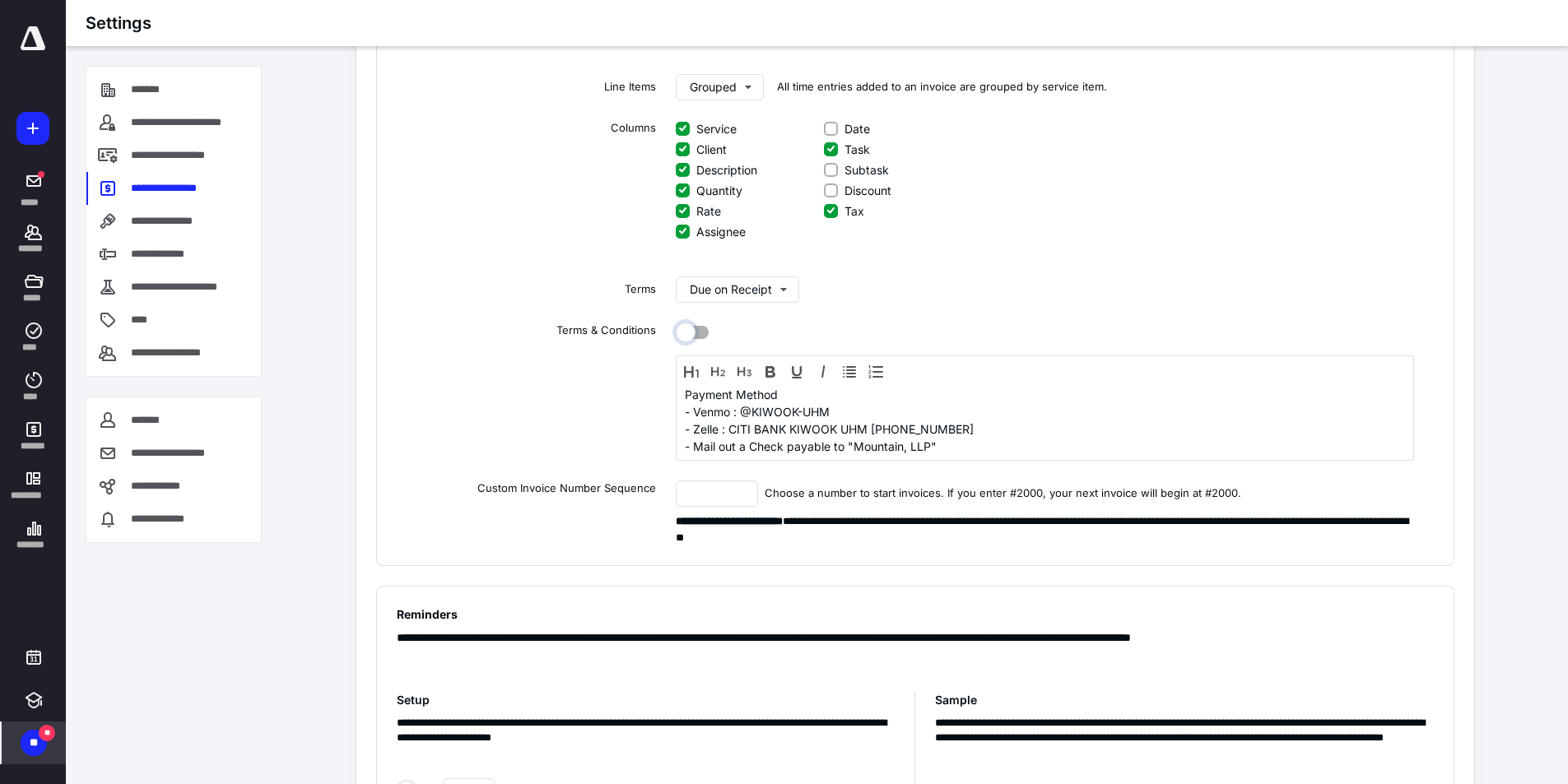 scroll, scrollTop: 82, scrollLeft: 0, axis: vertical 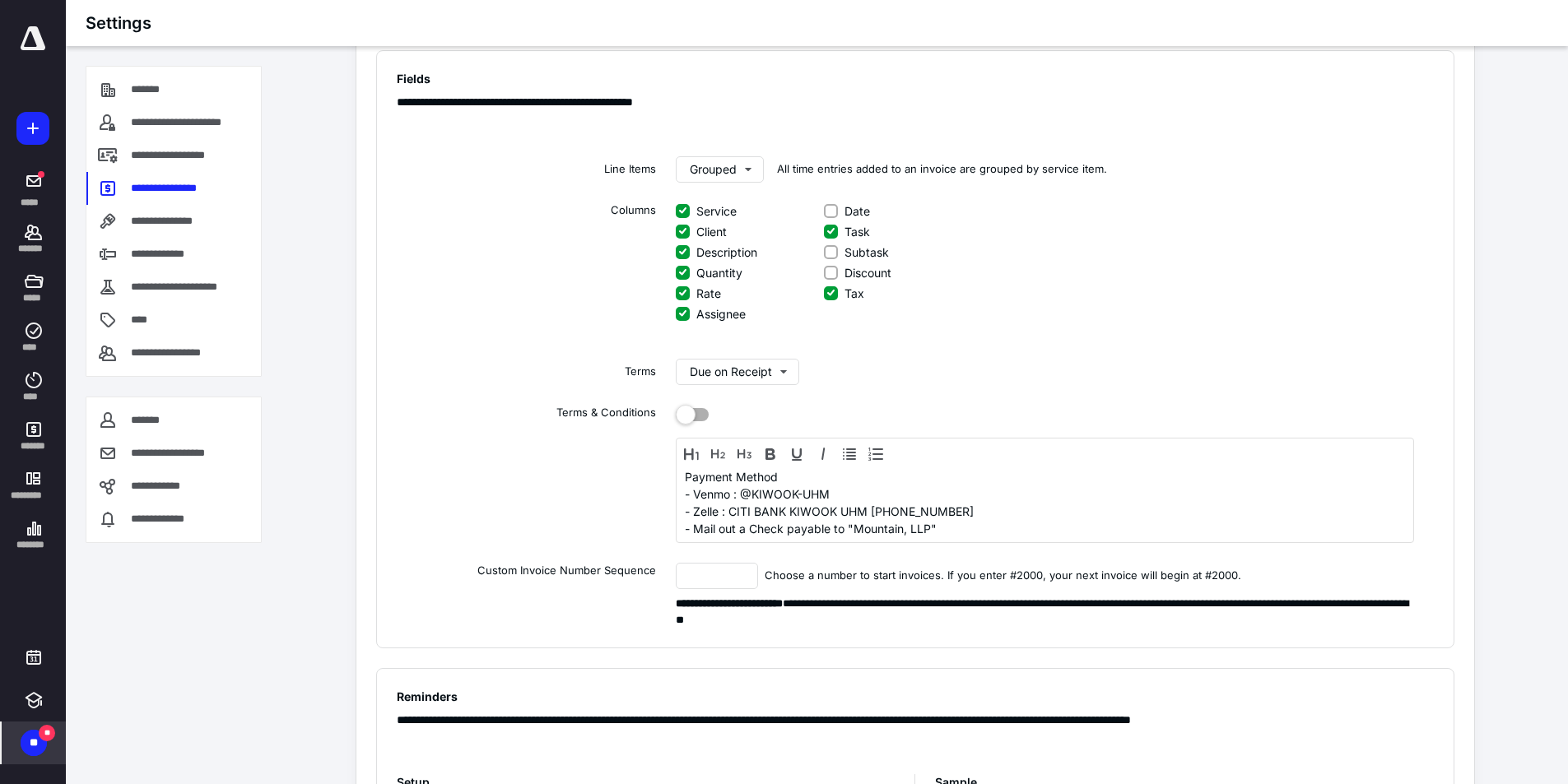 click at bounding box center (692, 411) 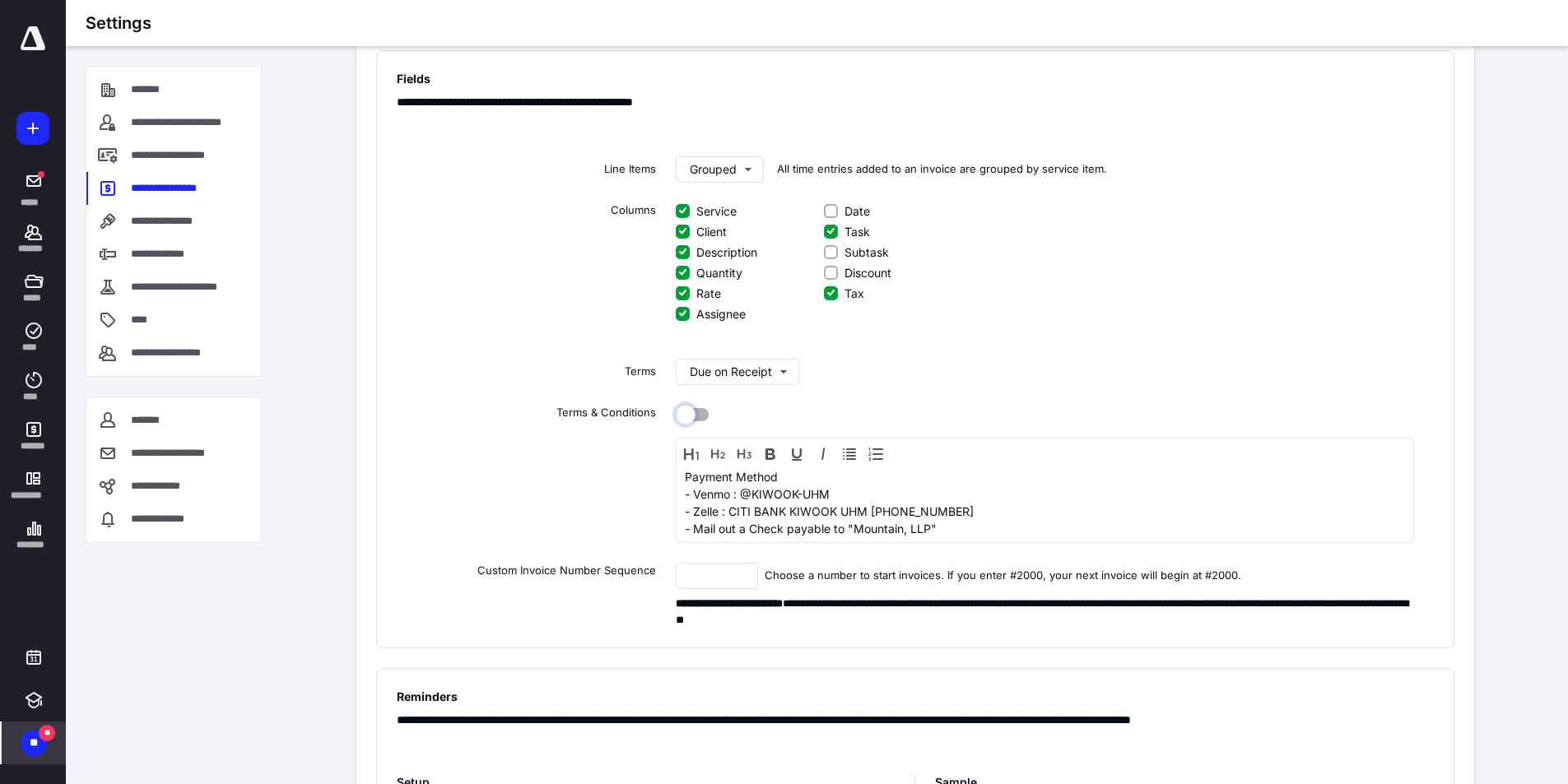 click at bounding box center (692, 412) 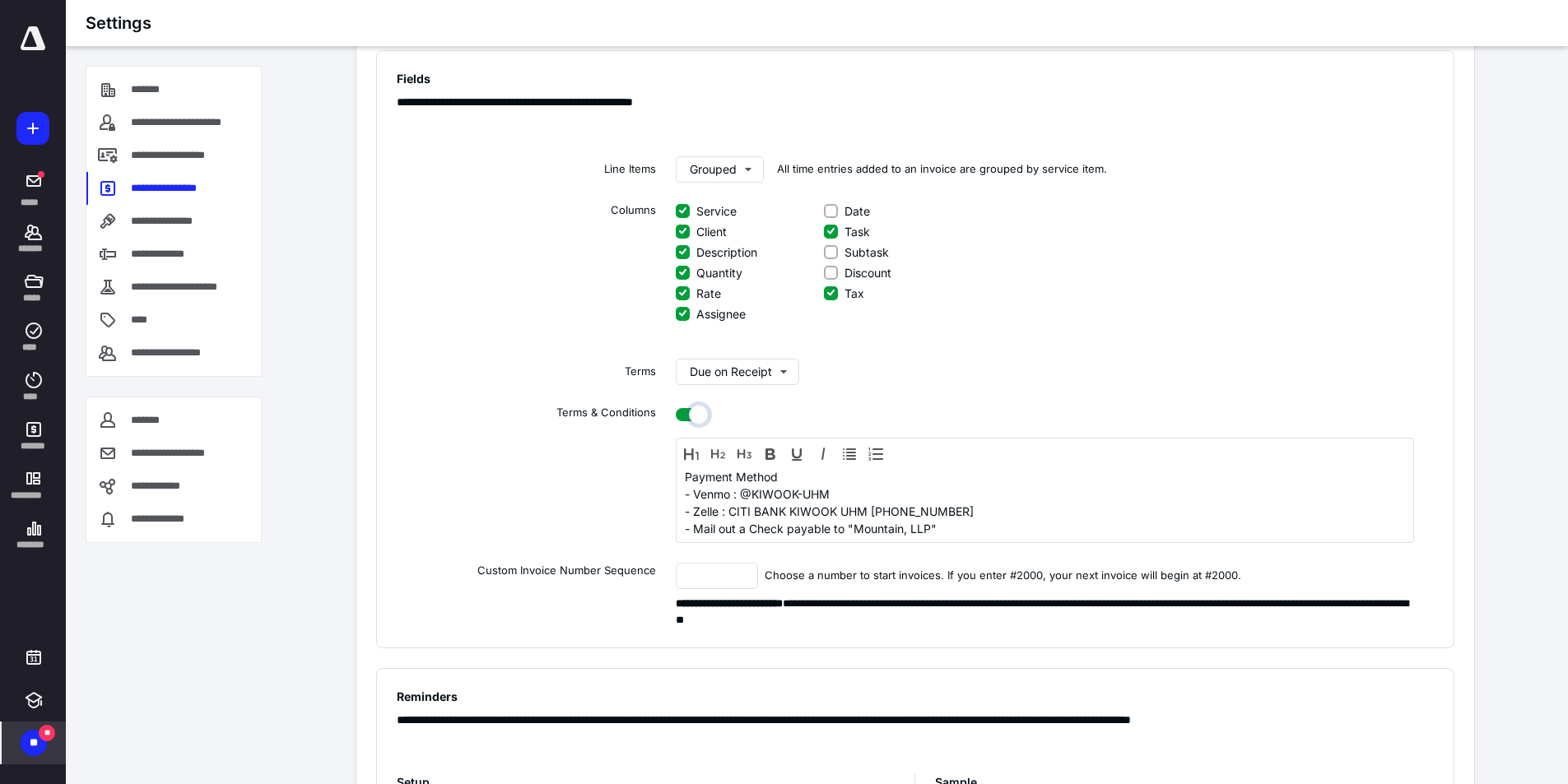 checkbox on "true" 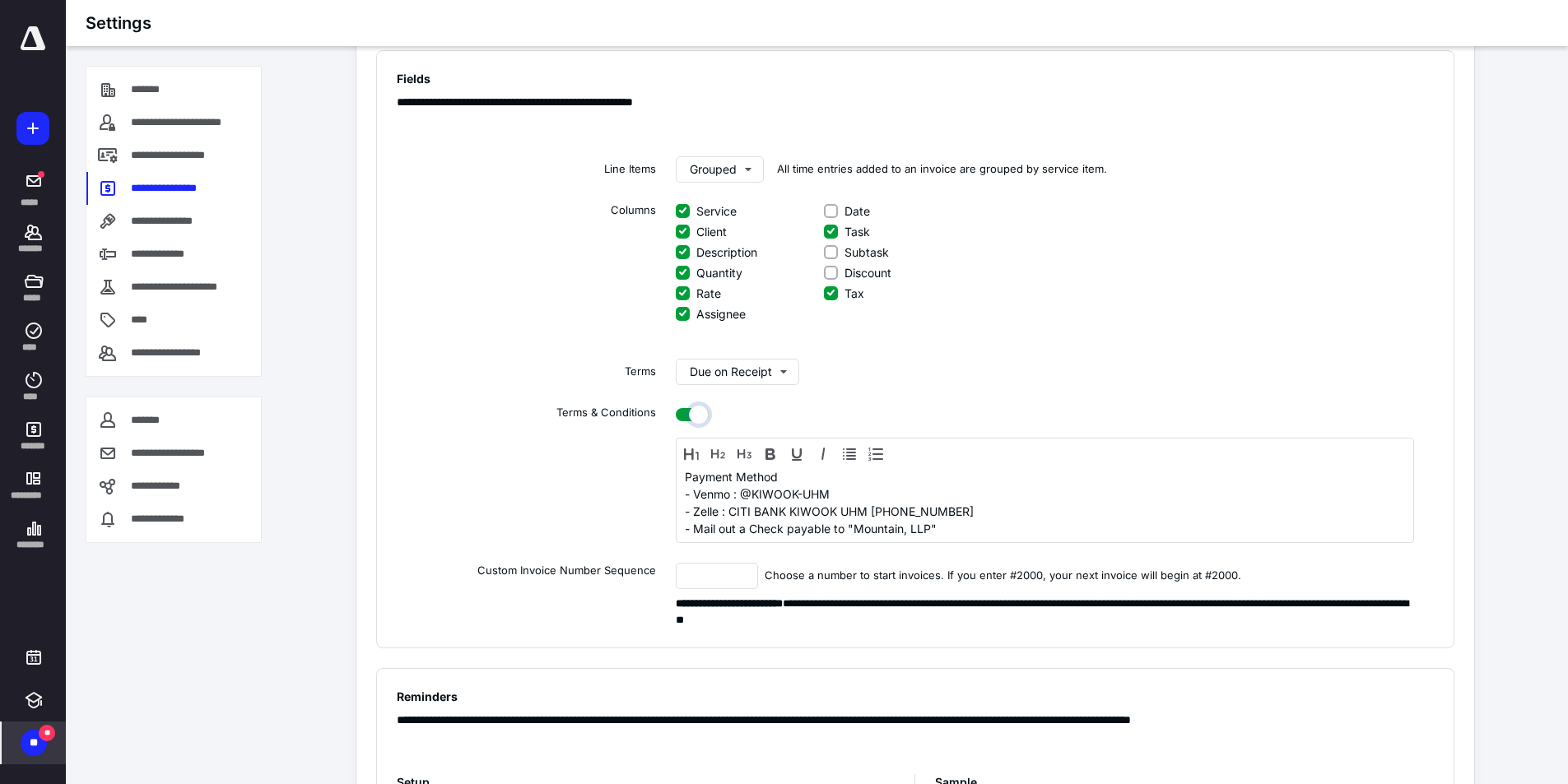 scroll, scrollTop: 52, scrollLeft: 0, axis: vertical 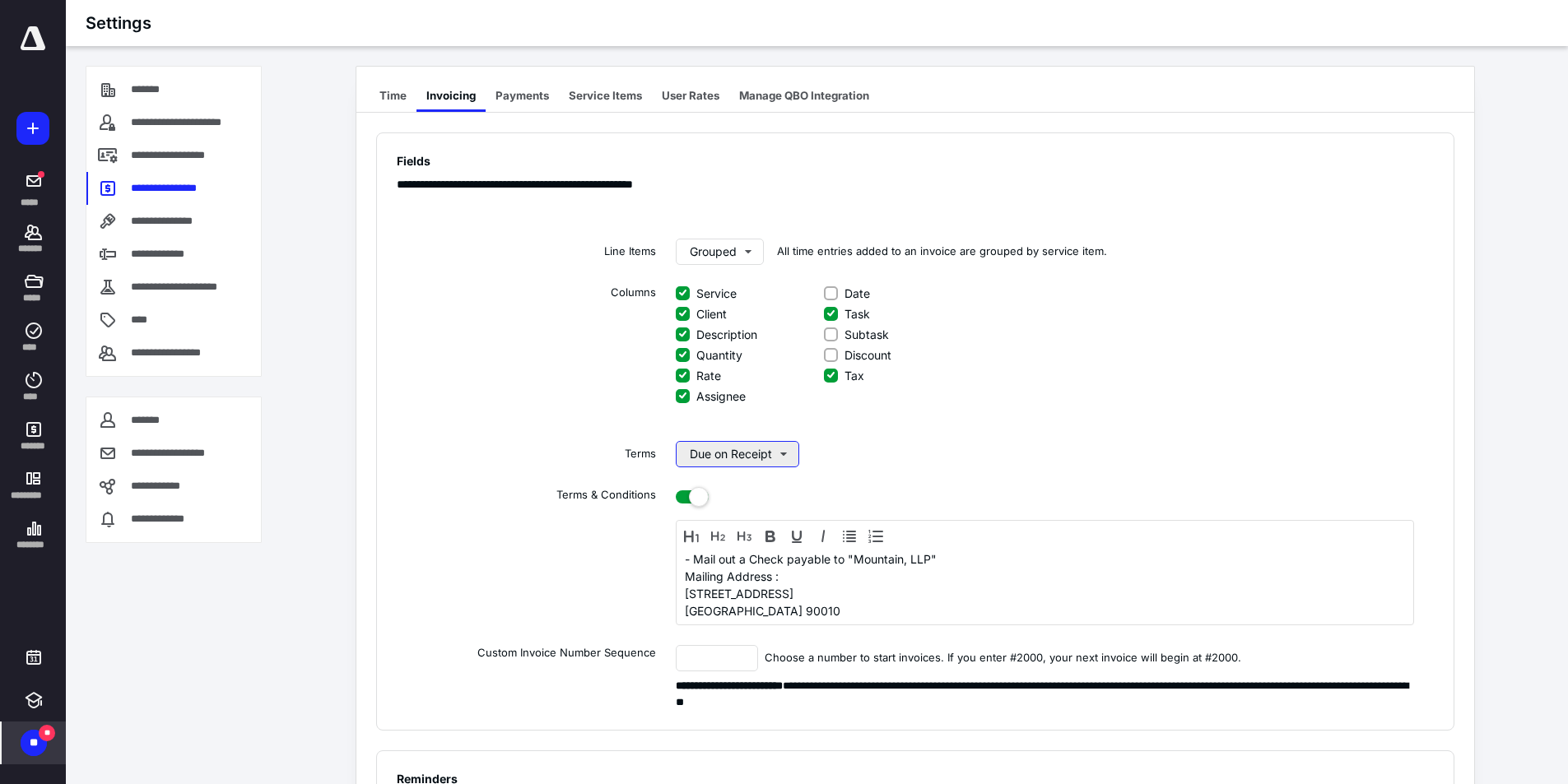 click on "Due on Receipt" at bounding box center (737, 454) 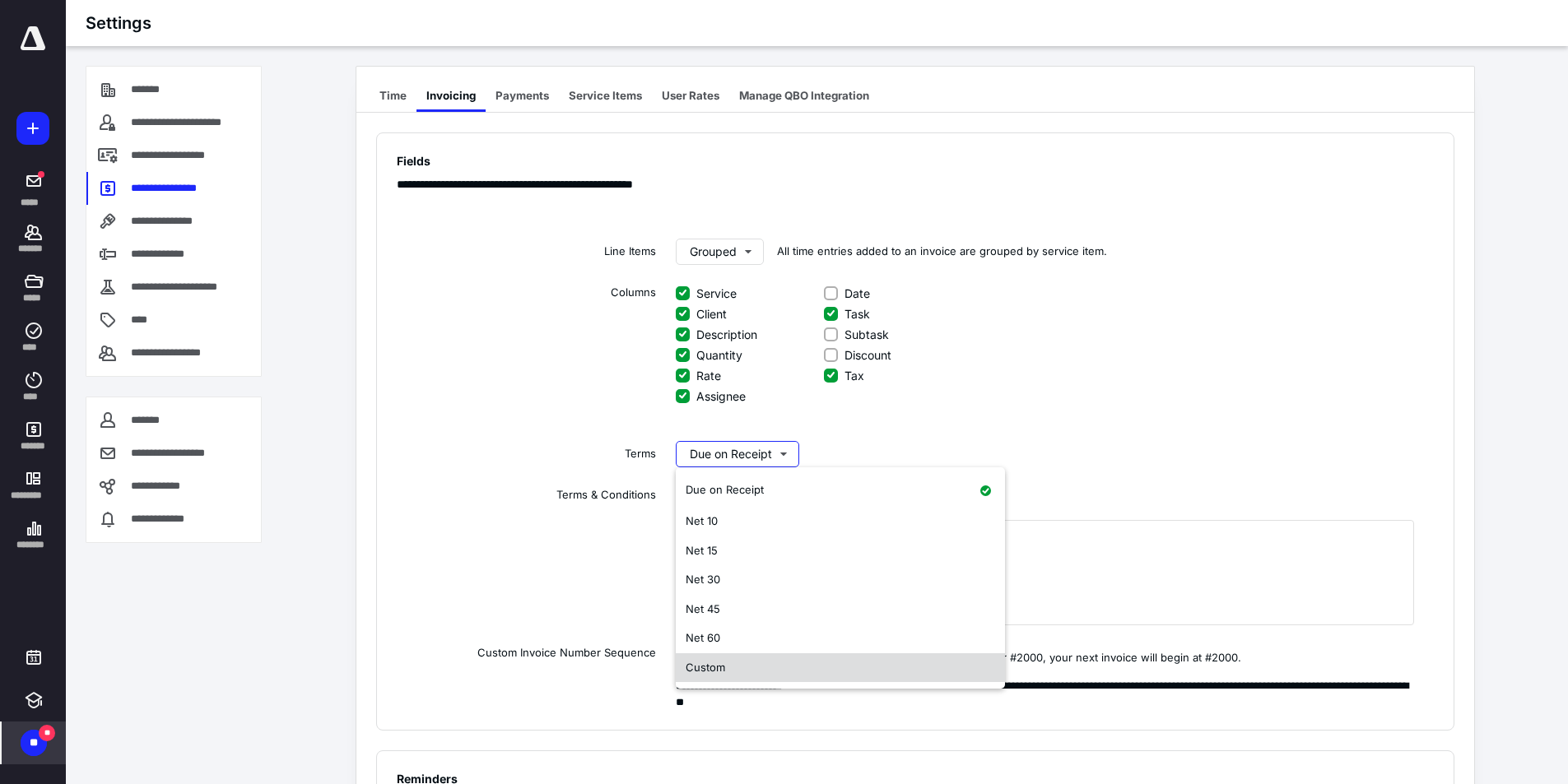 click on "Custom" at bounding box center [840, 668] 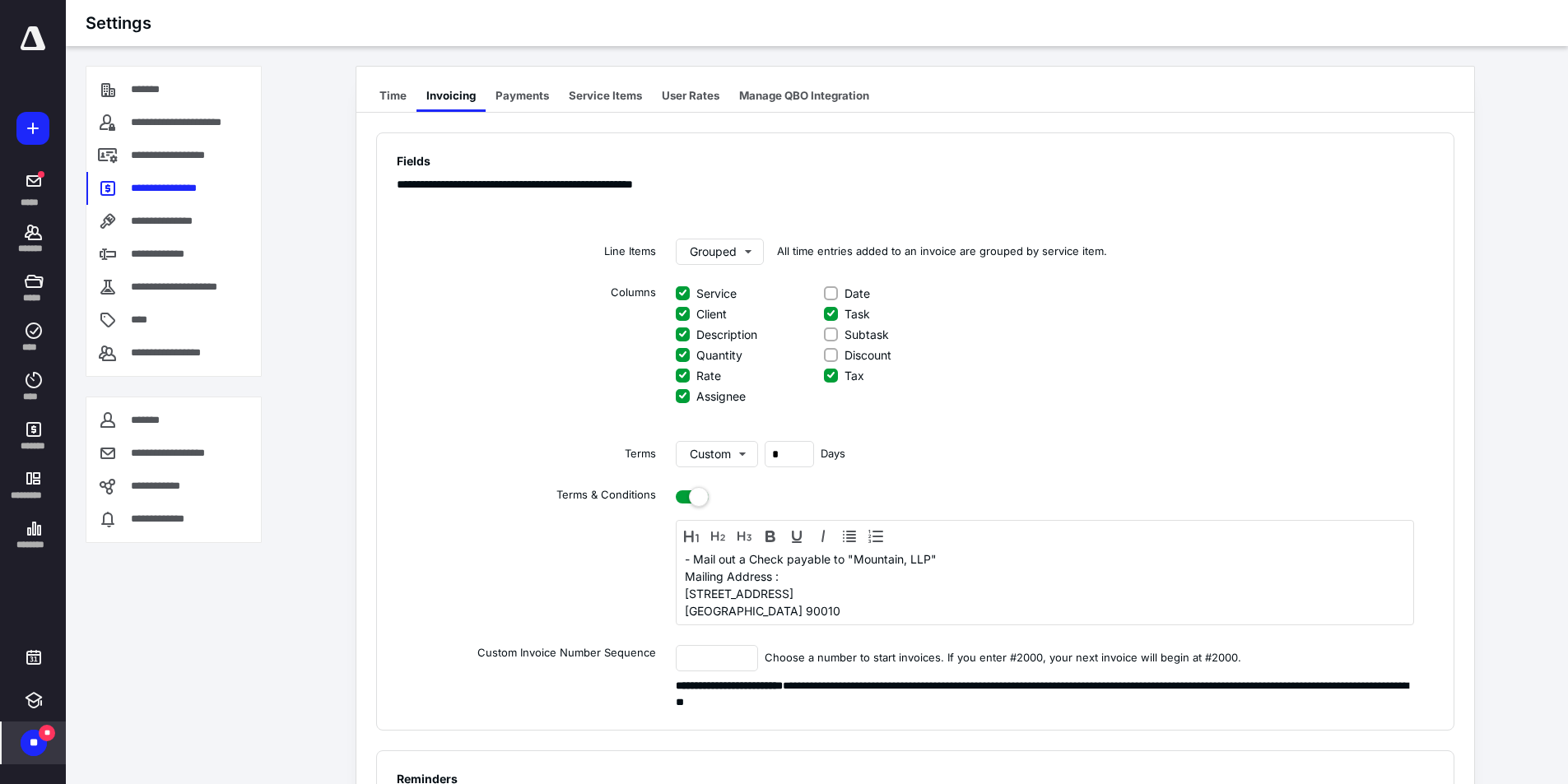 click on "Custom * Days" at bounding box center [1045, 454] 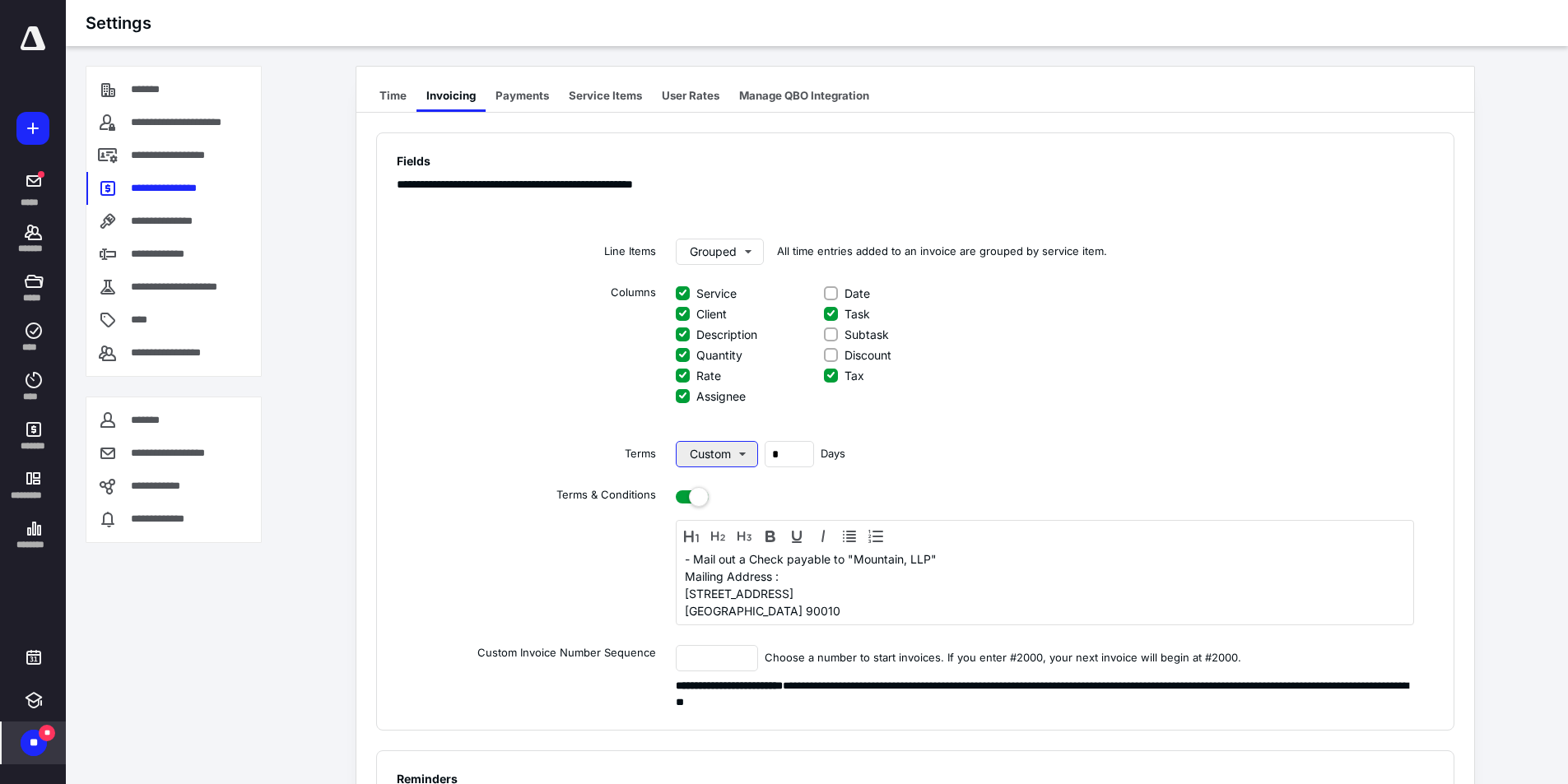 click on "Custom" at bounding box center [717, 454] 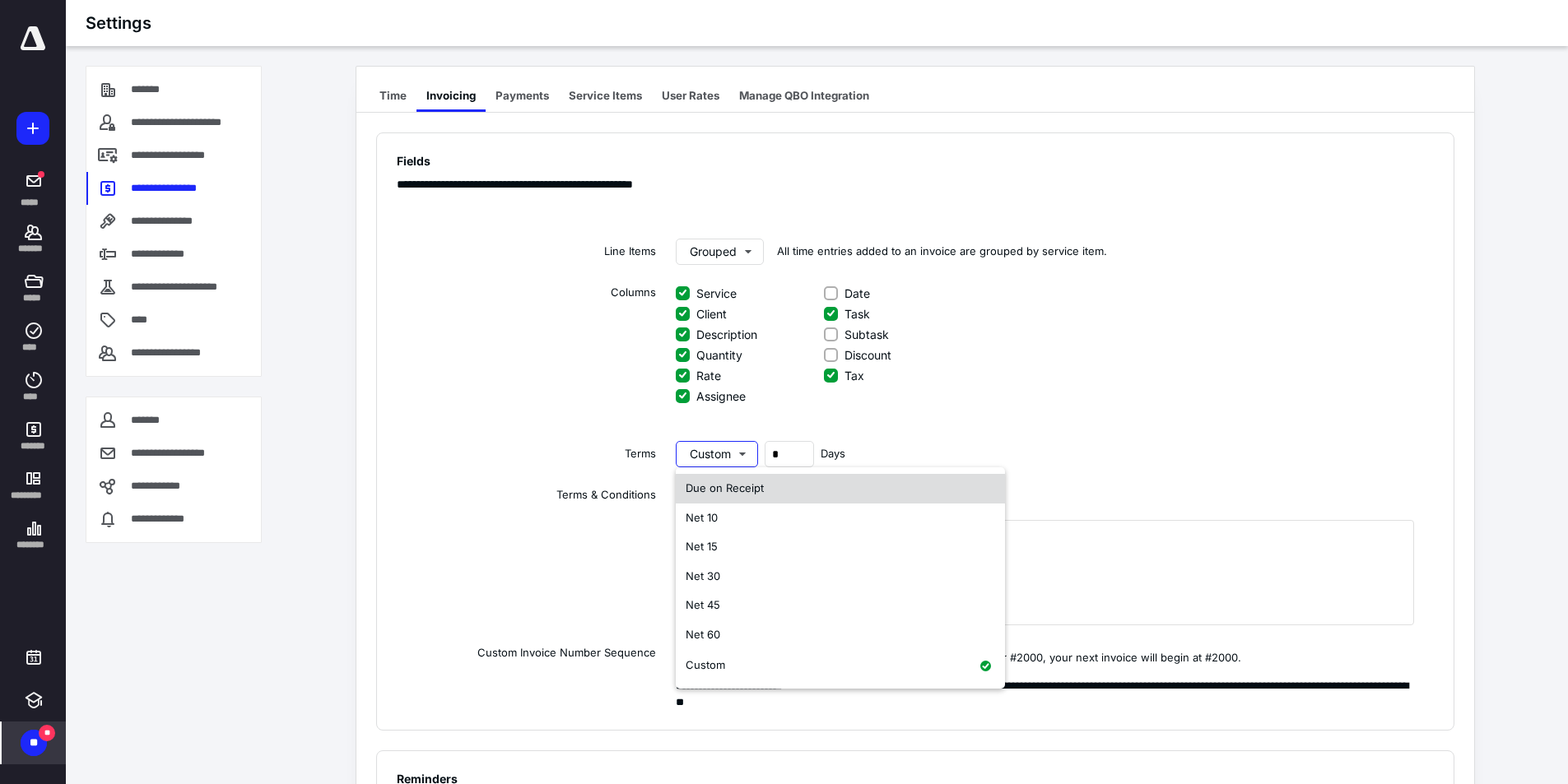 click on "Due on Receipt" at bounding box center (840, 489) 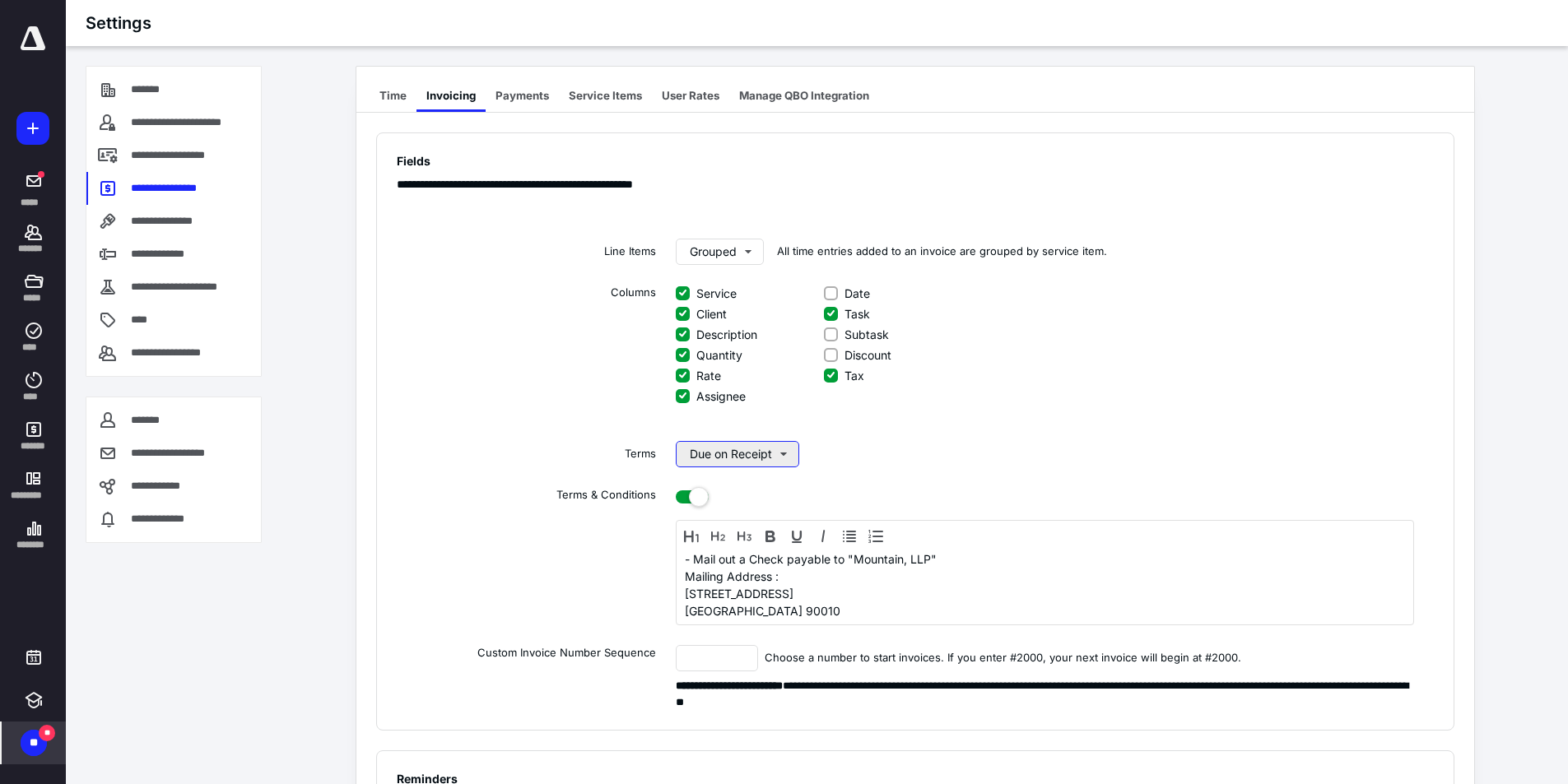 click on "Due on Receipt" at bounding box center (737, 454) 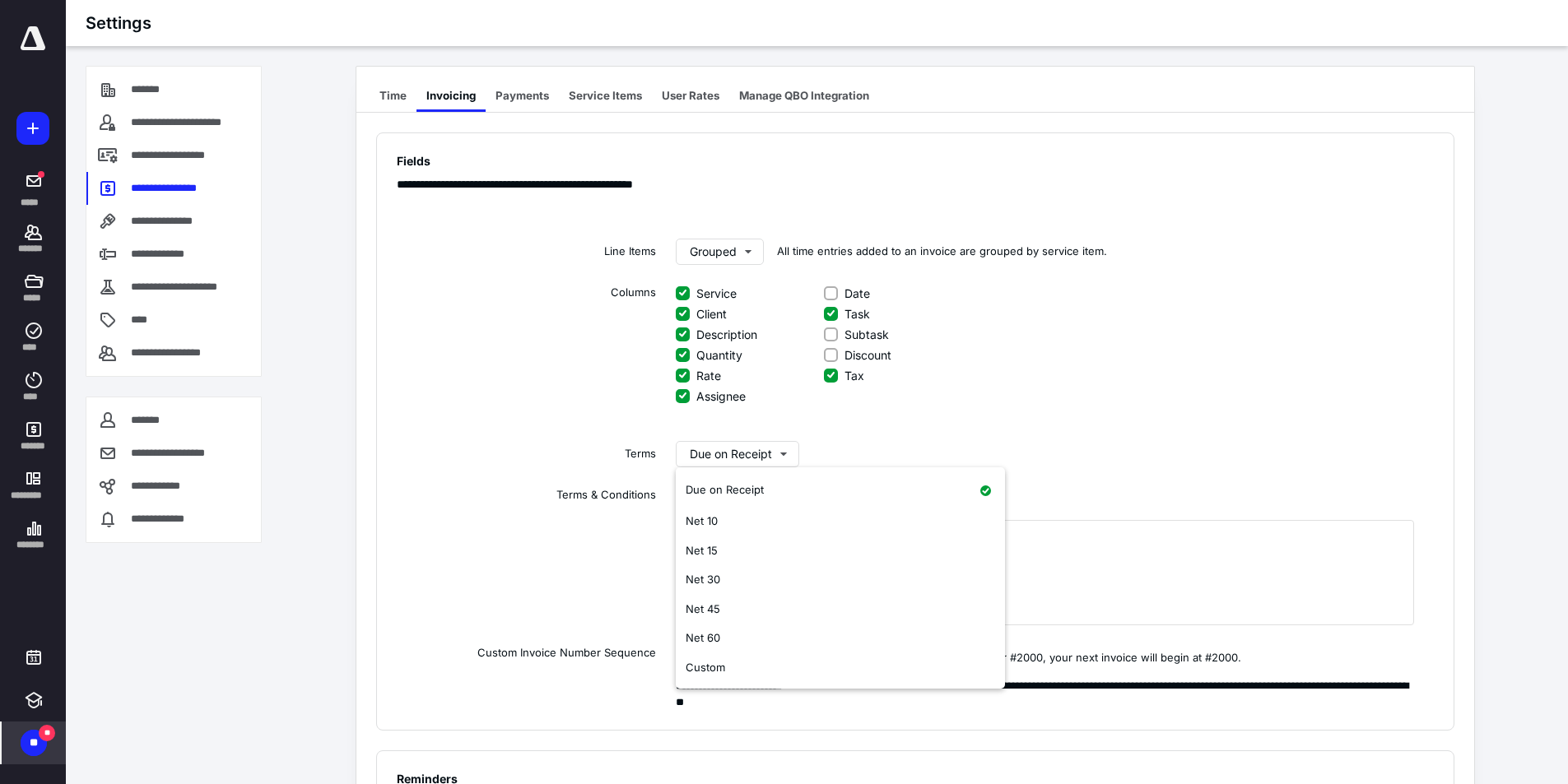 click on "Terms Due on Receipt" at bounding box center (915, 444) 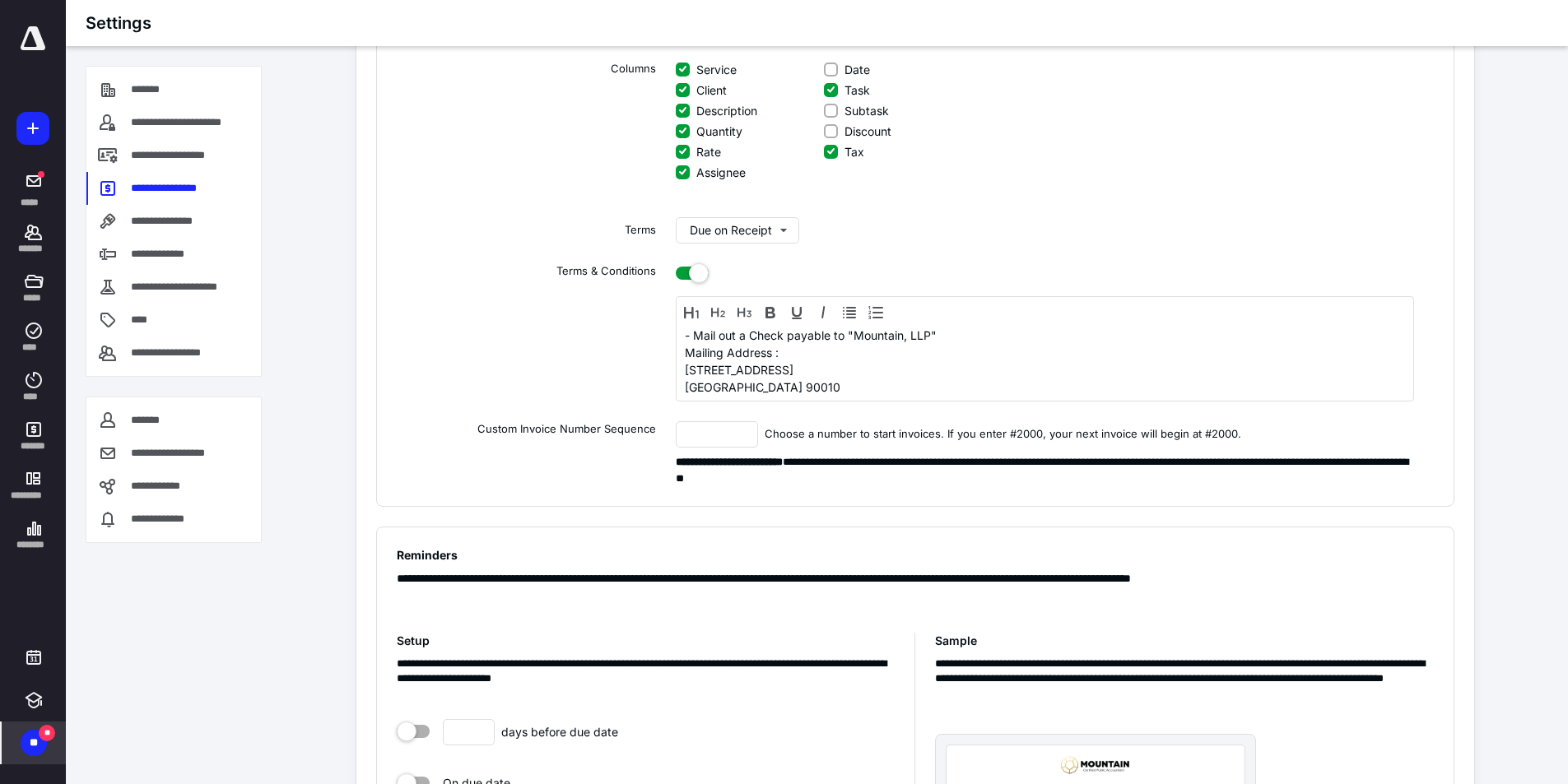 scroll, scrollTop: 0, scrollLeft: 0, axis: both 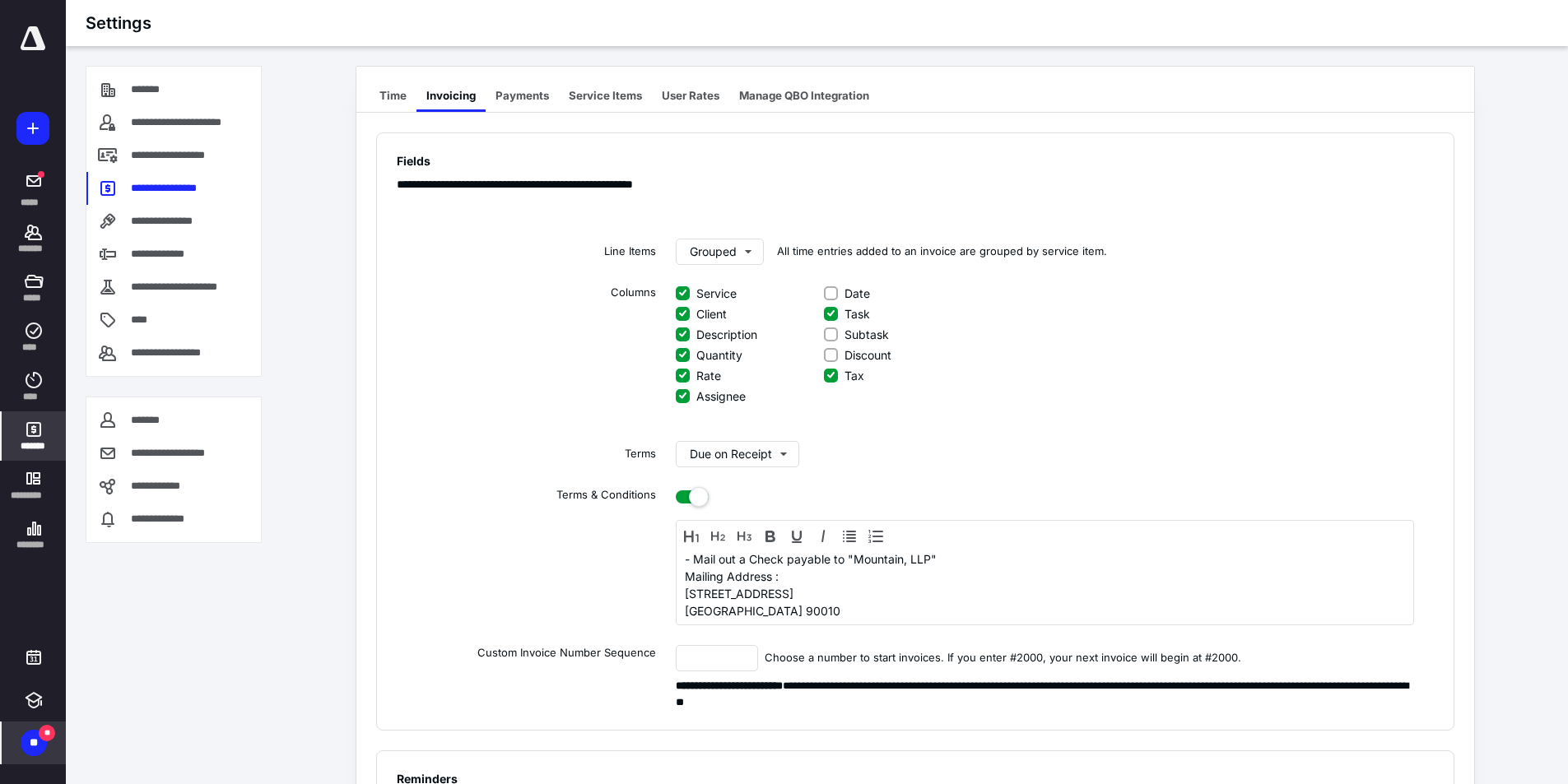 click on "*******" at bounding box center (33, 436) 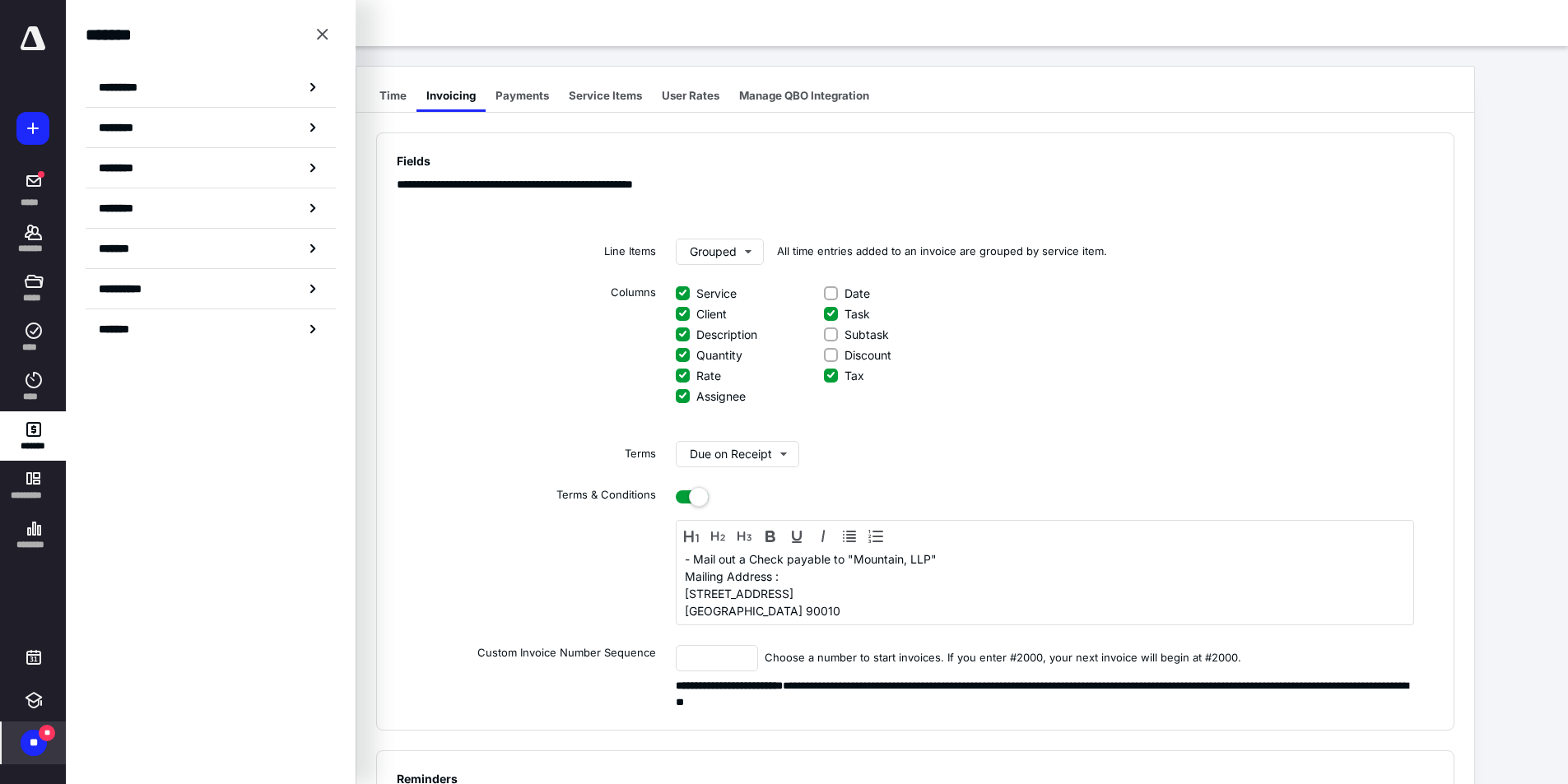 click on "**********" at bounding box center [915, 431] 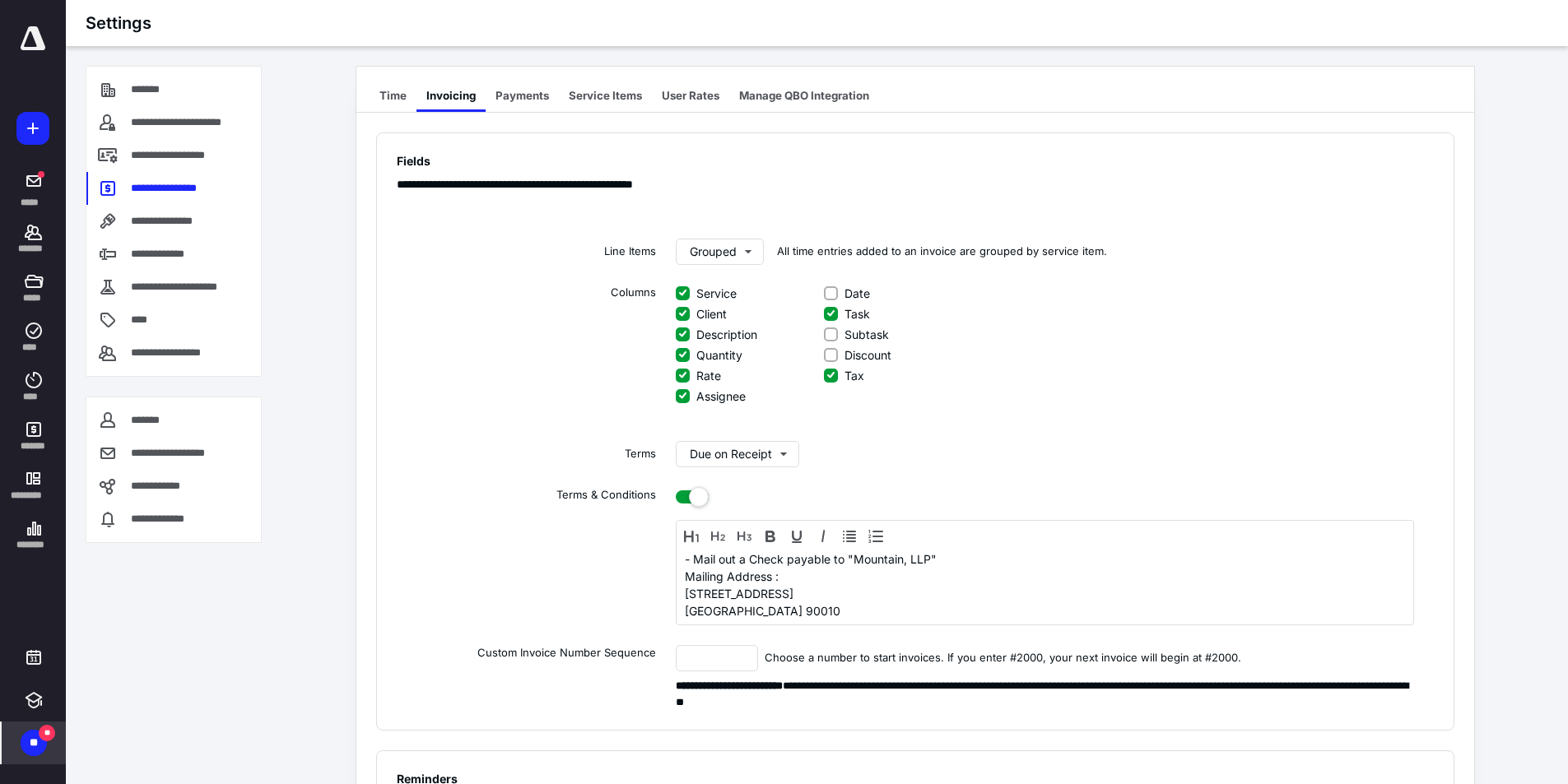 drag, startPoint x: 1152, startPoint y: 318, endPoint x: 1051, endPoint y: 319, distance: 101.00495 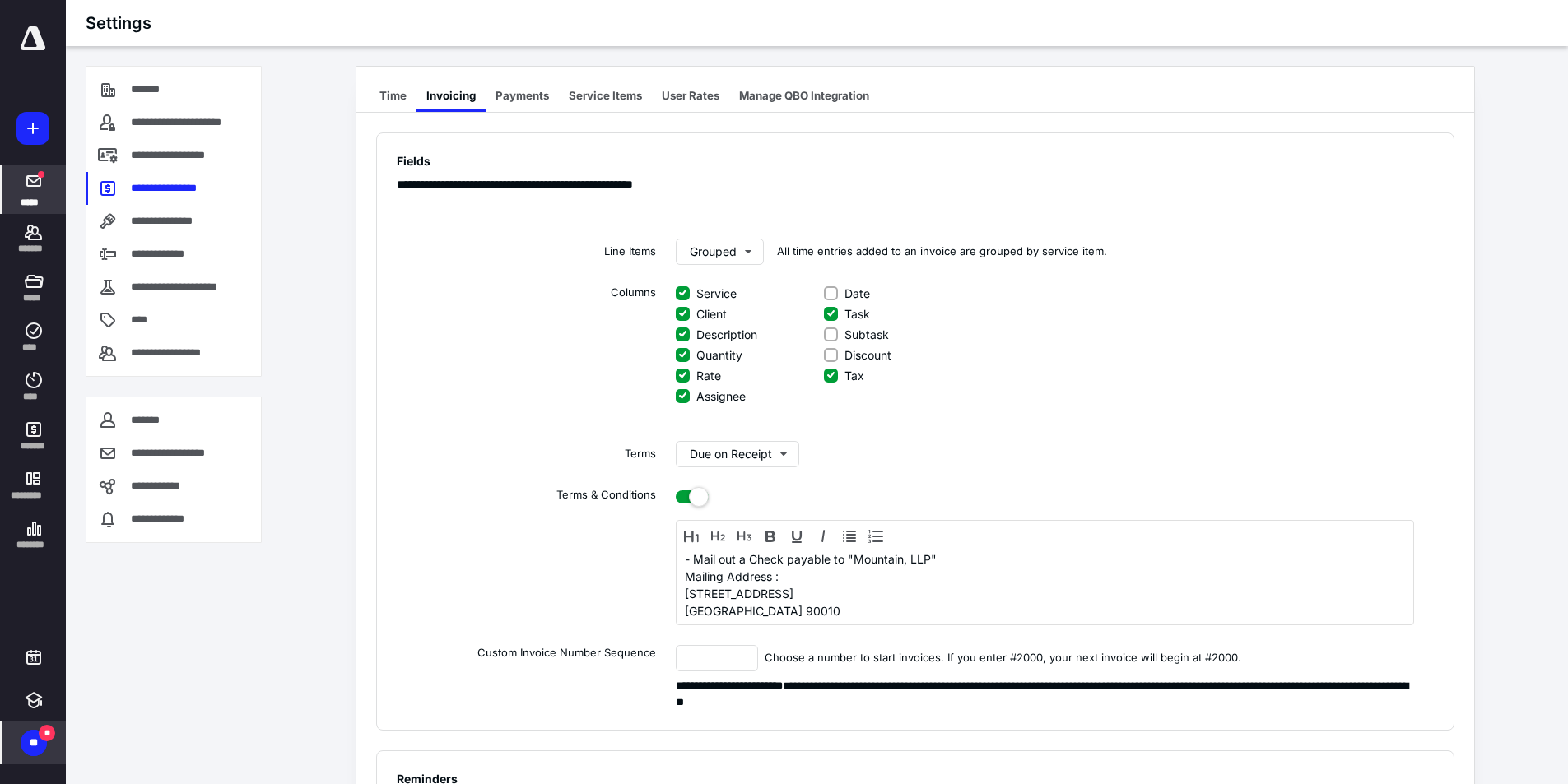 click 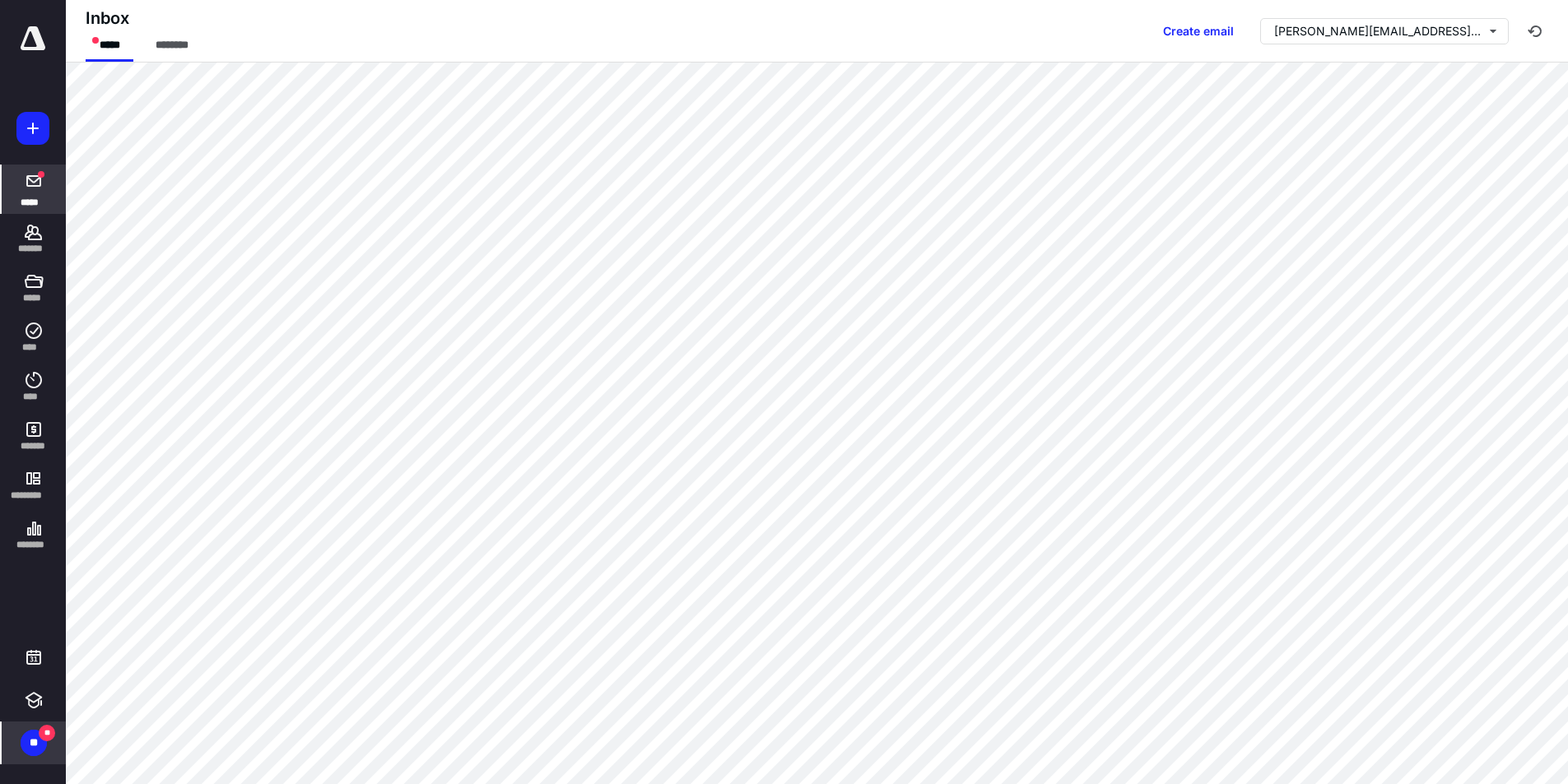 click on "Inbox ***** ******** Create email [PERSON_NAME][EMAIL_ADDRESS][DOMAIN_NAME]" at bounding box center (817, 31) 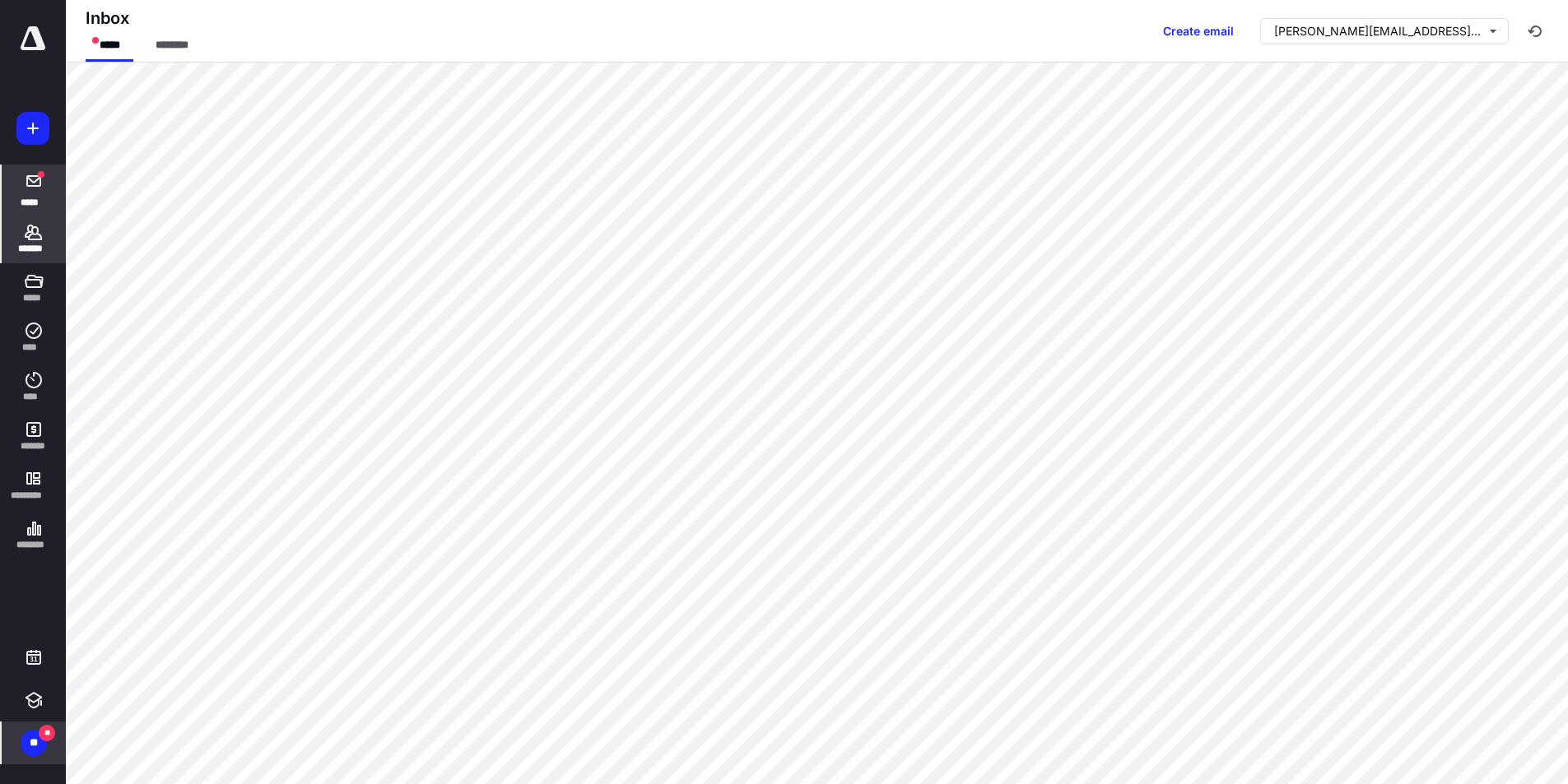 click on "*******" at bounding box center (34, 239) 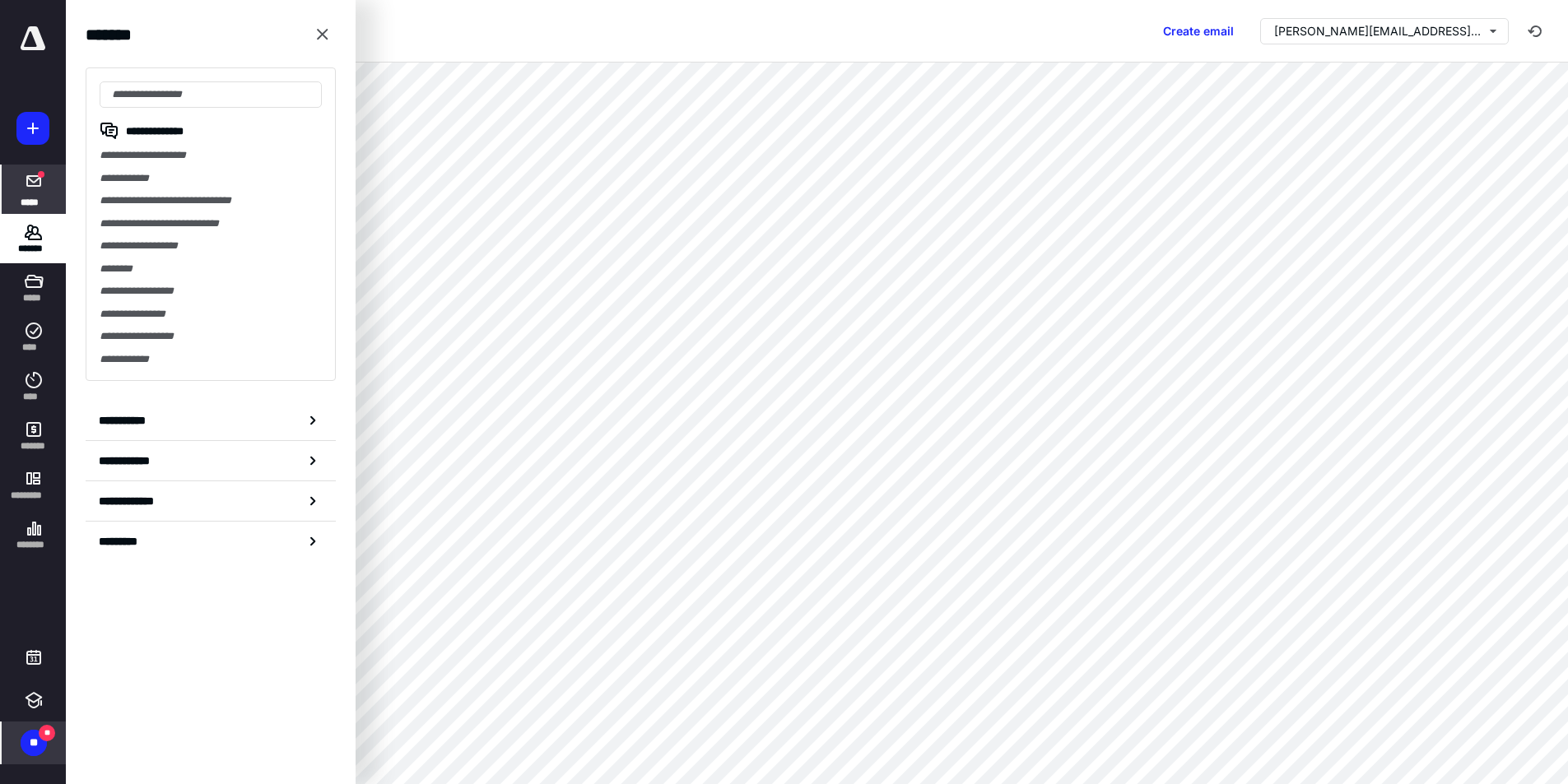 click 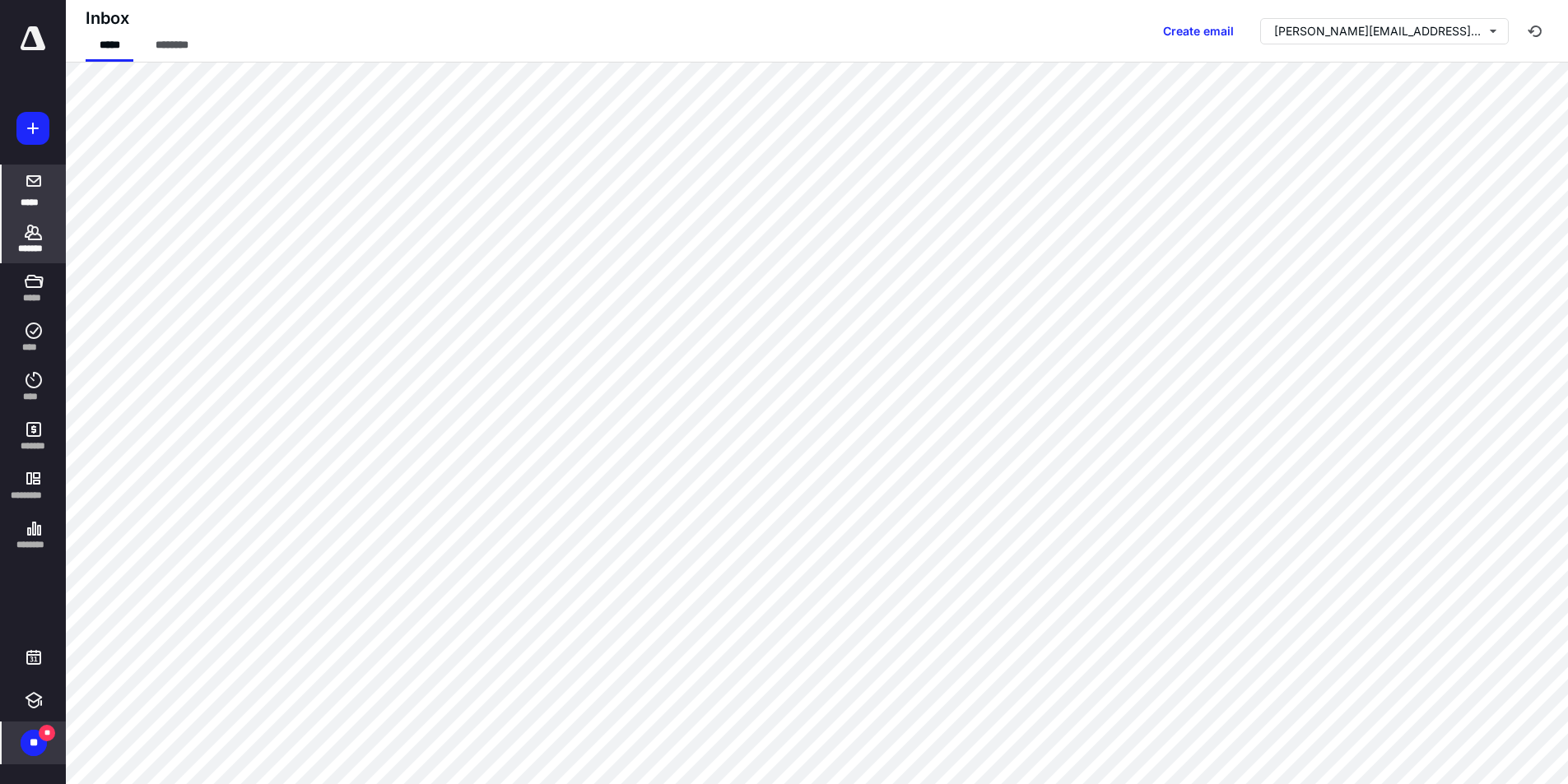 click on "*******" at bounding box center (34, 248) 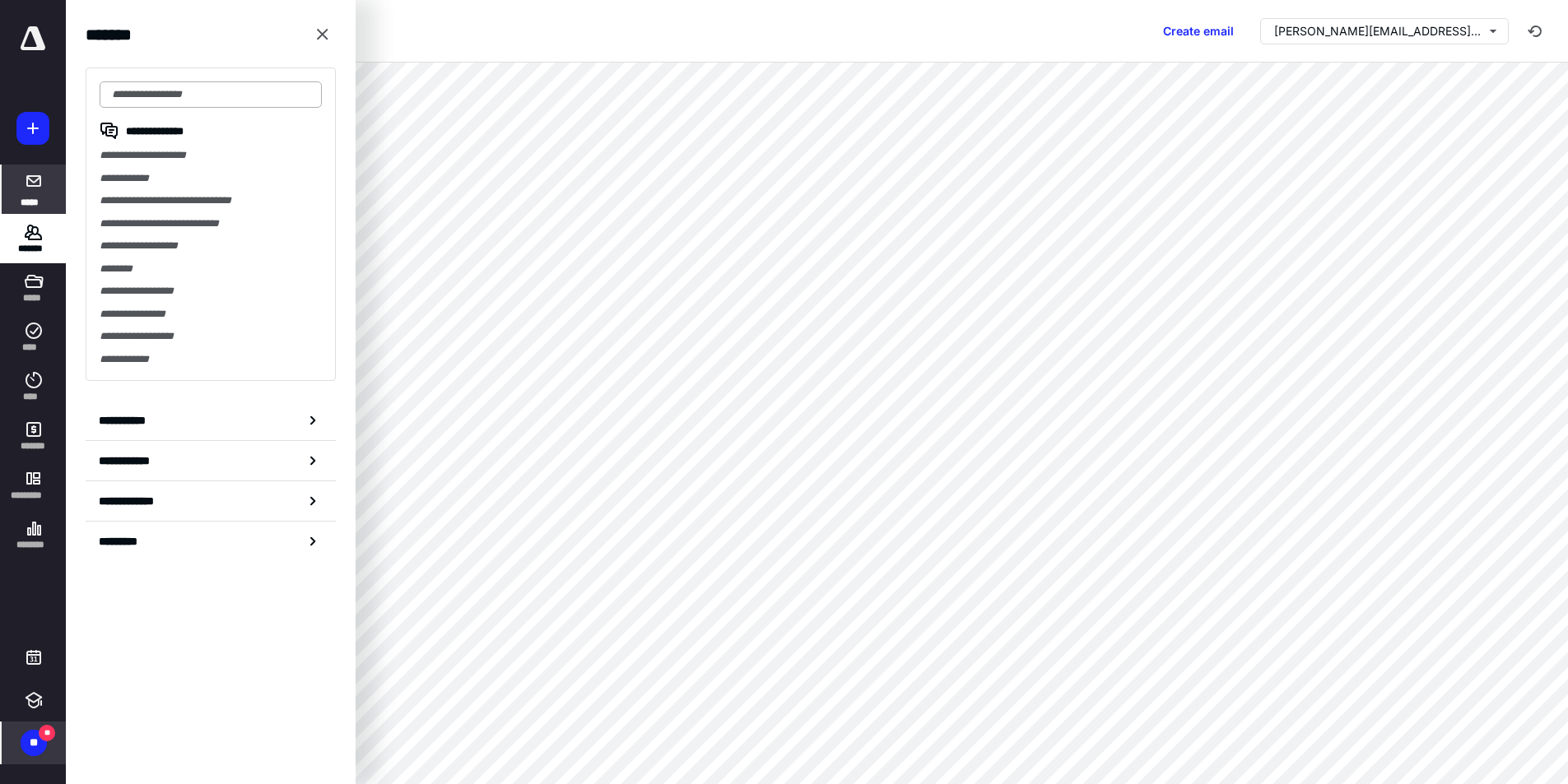 click at bounding box center [211, 95] 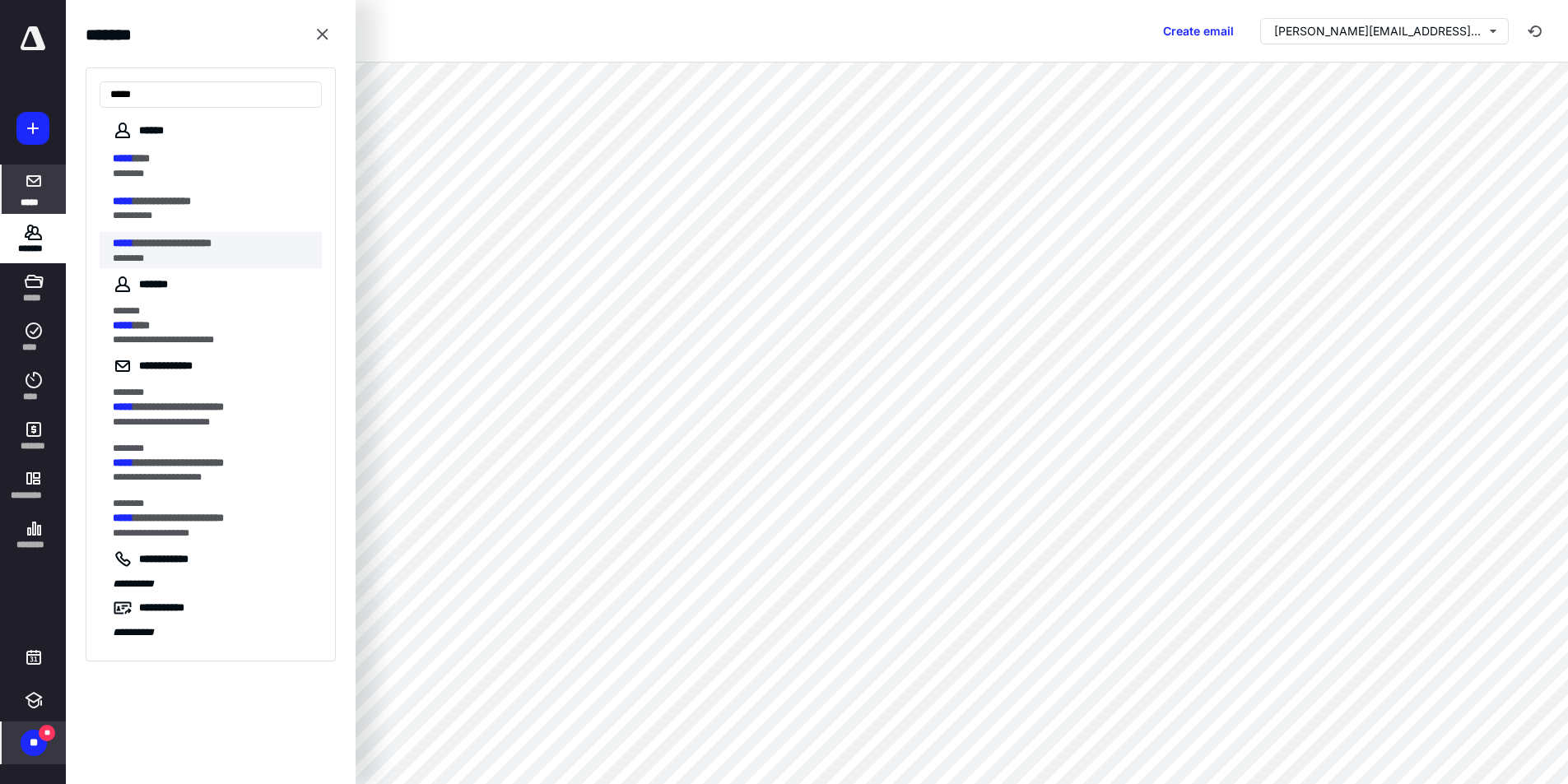 type on "*****" 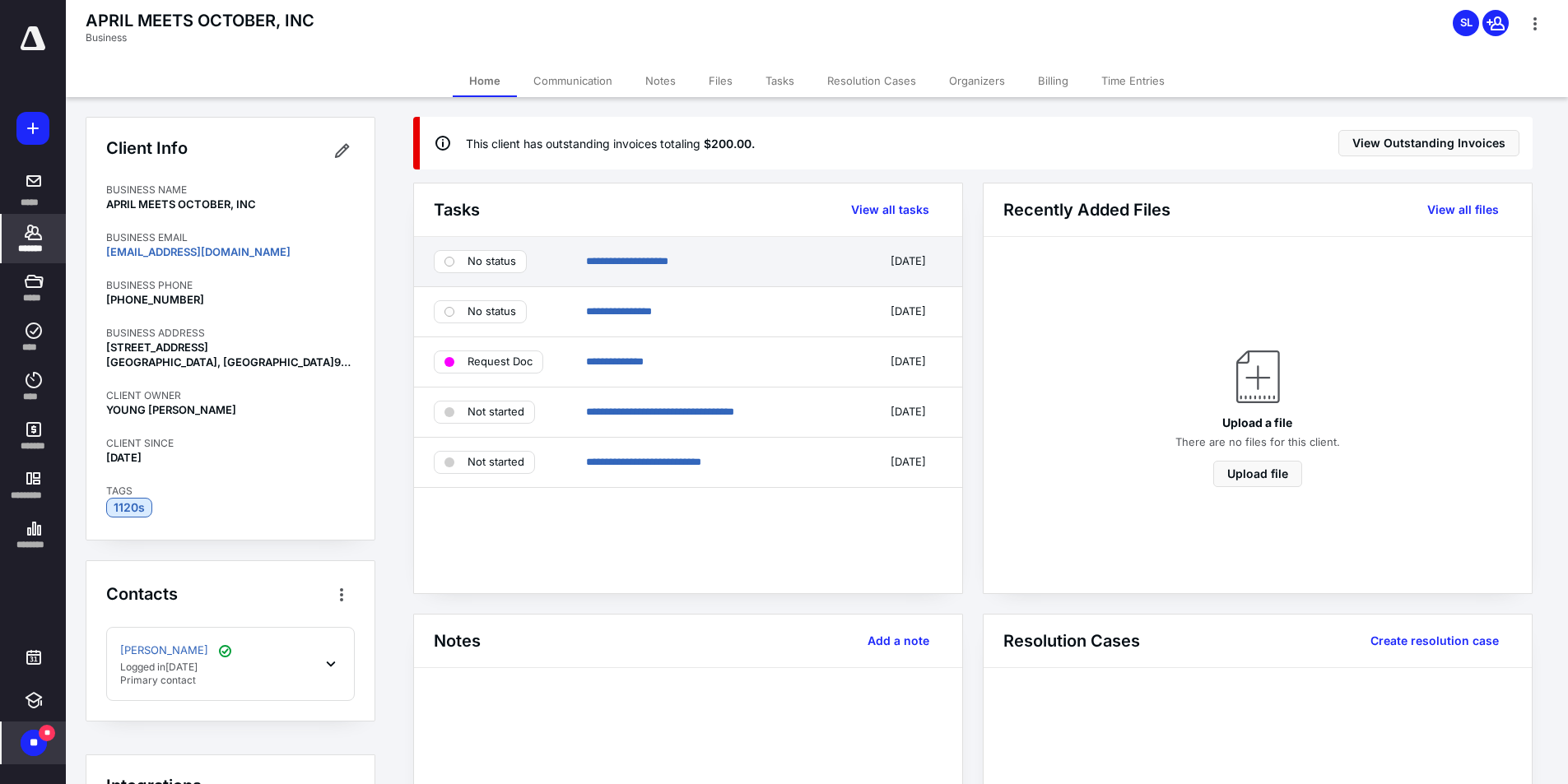 click on "**********" at bounding box center (722, 262) 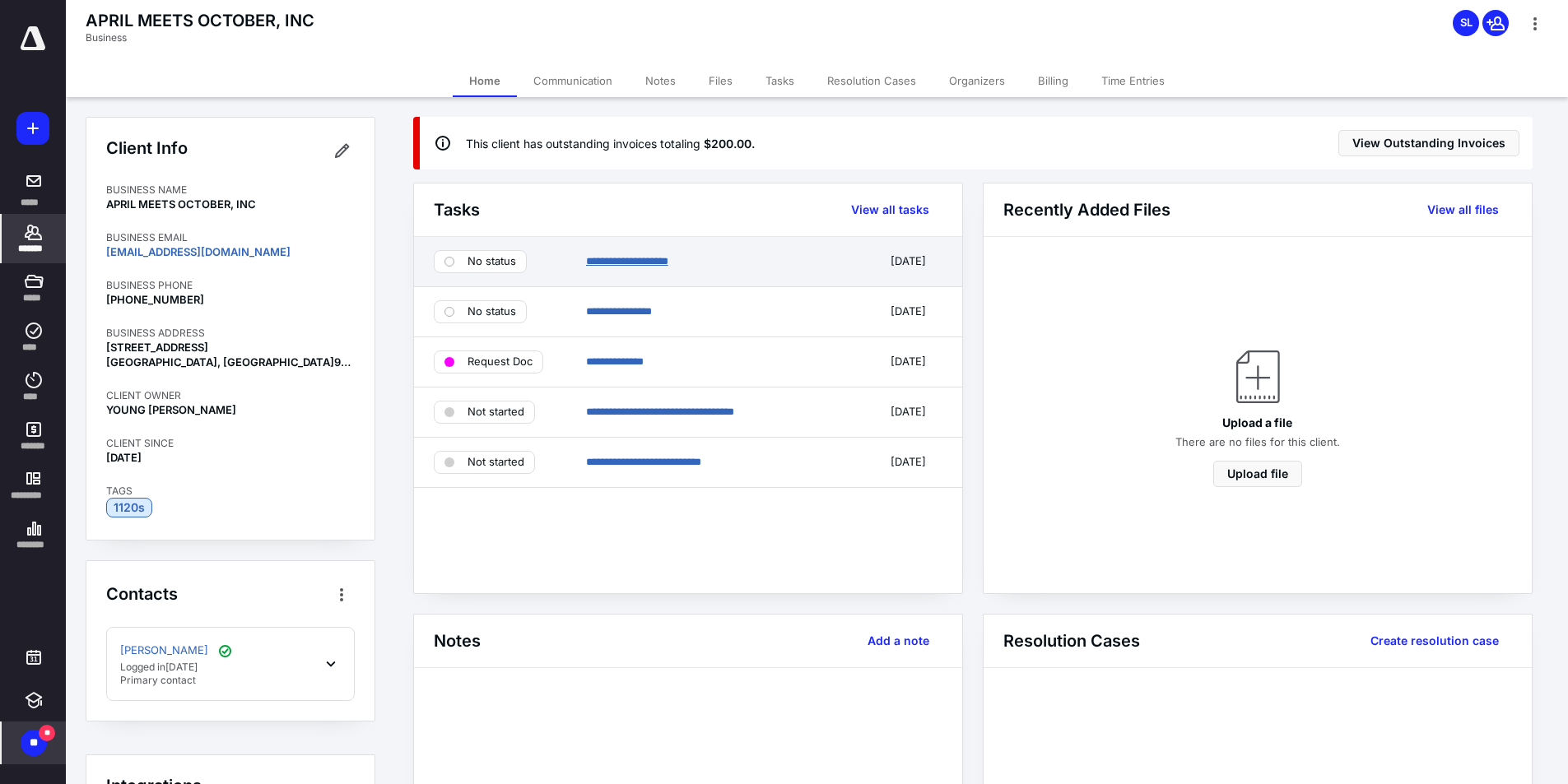 click on "**********" at bounding box center [627, 261] 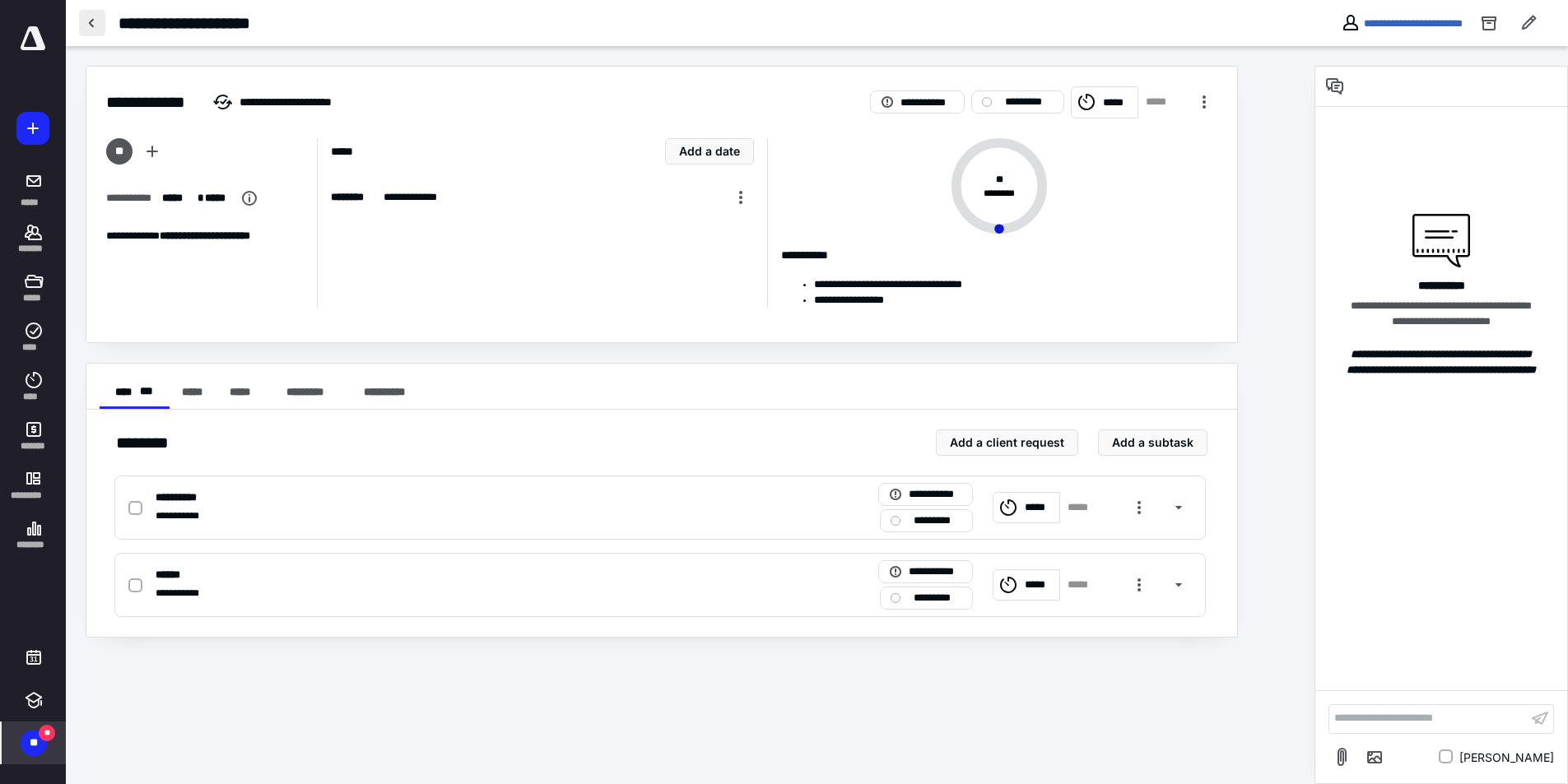 click at bounding box center [92, 23] 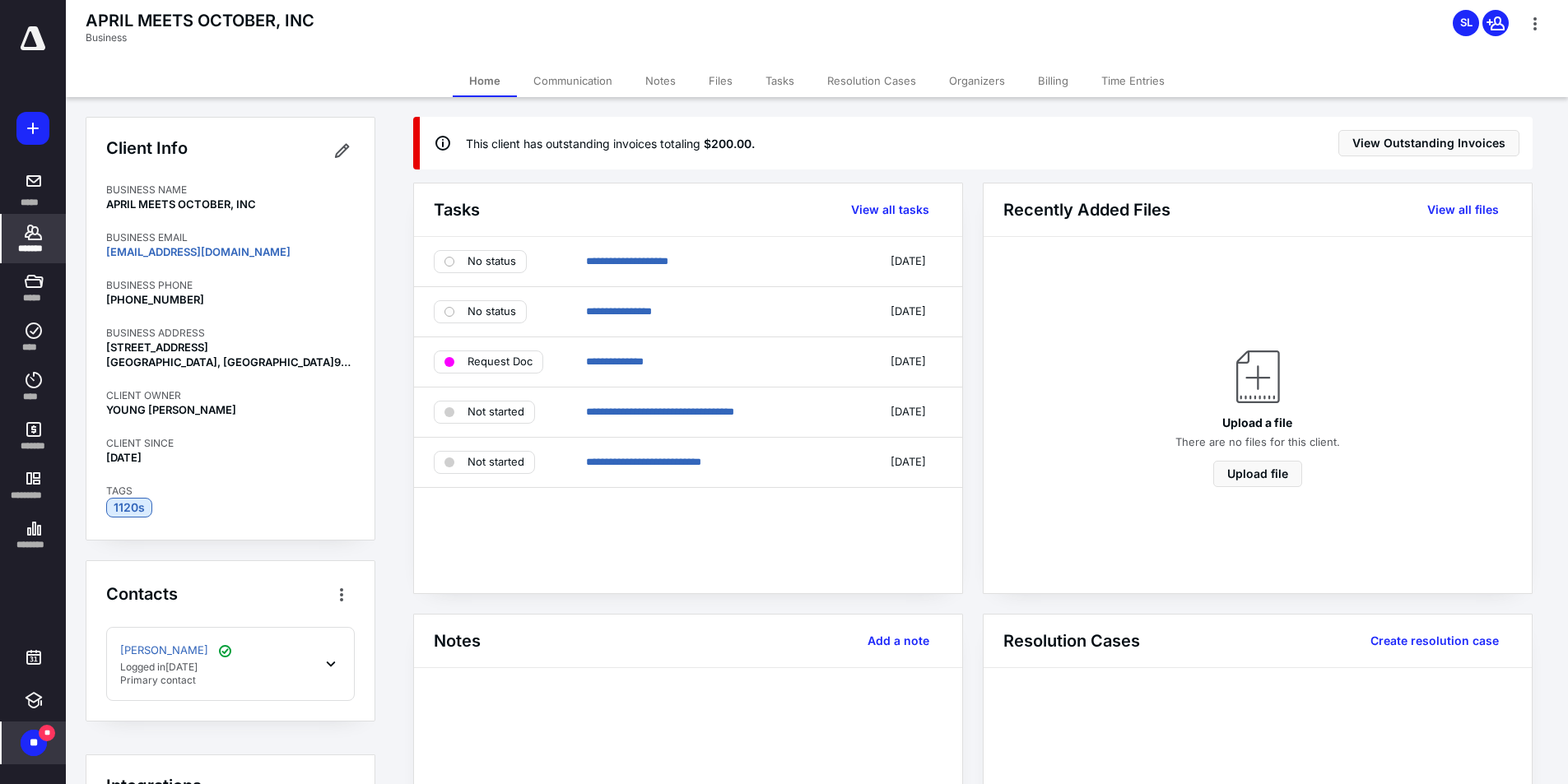 click on "*******" at bounding box center [34, 248] 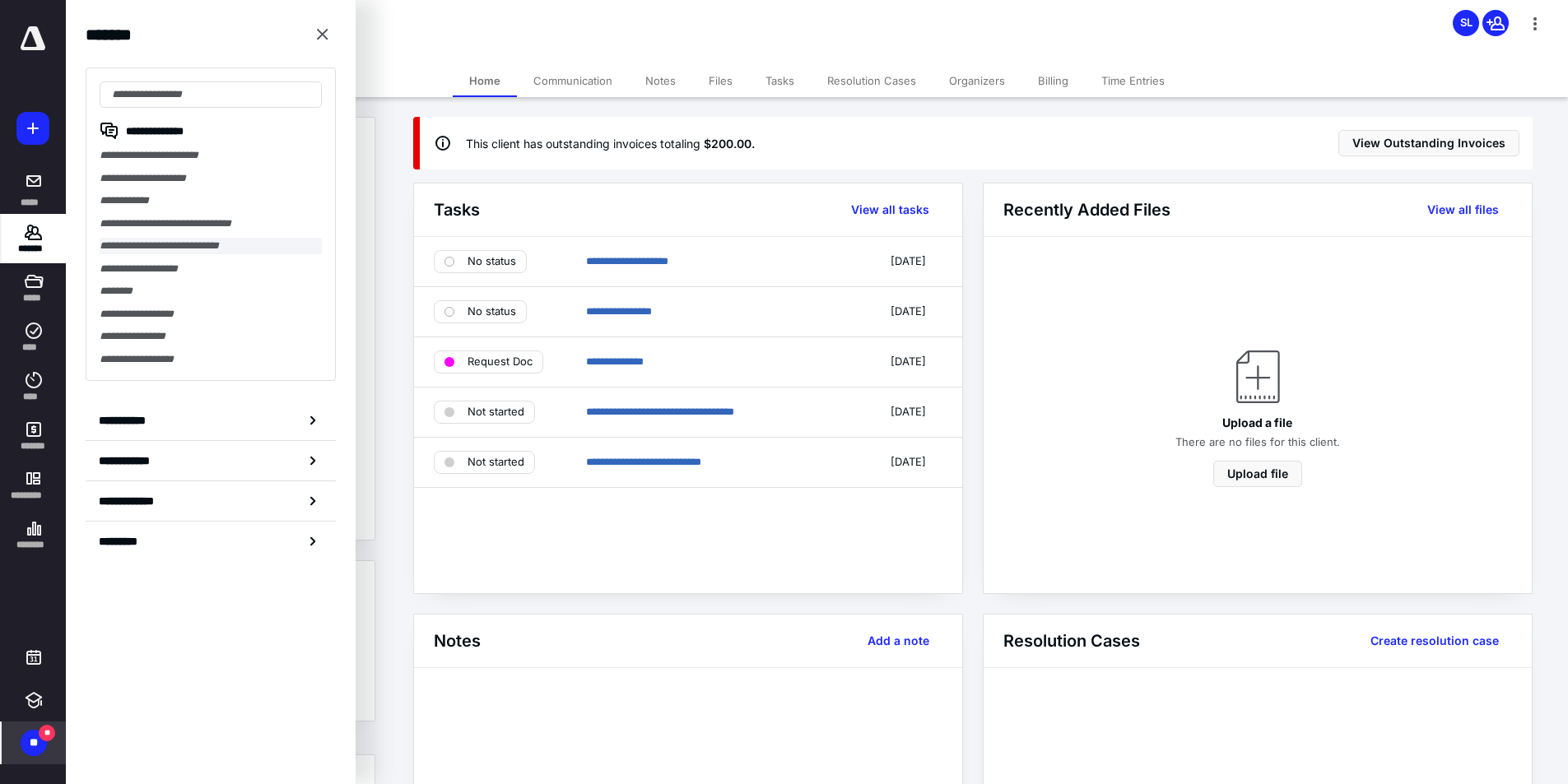 click on "**********" at bounding box center [211, 246] 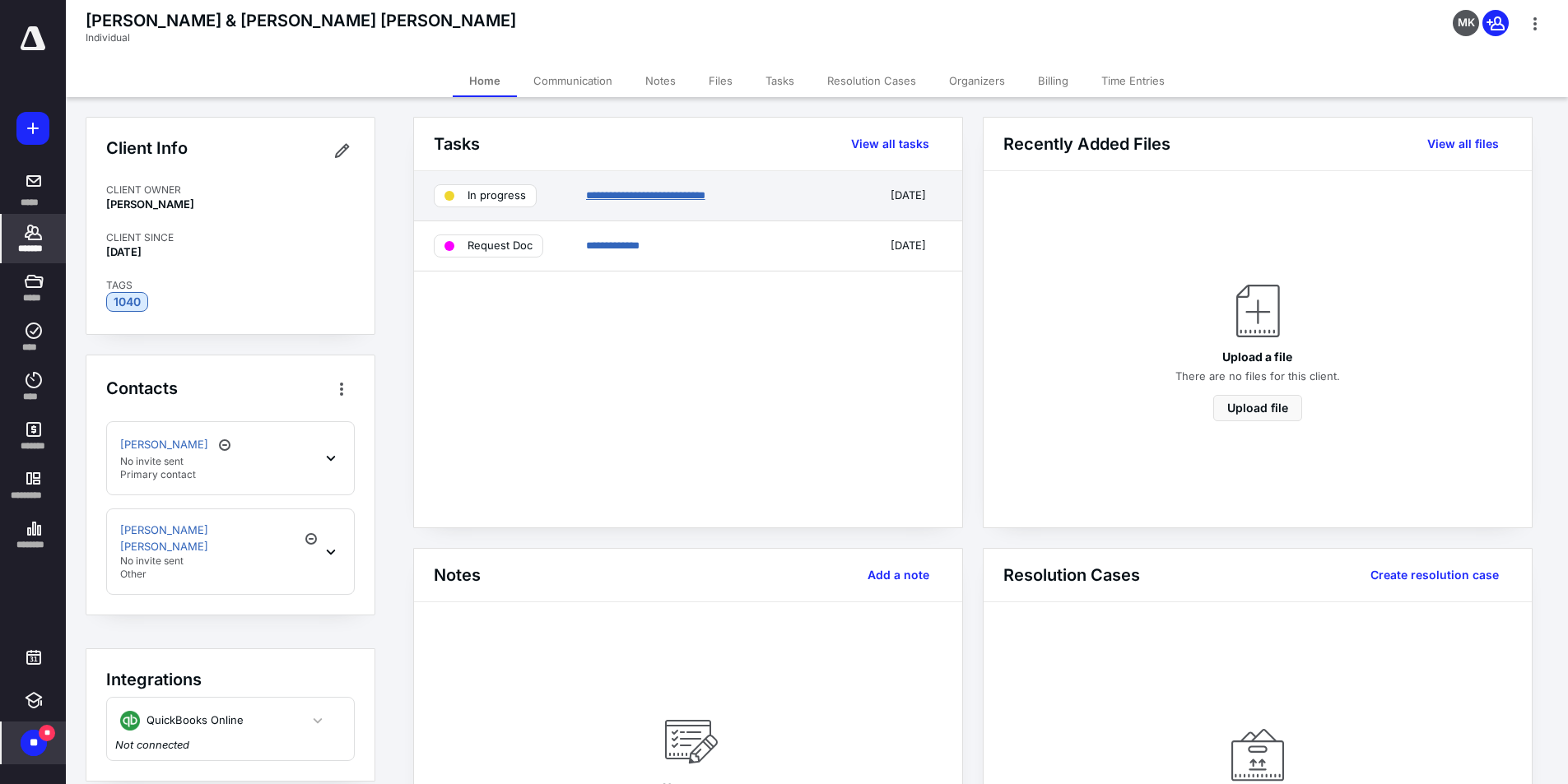 click on "**********" at bounding box center [645, 195] 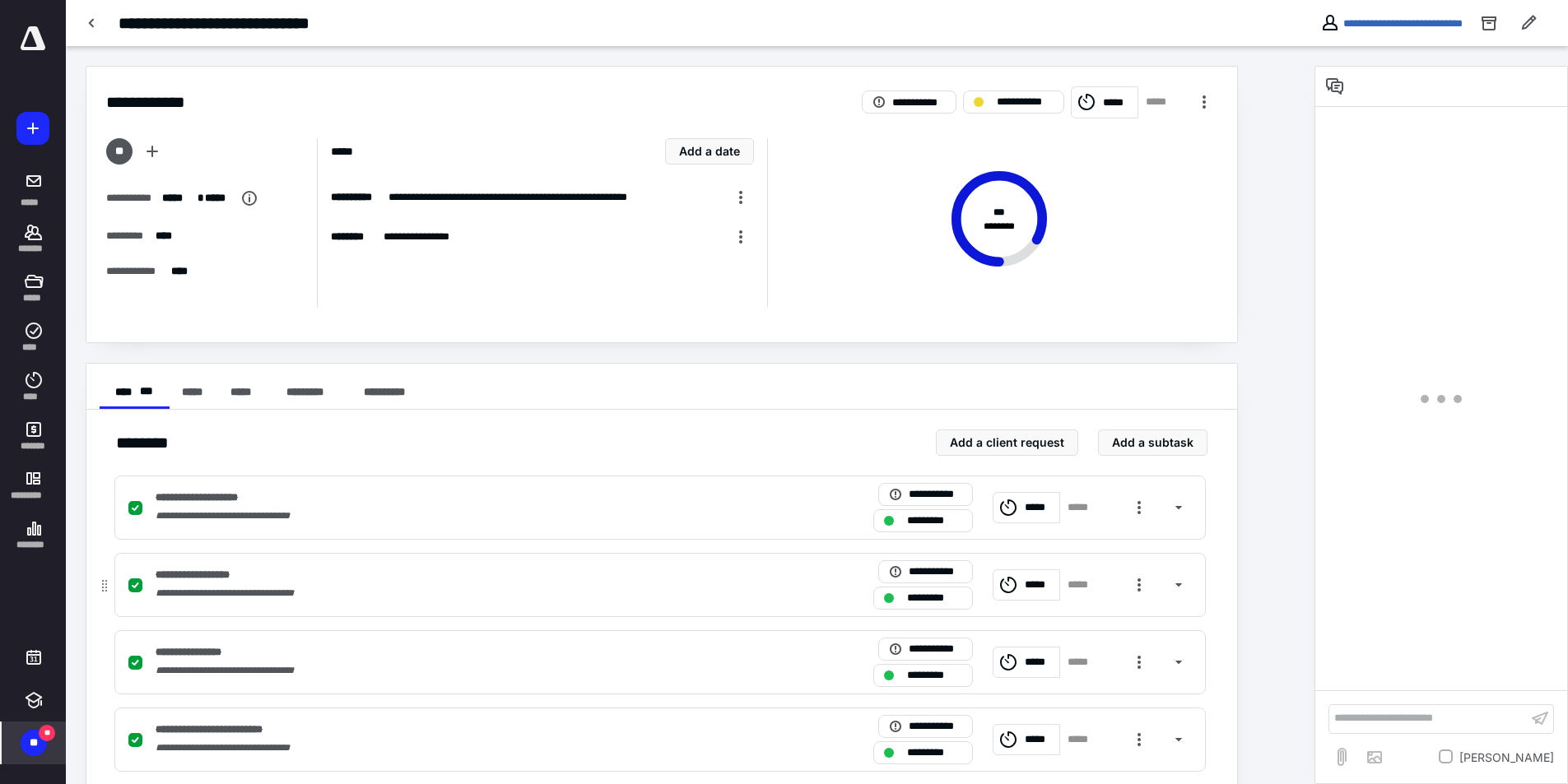 scroll, scrollTop: 199, scrollLeft: 0, axis: vertical 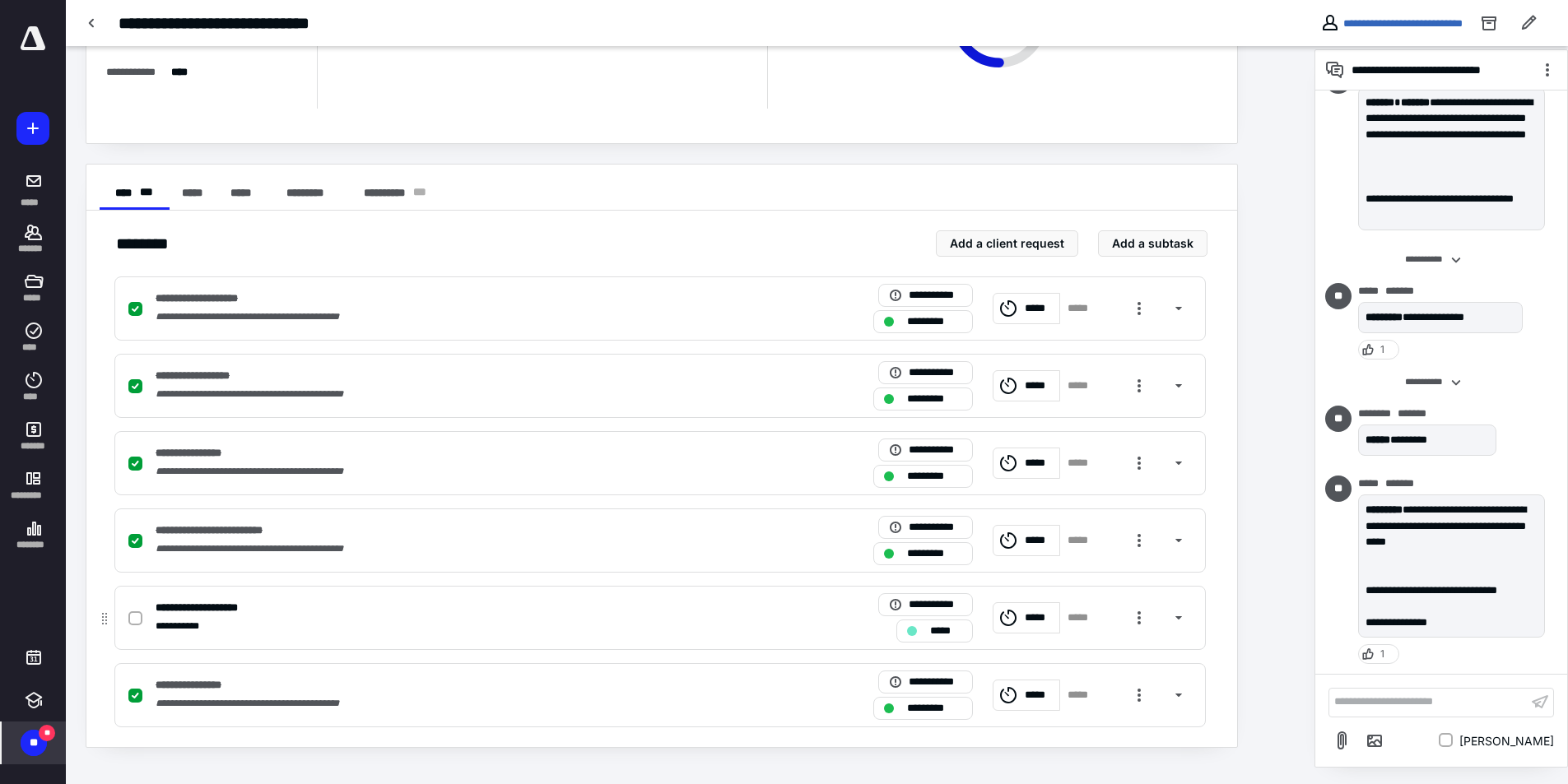 click at bounding box center [135, 619] 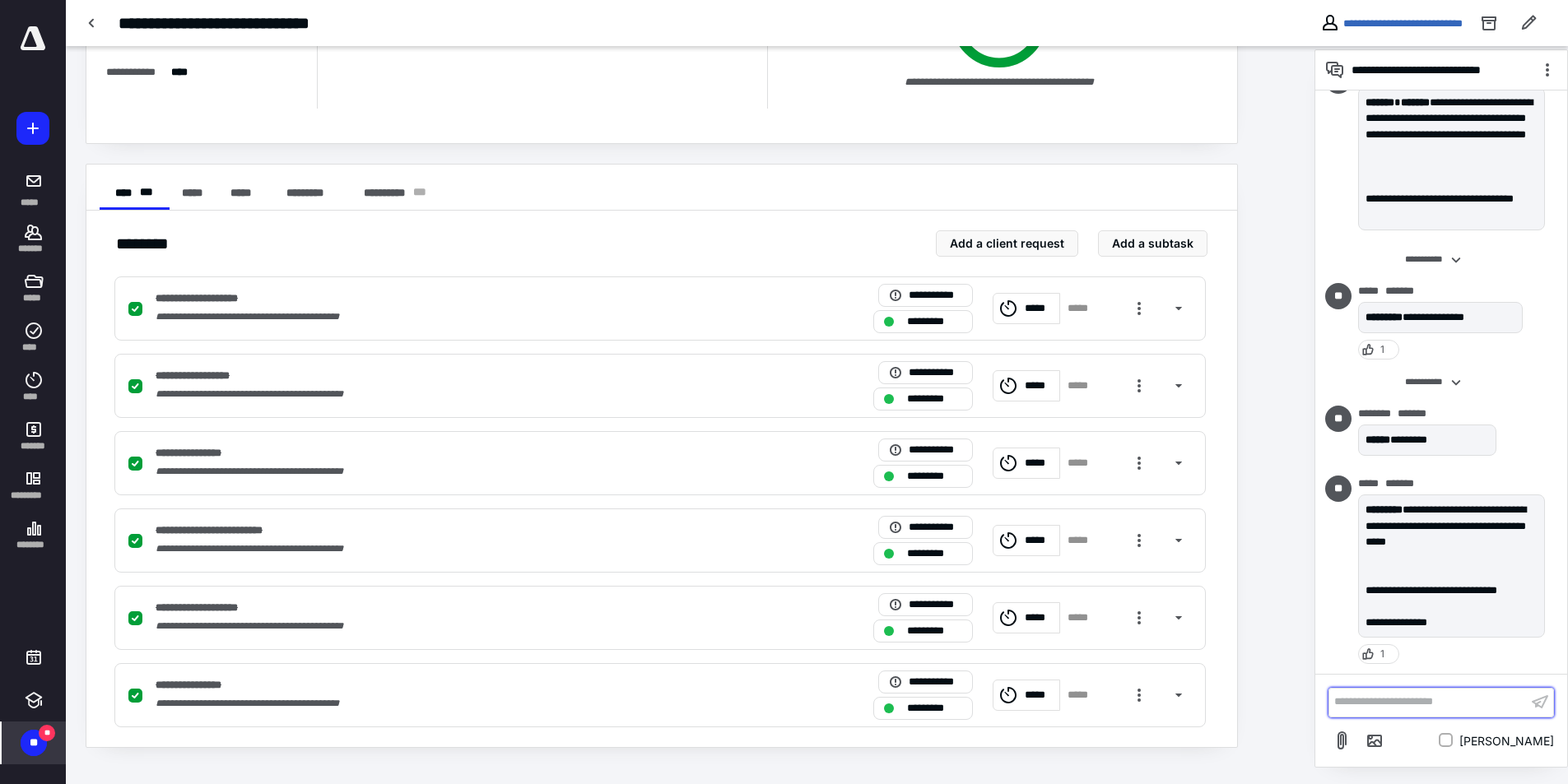 click on "**********" at bounding box center [1428, 702] 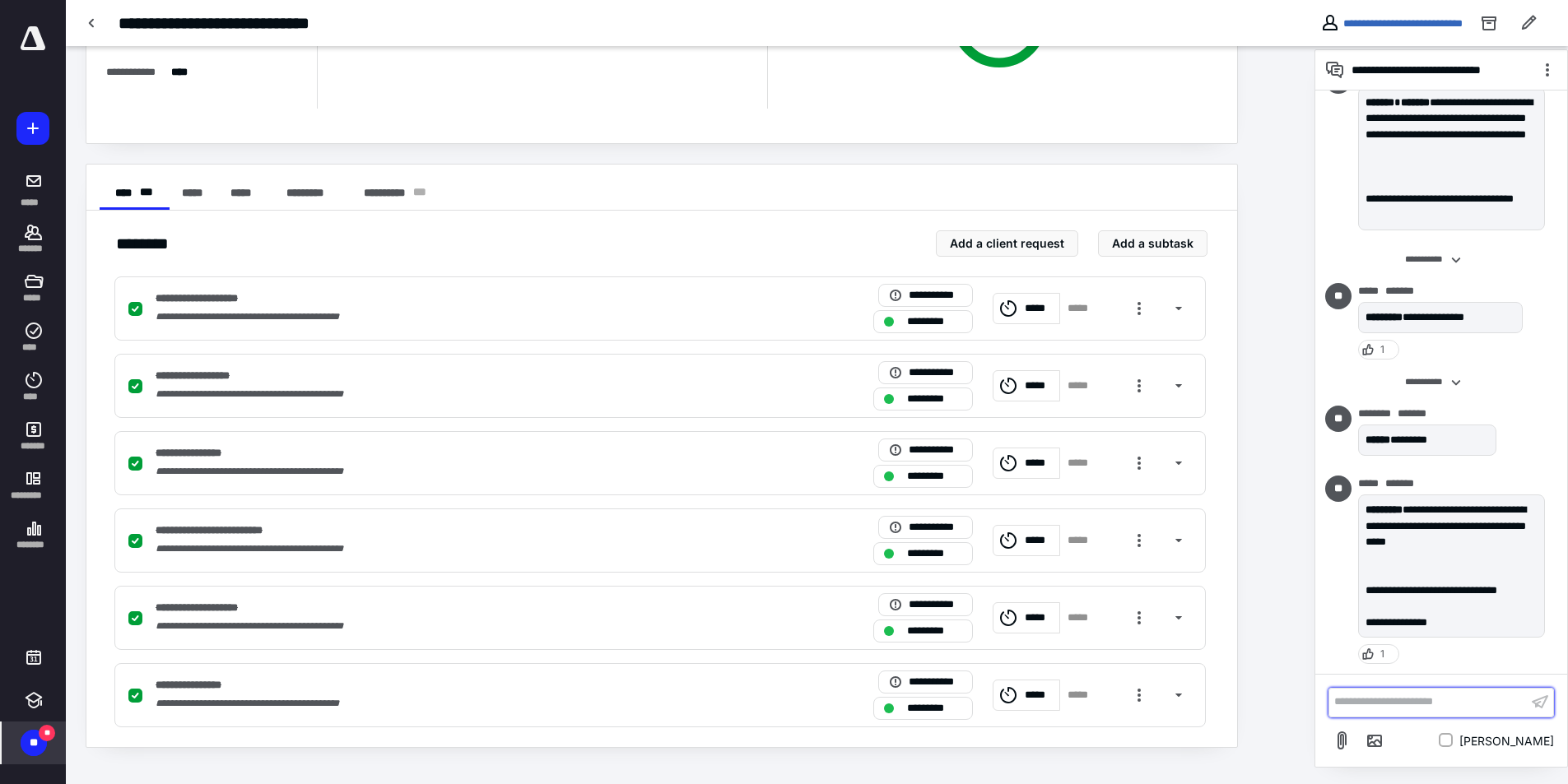 checkbox on "false" 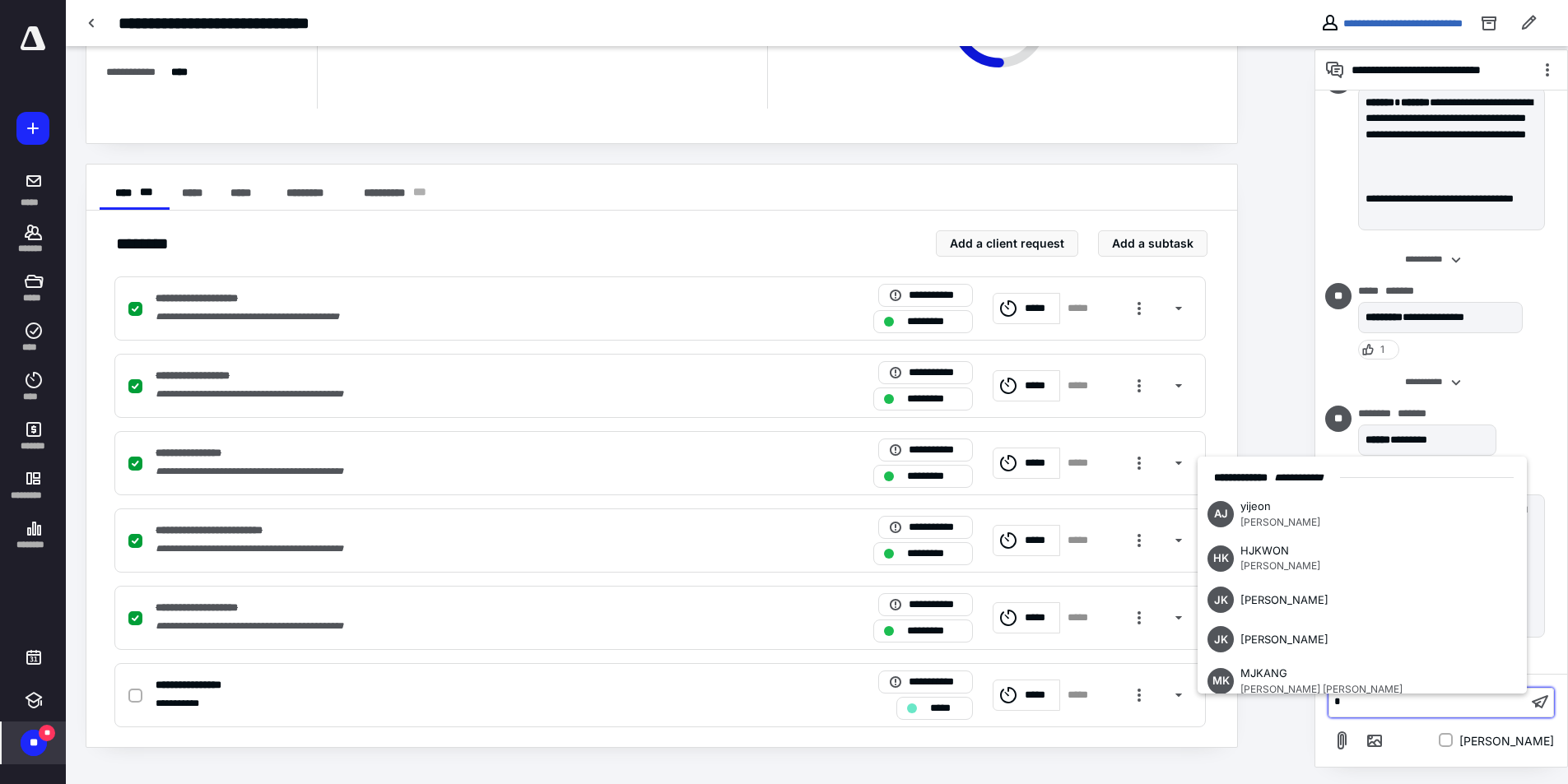 type 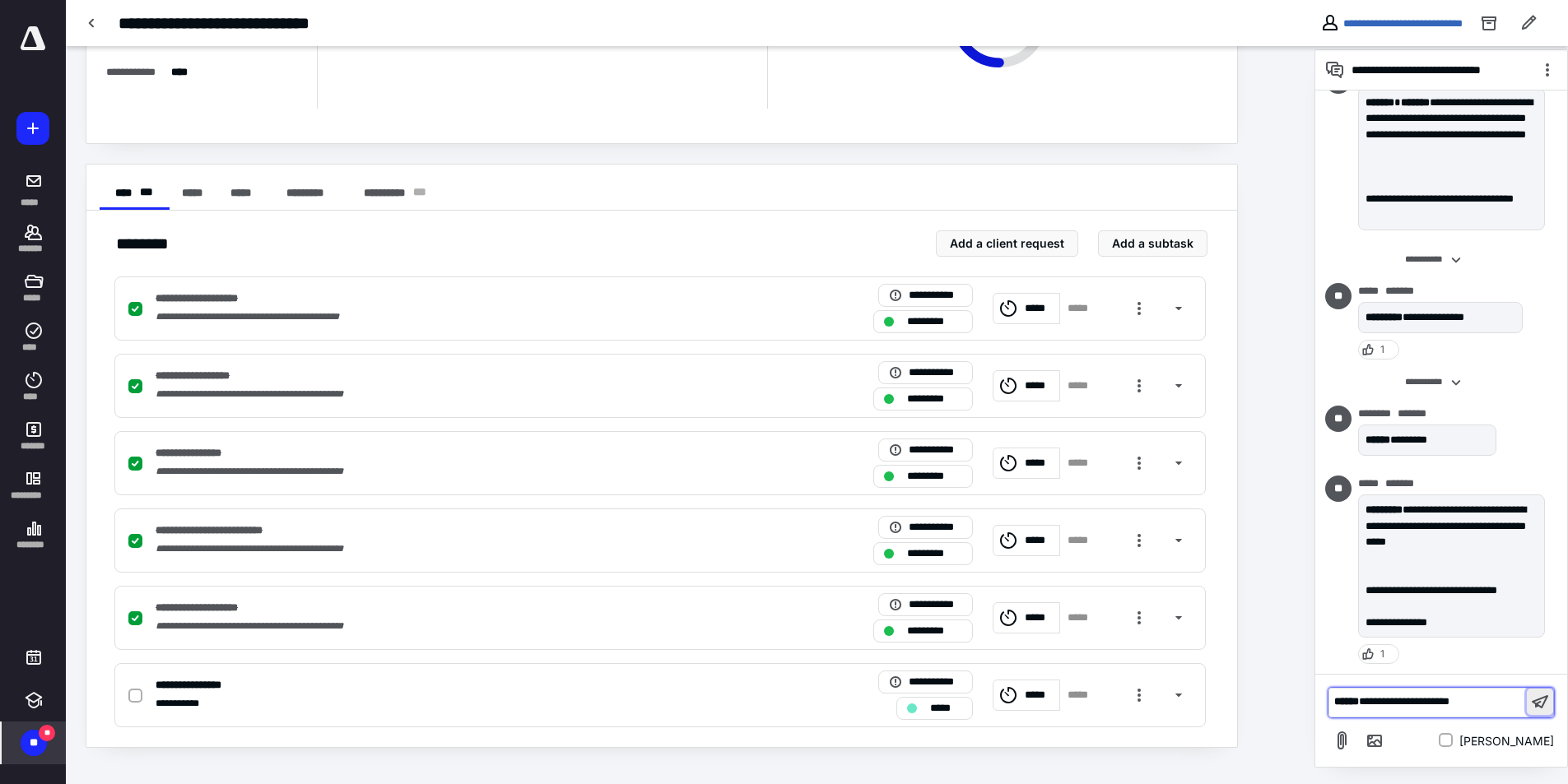 click at bounding box center (1540, 702) 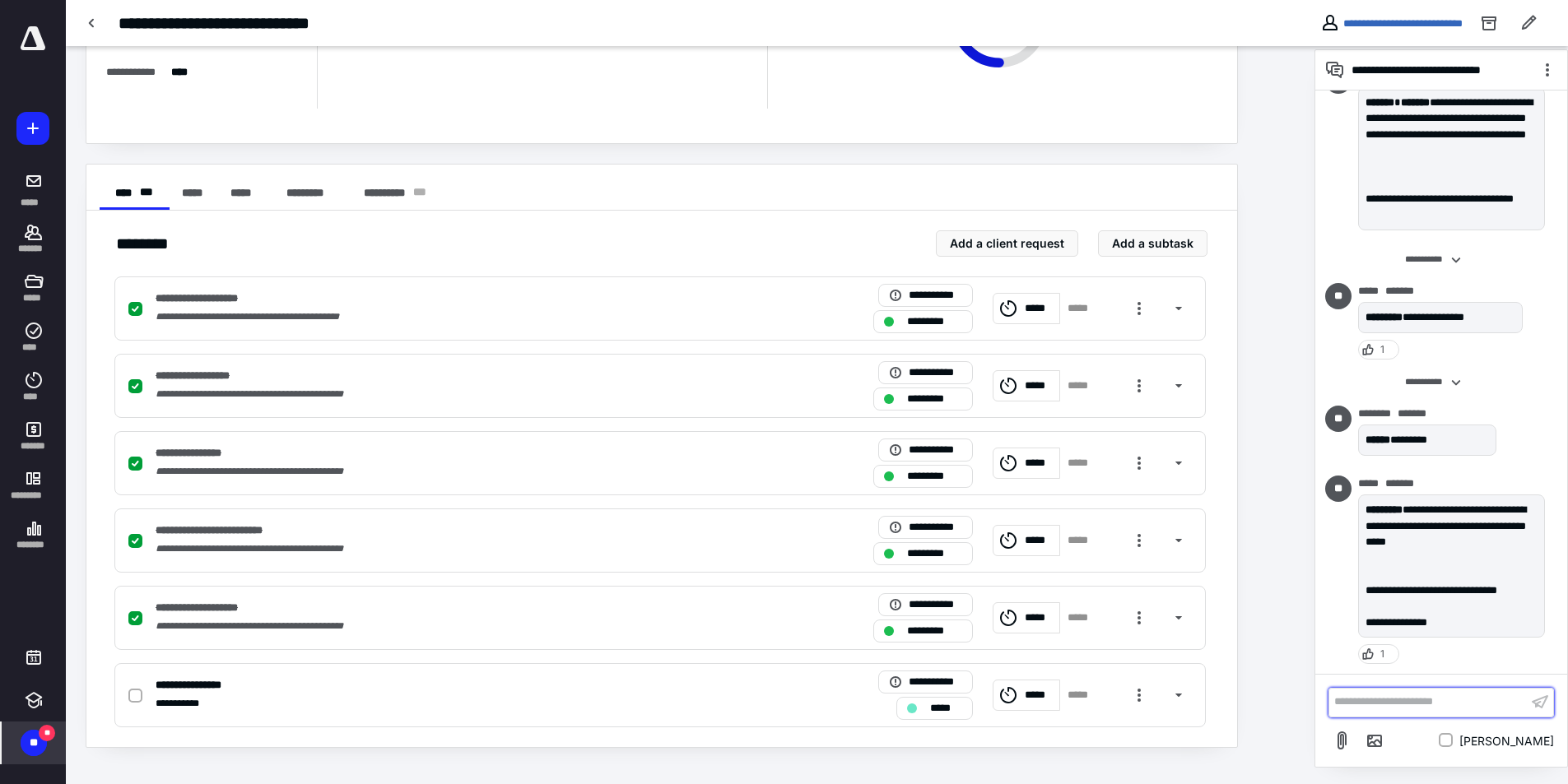 scroll, scrollTop: 155, scrollLeft: 0, axis: vertical 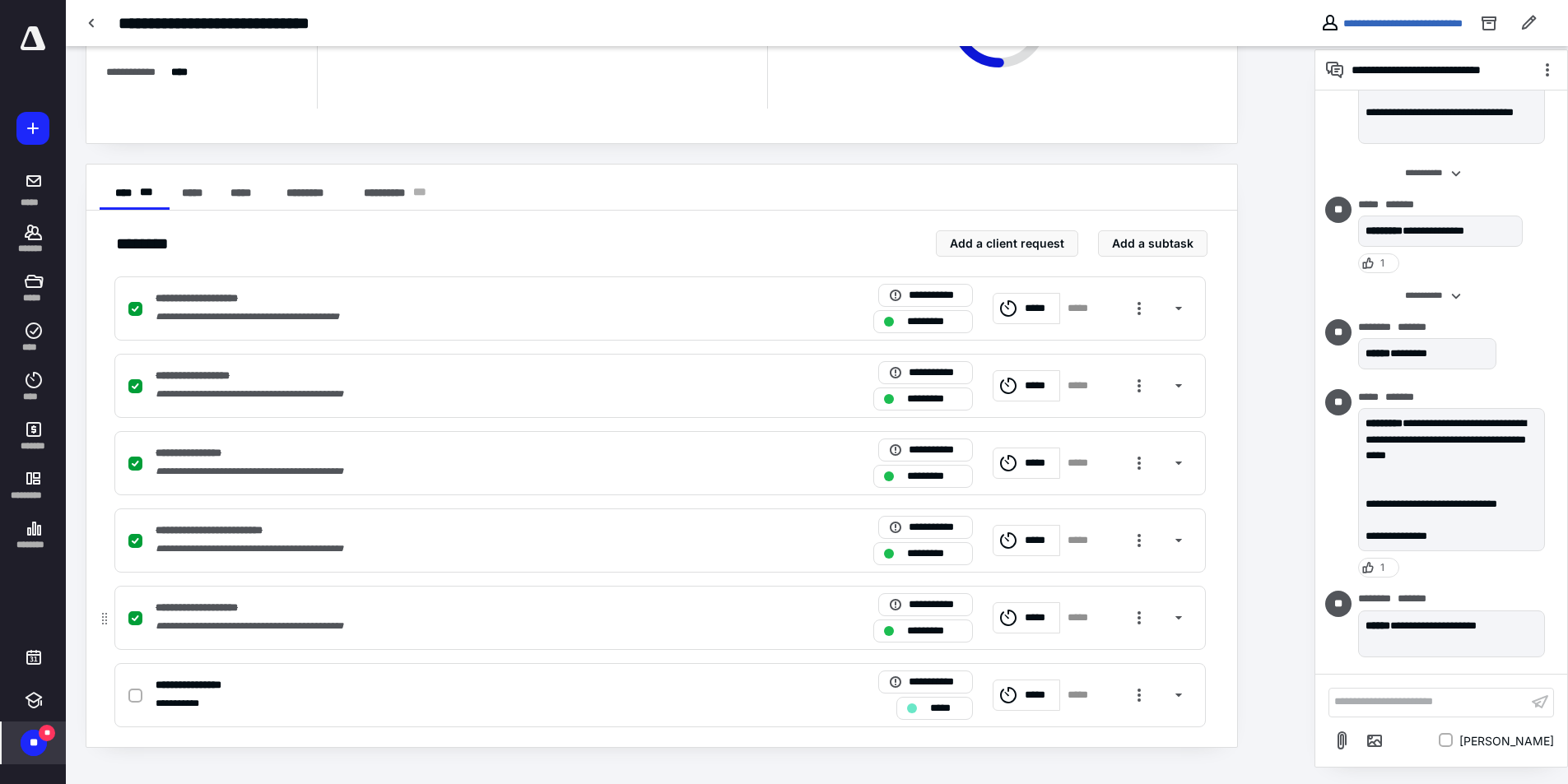 click at bounding box center [138, 695] 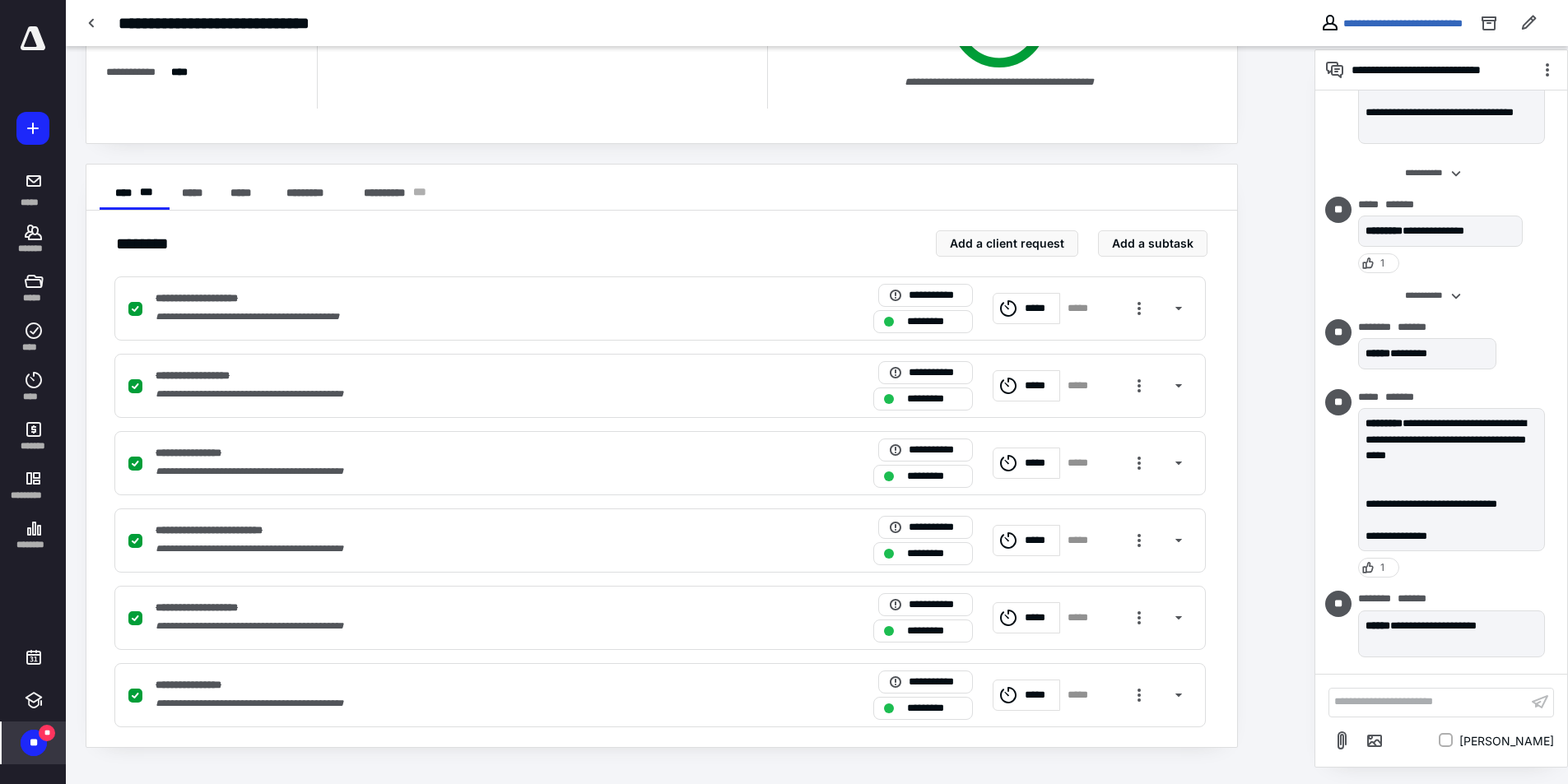 scroll, scrollTop: 0, scrollLeft: 0, axis: both 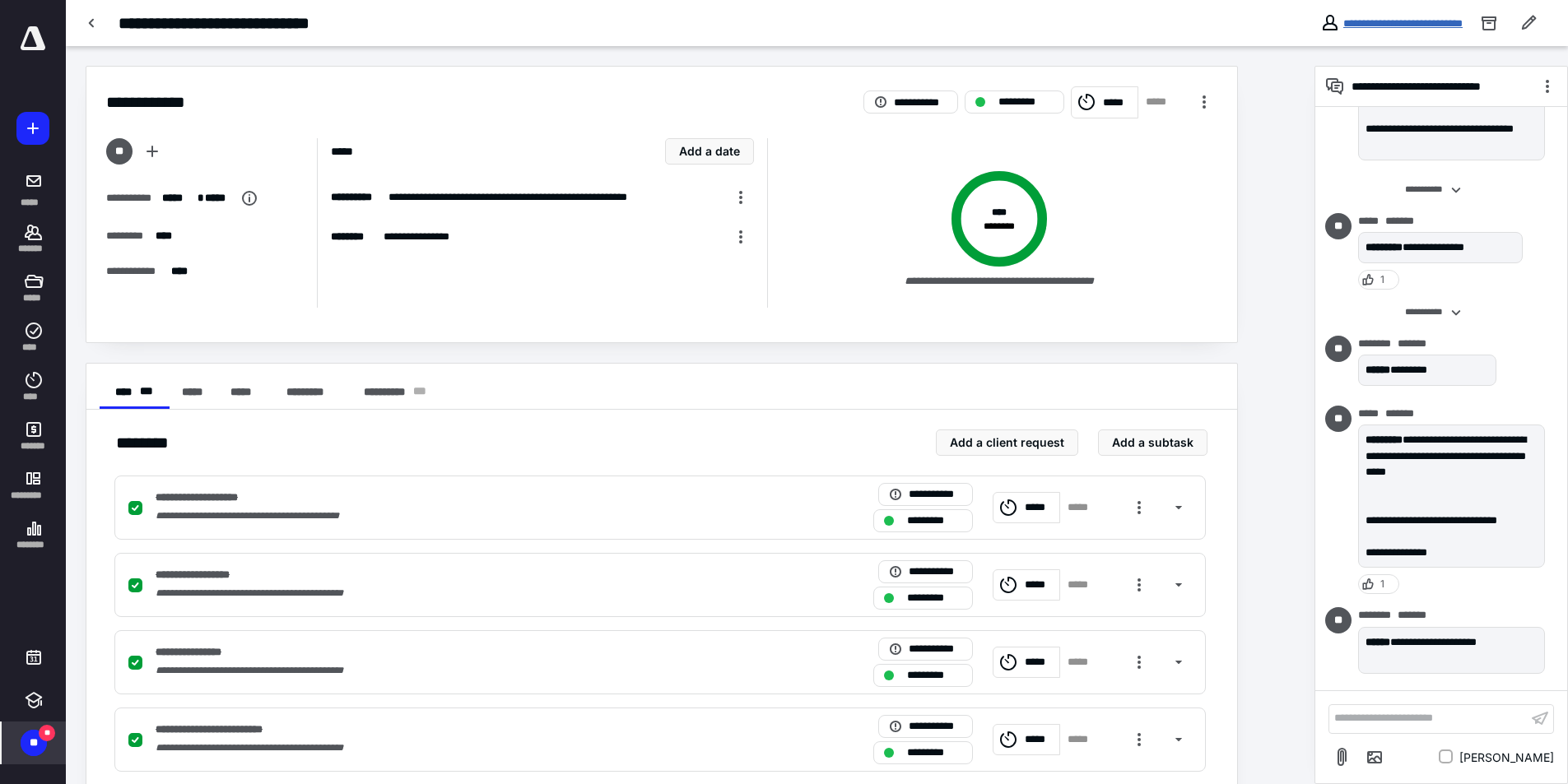 click on "**********" at bounding box center [1403, 23] 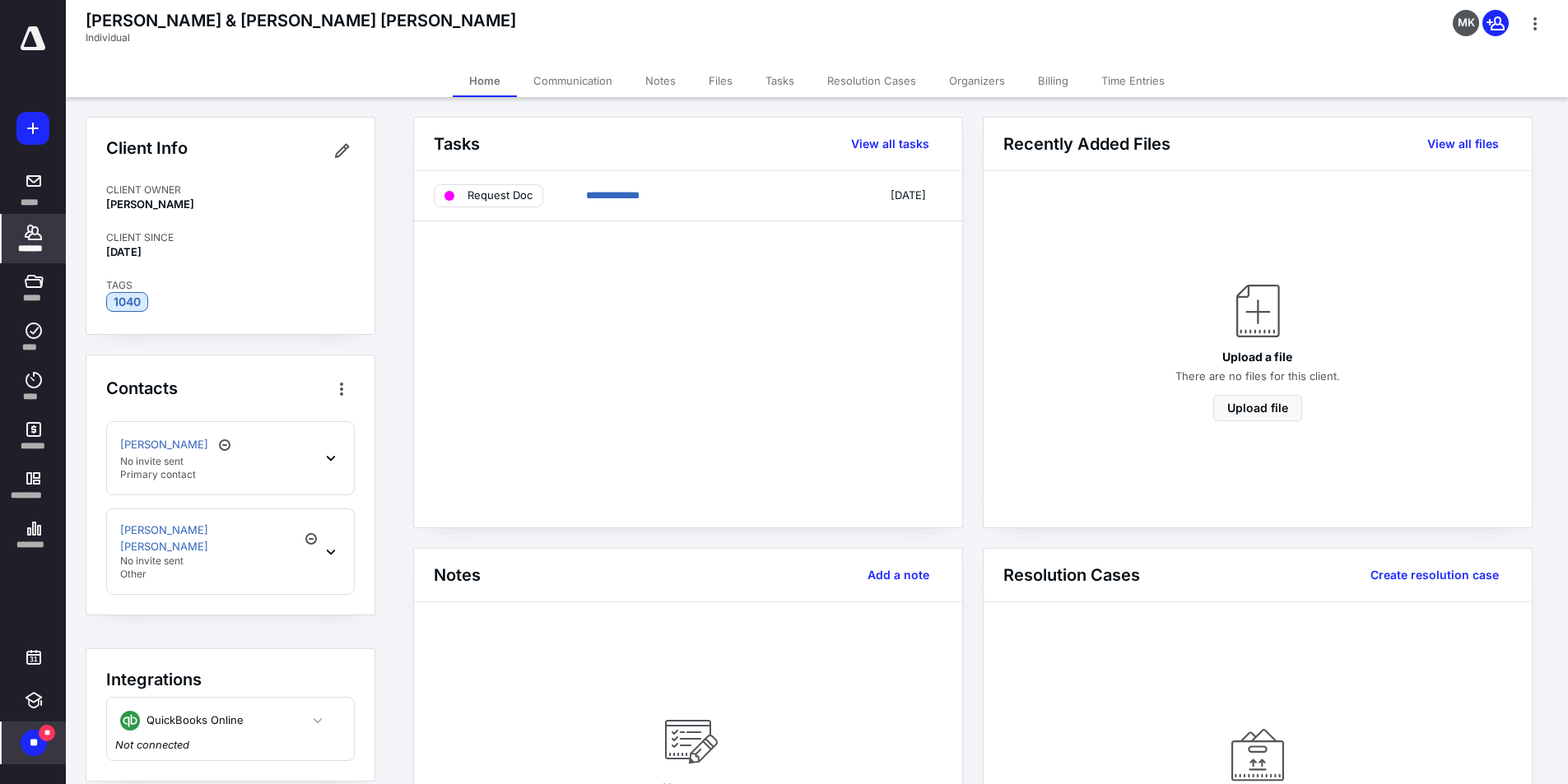 click on "*******" at bounding box center [34, 239] 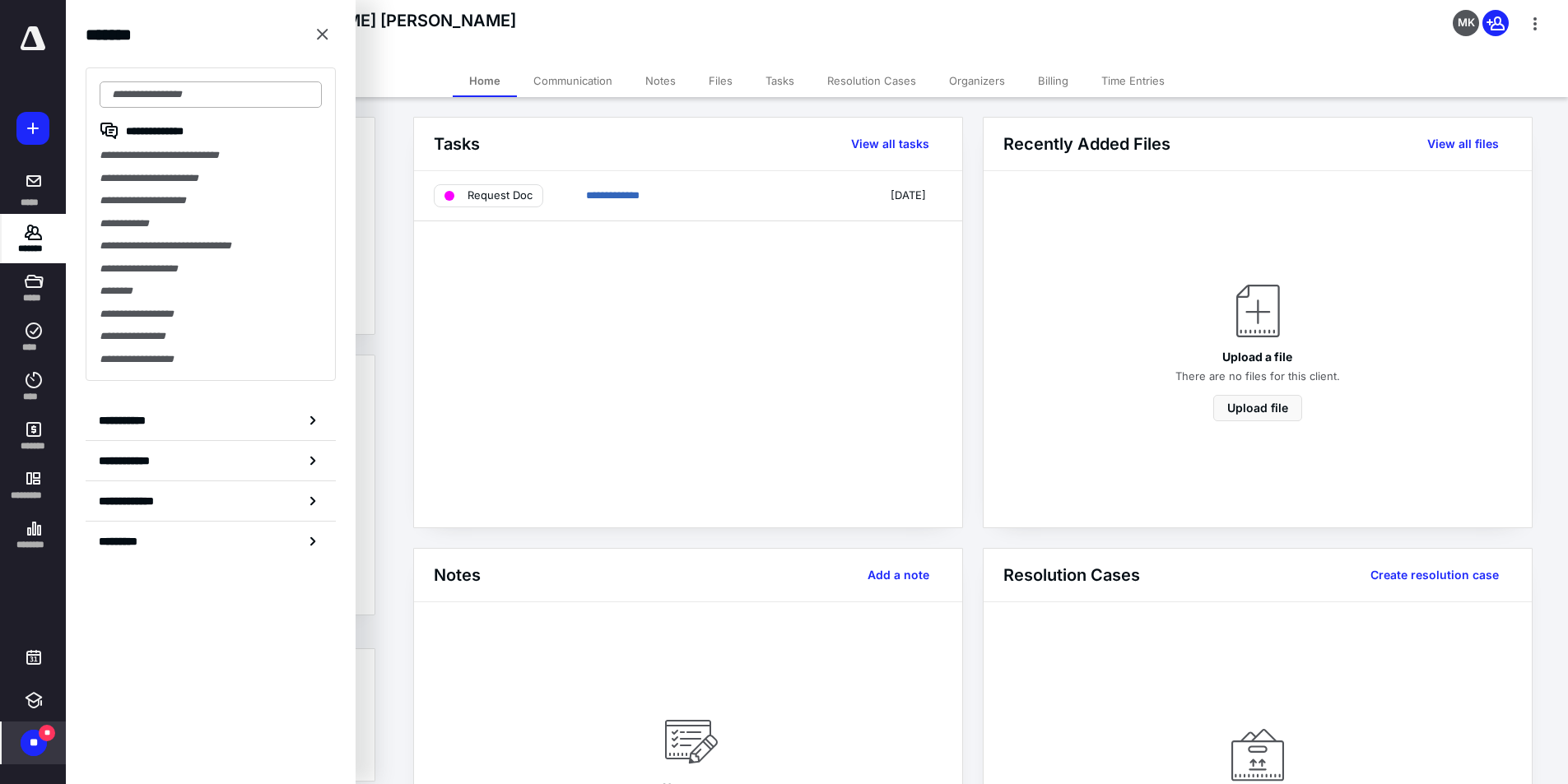 click at bounding box center (211, 95) 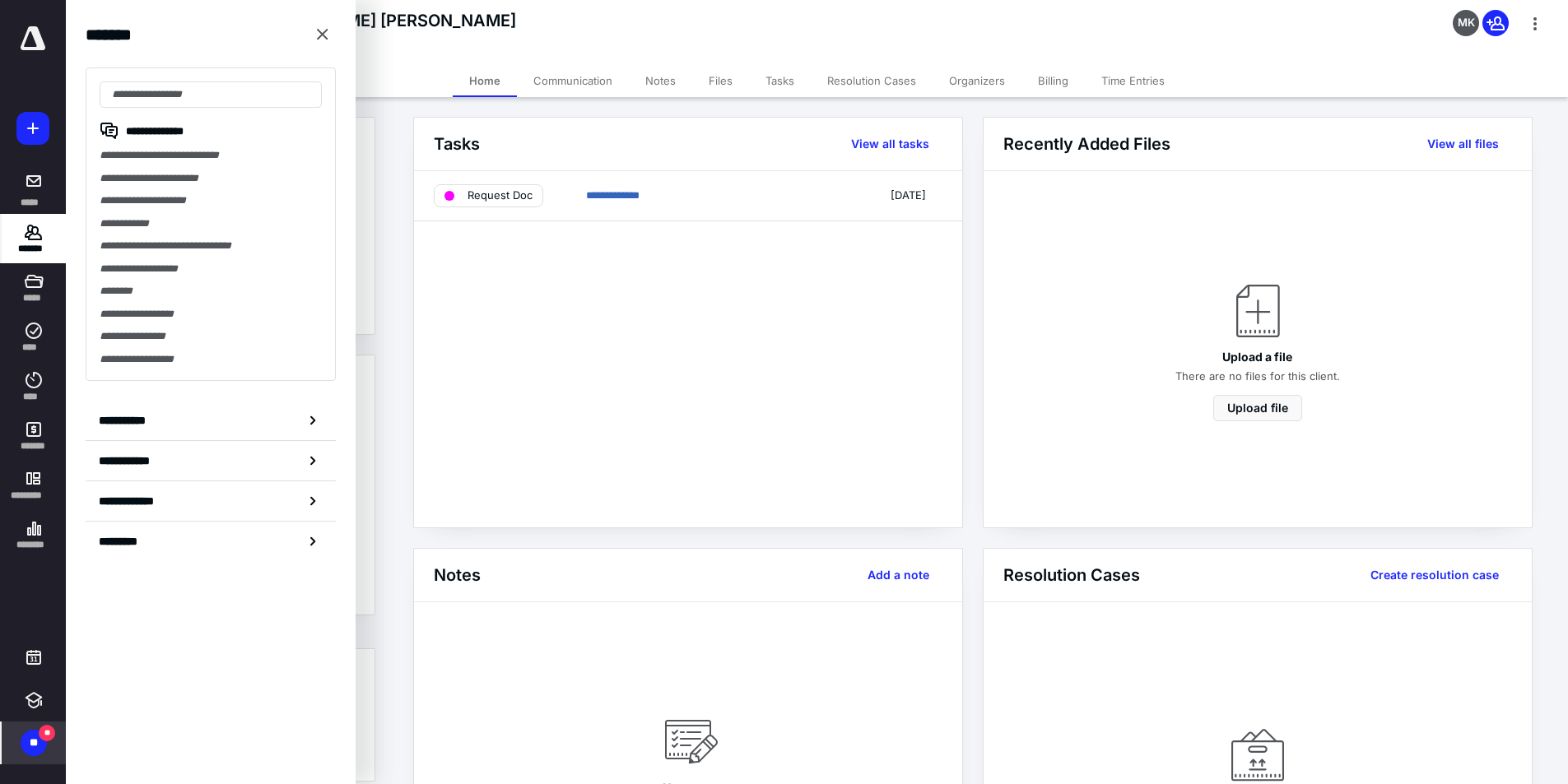 click on "********" at bounding box center (211, 291) 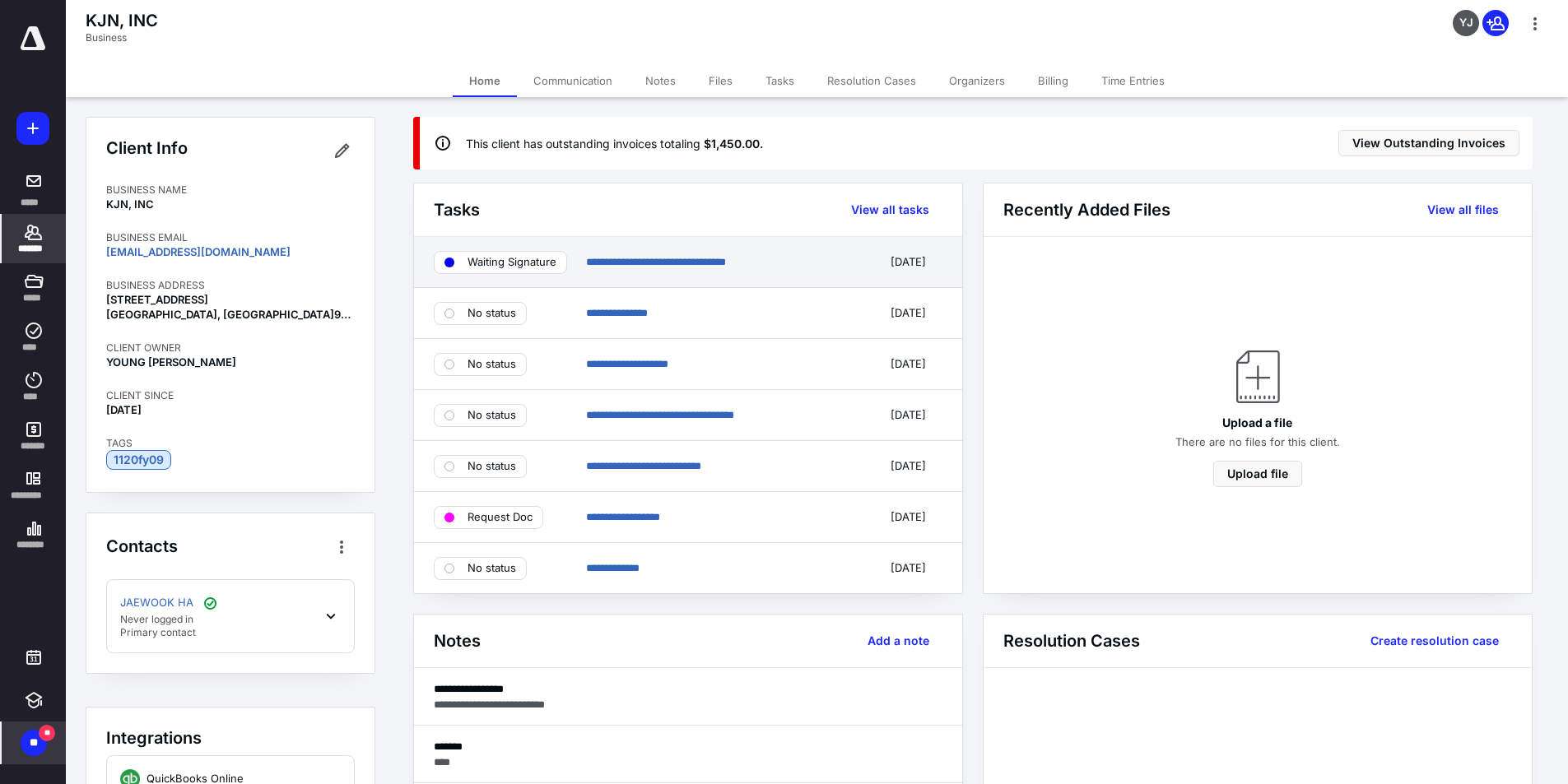 click on "**********" at bounding box center [722, 262] 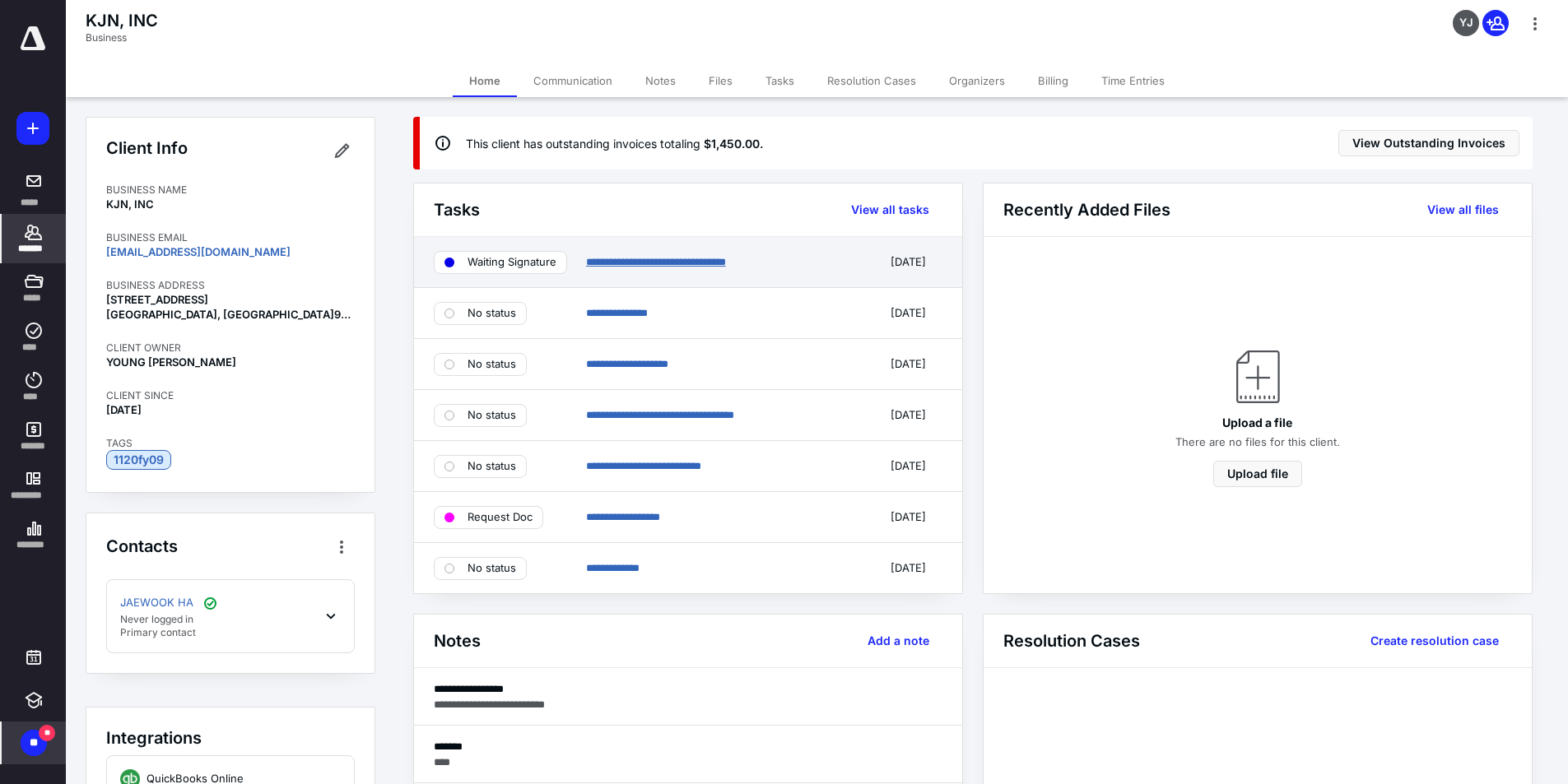 click on "**********" at bounding box center (656, 262) 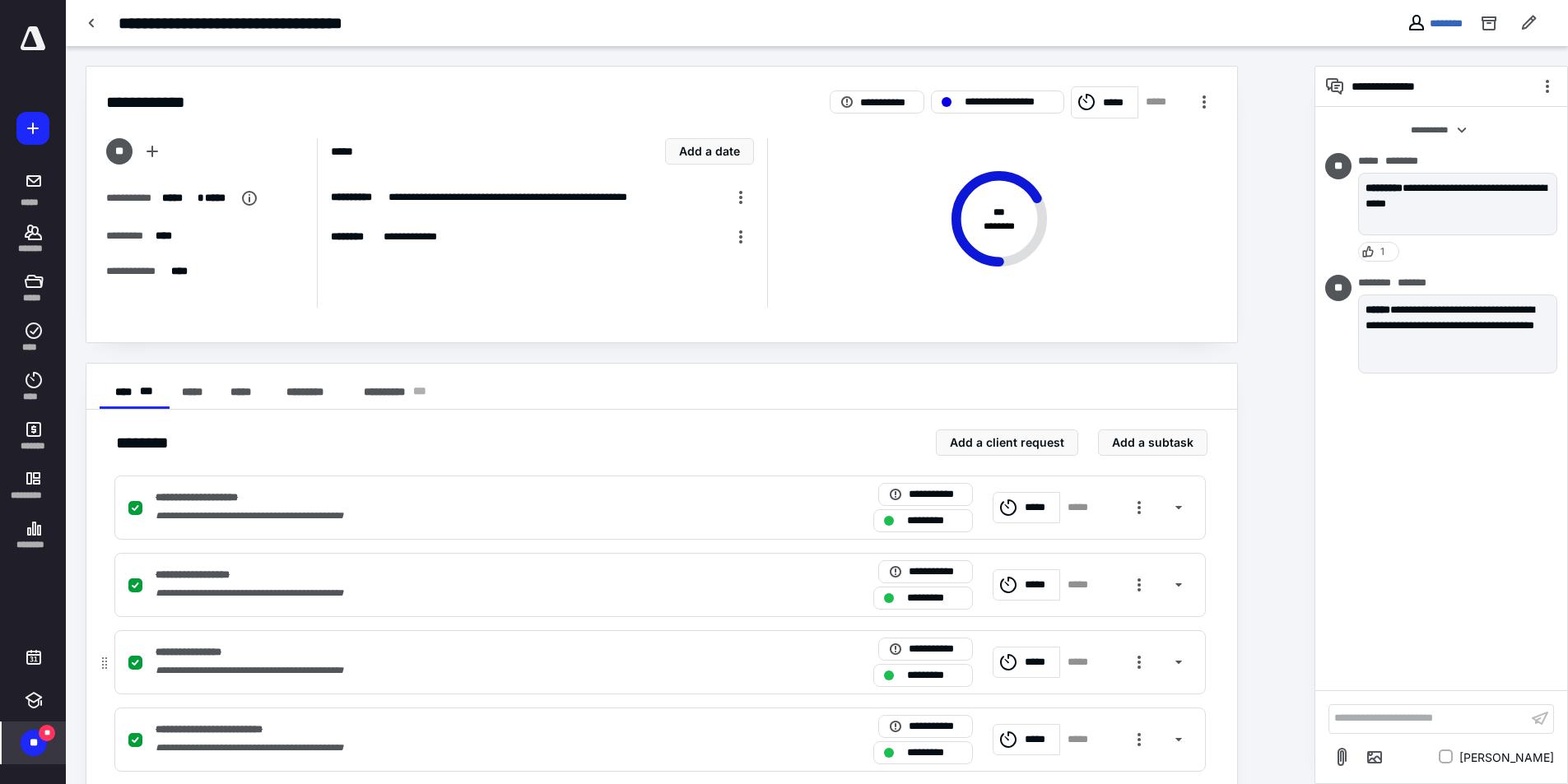 scroll, scrollTop: 199, scrollLeft: 0, axis: vertical 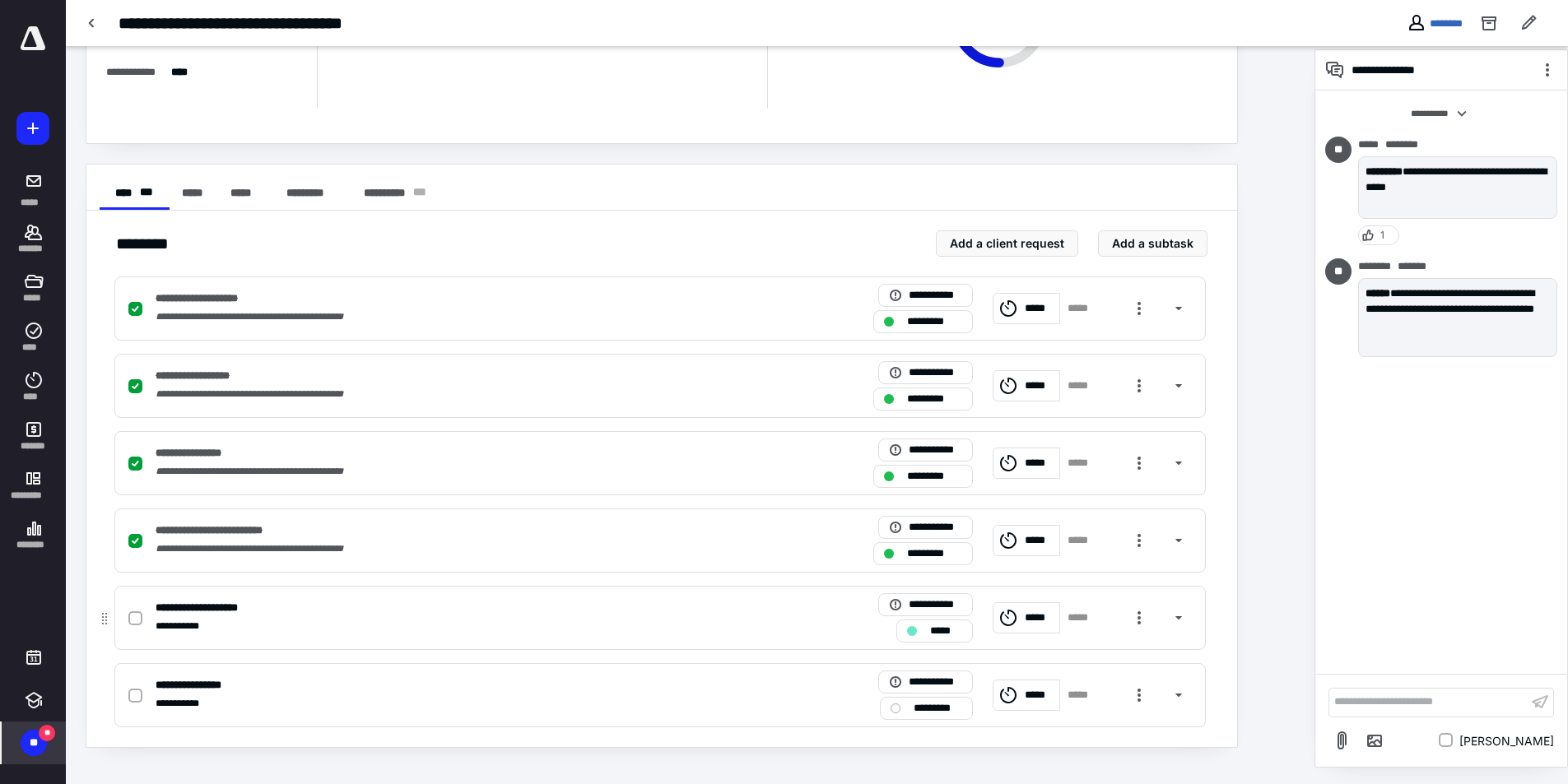 click at bounding box center [135, 619] 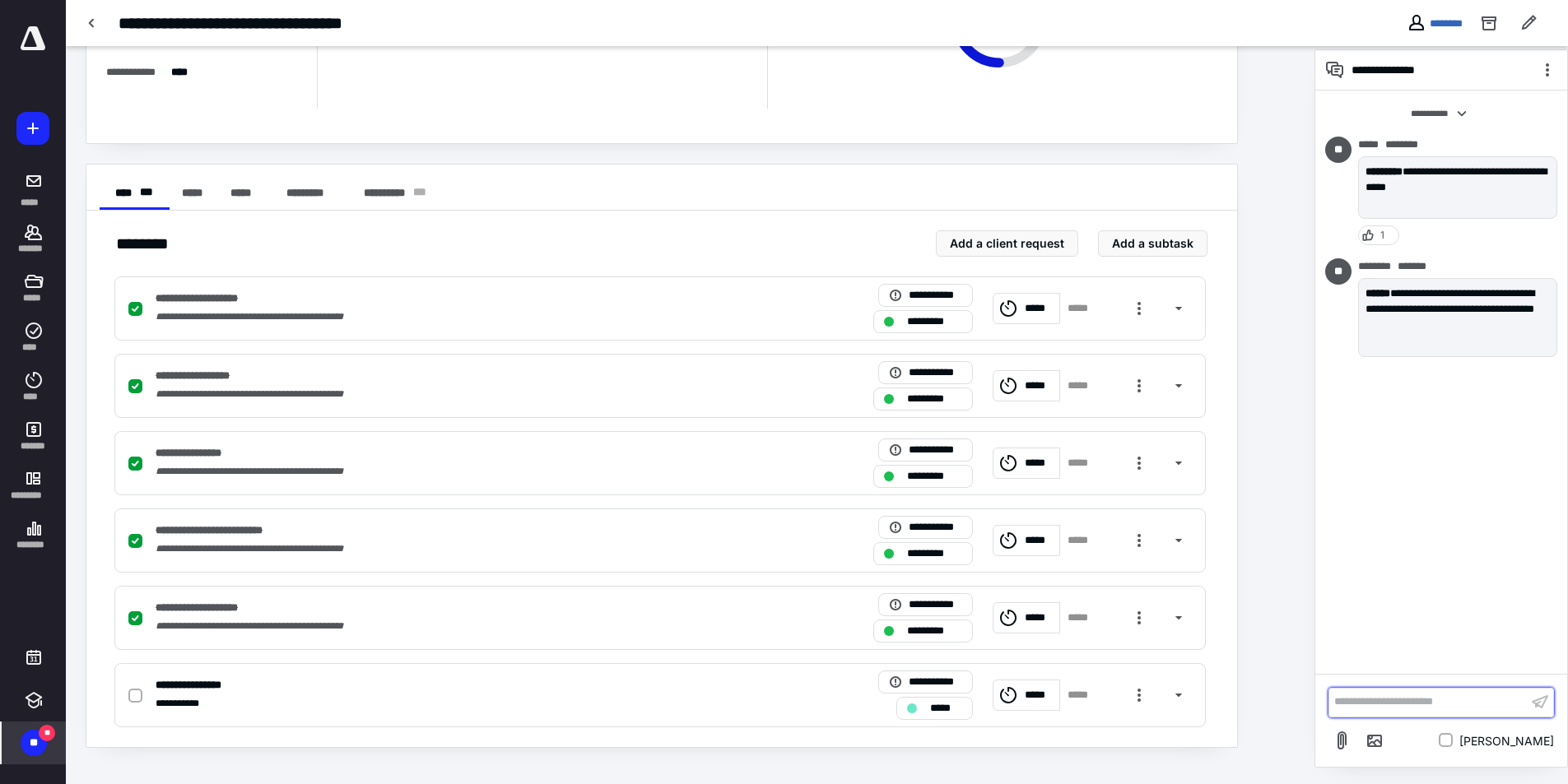 click on "**********" at bounding box center [1428, 702] 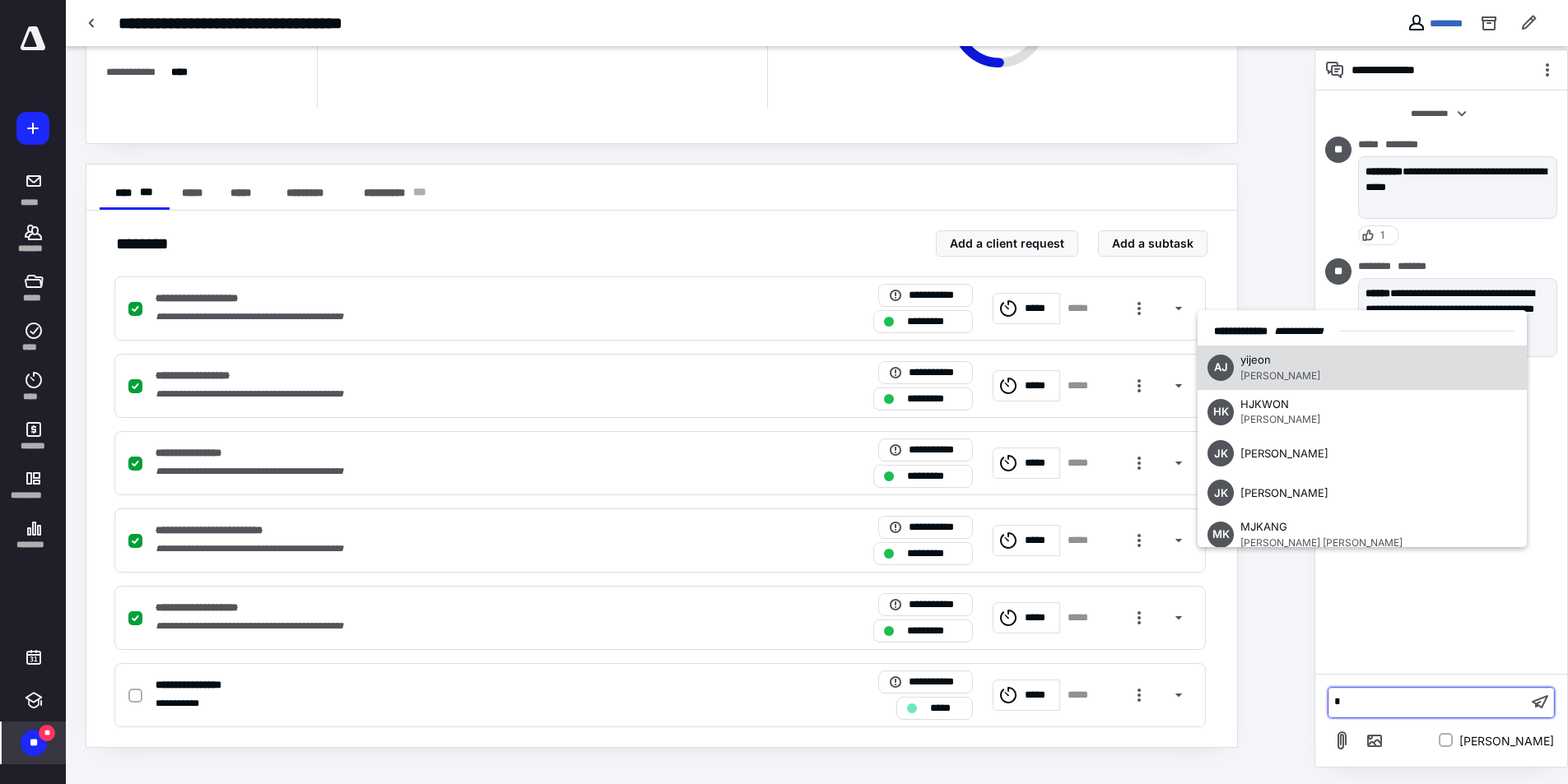 scroll, scrollTop: 36, scrollLeft: 0, axis: vertical 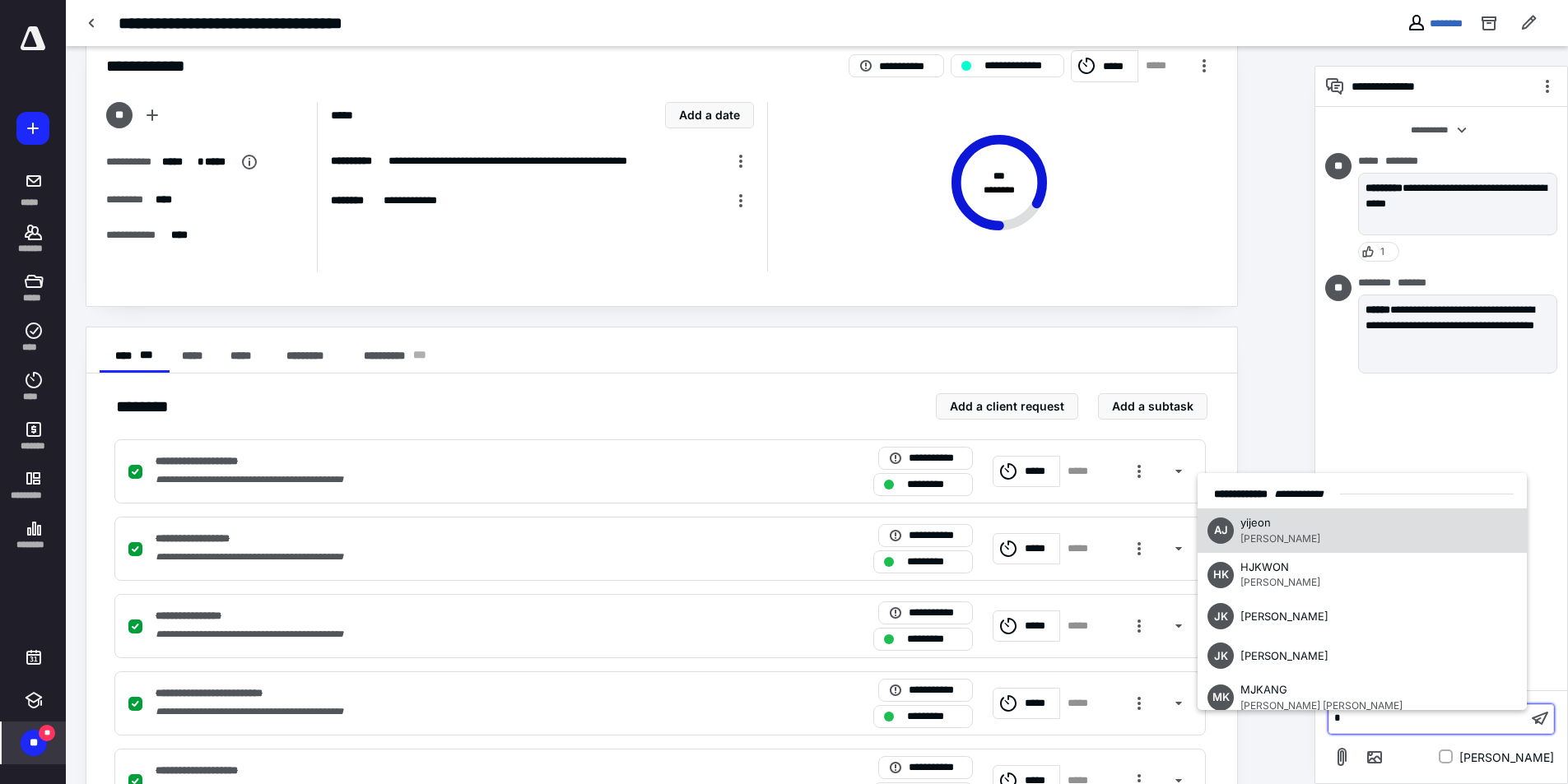type 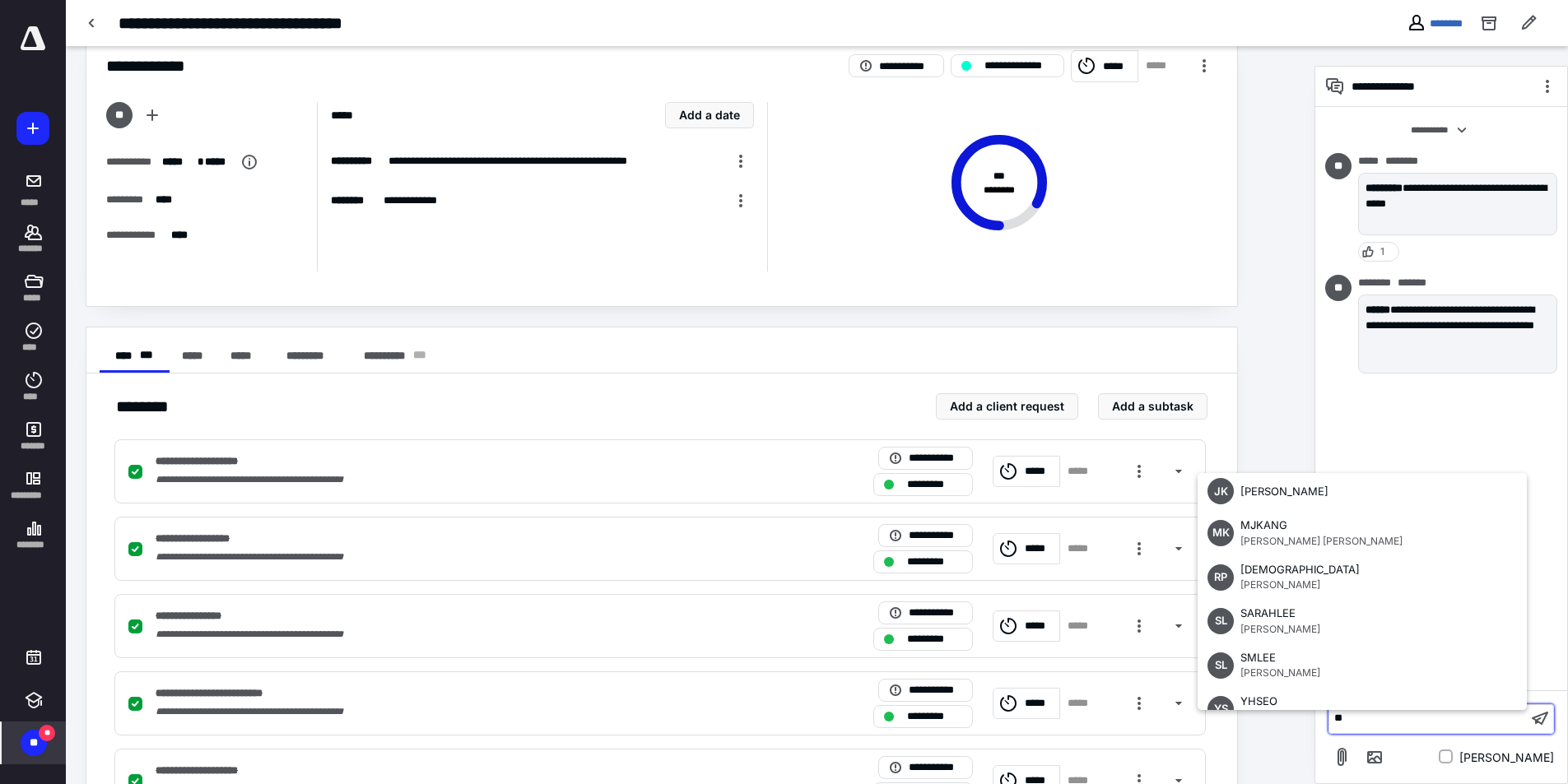 scroll, scrollTop: 299, scrollLeft: 0, axis: vertical 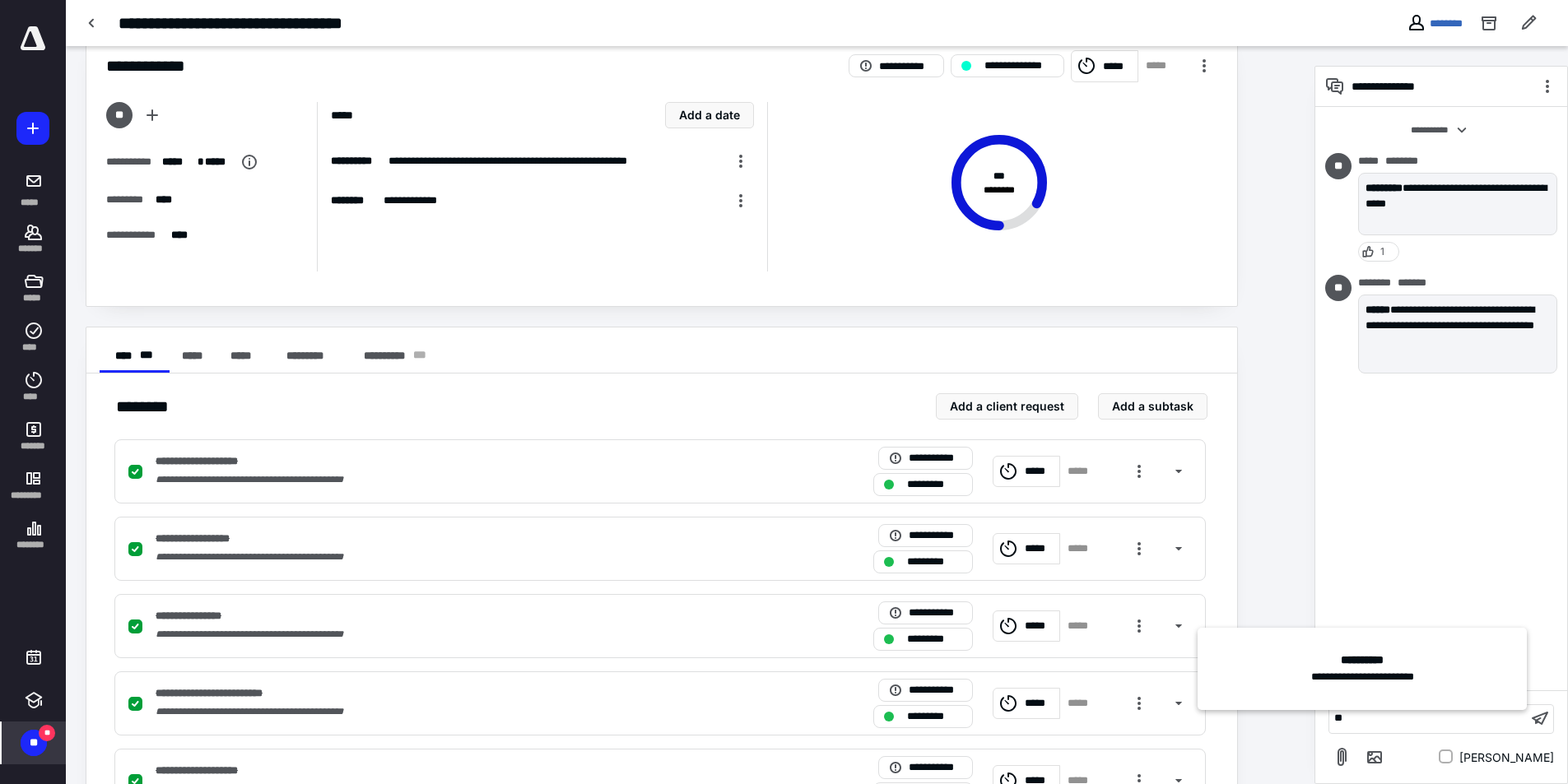 click on "**********" at bounding box center (1362, 669) 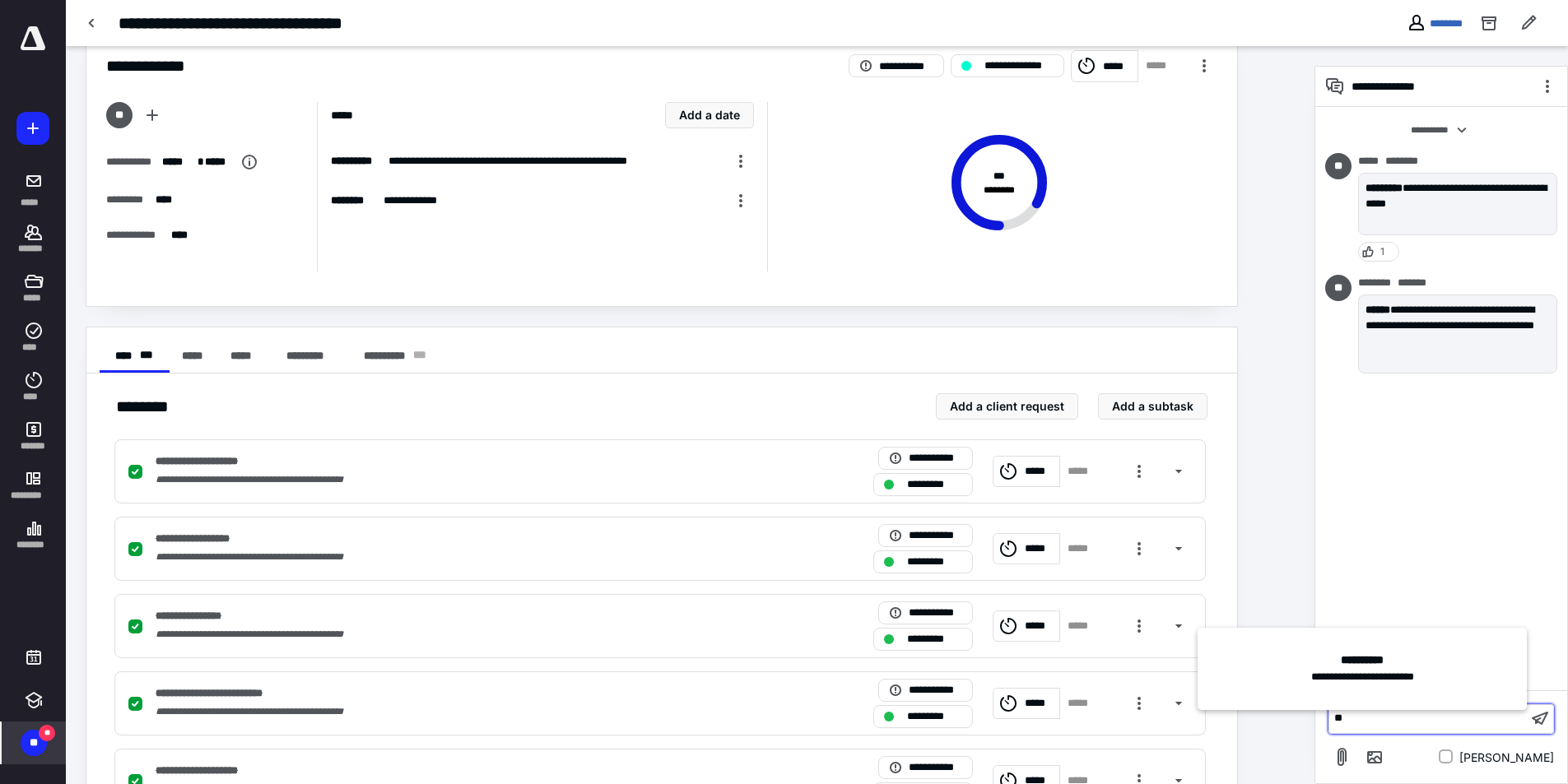 click on "**" at bounding box center [1428, 718] 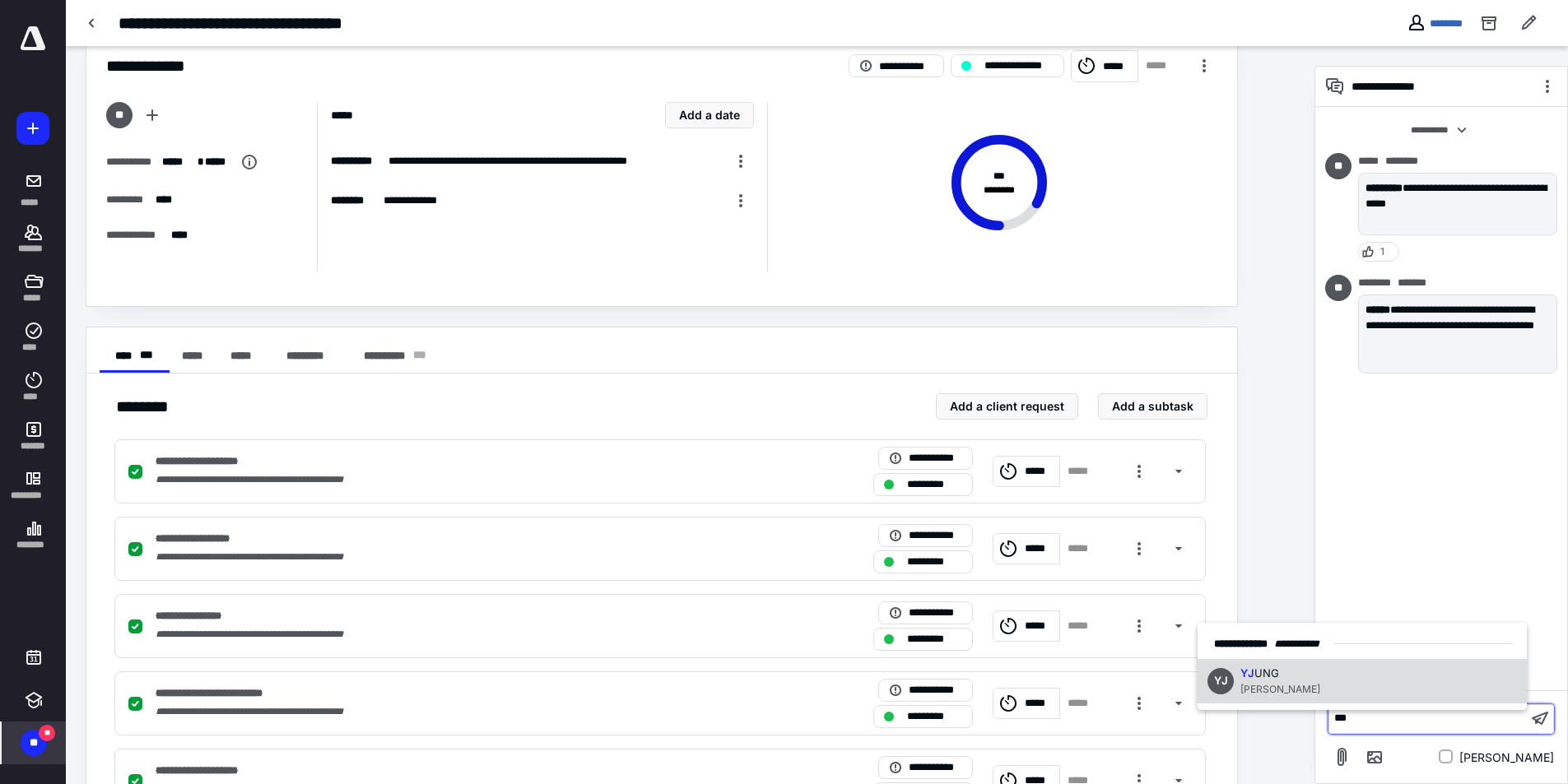 click on "YJ [PERSON_NAME] [PERSON_NAME]" at bounding box center (1362, 681) 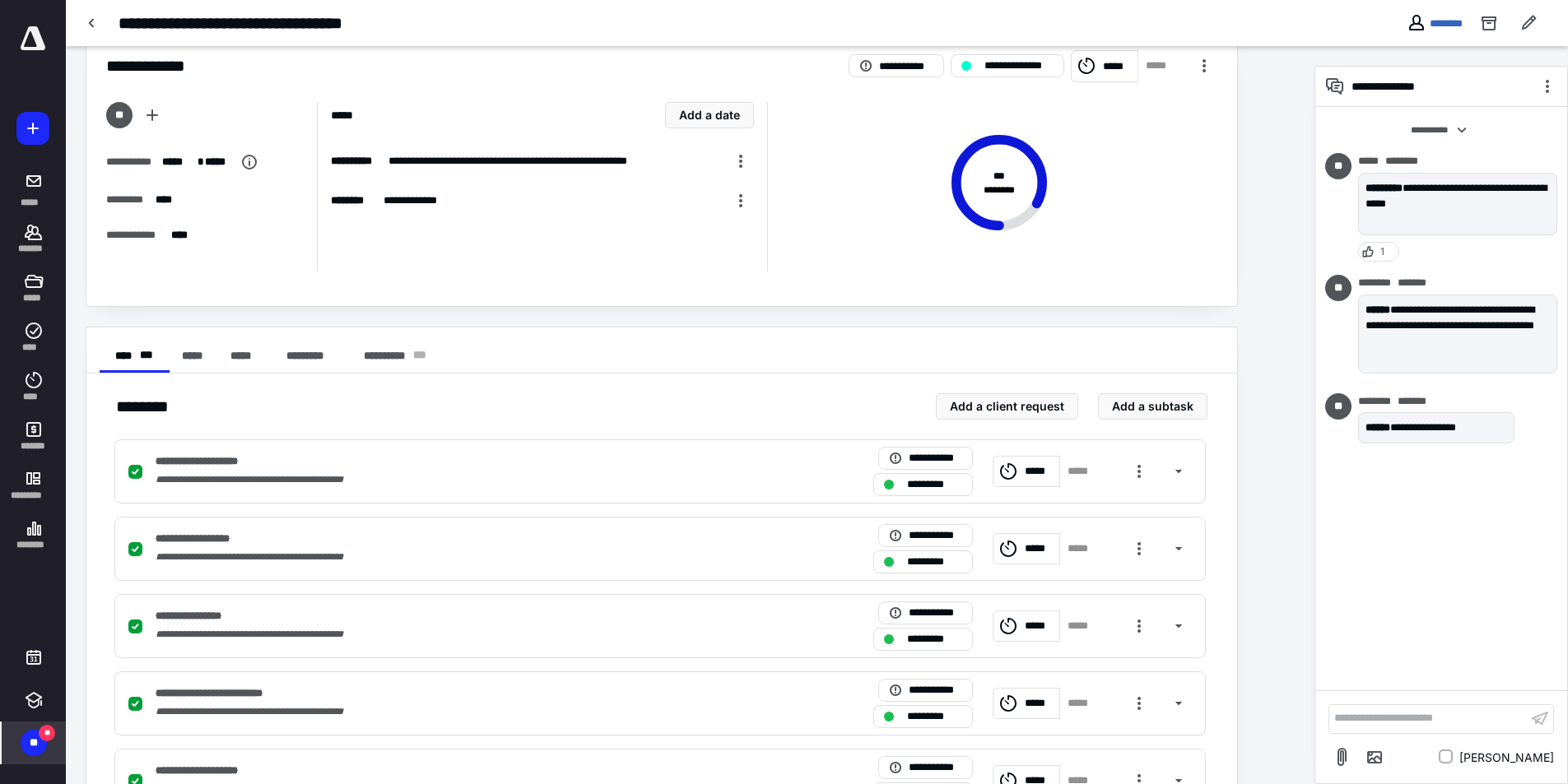 drag, startPoint x: 1453, startPoint y: 575, endPoint x: 1082, endPoint y: 658, distance: 380.17101 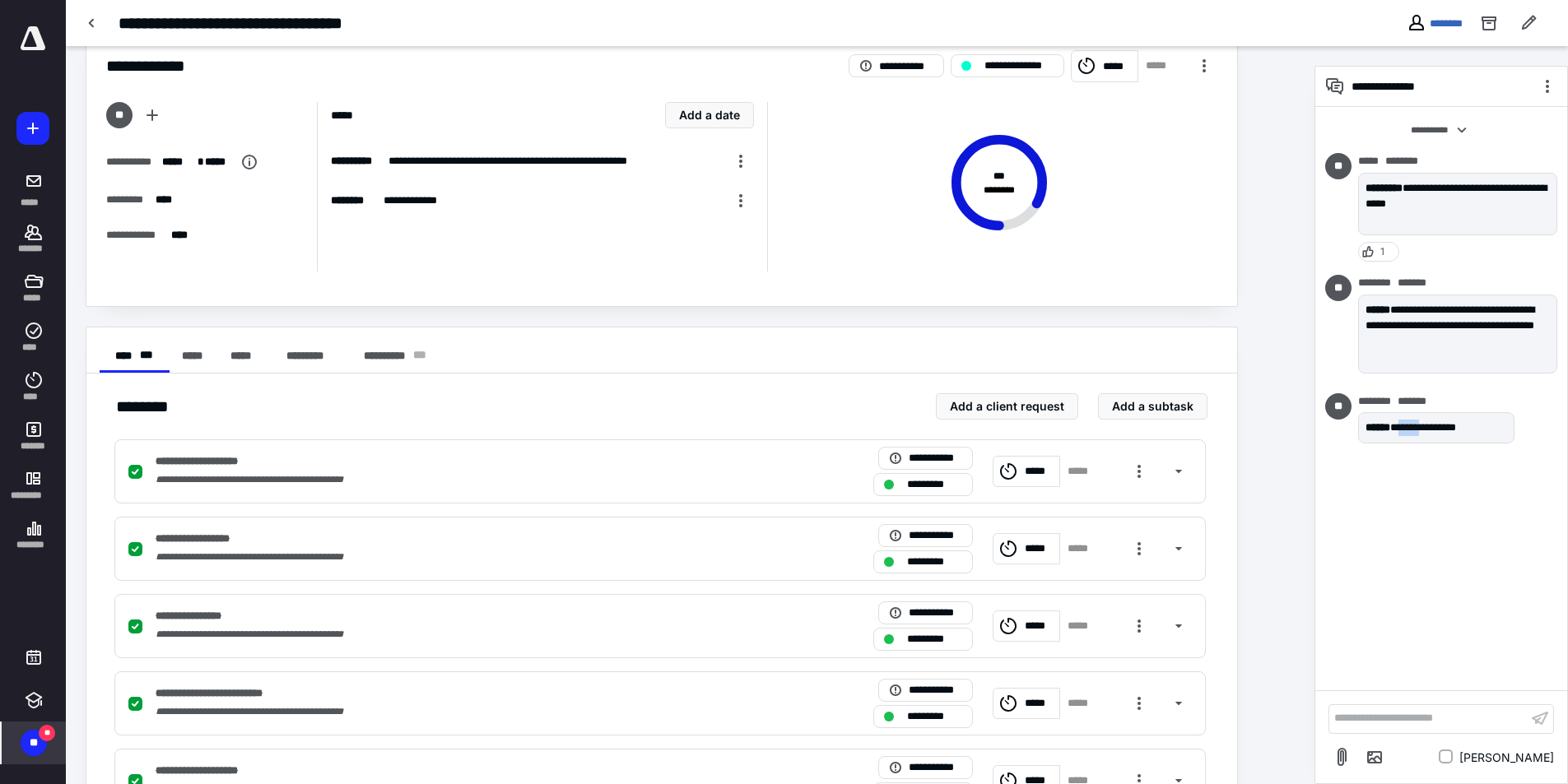 scroll, scrollTop: 199, scrollLeft: 0, axis: vertical 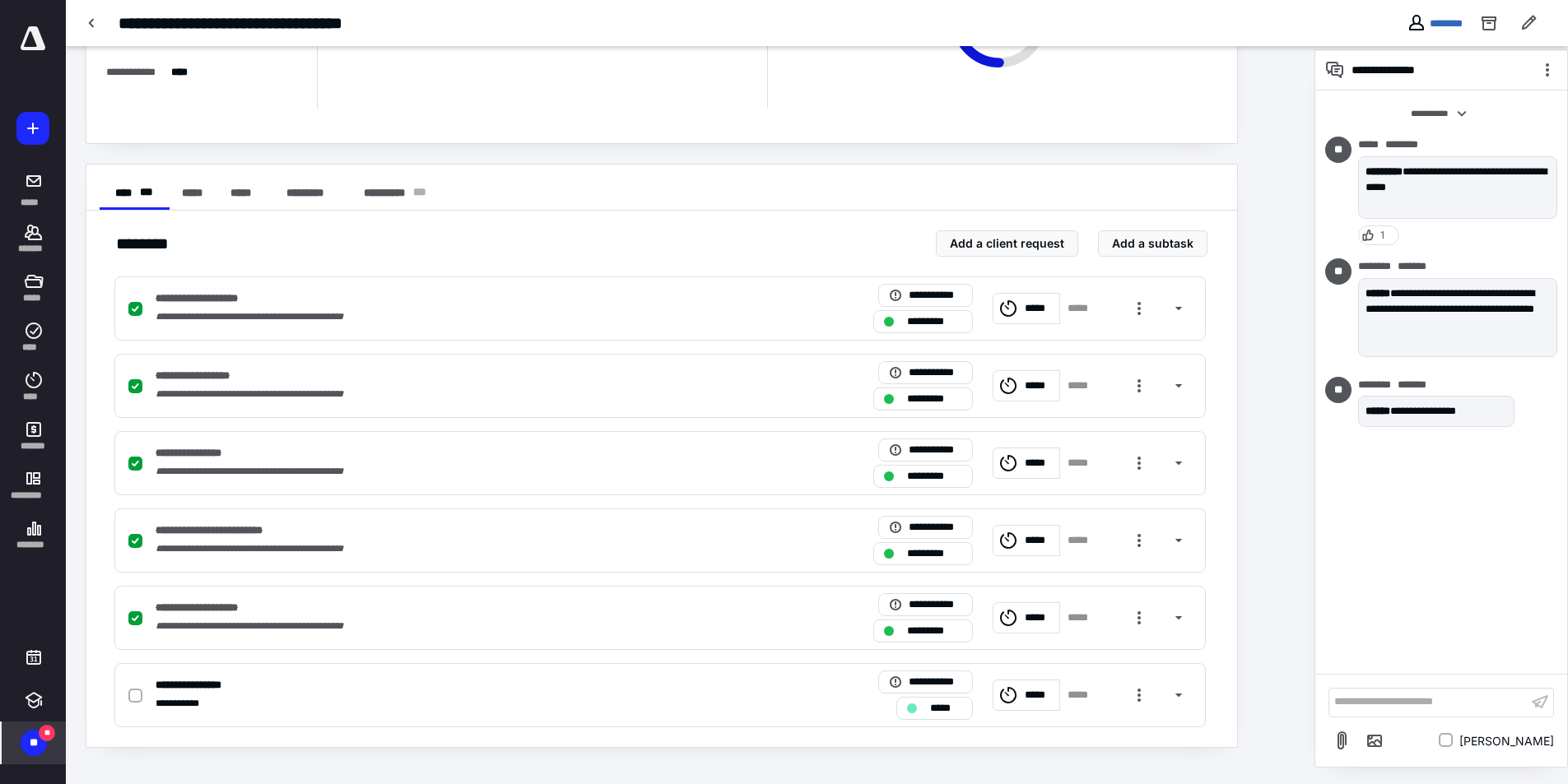 drag, startPoint x: 1376, startPoint y: 508, endPoint x: 1332, endPoint y: 473, distance: 56.22277 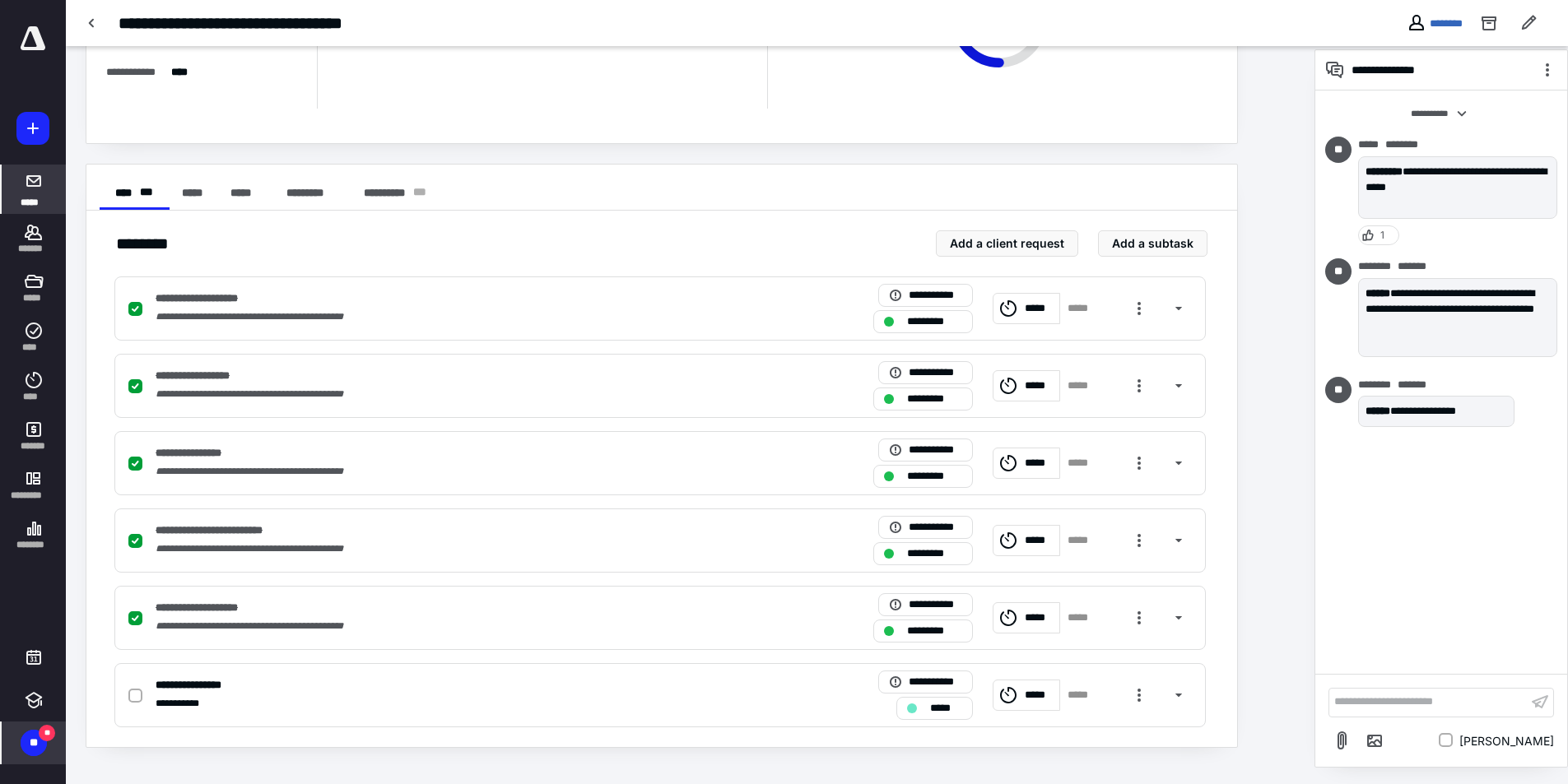 click on "*****" at bounding box center (34, 189) 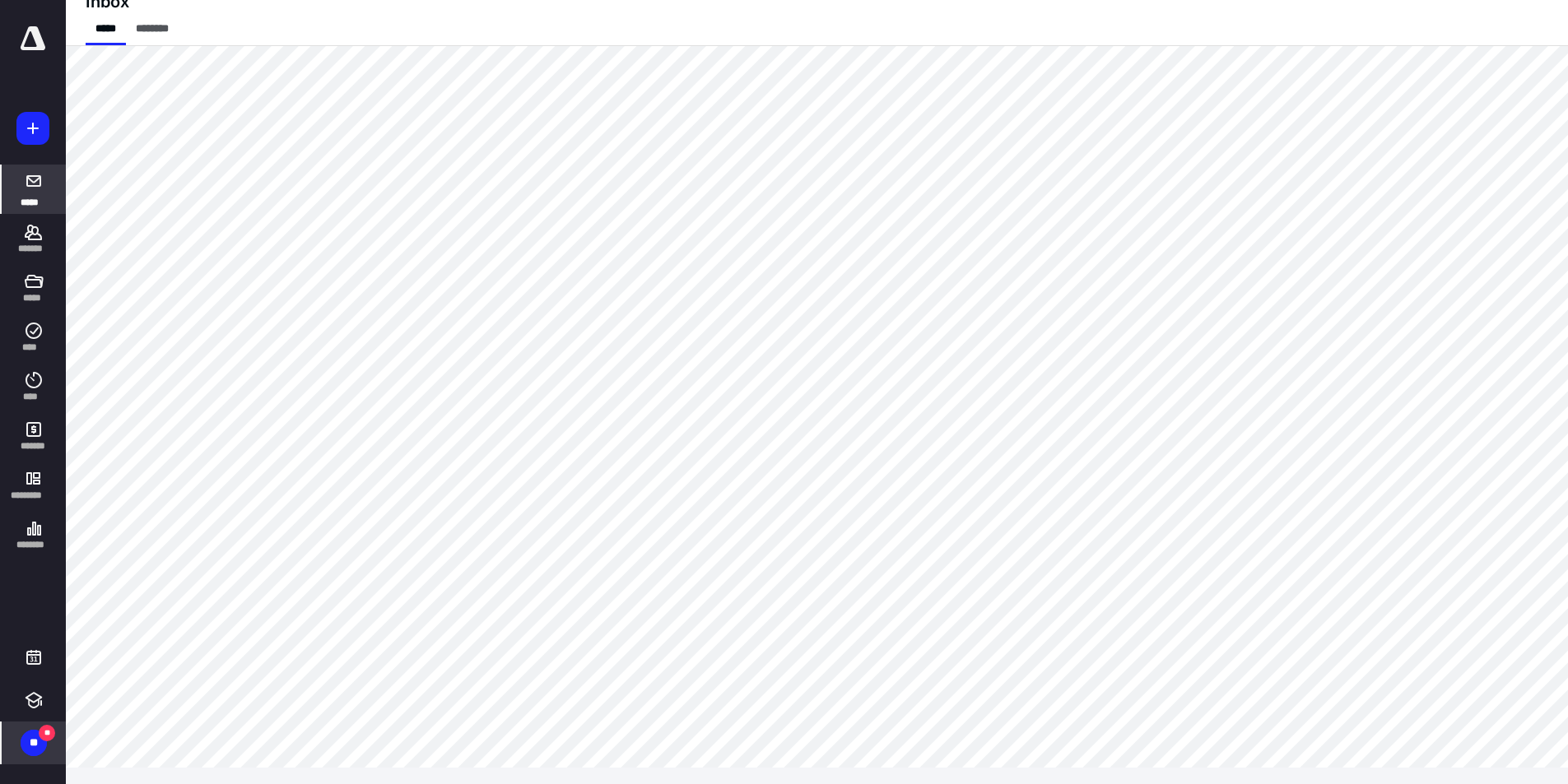 scroll, scrollTop: 0, scrollLeft: 0, axis: both 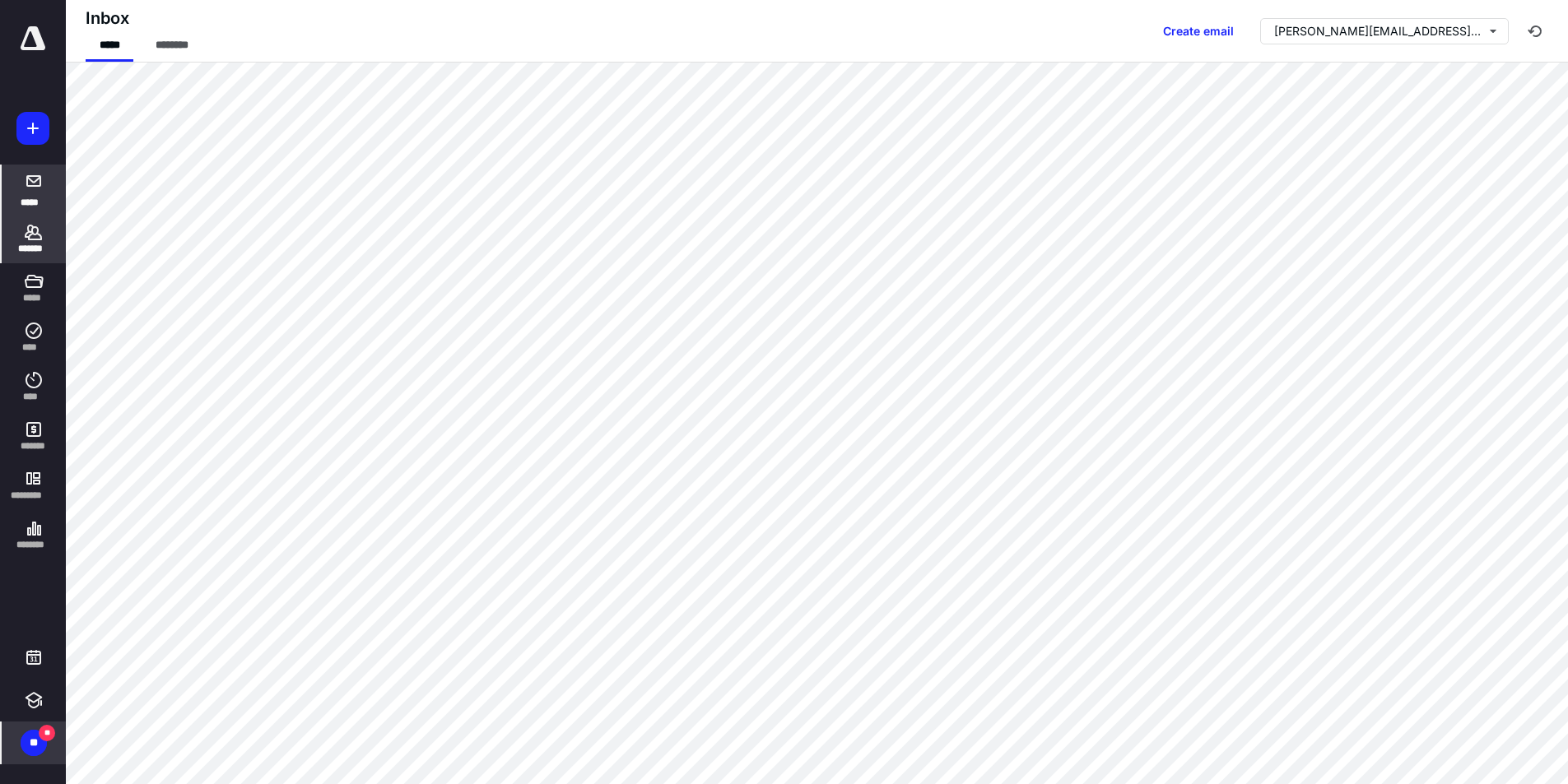 click on "*******" at bounding box center (34, 239) 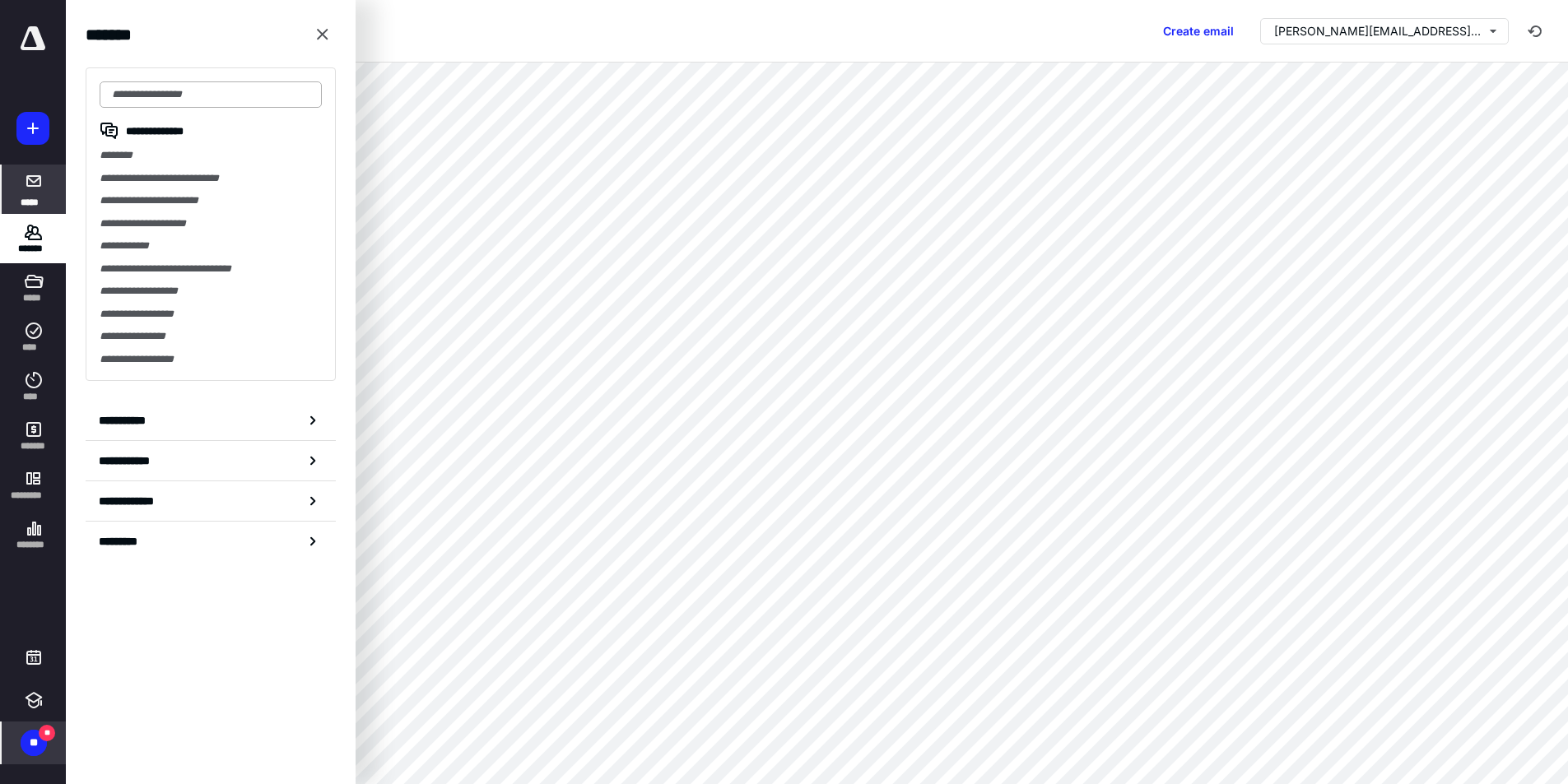 click at bounding box center (211, 95) 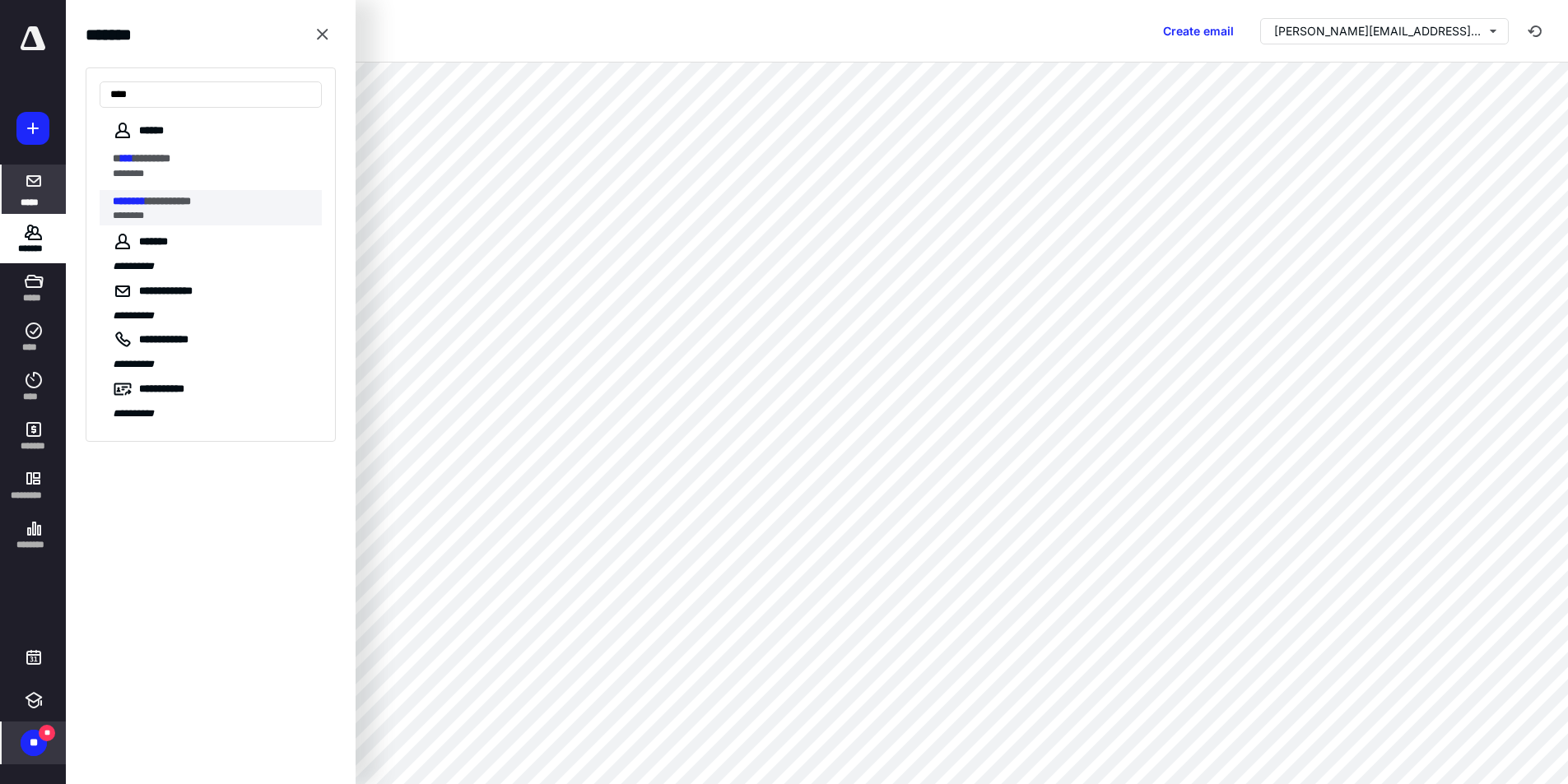 type on "****" 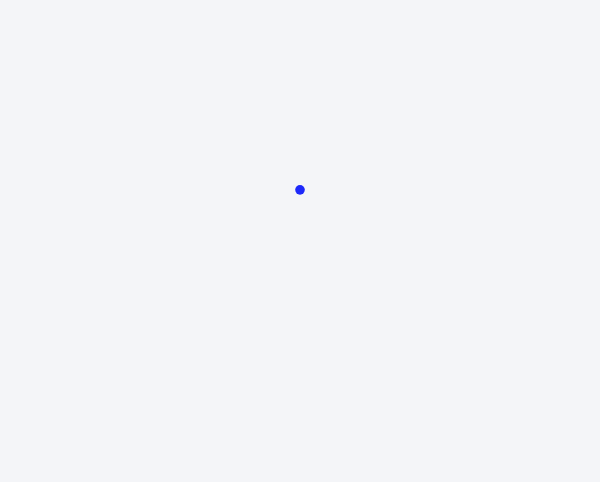 scroll, scrollTop: 0, scrollLeft: 0, axis: both 